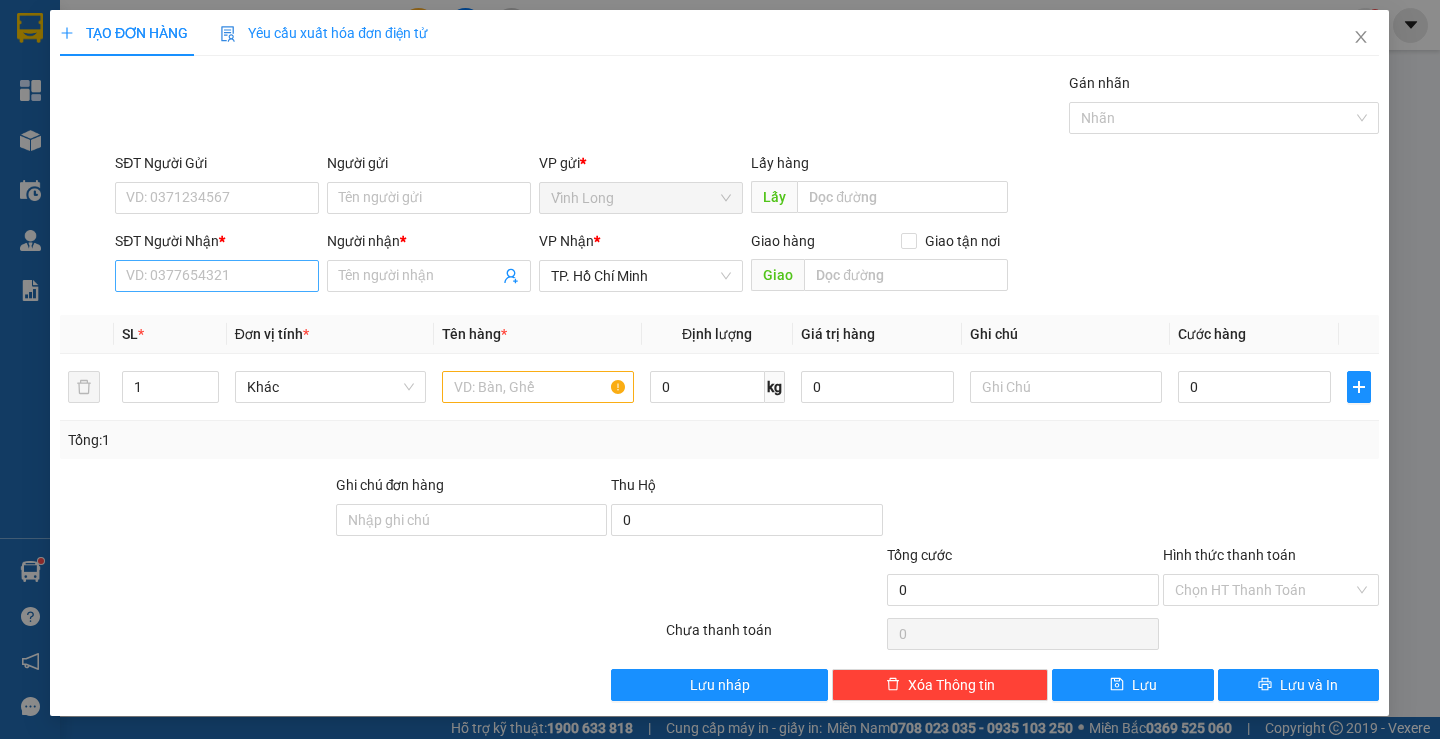 scroll, scrollTop: 0, scrollLeft: 0, axis: both 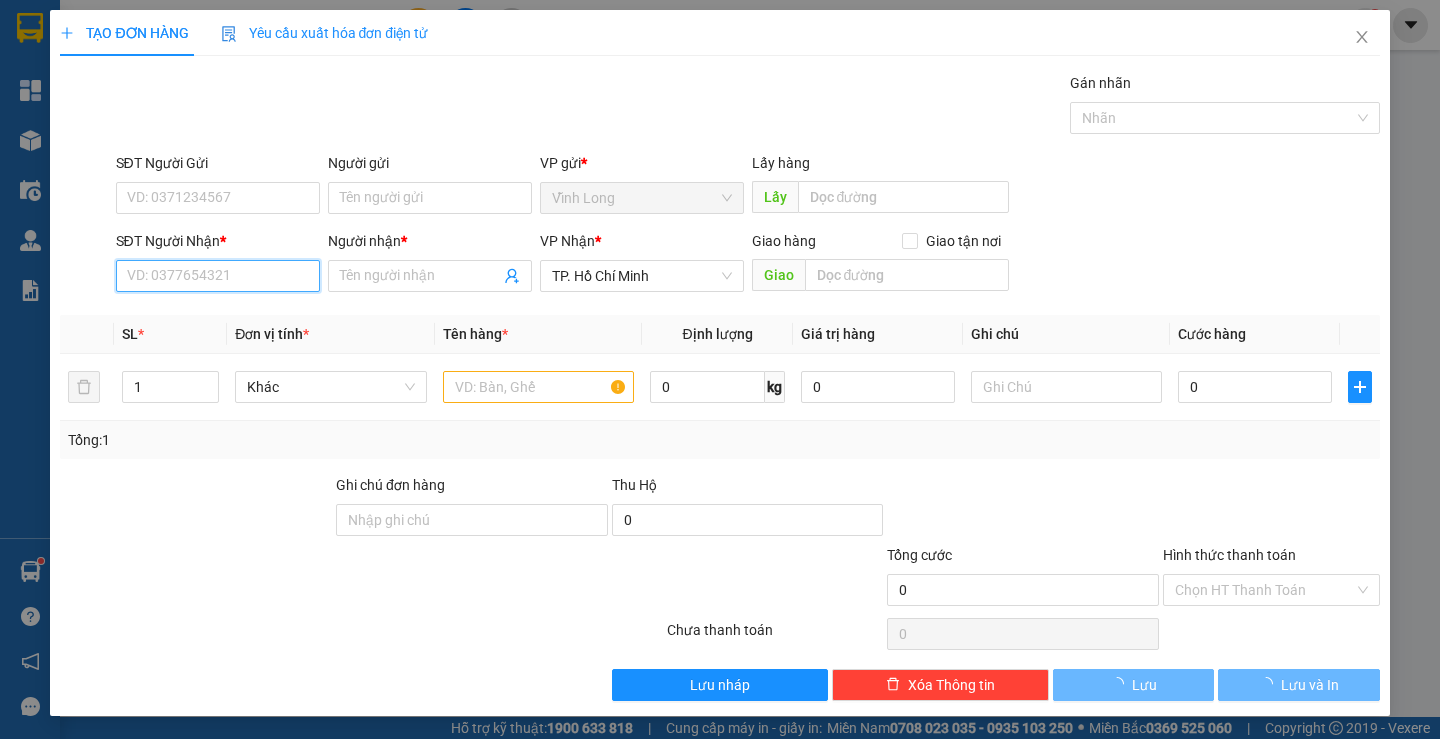 click on "SĐT Người Nhận  *" at bounding box center (218, 276) 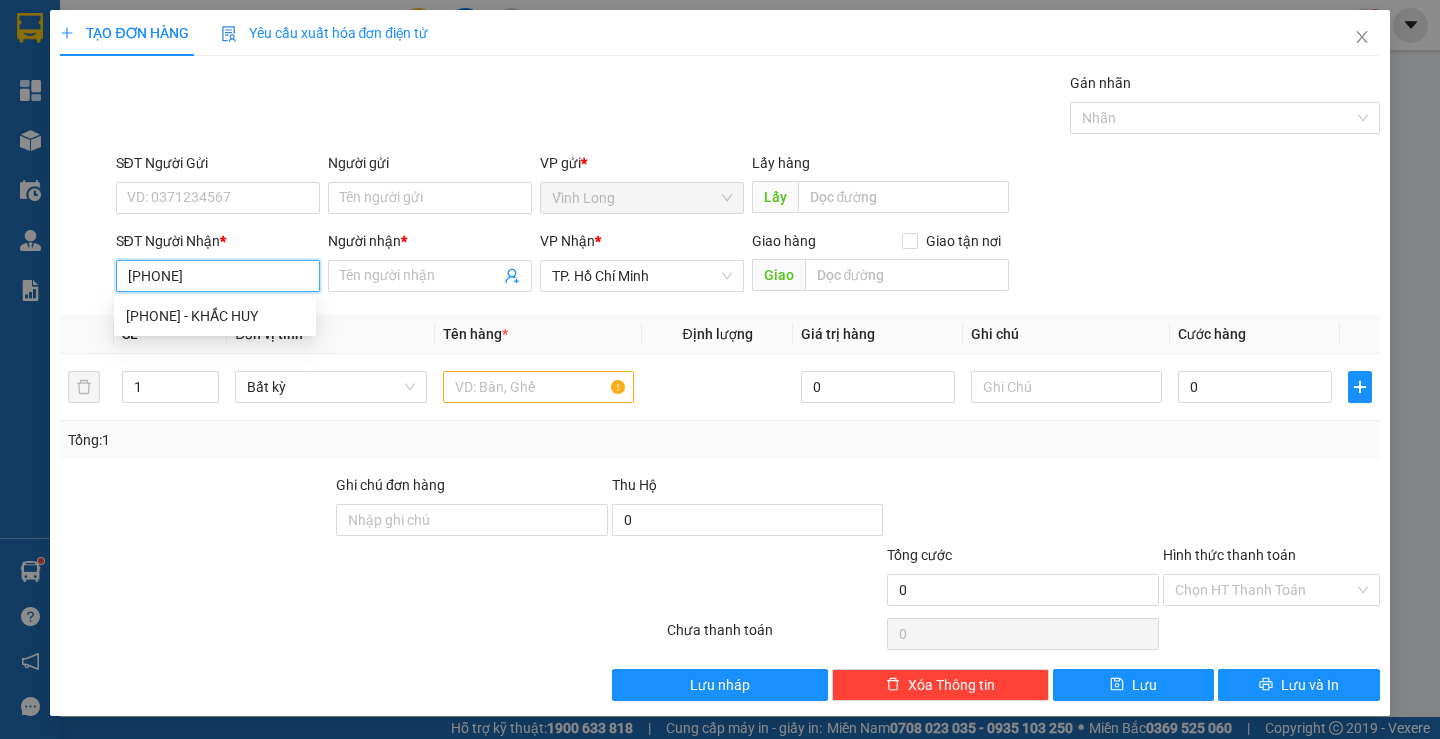 type on "[PHONE]" 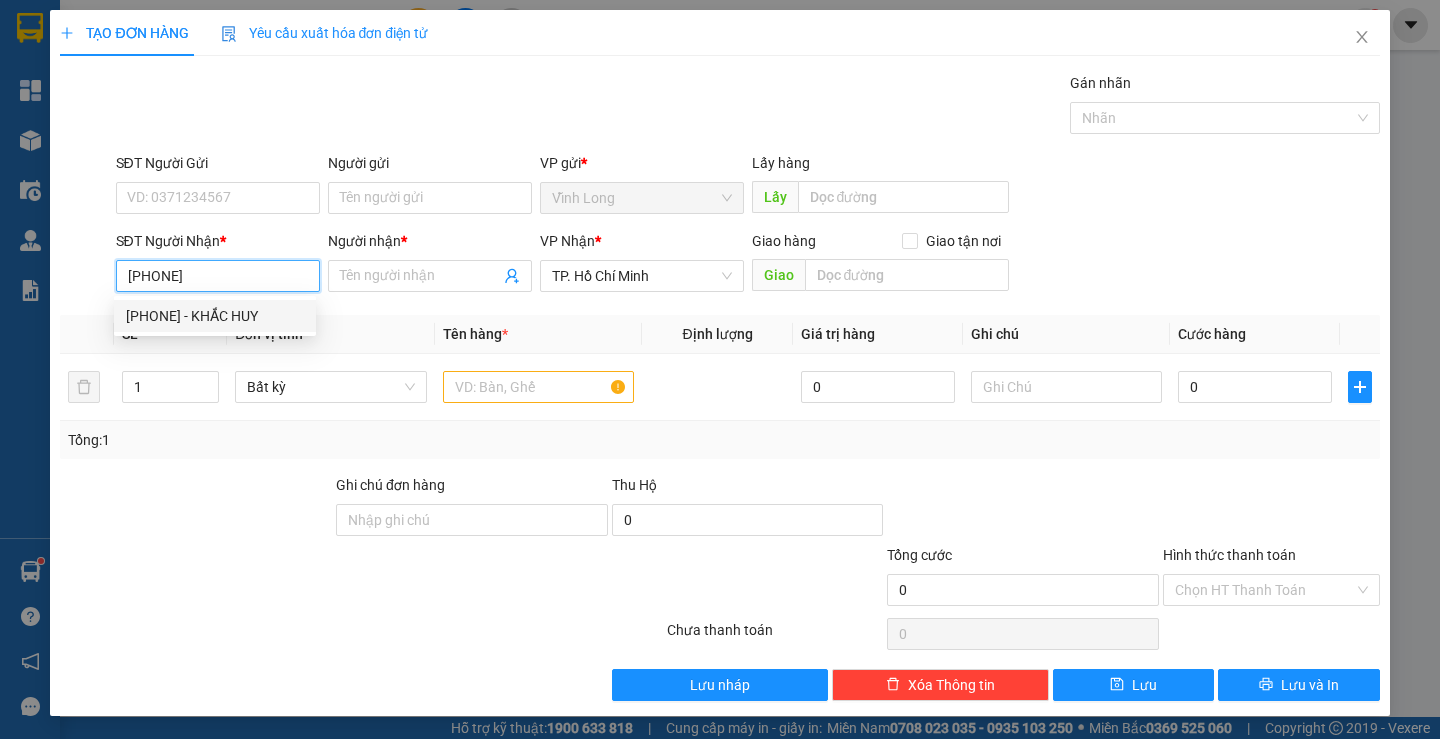 click on "[PHONE] - KHẮC HUY" at bounding box center (215, 316) 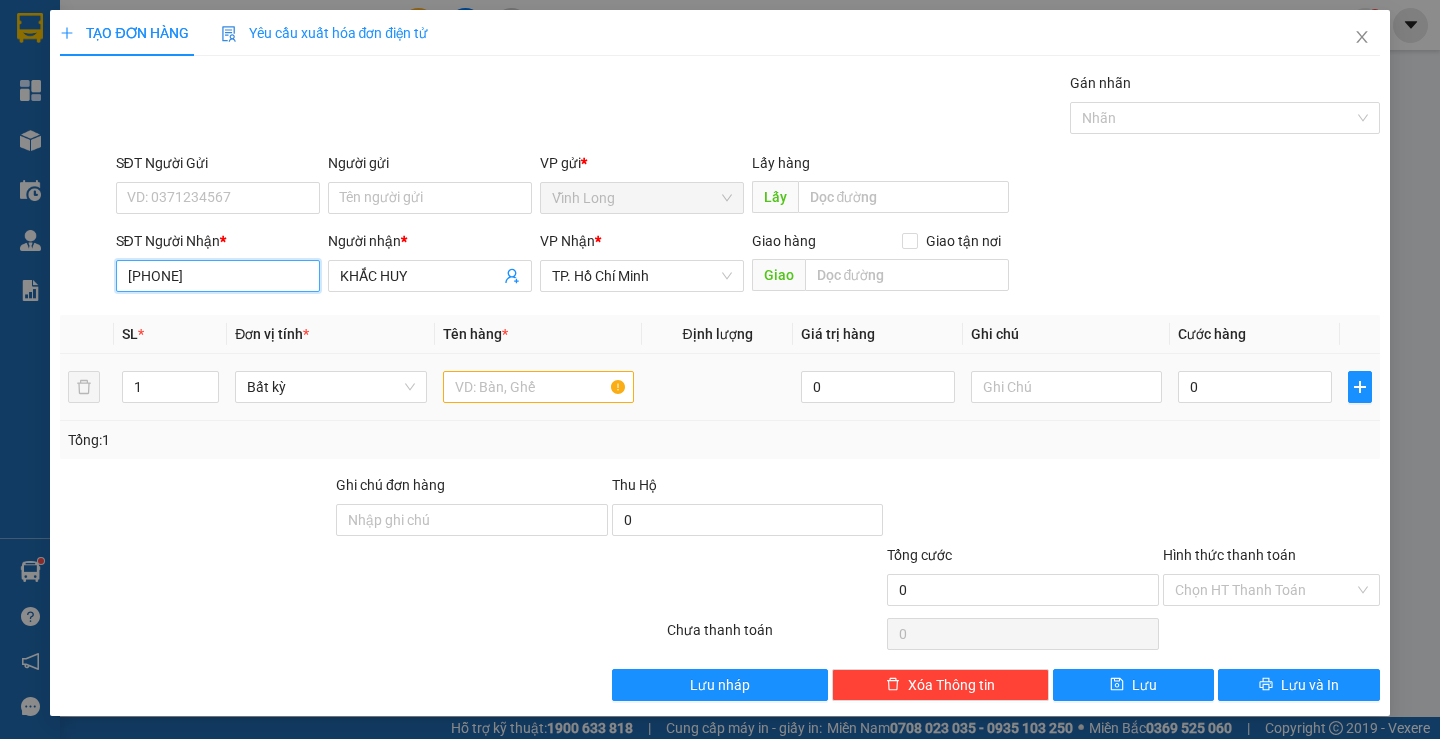 type on "[PHONE]" 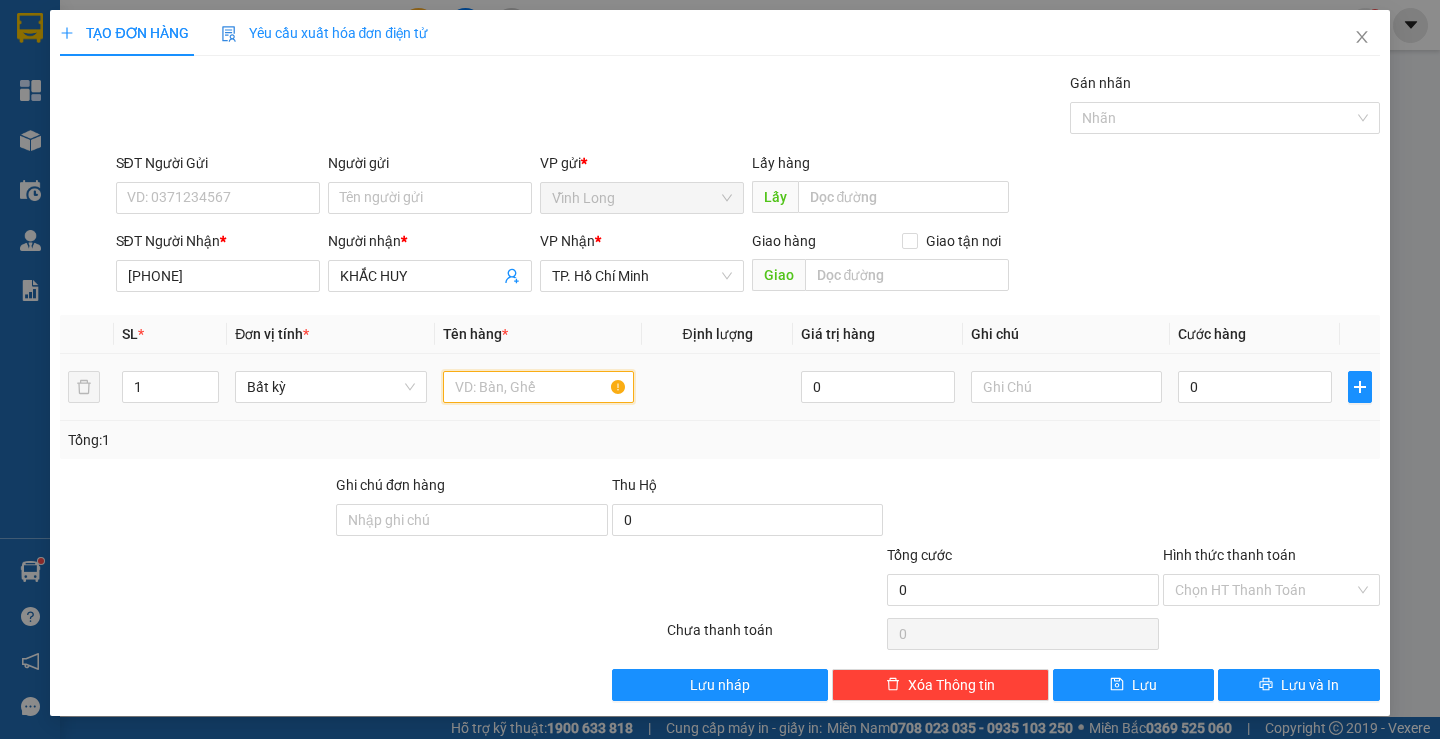 click at bounding box center [538, 387] 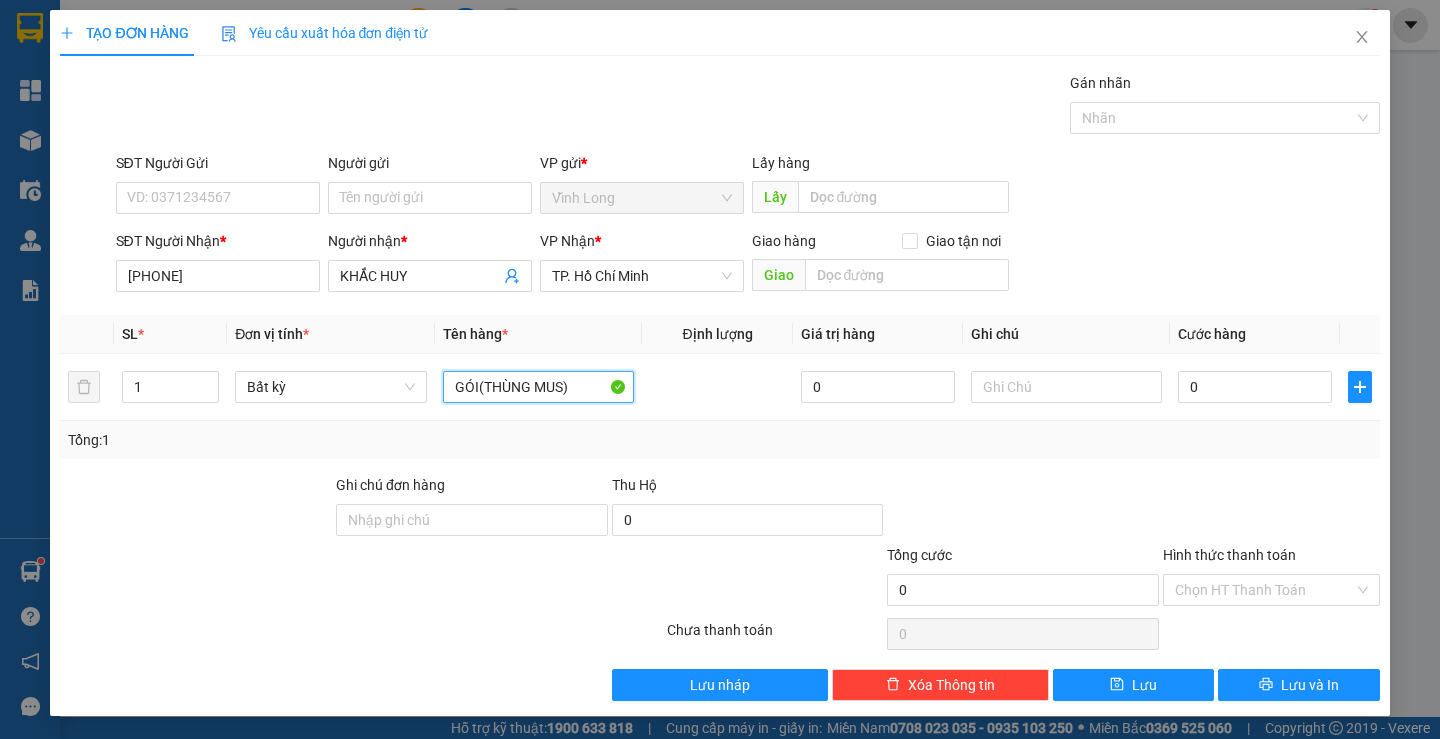 type on "GÓI(THÙNG MUS)" 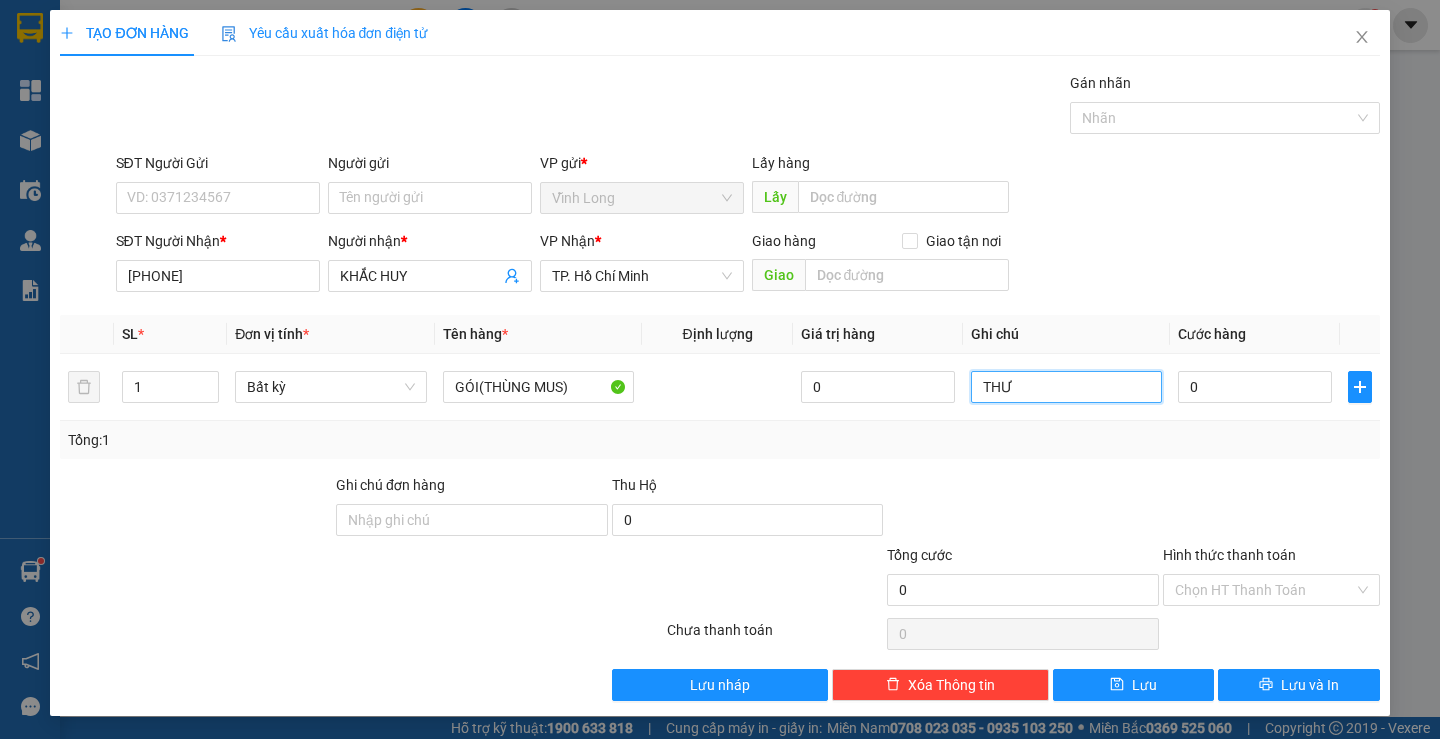 type on "THƯ" 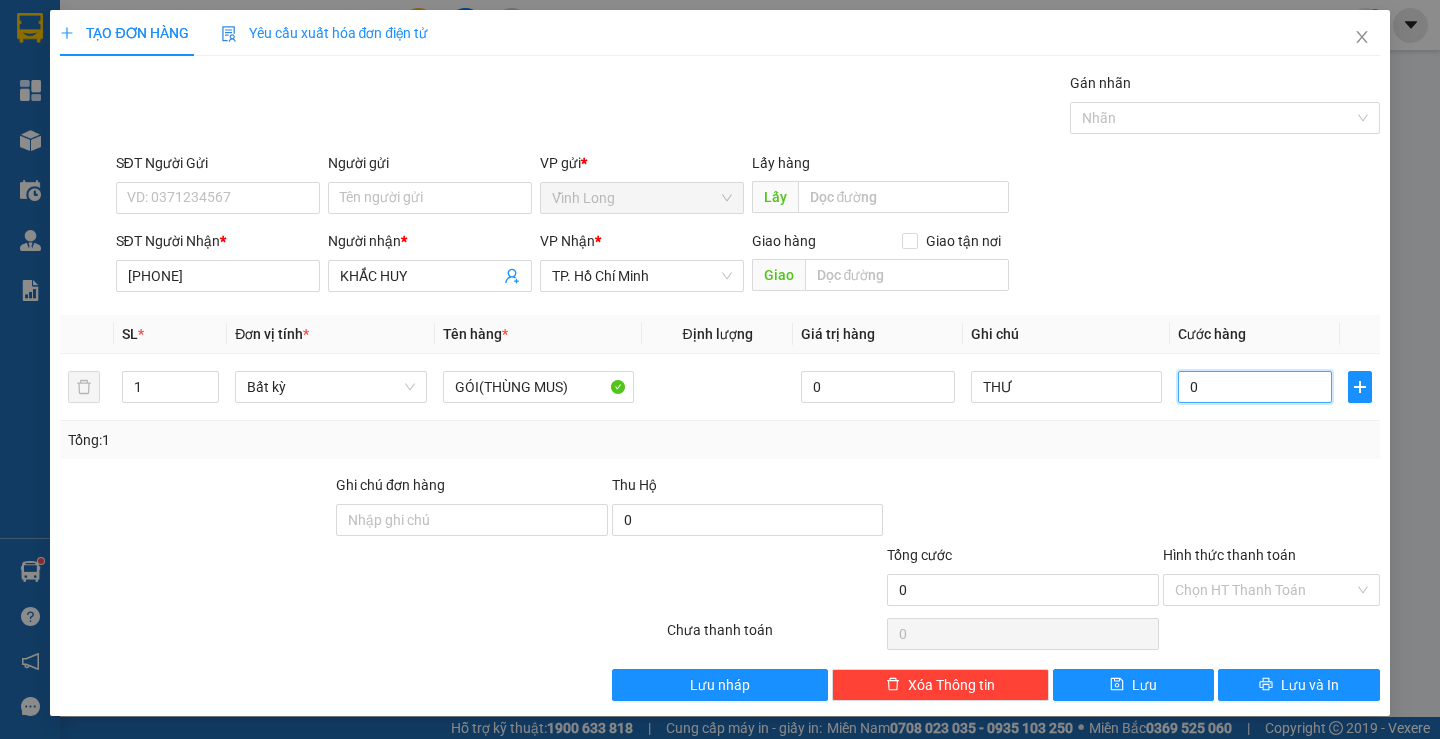 type on "3" 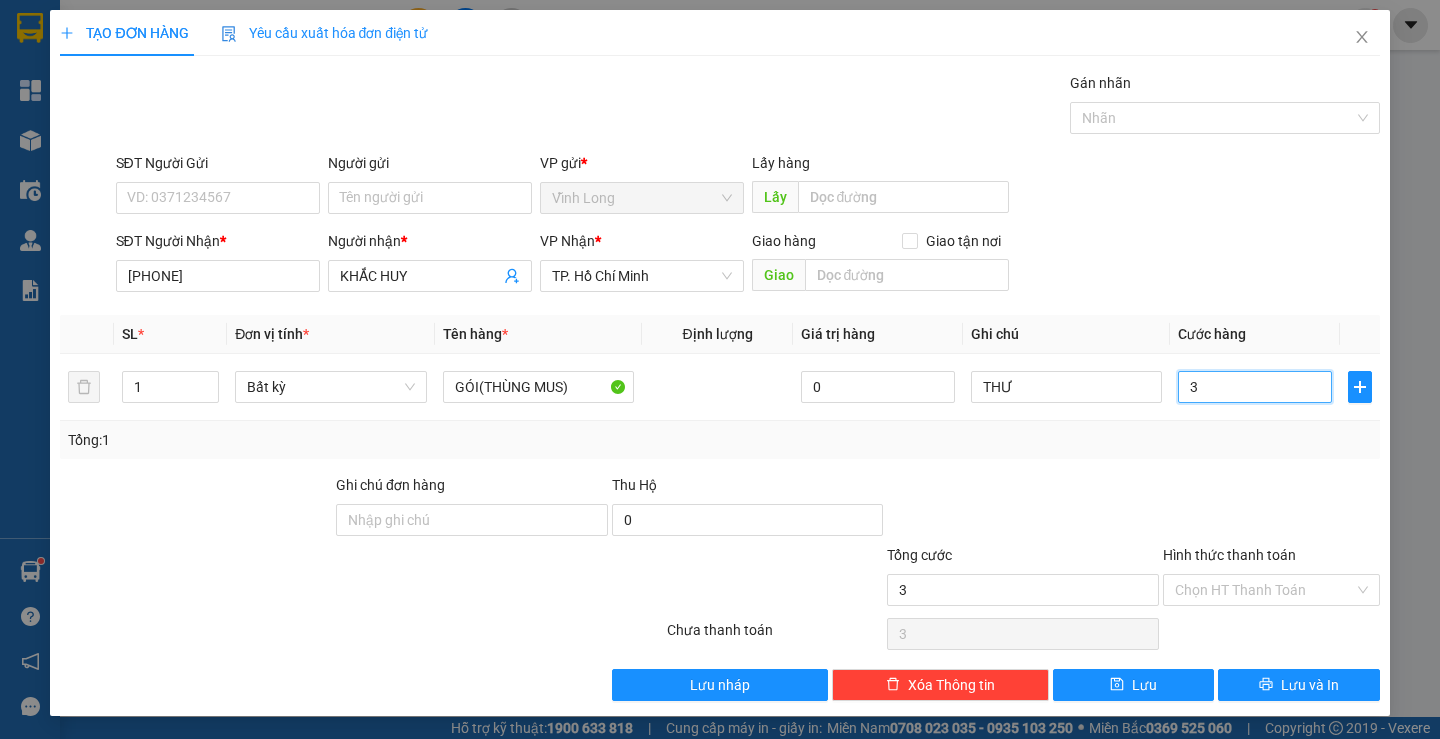 type on "30" 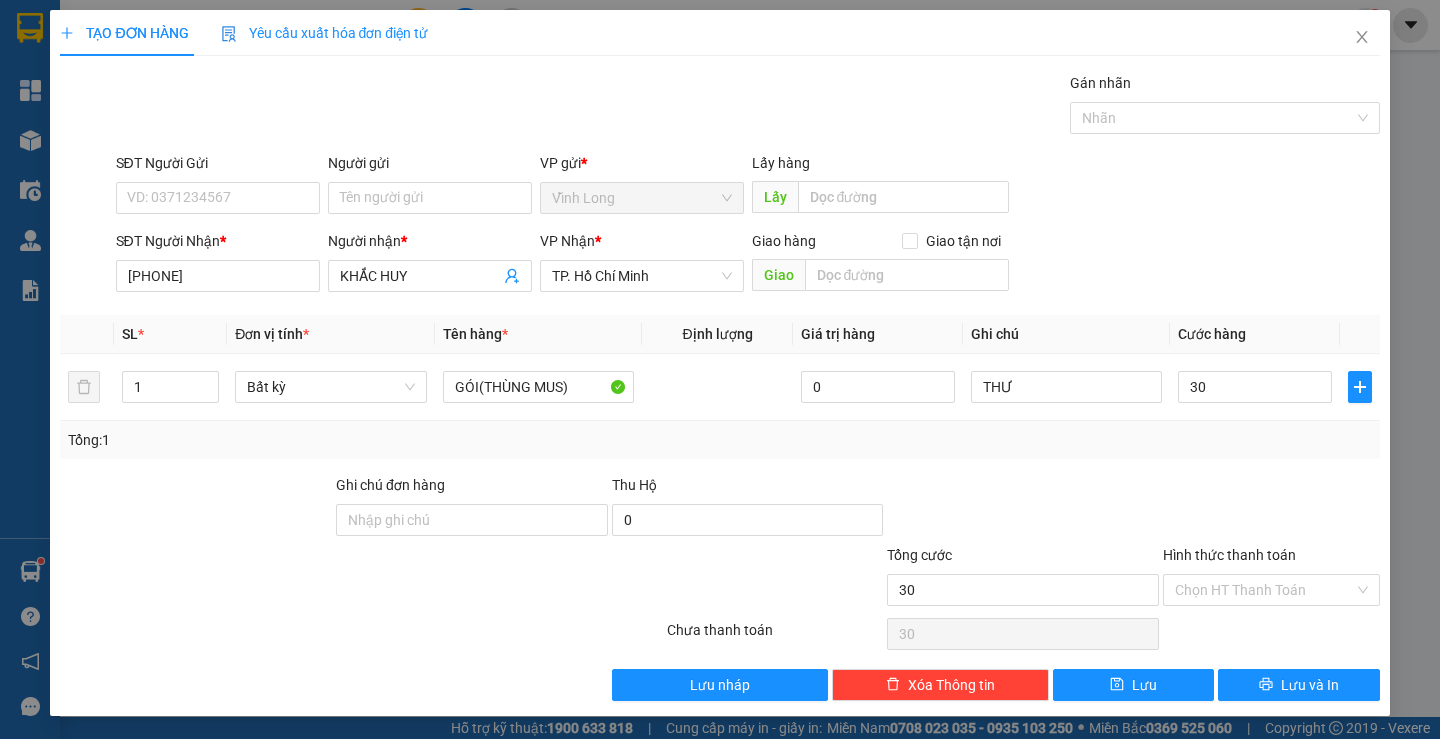 type on "30.000" 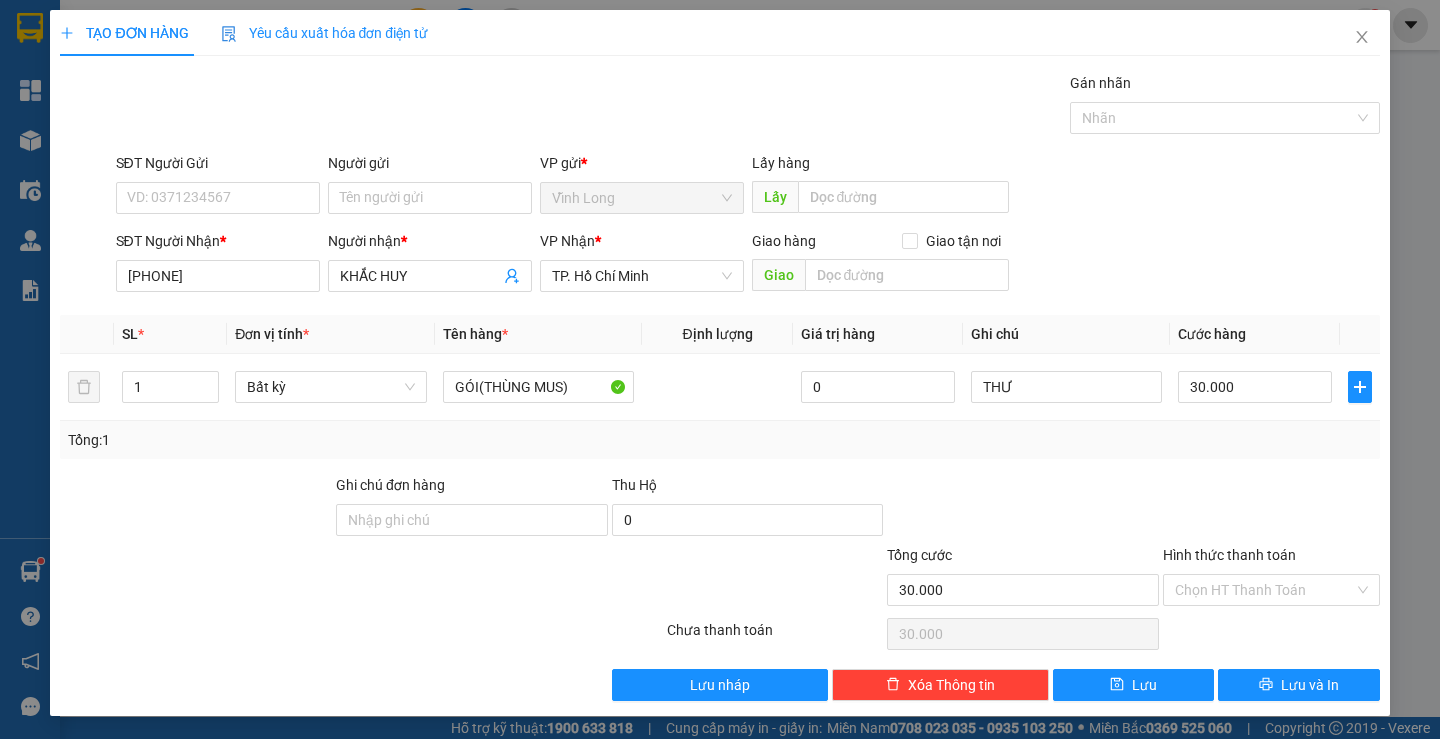 click at bounding box center [1023, 509] 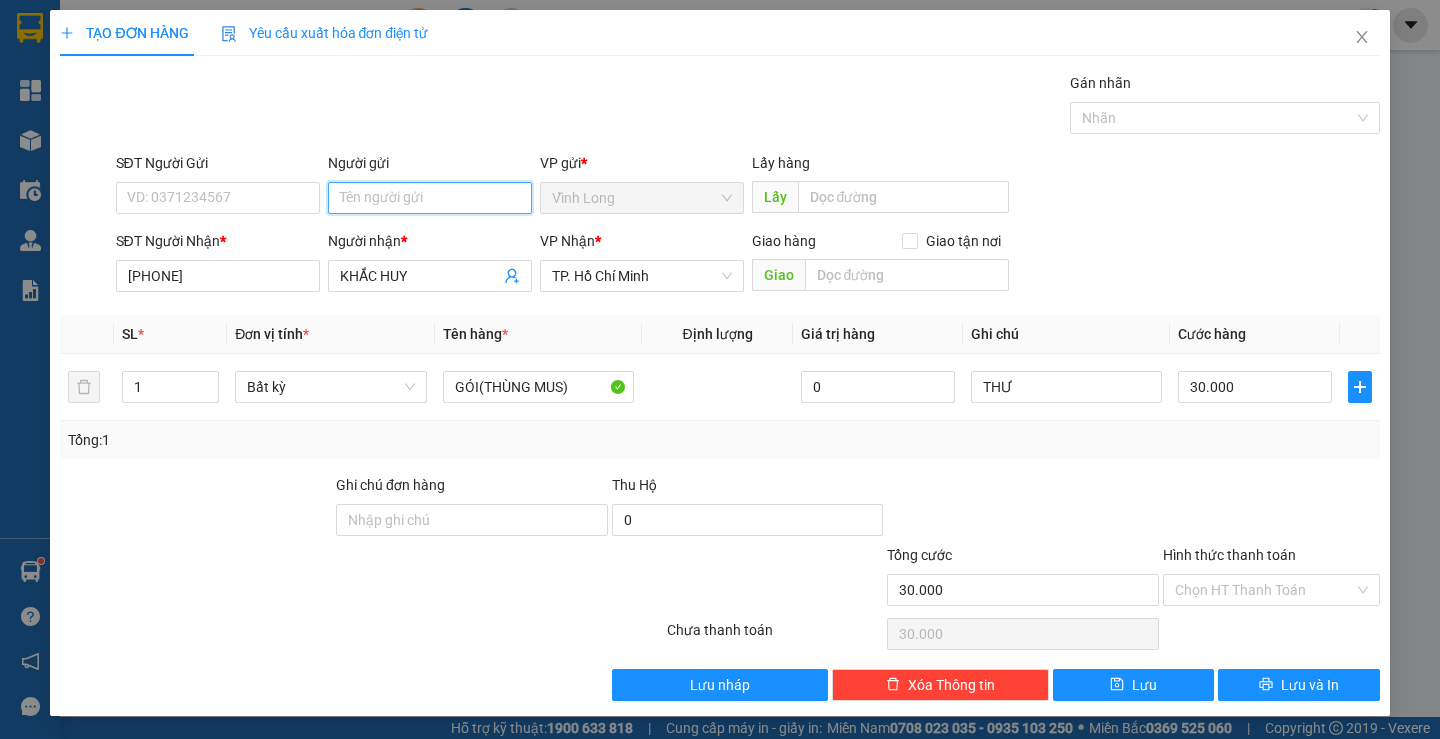 click on "Người gửi" at bounding box center (430, 198) 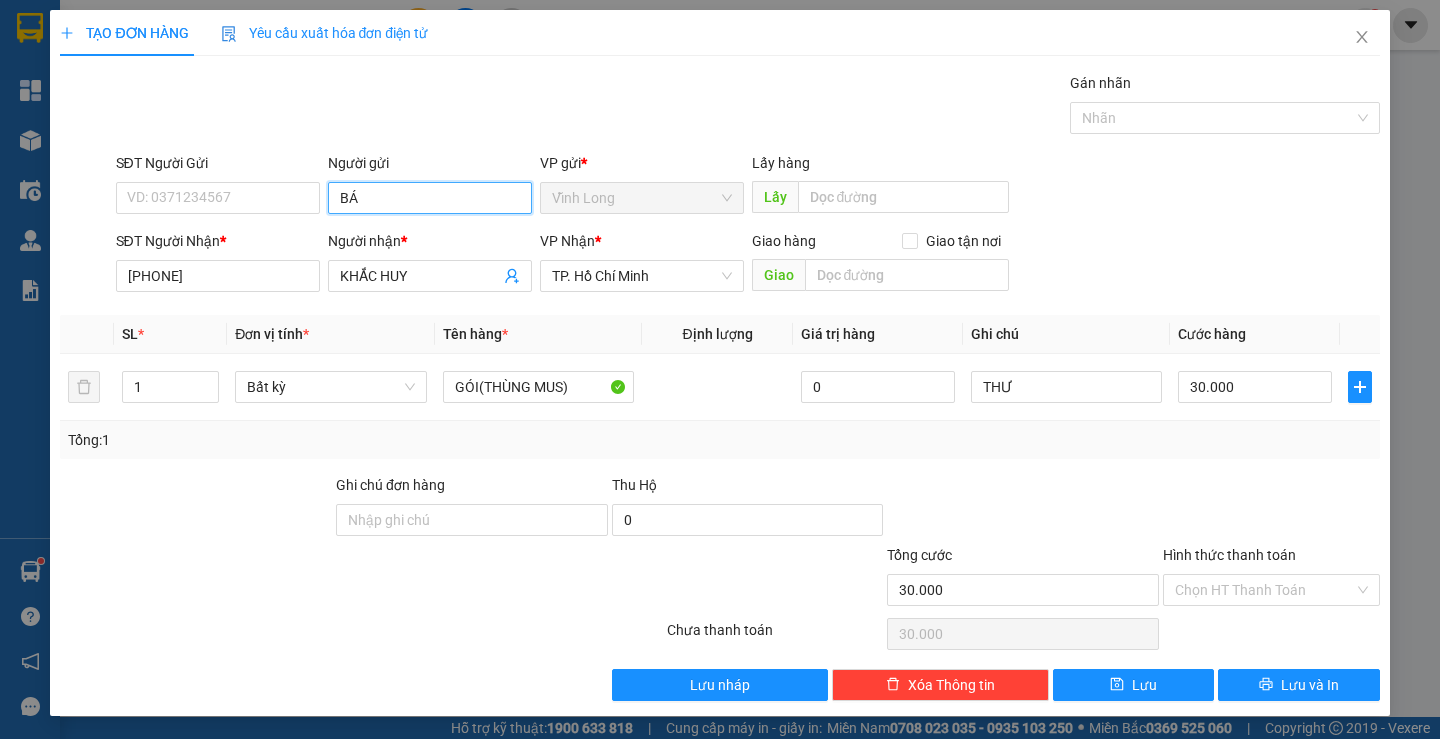 type on "BÁN" 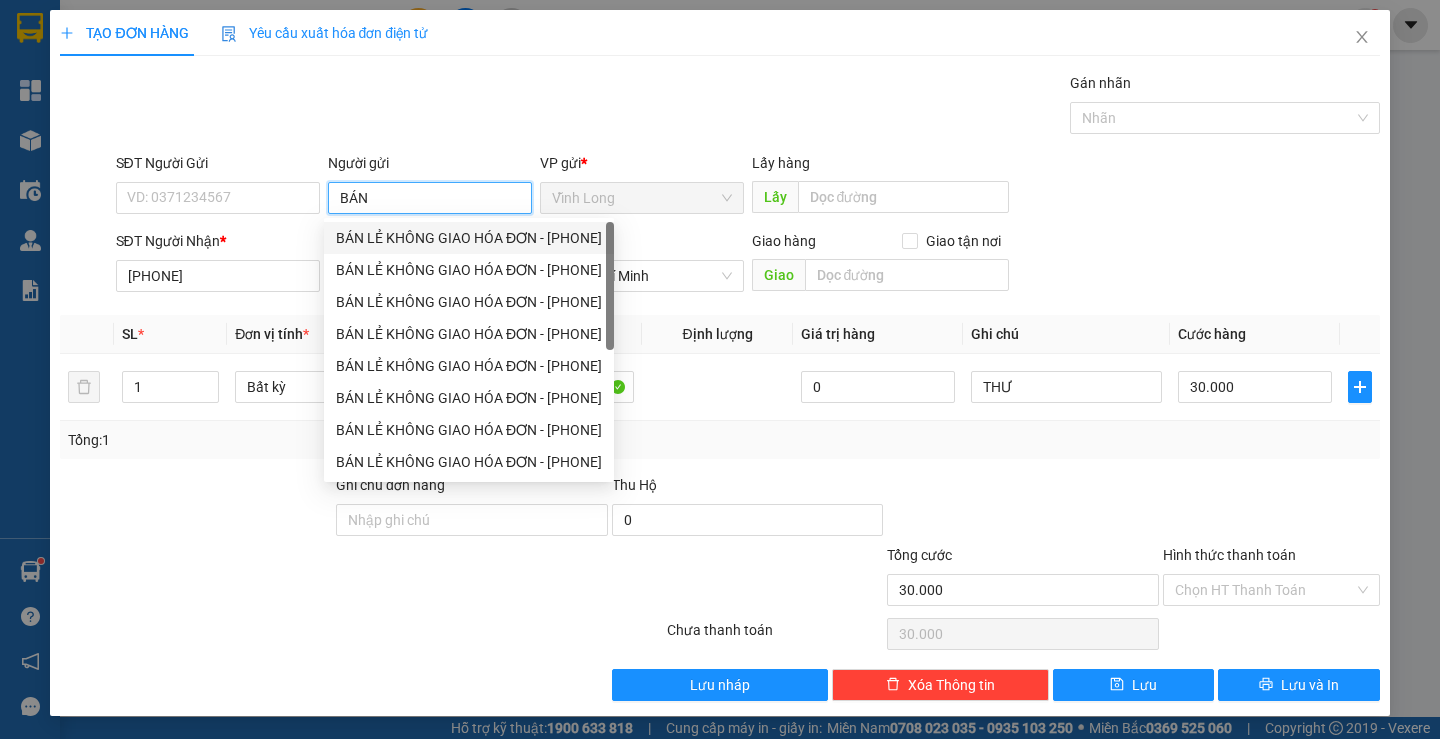 click on "BÁN LẺ KHÔNG GIAO HÓA ĐƠN - [PHONE]" at bounding box center [469, 238] 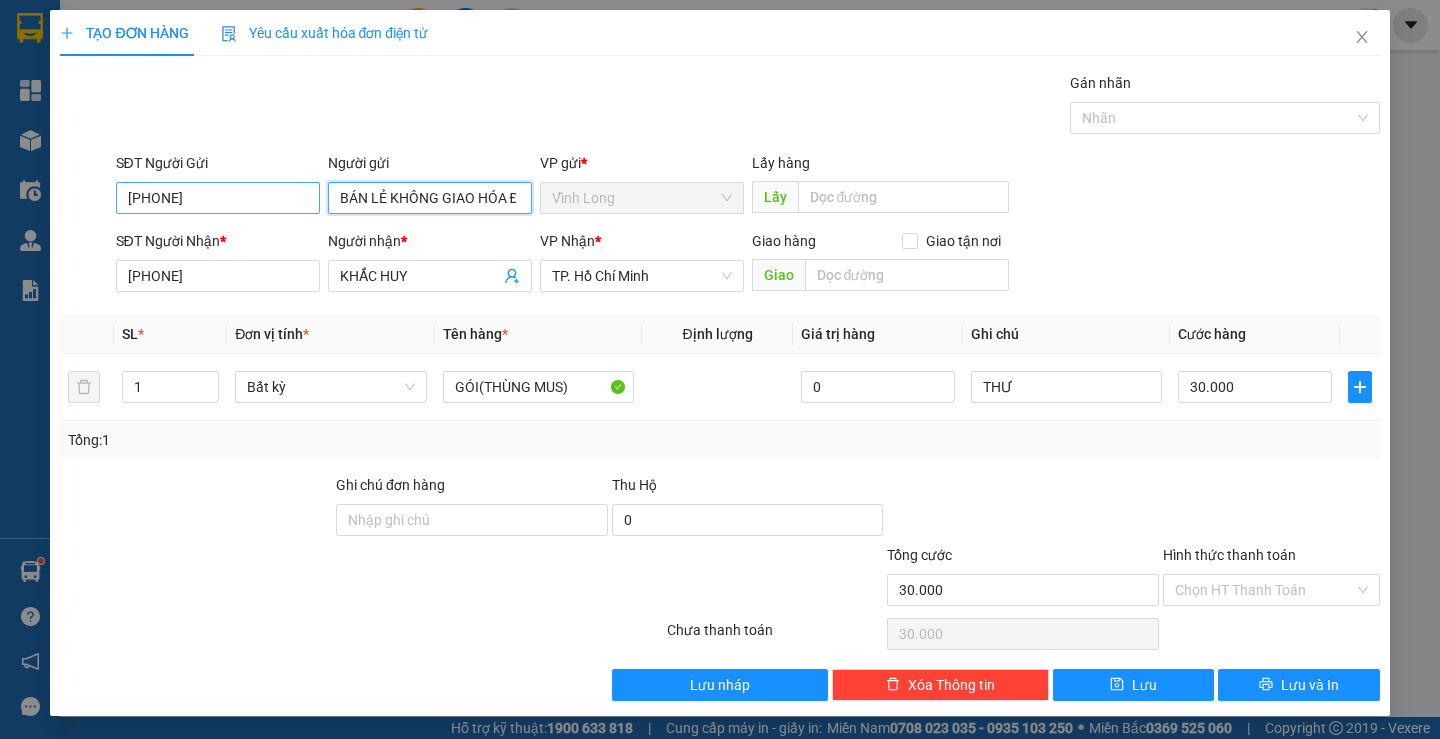 type on "BÁN LẺ KHÔNG GIAO HÓA ĐƠN" 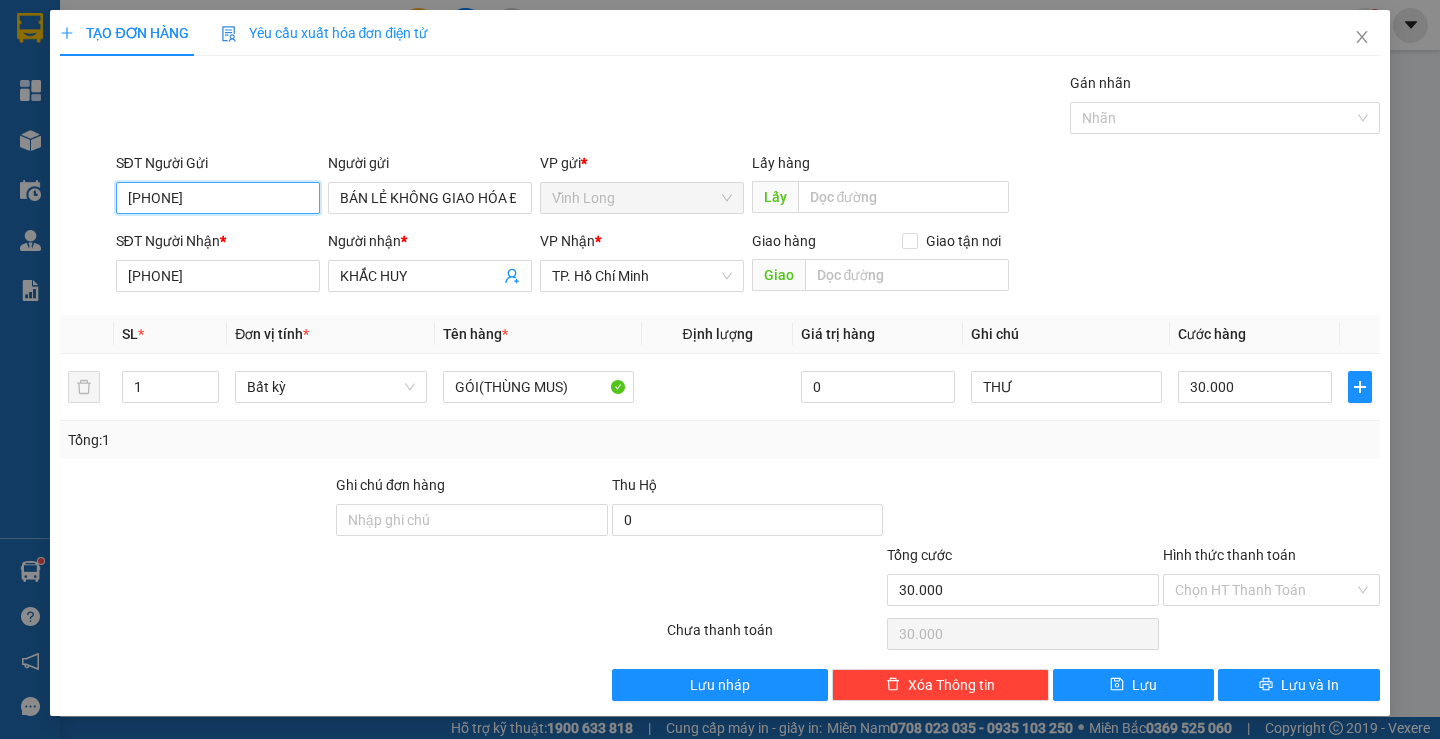drag, startPoint x: 277, startPoint y: 199, endPoint x: 0, endPoint y: 223, distance: 278.03778 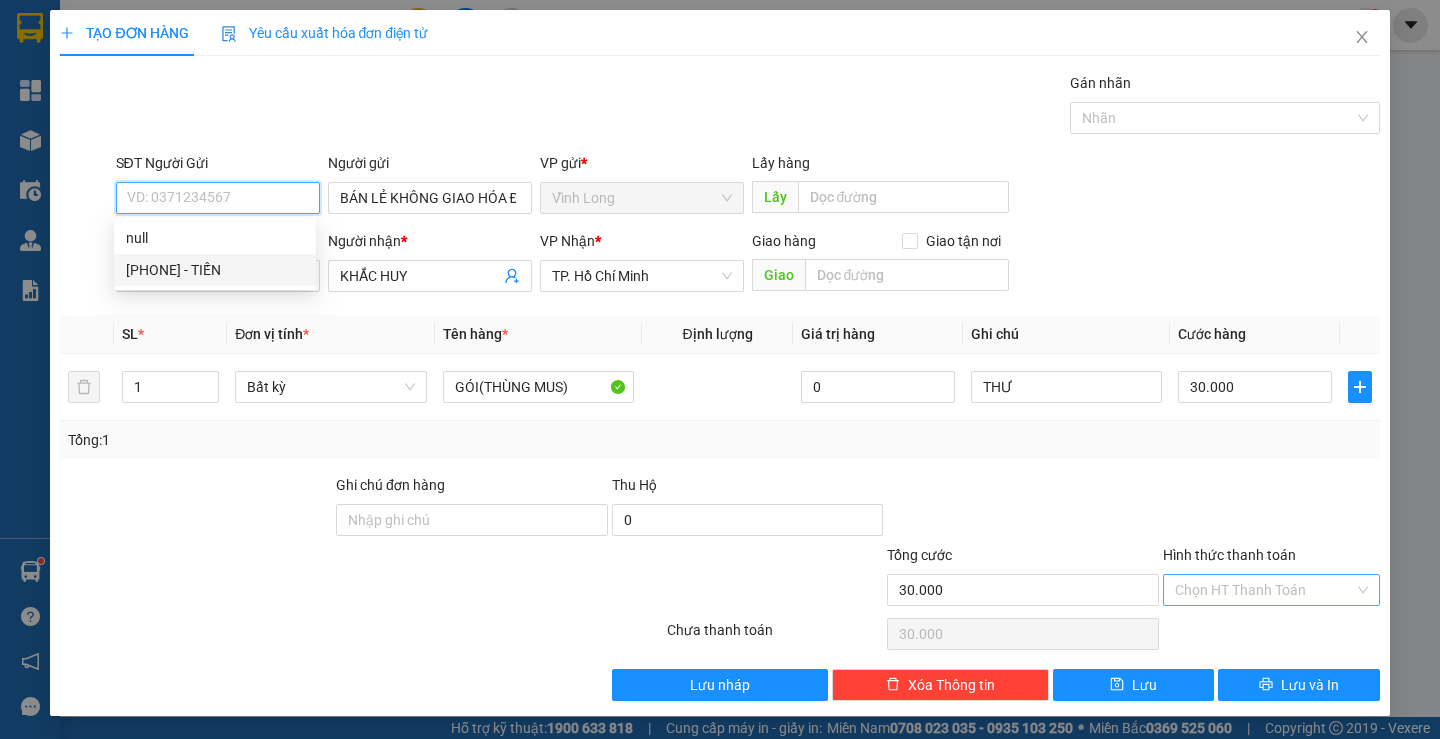 type 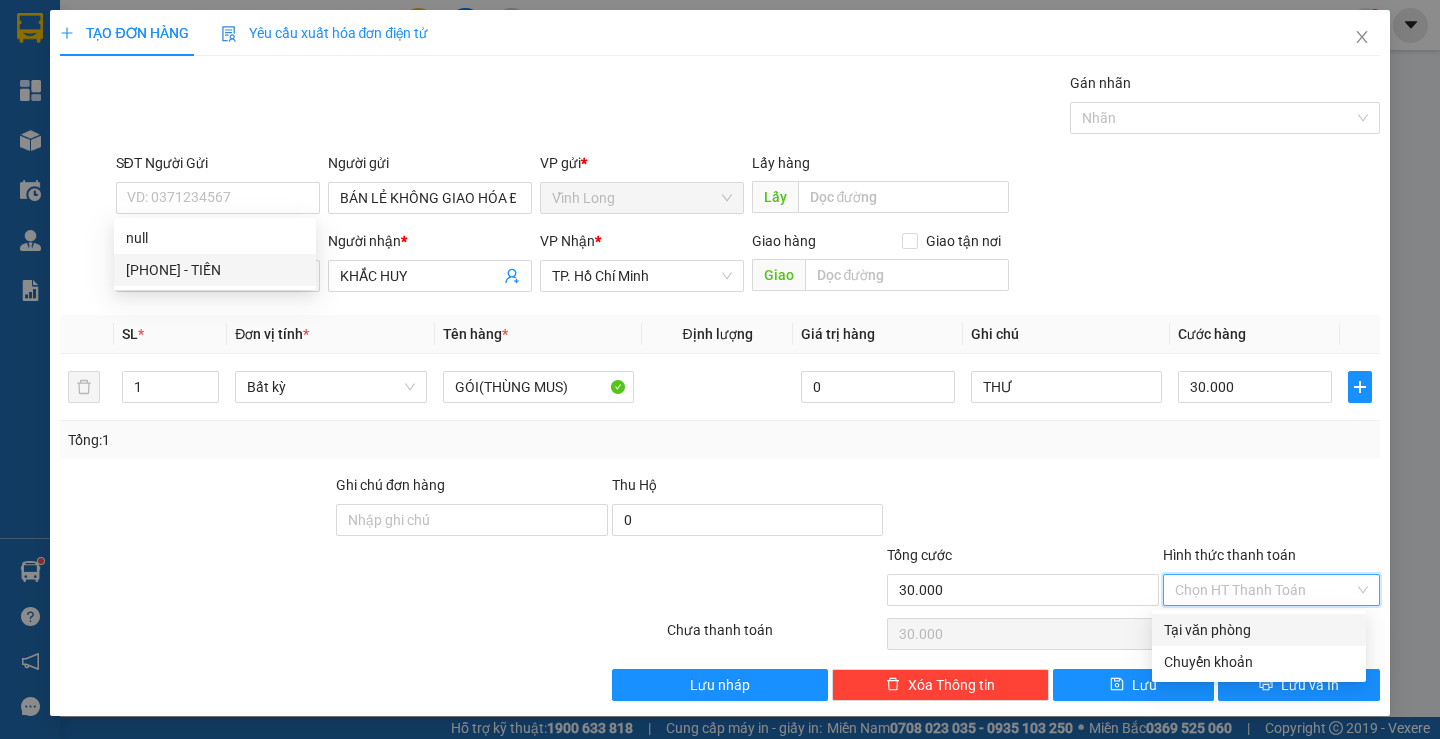 click on "Hình thức thanh toán" at bounding box center (1264, 590) 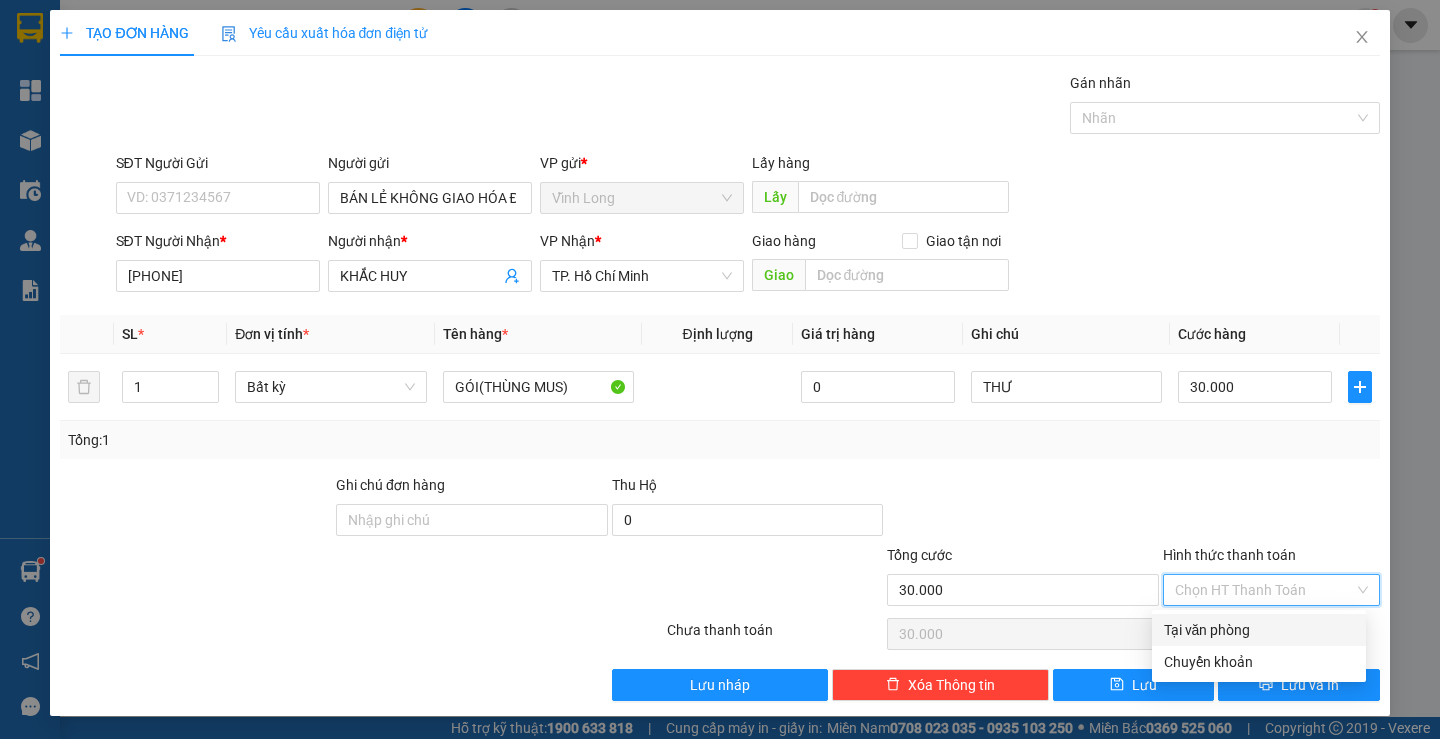 click on "Tại văn phòng" at bounding box center [1259, 630] 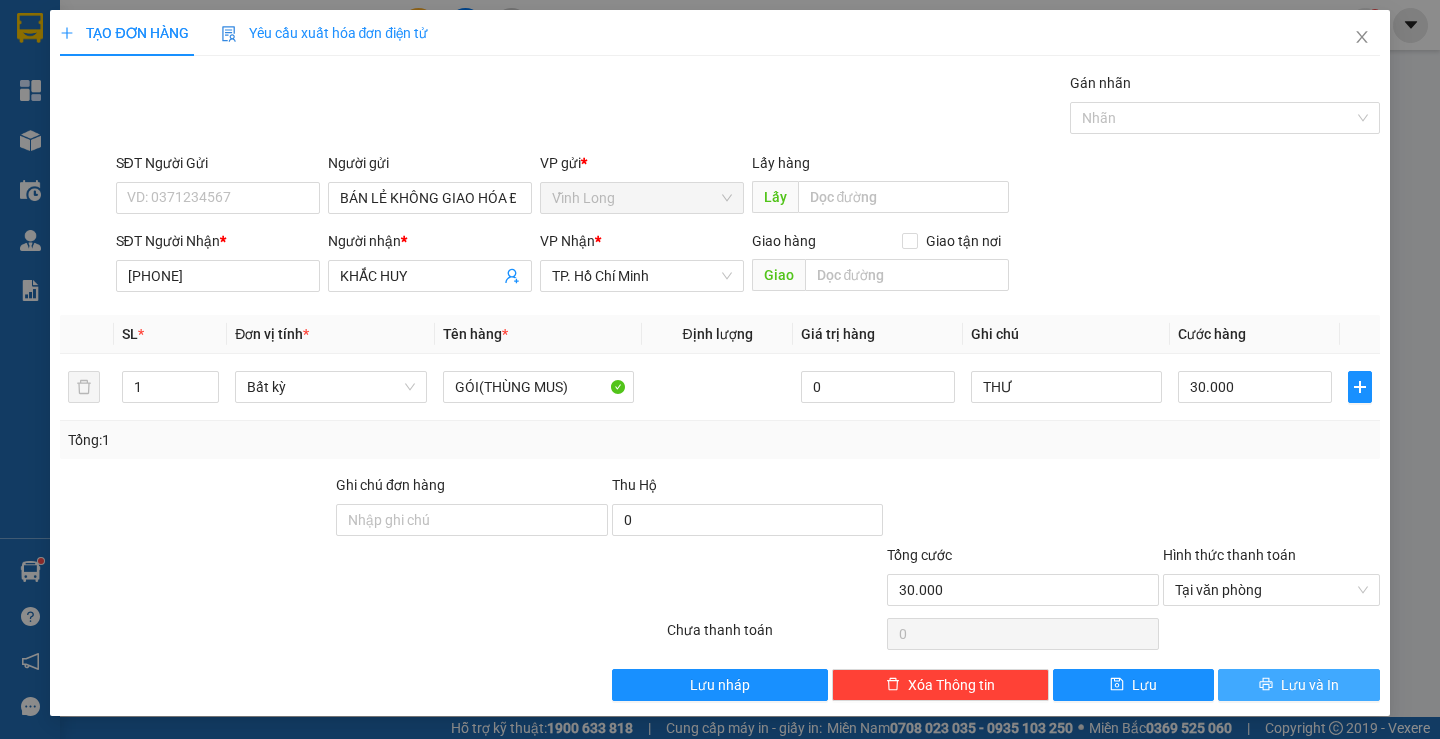 click on "Lưu và In" at bounding box center (1298, 685) 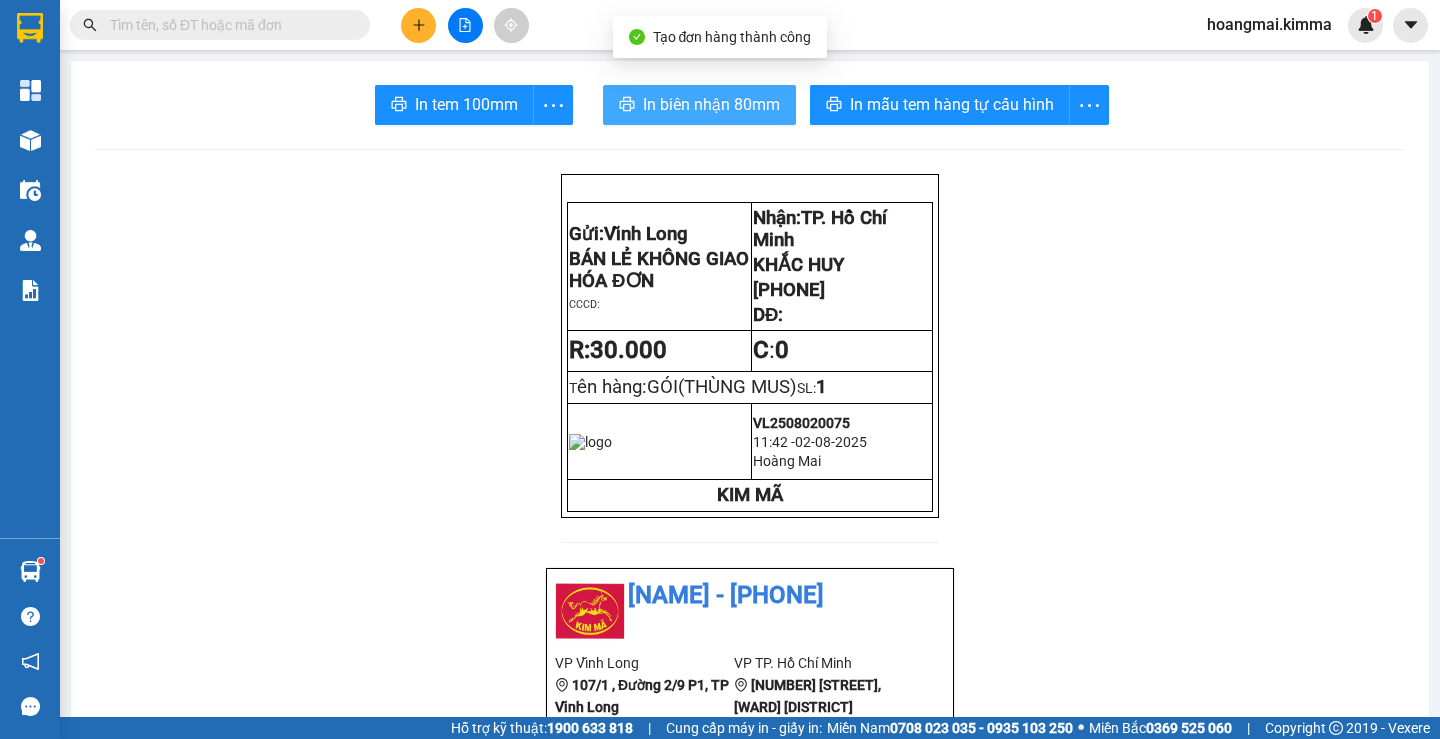 drag, startPoint x: 707, startPoint y: 107, endPoint x: 692, endPoint y: 154, distance: 49.335587 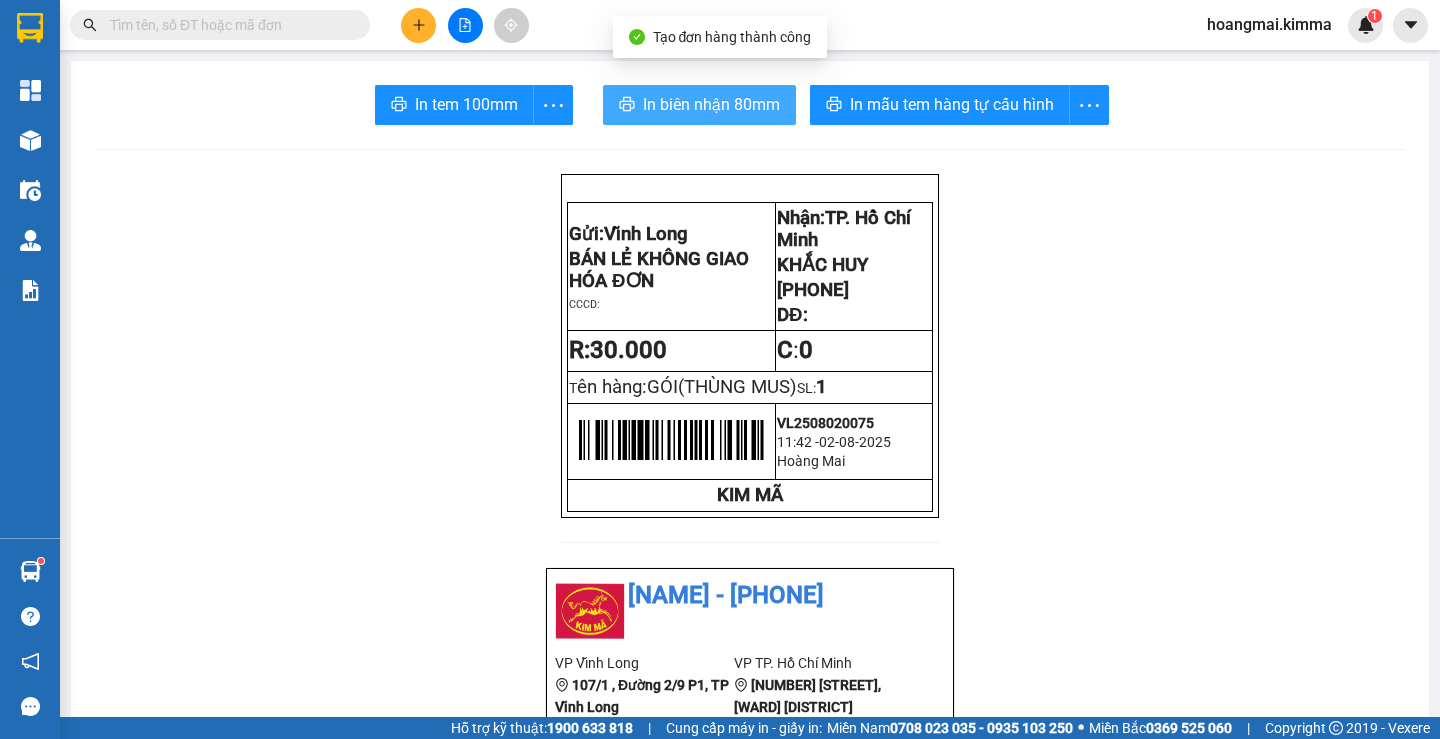 scroll, scrollTop: 0, scrollLeft: 0, axis: both 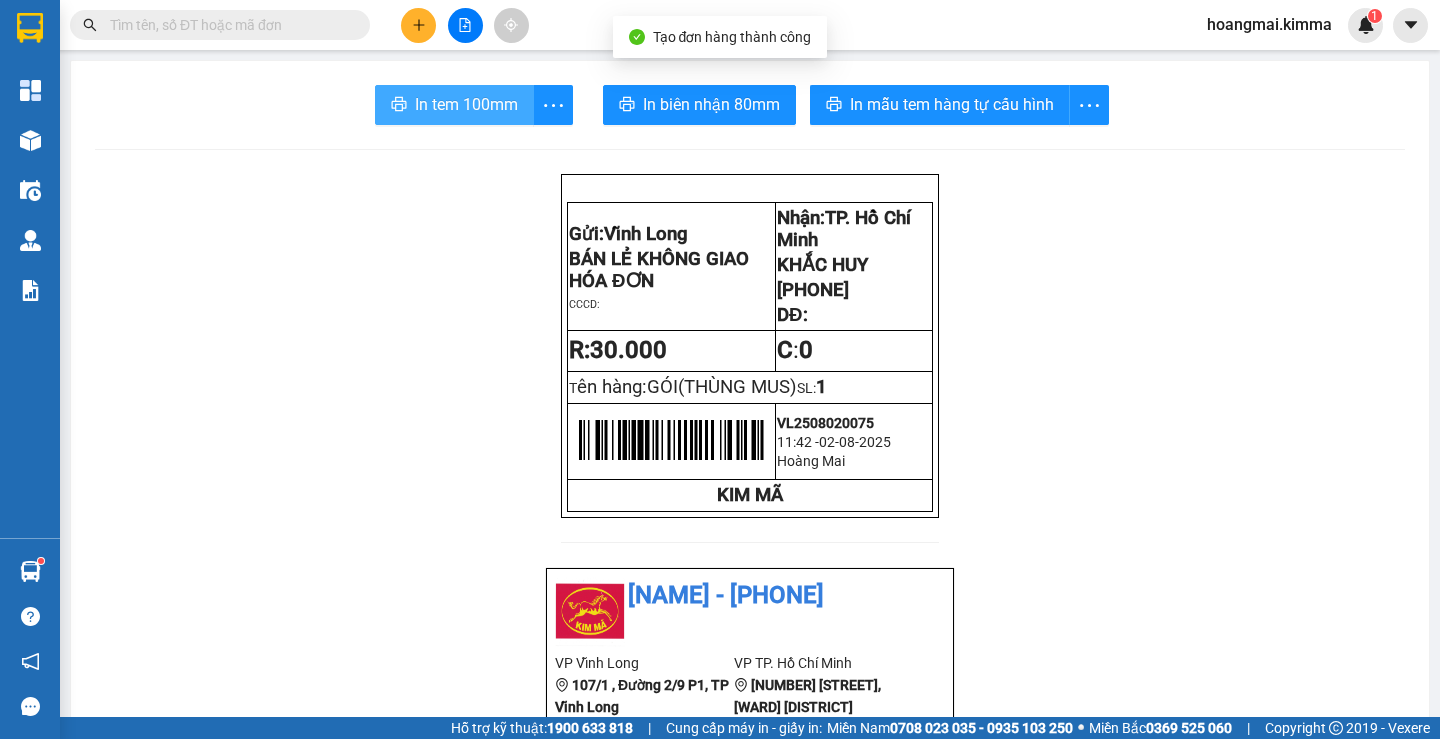 click on "In tem 100mm" at bounding box center [454, 105] 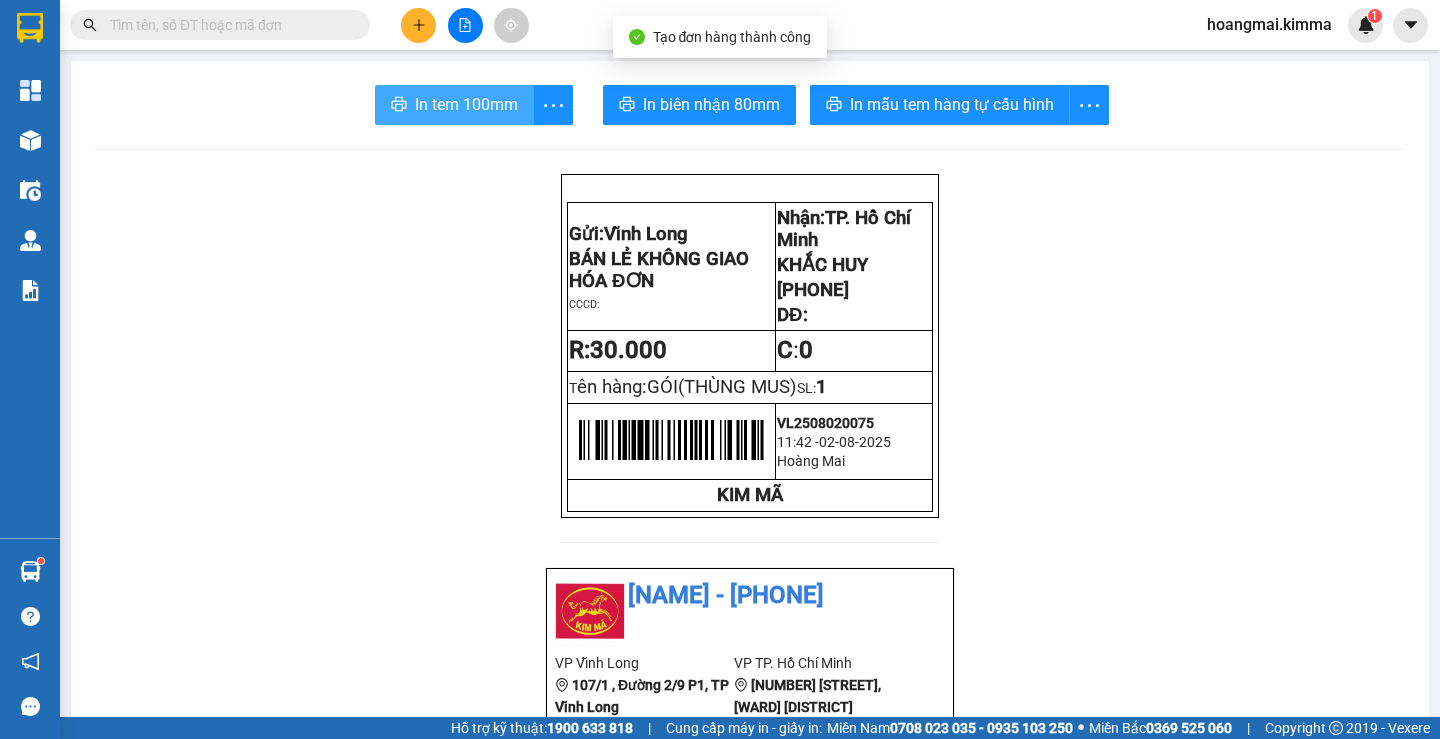 scroll, scrollTop: 0, scrollLeft: 0, axis: both 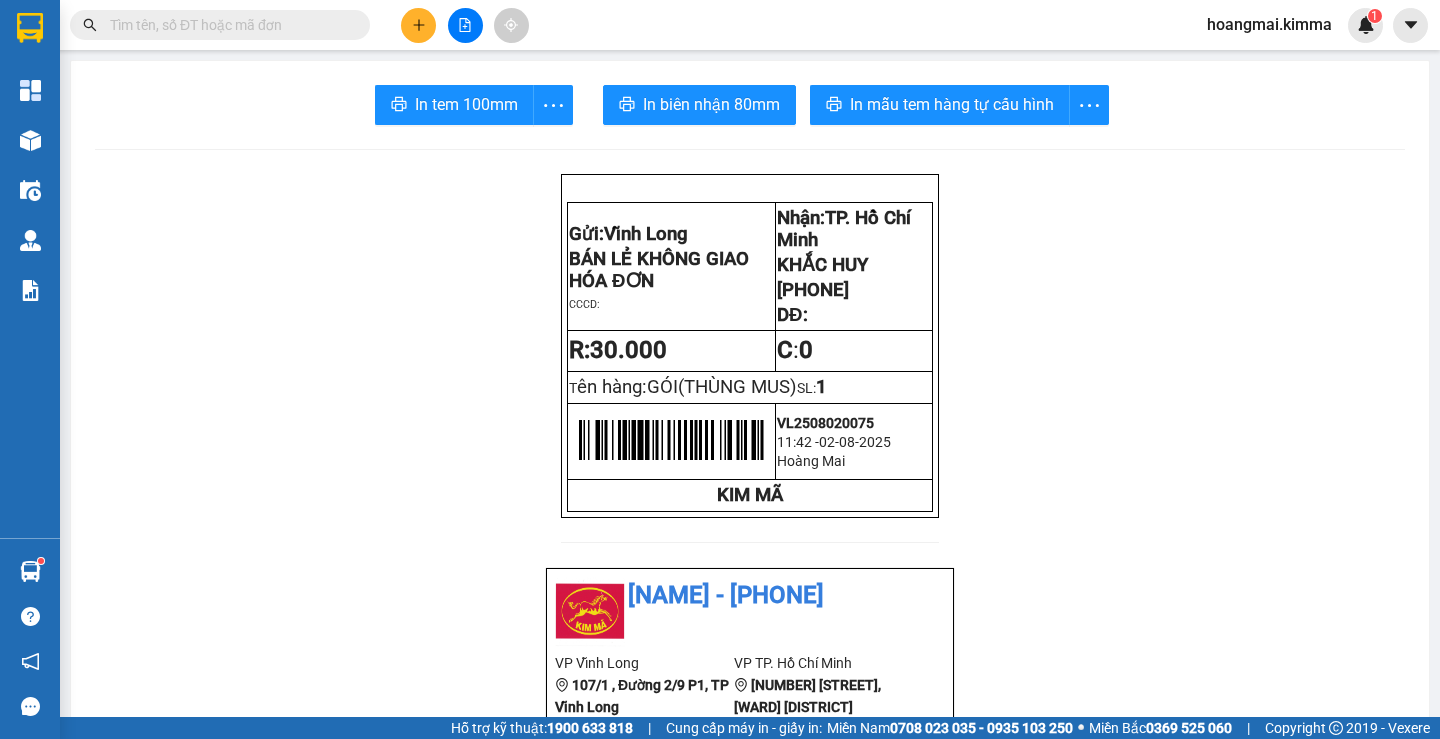 click 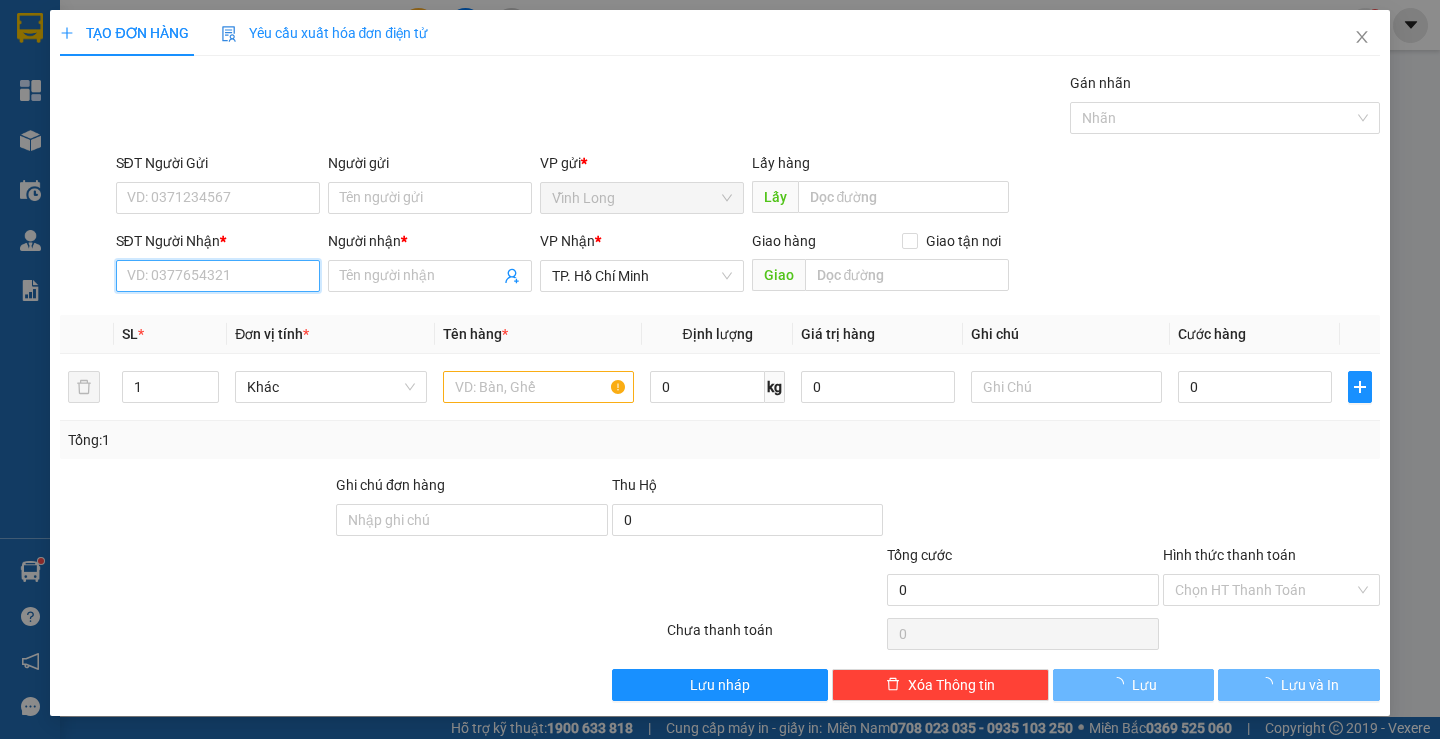click on "SĐT Người Nhận  *" at bounding box center (218, 276) 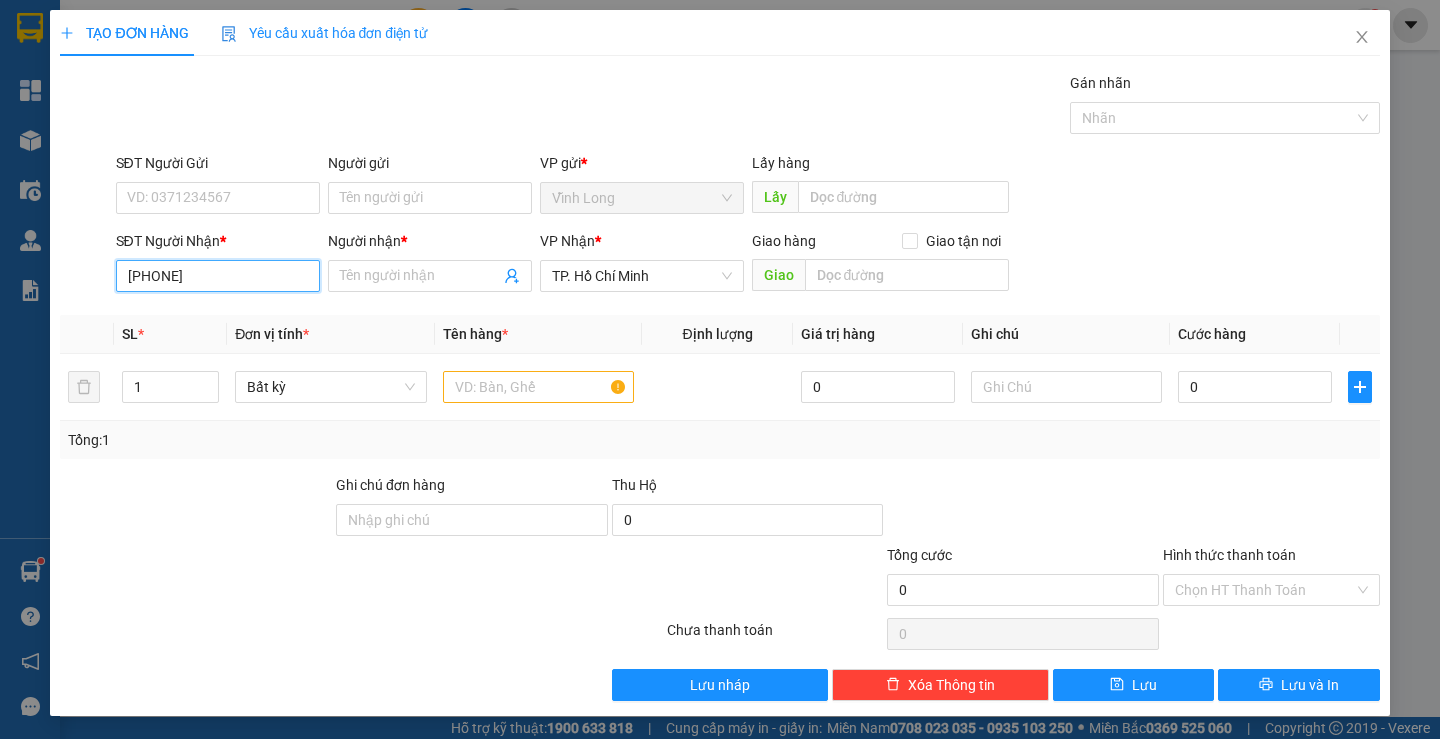 type on "[PHONE]" 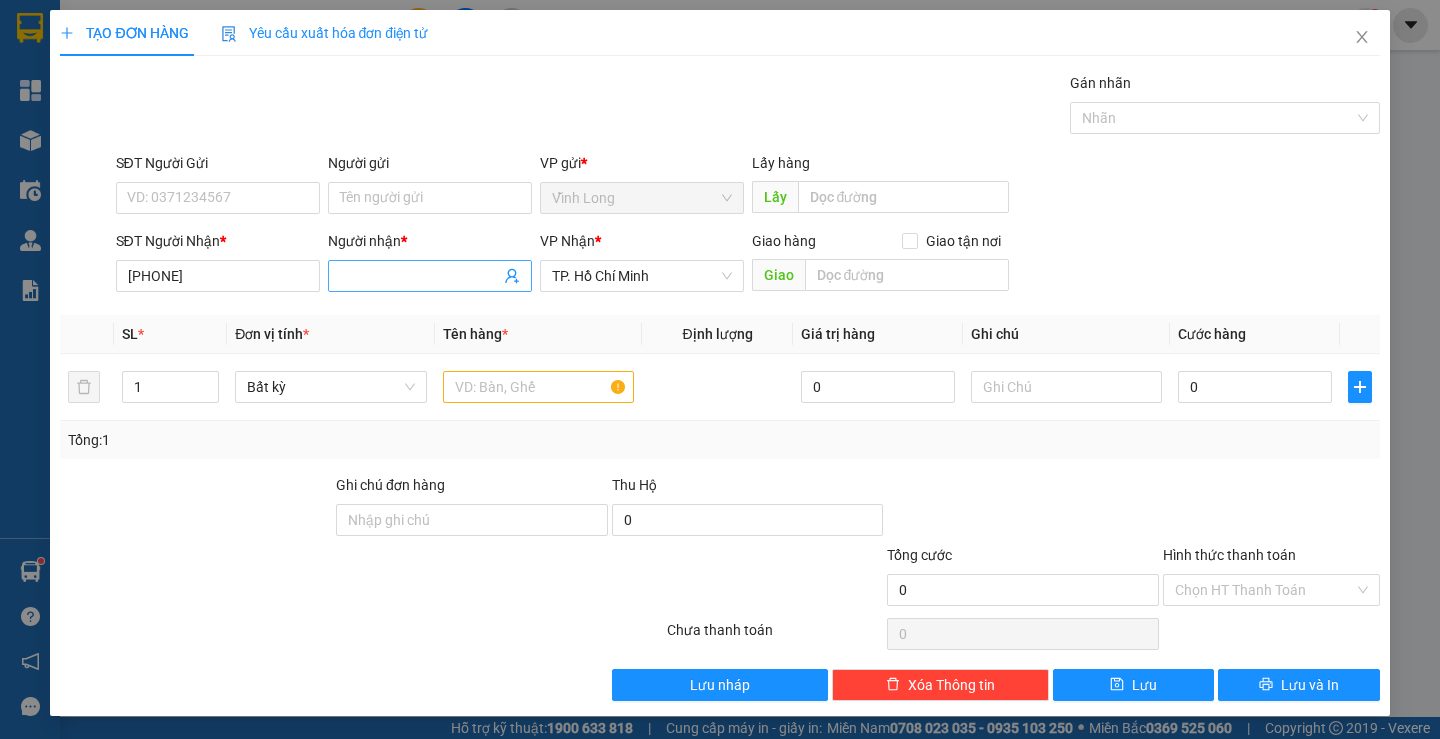 drag, startPoint x: 382, startPoint y: 256, endPoint x: 397, endPoint y: 276, distance: 25 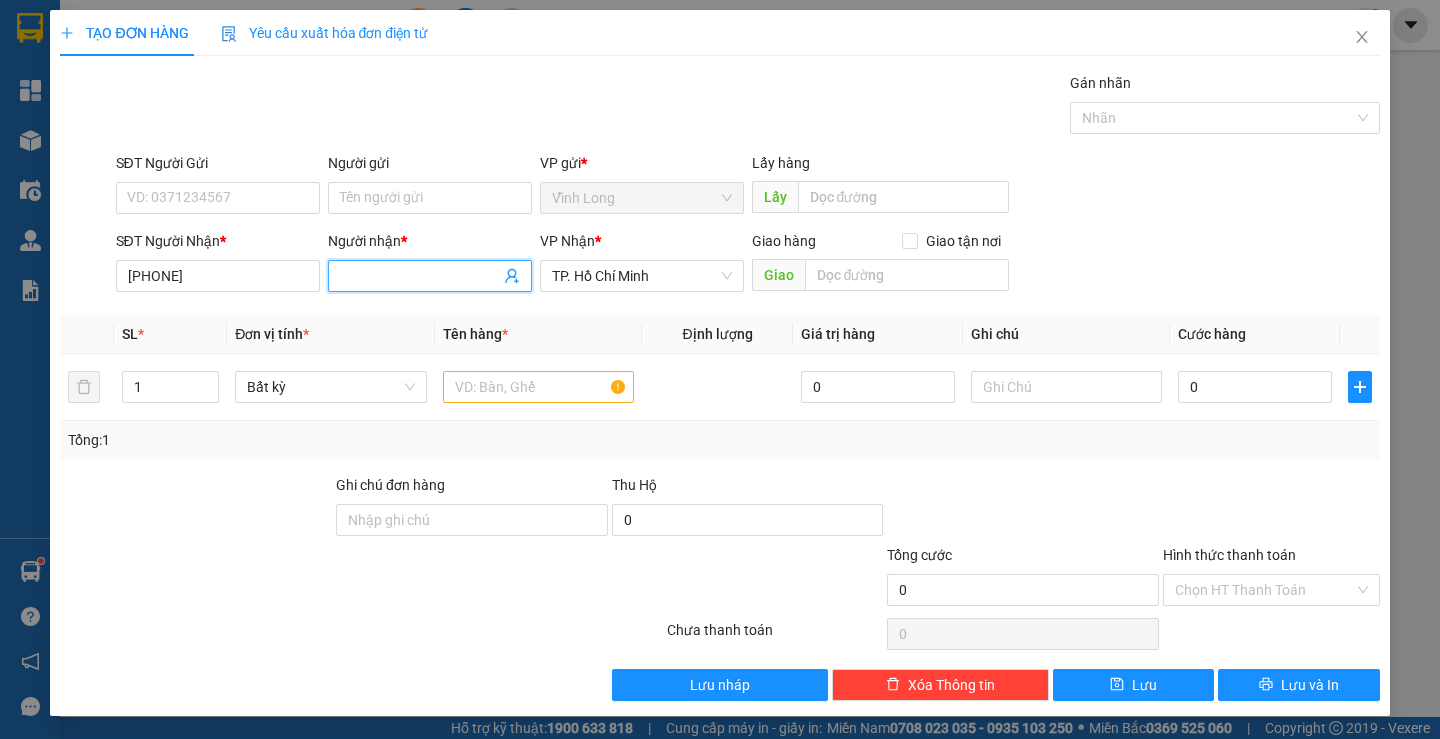 click on "Người nhận  *" at bounding box center [420, 276] 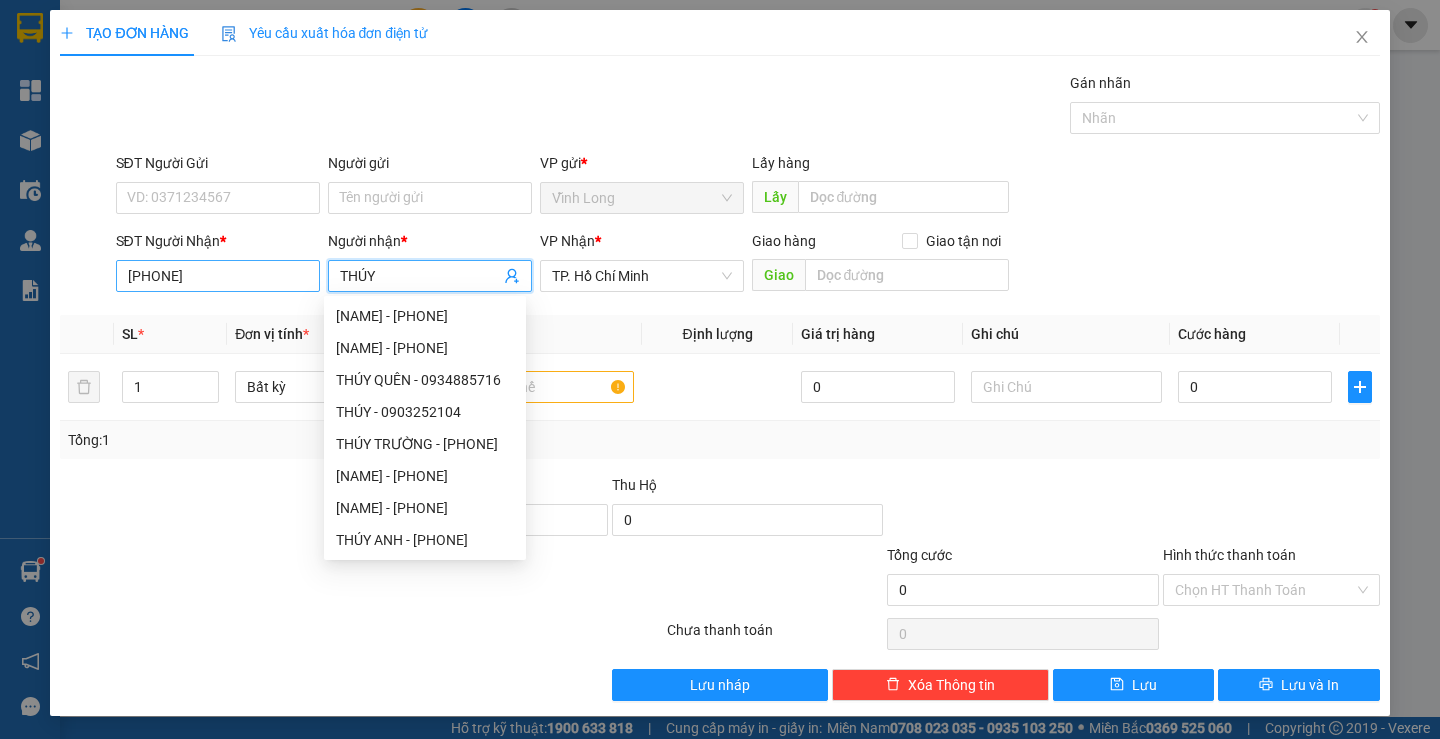 type on "THÚY" 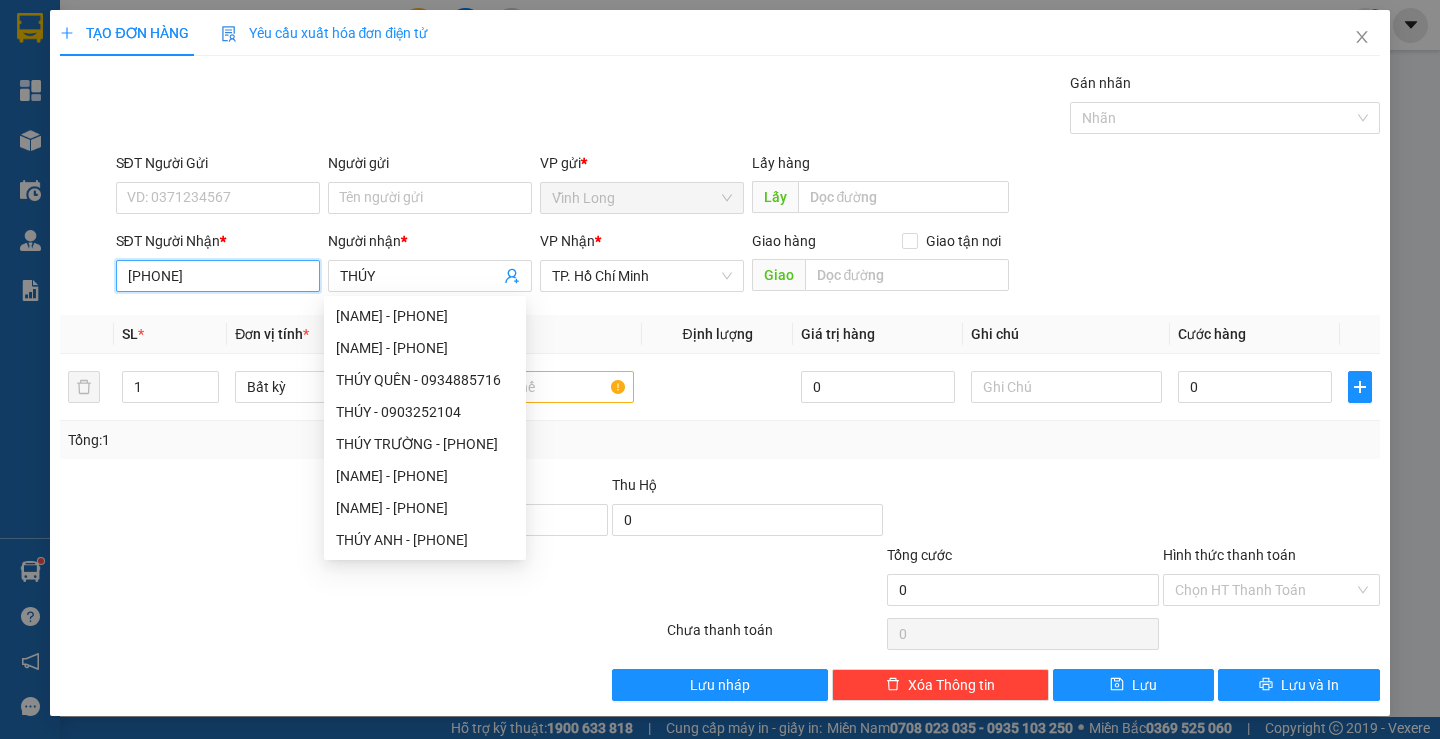 click on "[PHONE]" at bounding box center [218, 276] 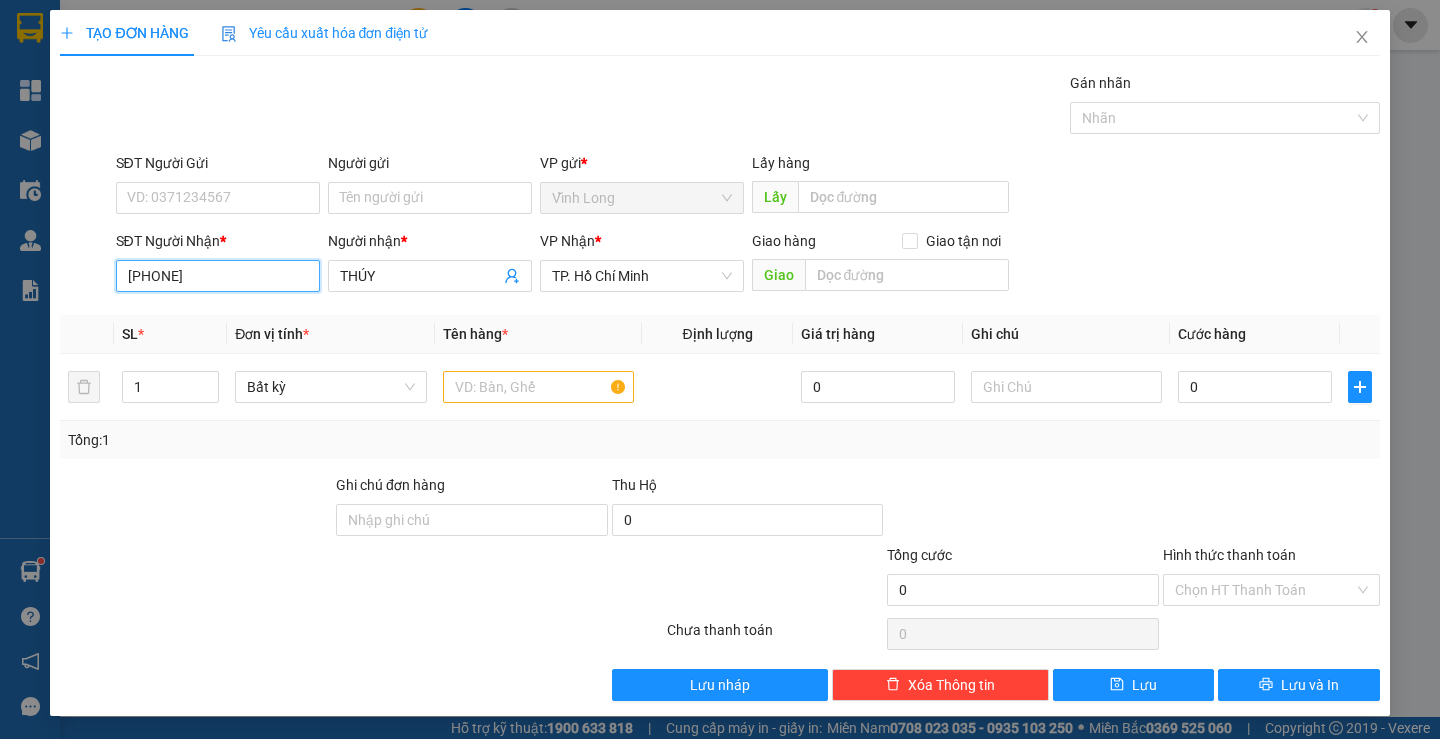 click on "[PHONE]" at bounding box center (218, 276) 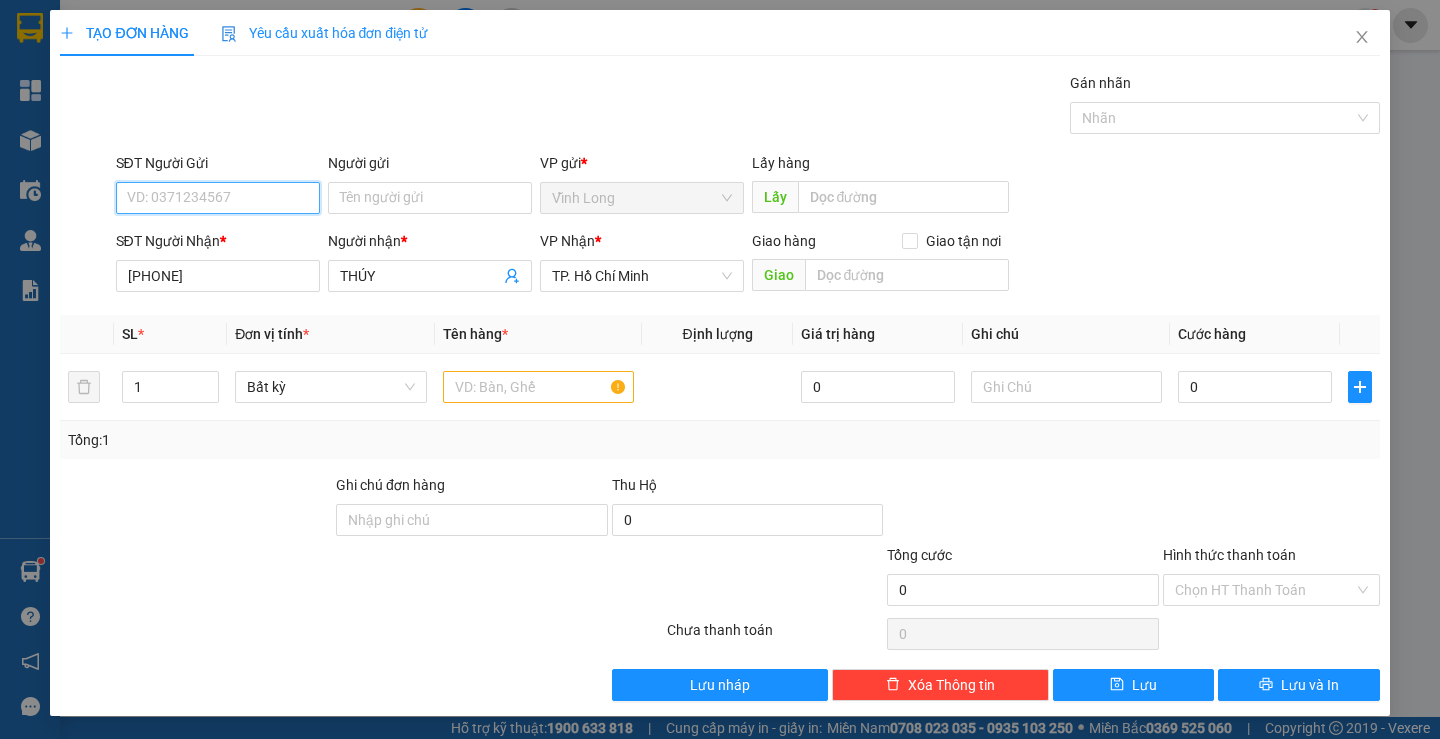 click on "SĐT Người Gửi" at bounding box center (218, 198) 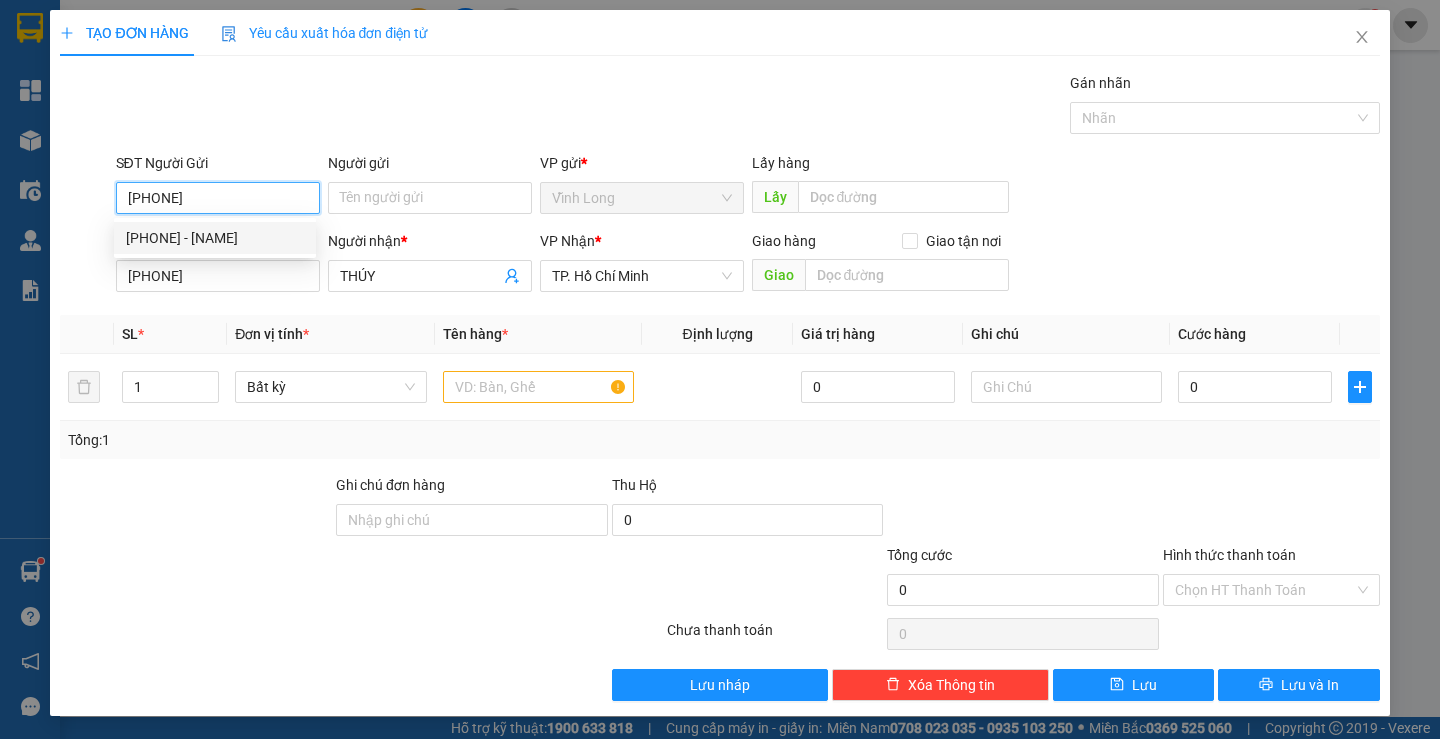 type on "[PHONE]" 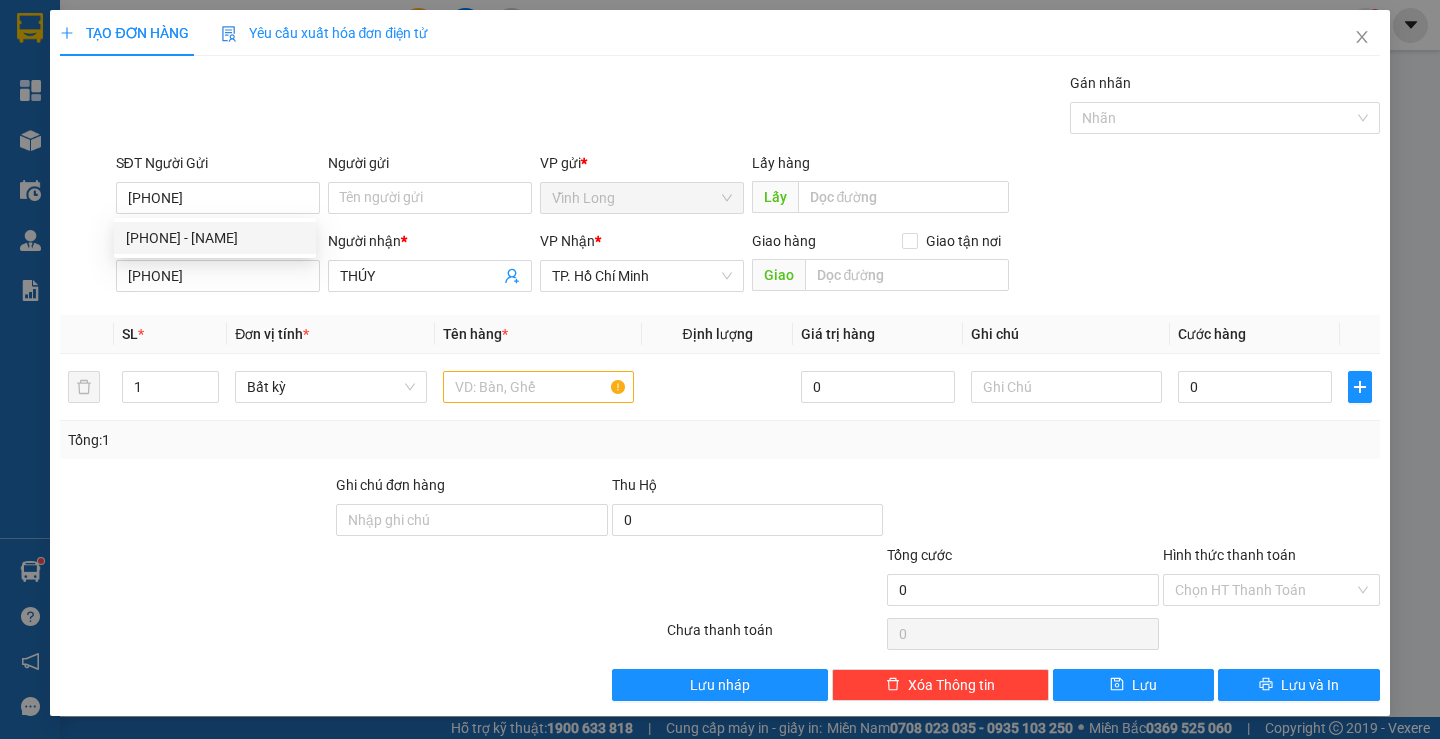 click on "SĐT Người Gửi [PHONE]" at bounding box center (218, 187) 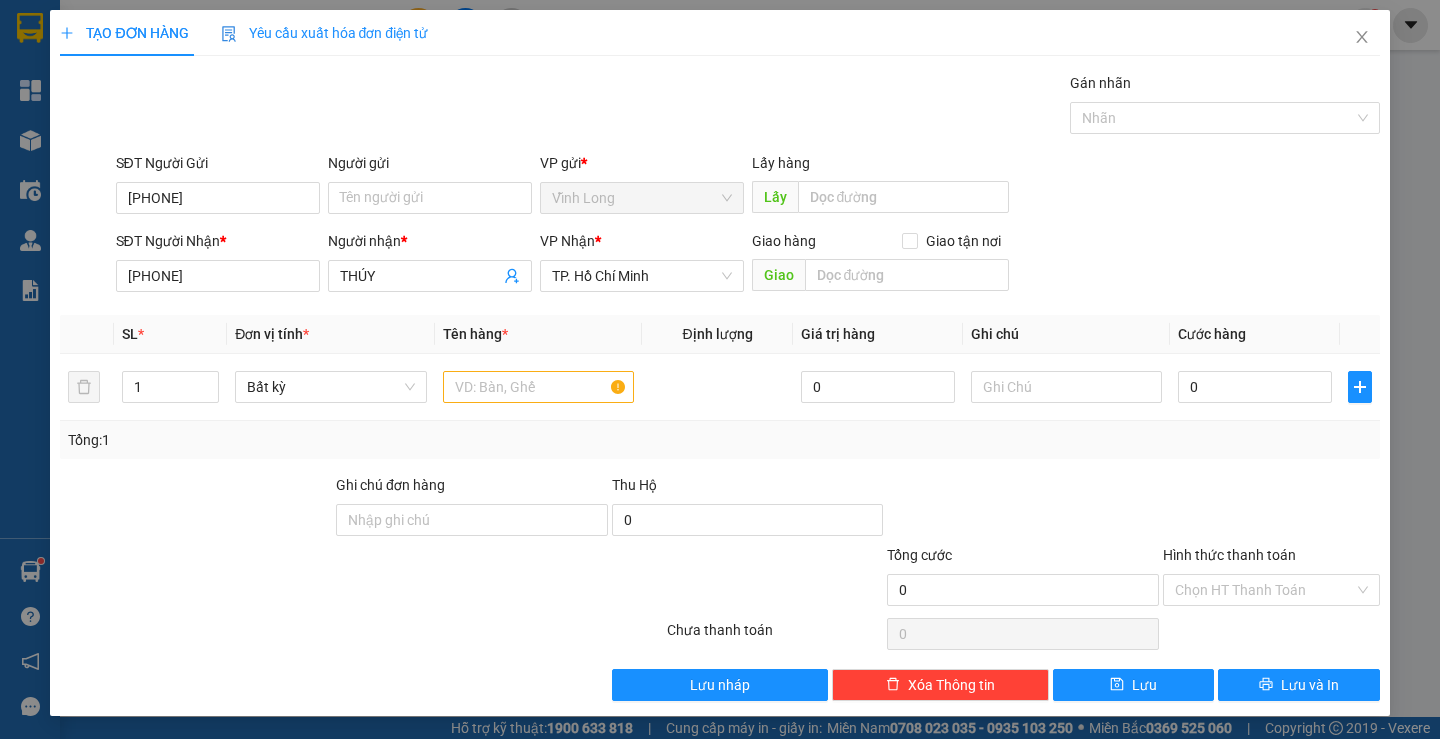 click on "SĐT Người Nhận  *" at bounding box center [218, 241] 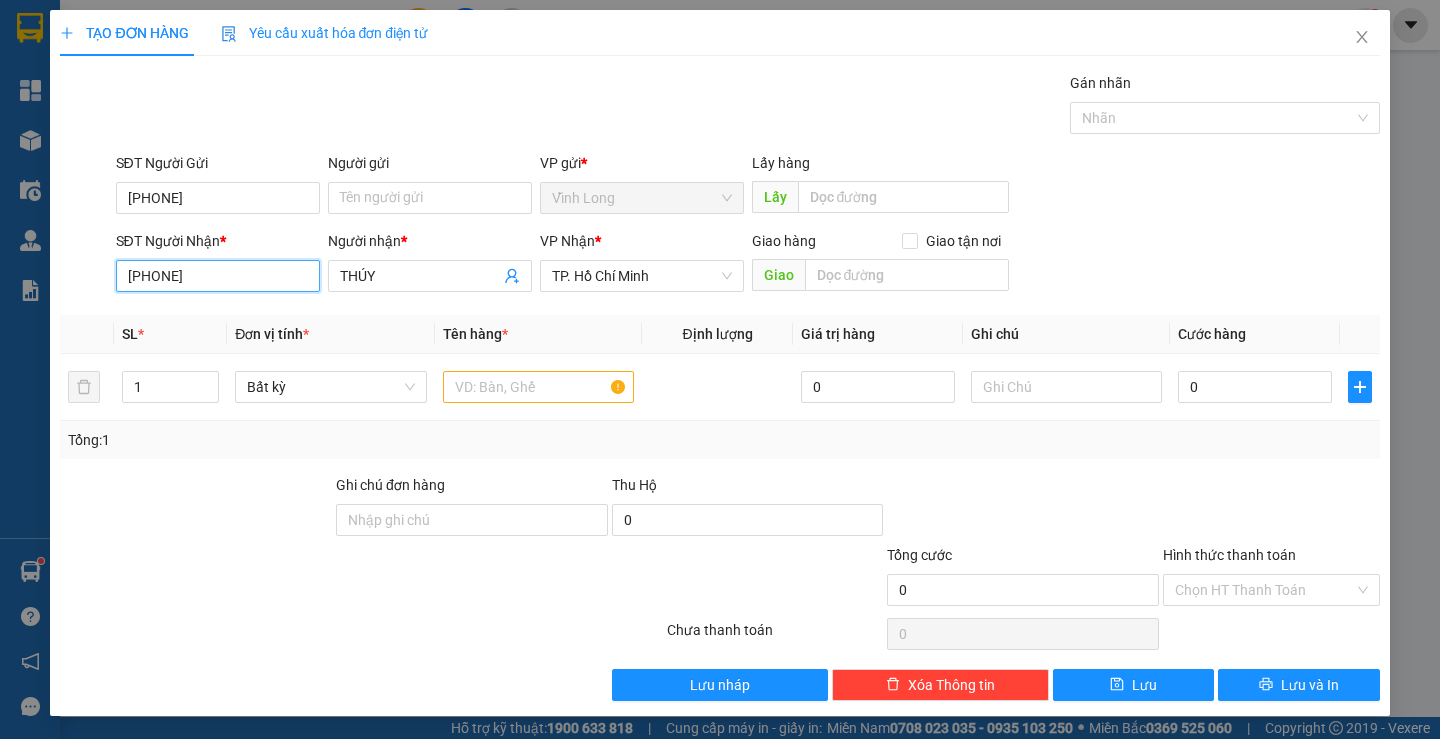 click on "[PHONE]" at bounding box center [218, 276] 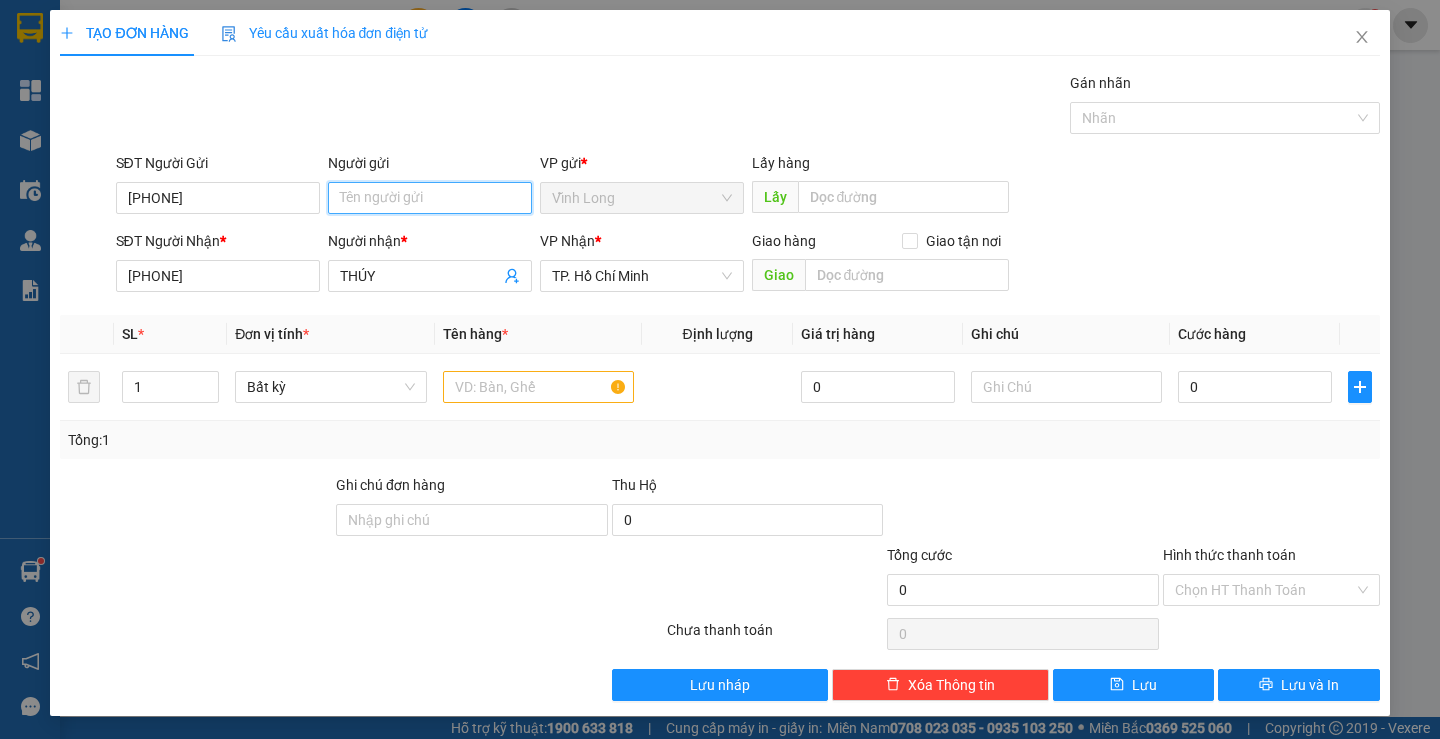 click on "Người gửi" at bounding box center [430, 198] 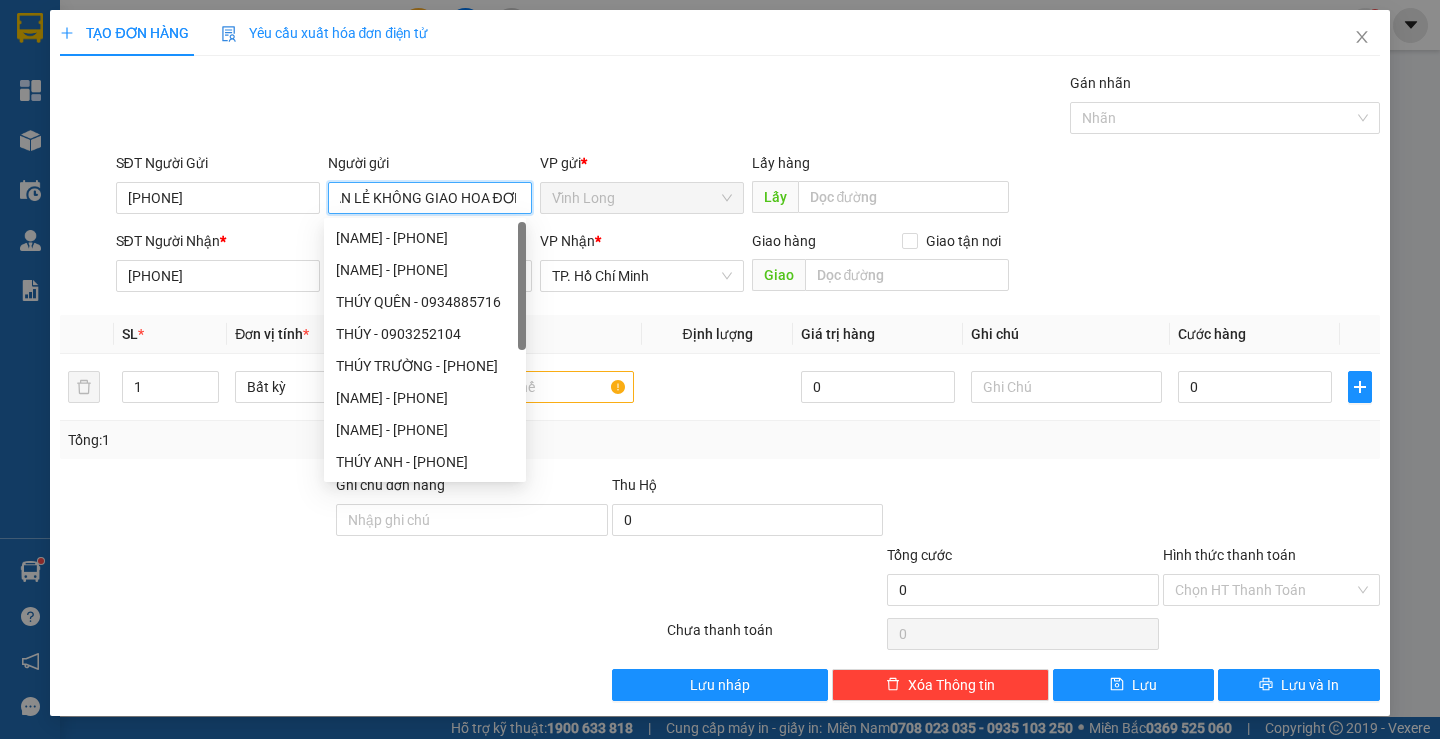 scroll, scrollTop: 0, scrollLeft: 28, axis: horizontal 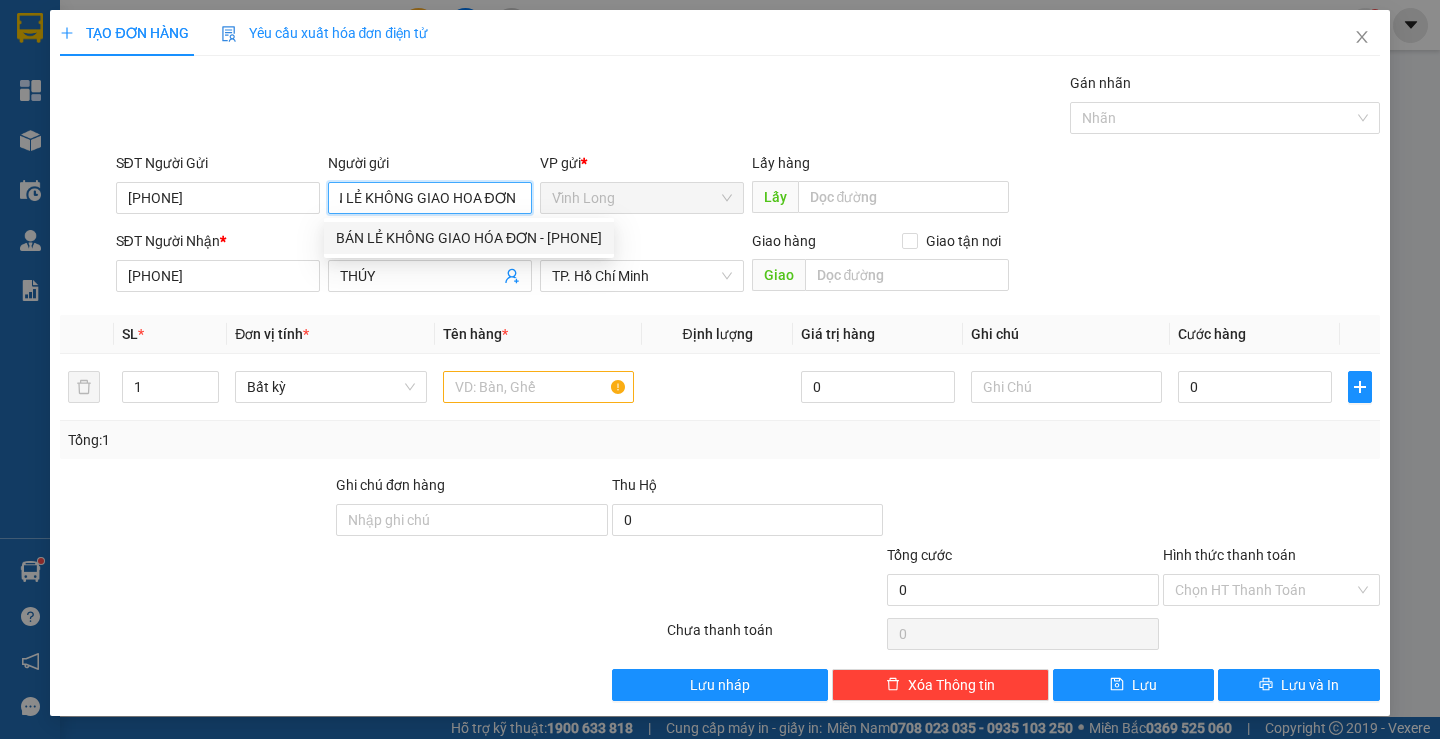 type on "BÁN LẺ KHÔNG GIAO HOA ĐƠN" 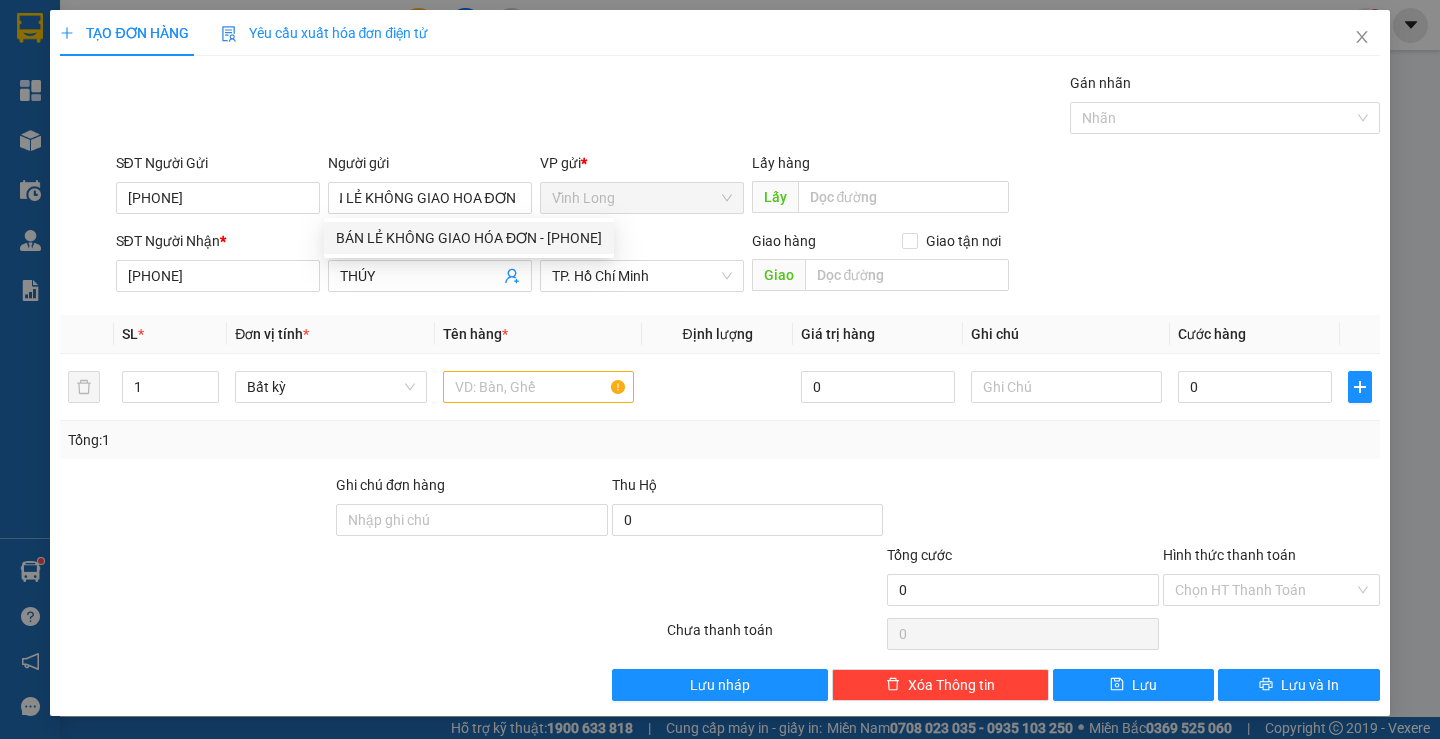 scroll, scrollTop: 0, scrollLeft: 0, axis: both 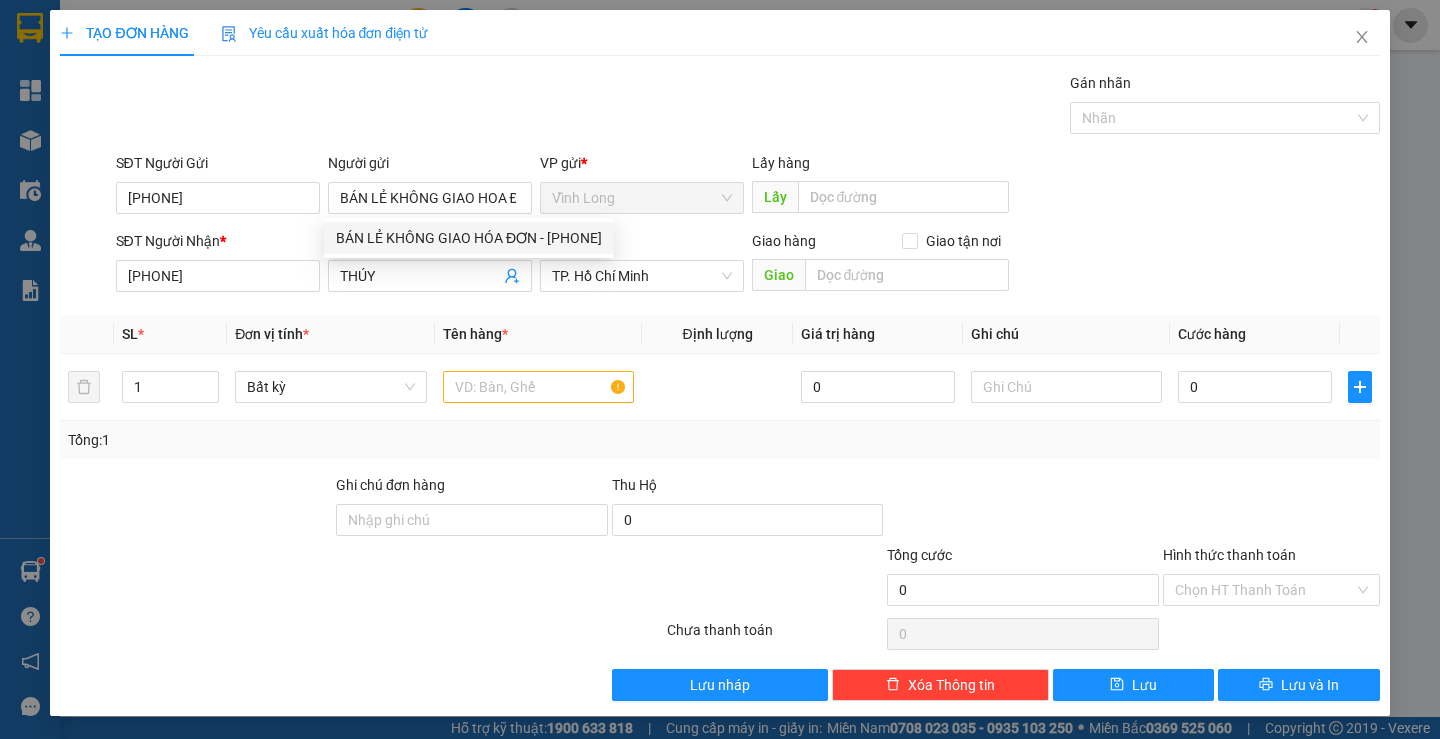 click at bounding box center (1023, 509) 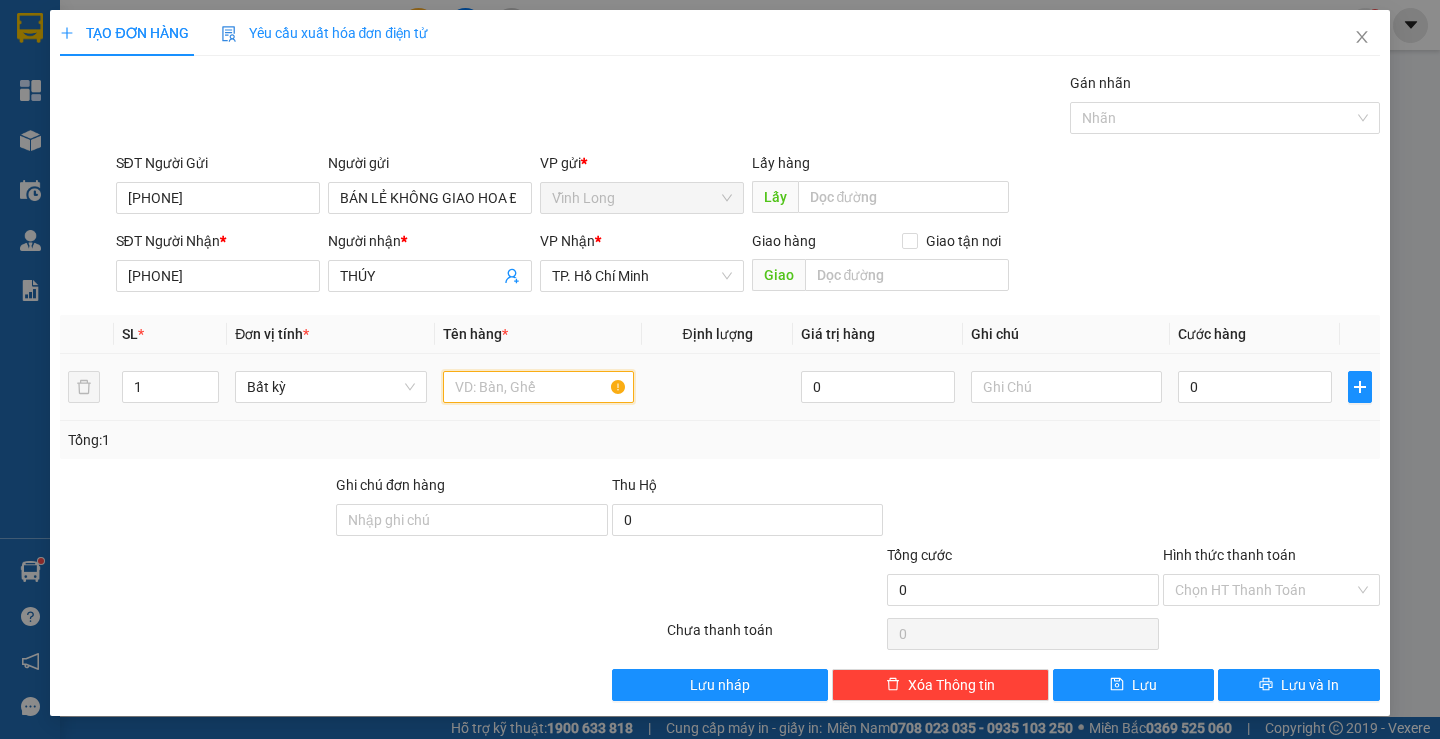 click at bounding box center [538, 387] 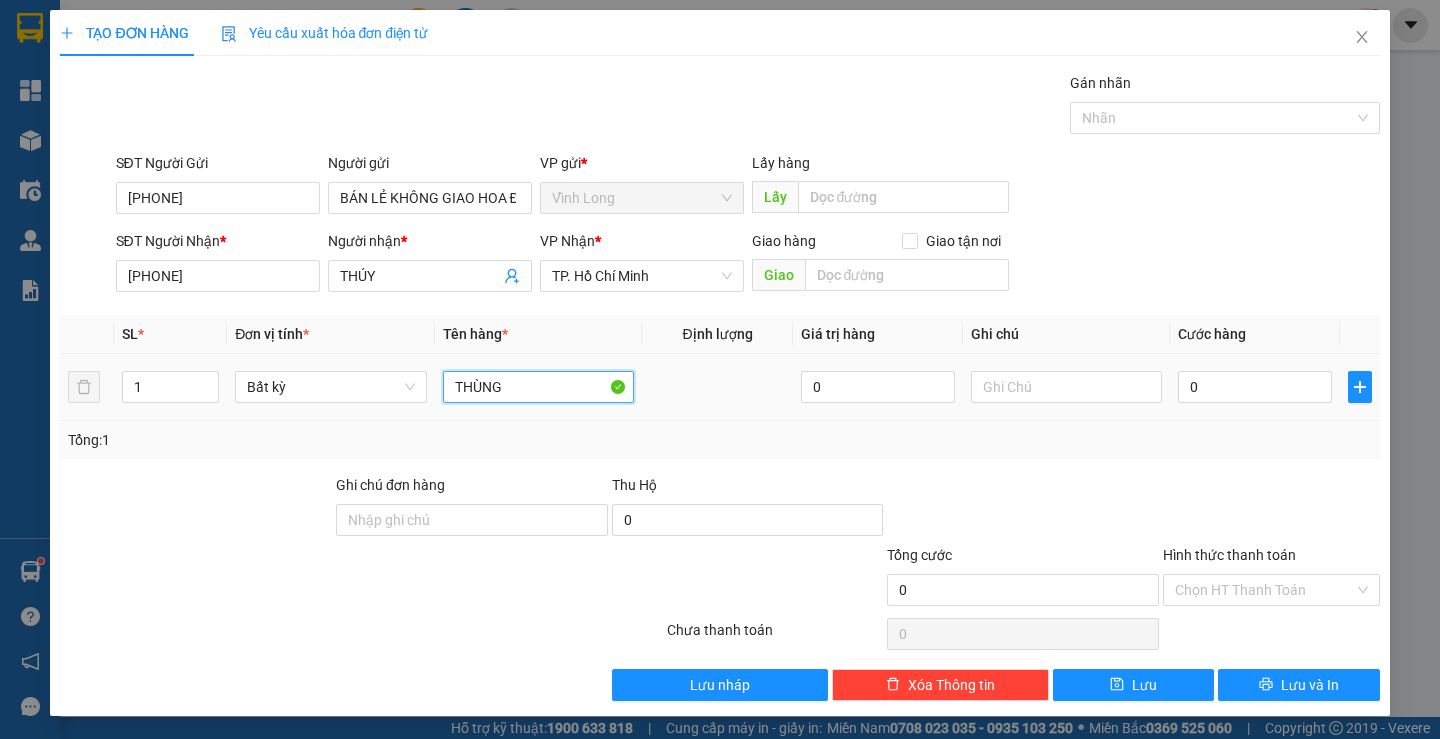 type on "THÙNG" 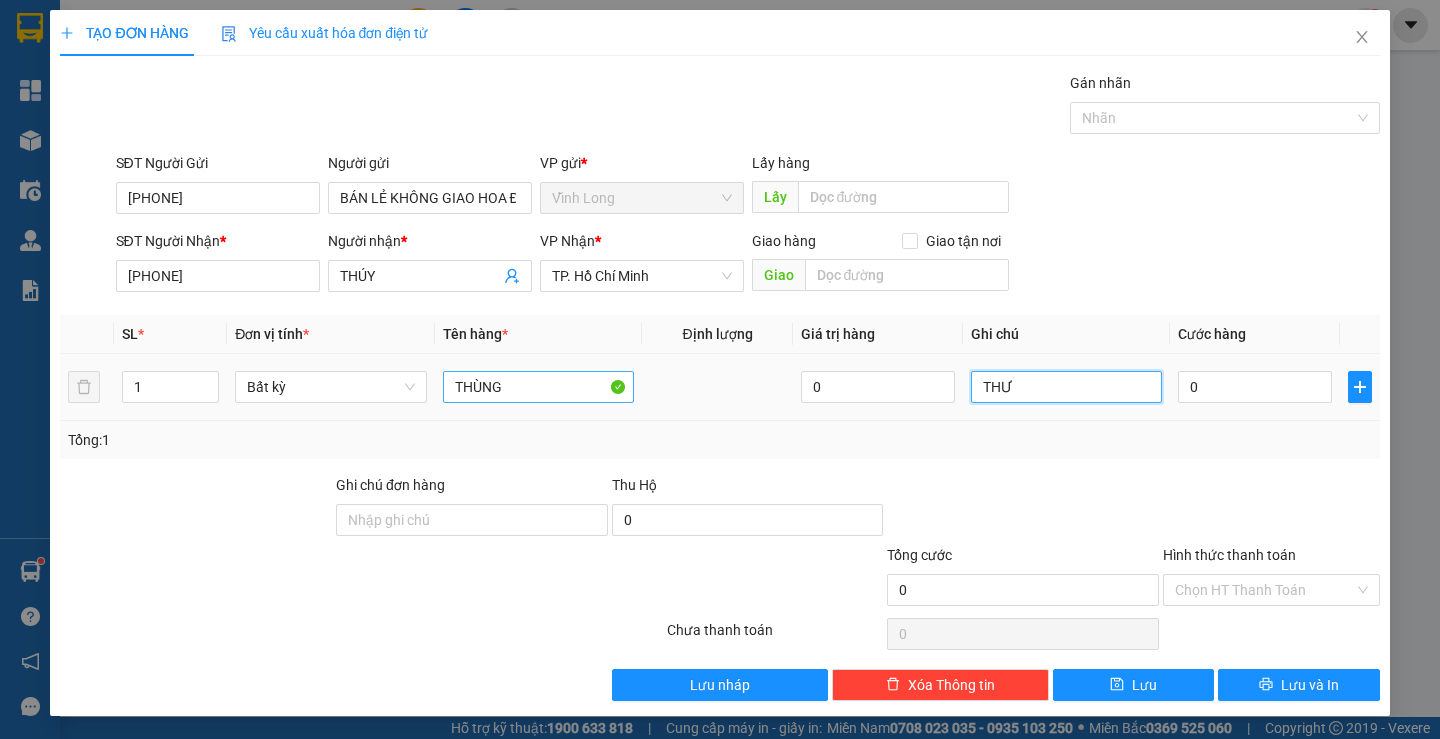 type on "THƯ" 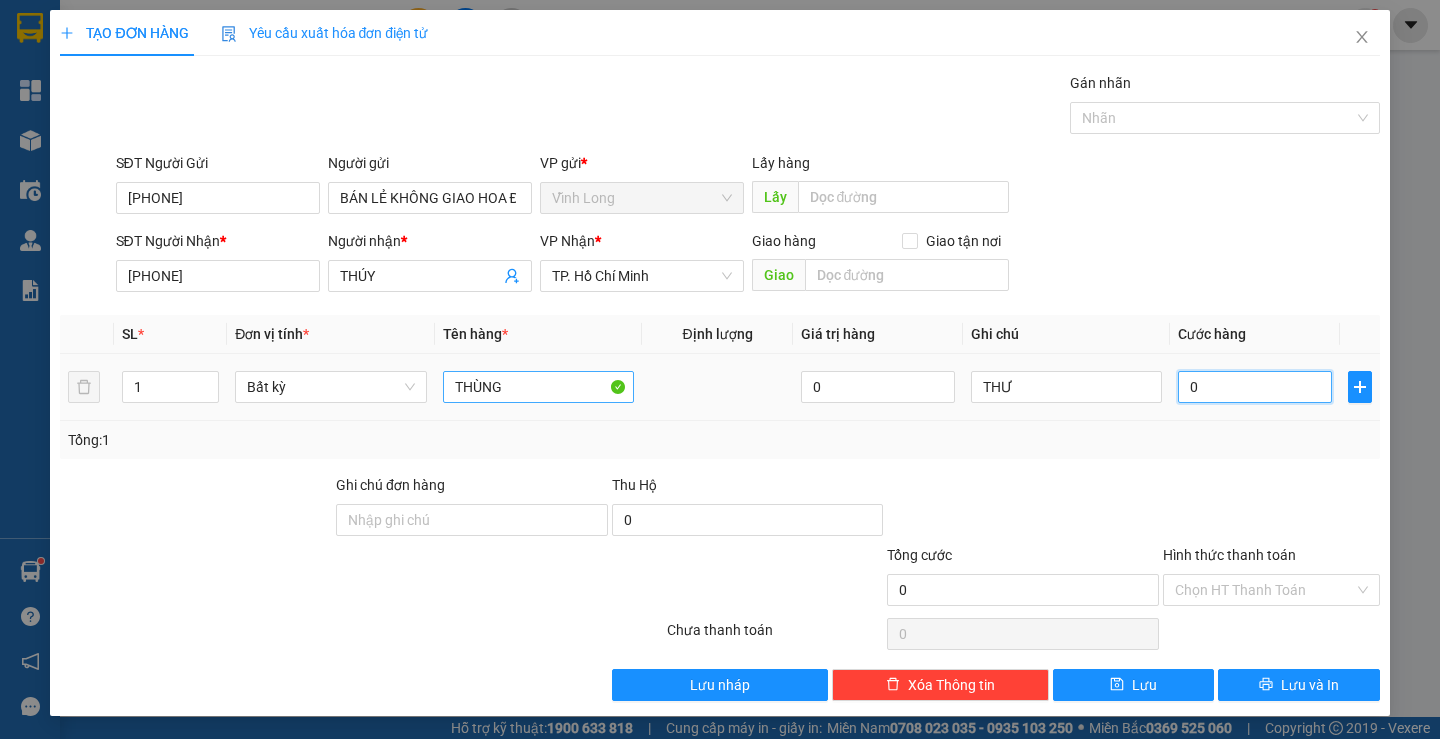 type on "3" 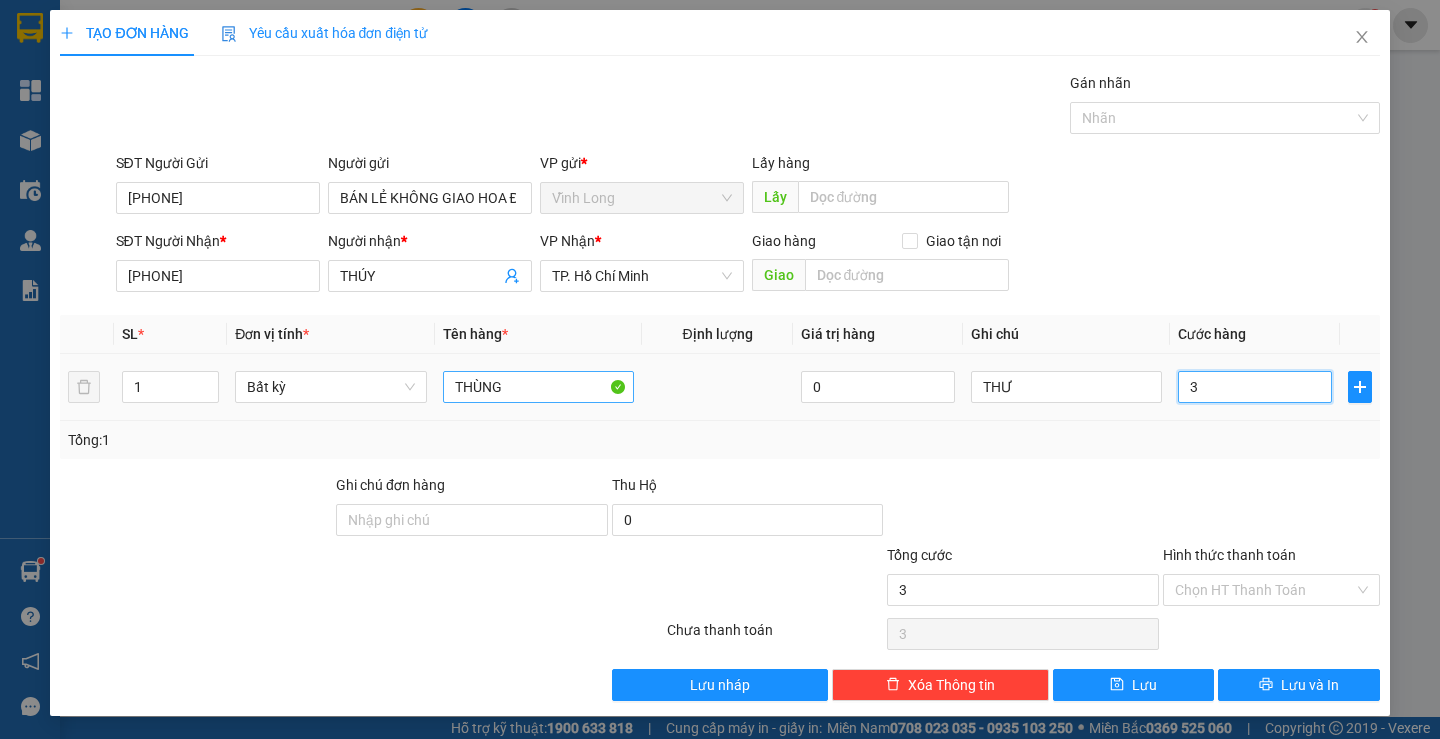 type on "30" 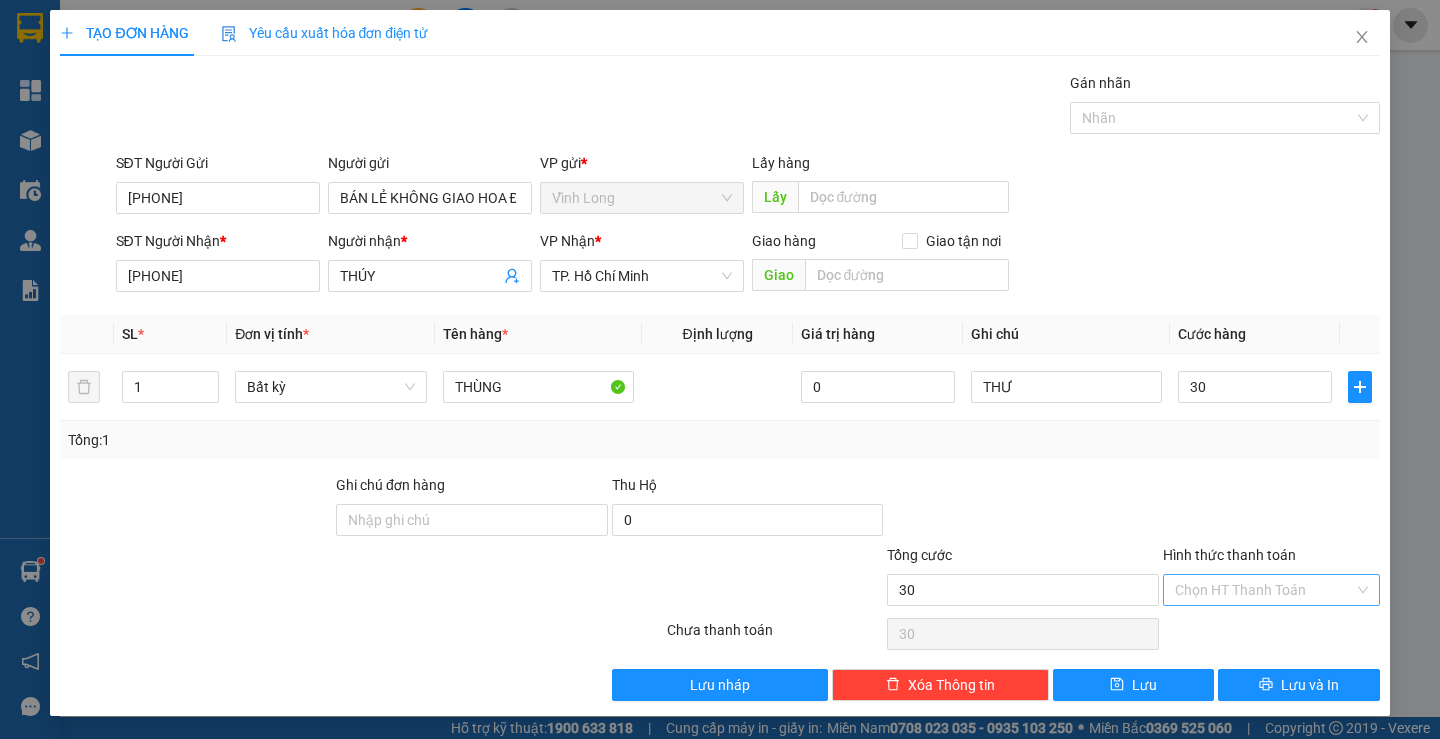 type on "30.000" 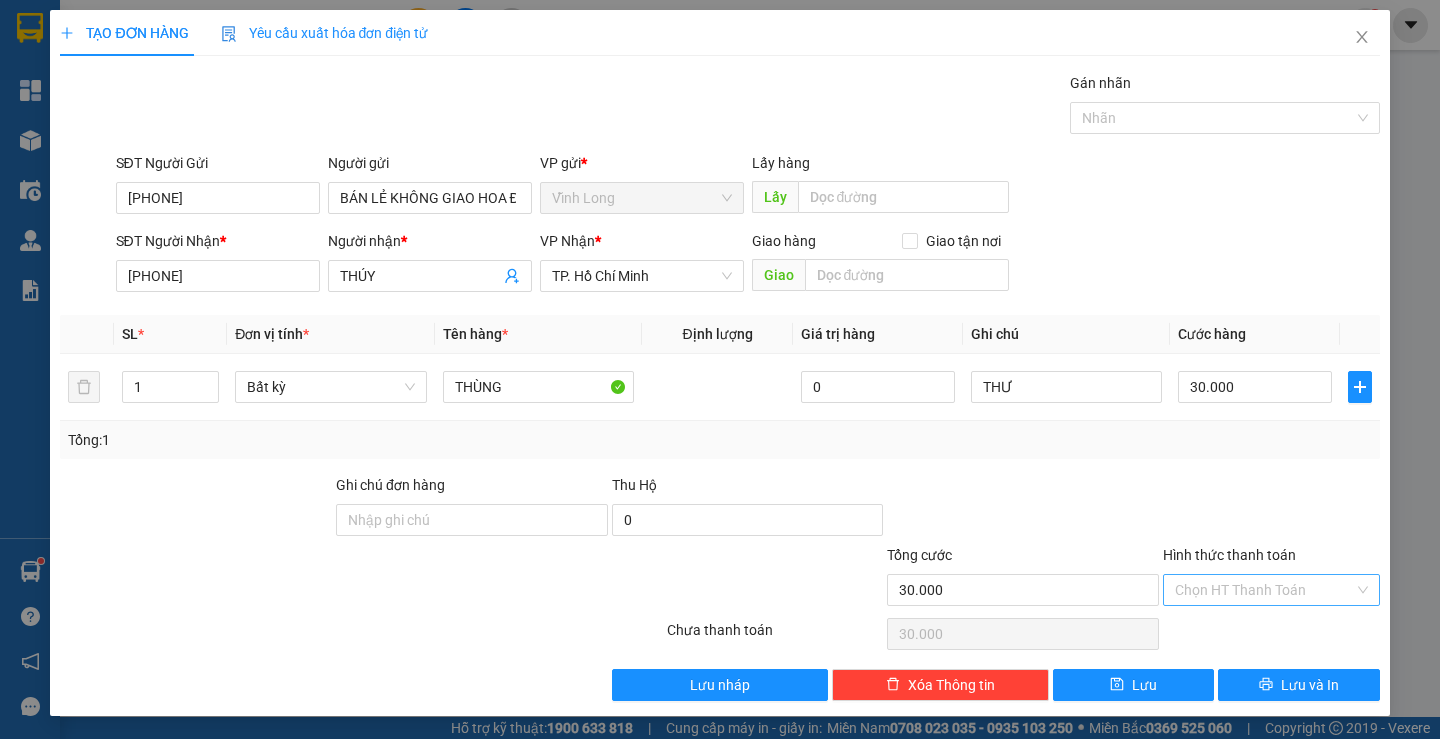 click on "Hình thức thanh toán" at bounding box center (1264, 590) 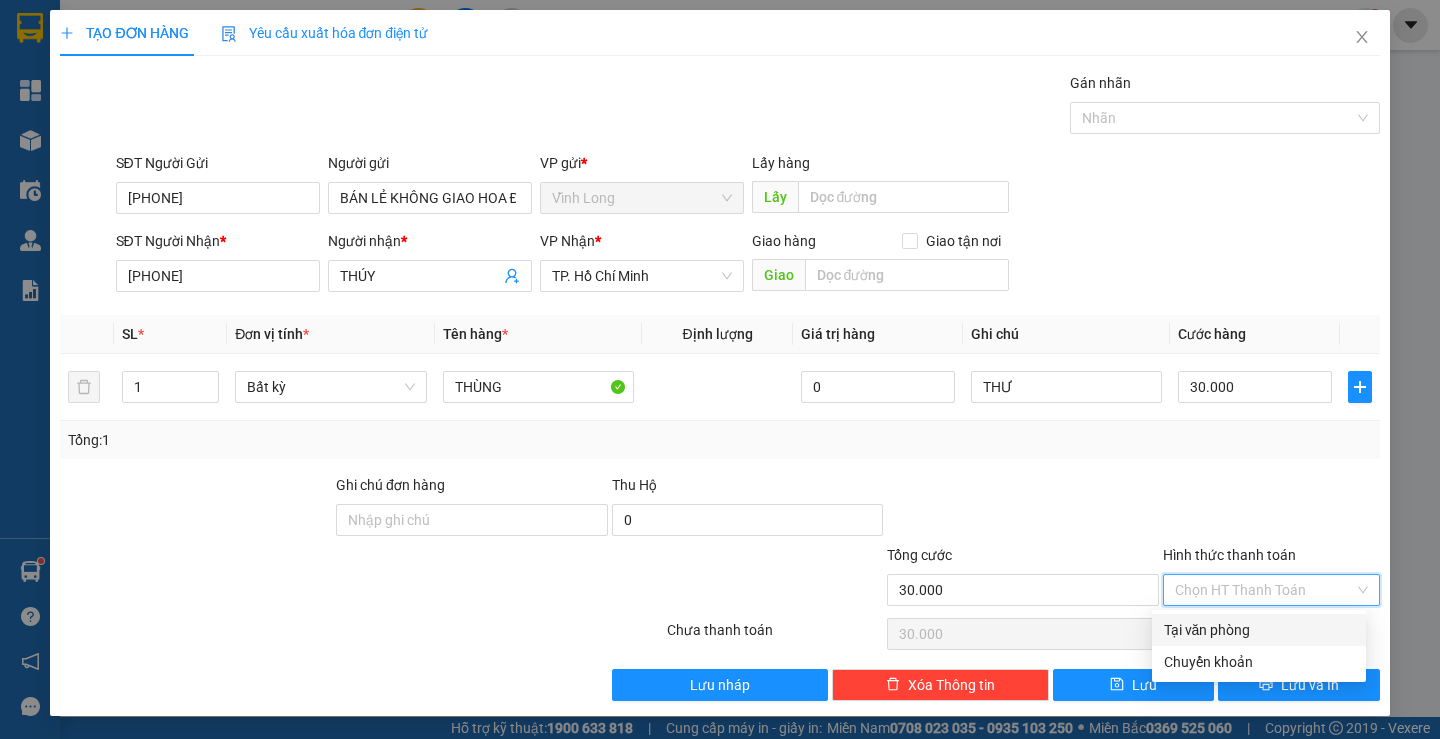 click on "Tại văn phòng" at bounding box center [1259, 630] 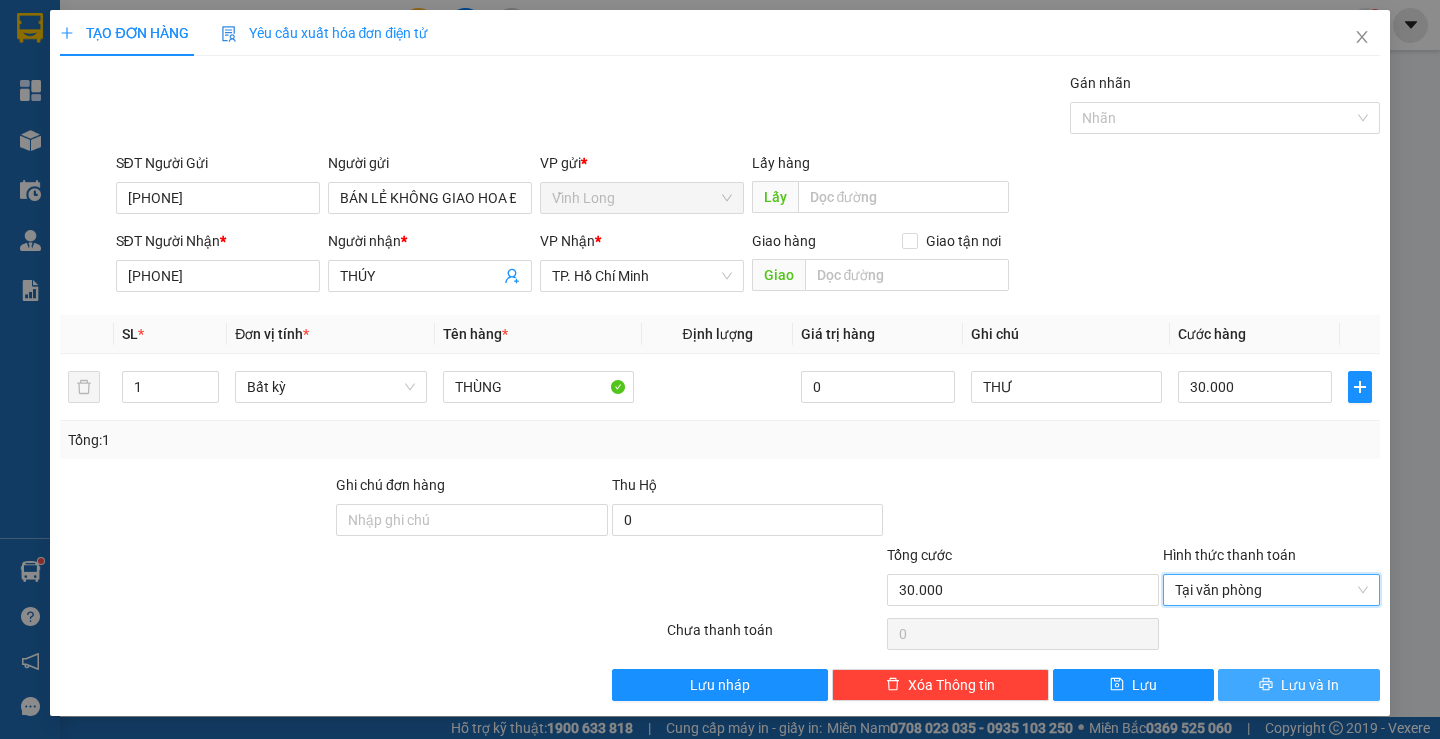 click on "Lưu và In" at bounding box center (1310, 685) 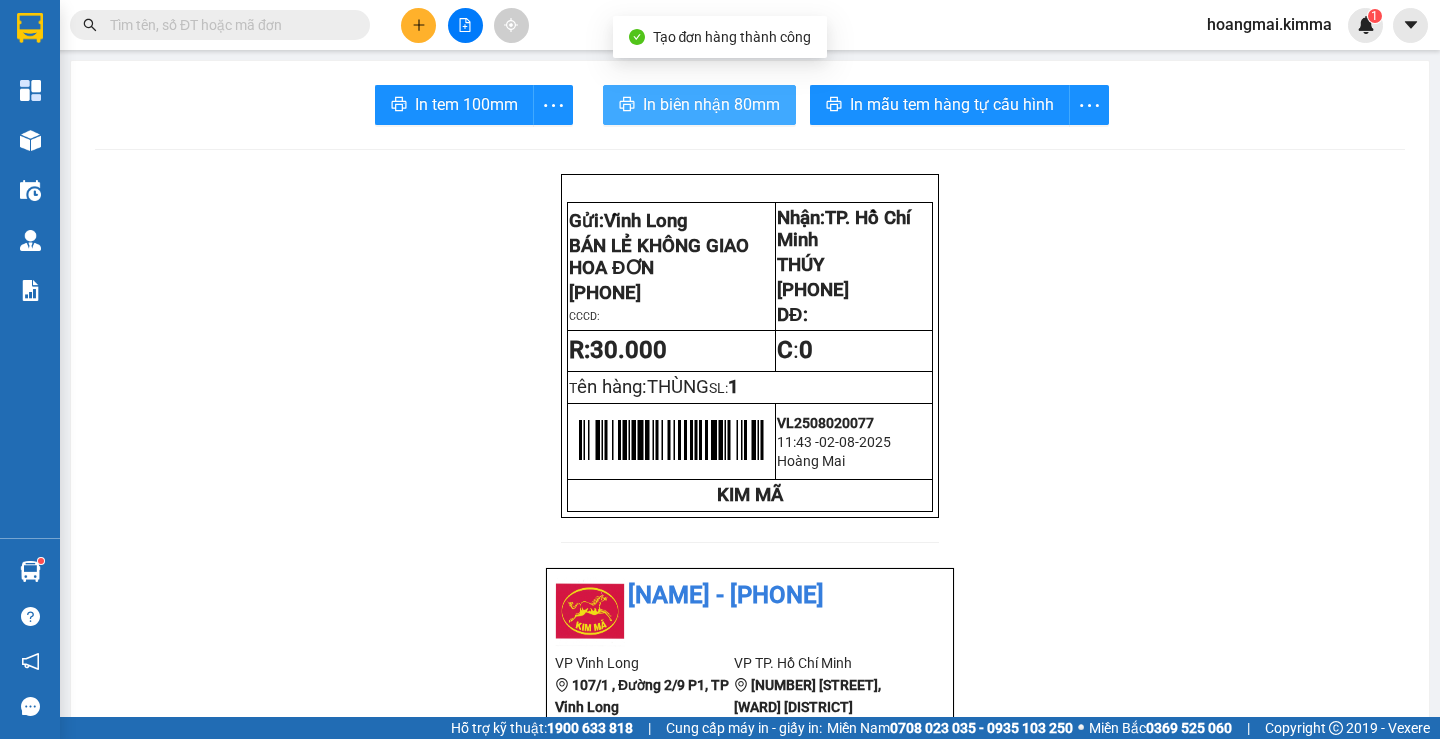 click on "In biên nhận 80mm" at bounding box center [711, 104] 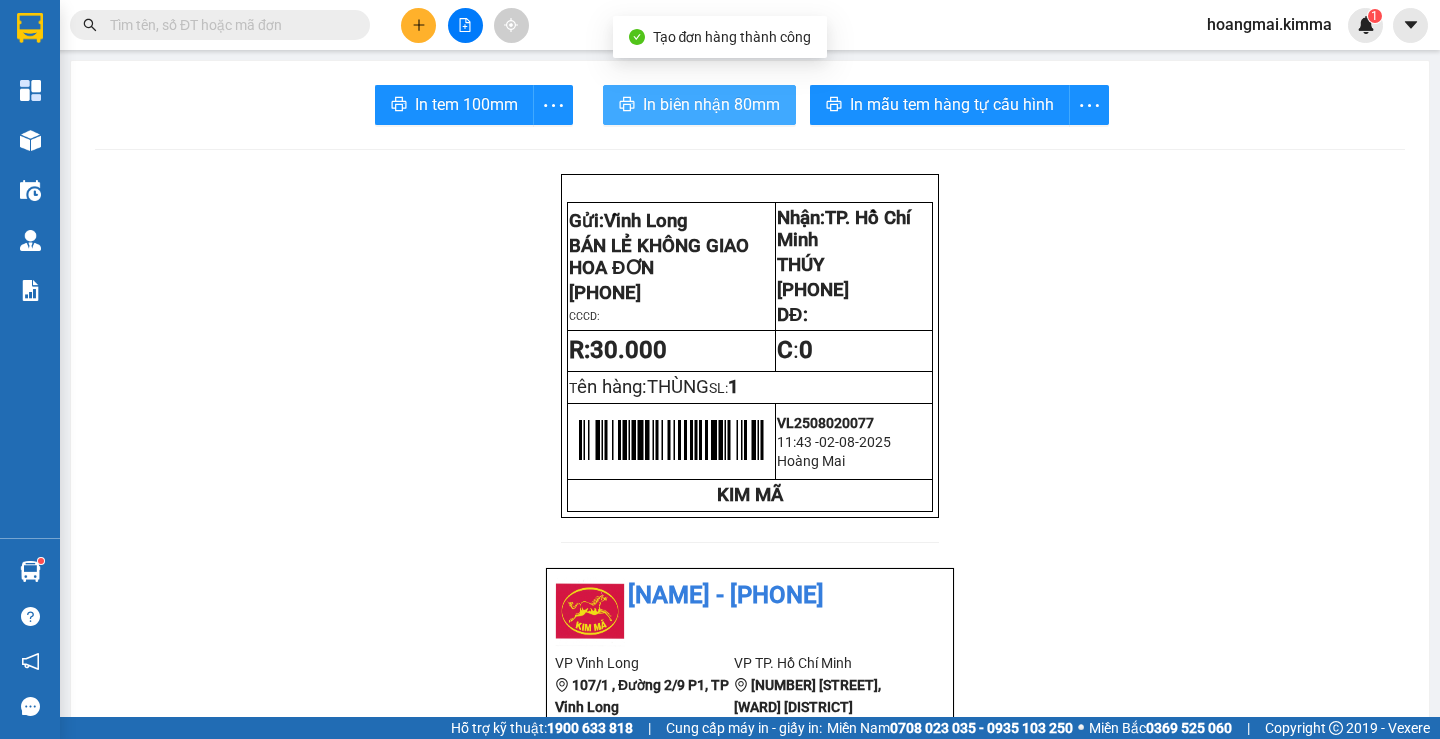 scroll, scrollTop: 0, scrollLeft: 0, axis: both 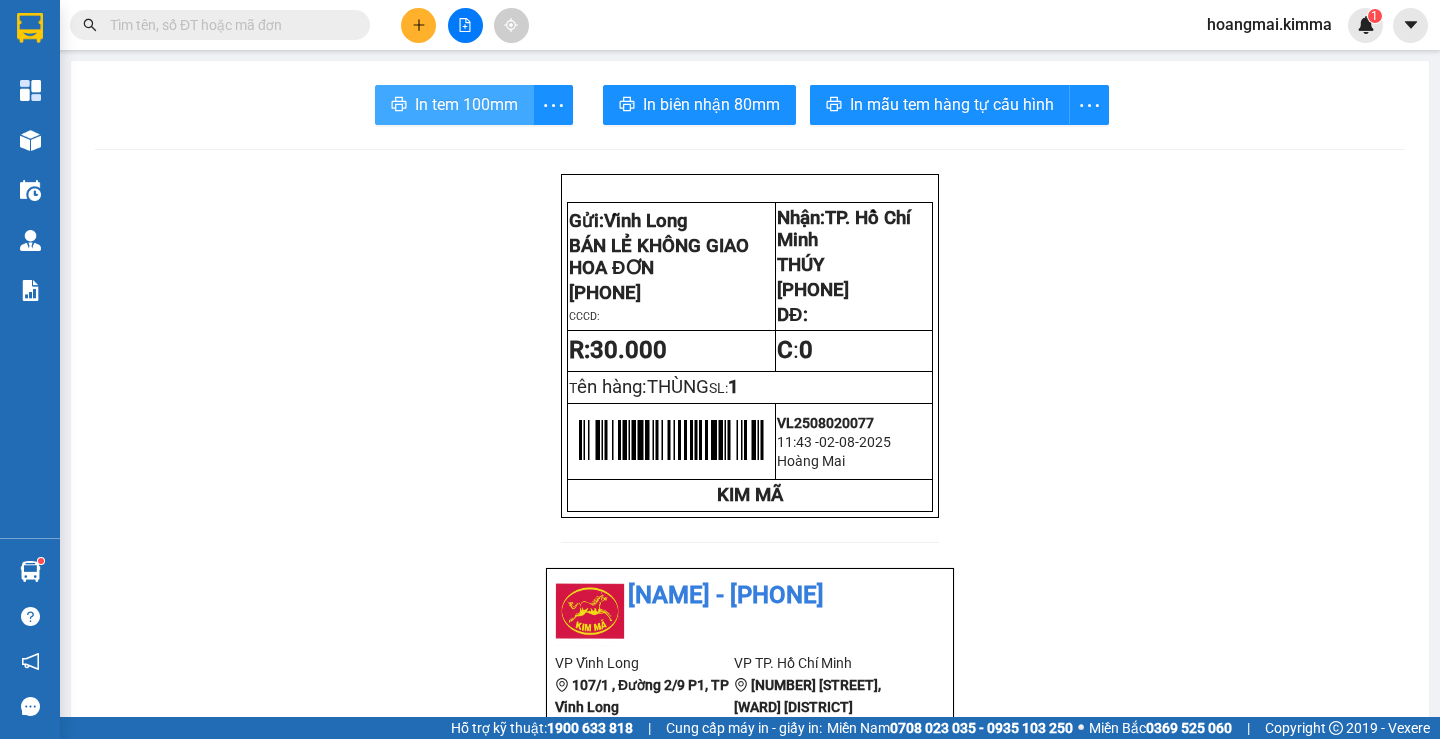 drag, startPoint x: 408, startPoint y: 95, endPoint x: 779, endPoint y: 151, distance: 375.2026 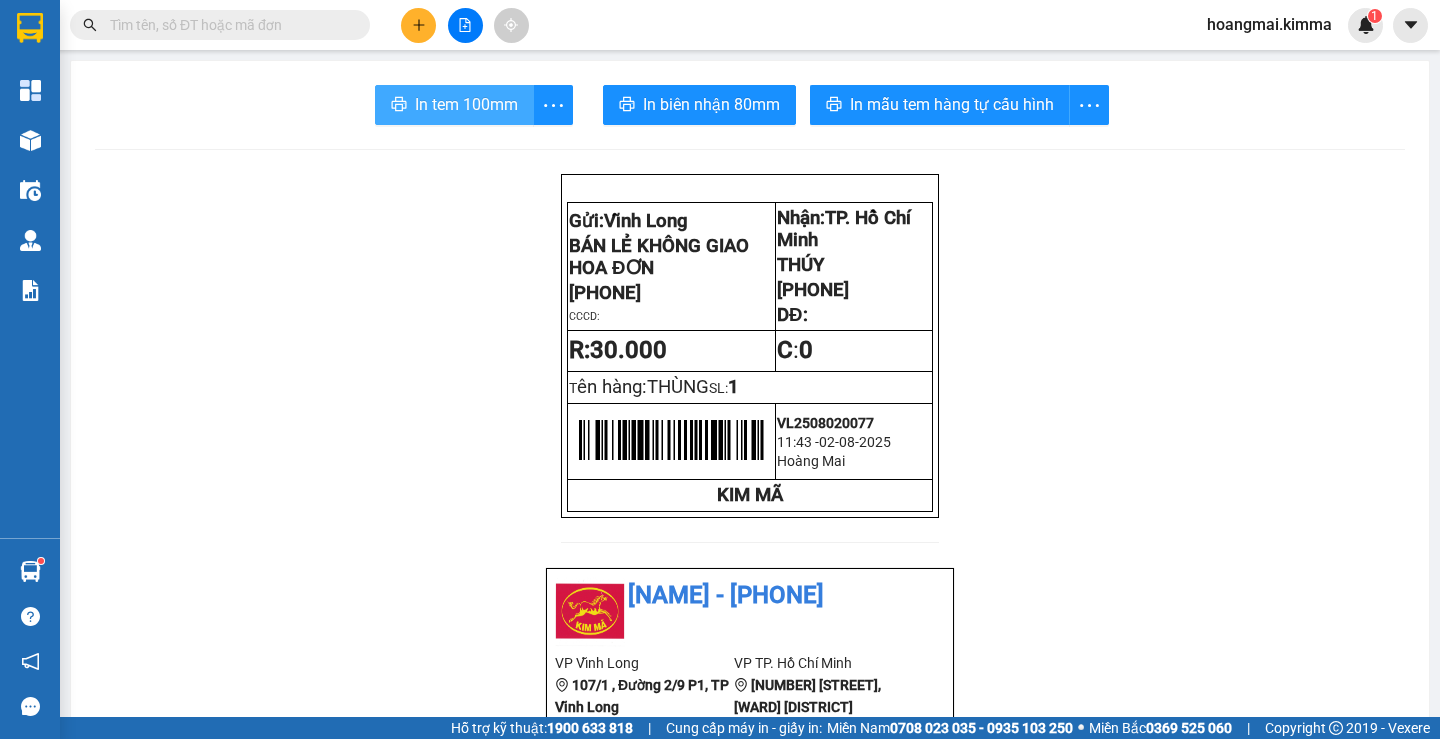scroll, scrollTop: 0, scrollLeft: 0, axis: both 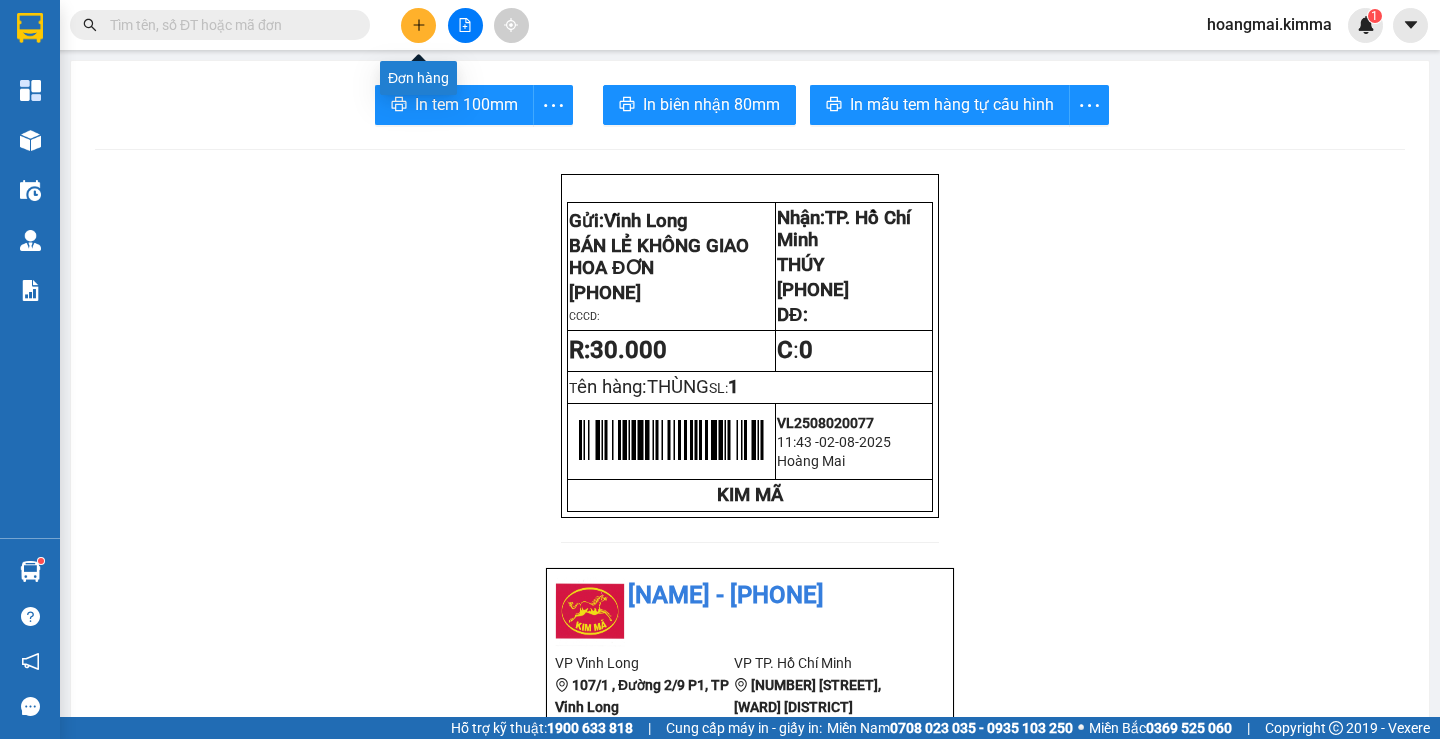click 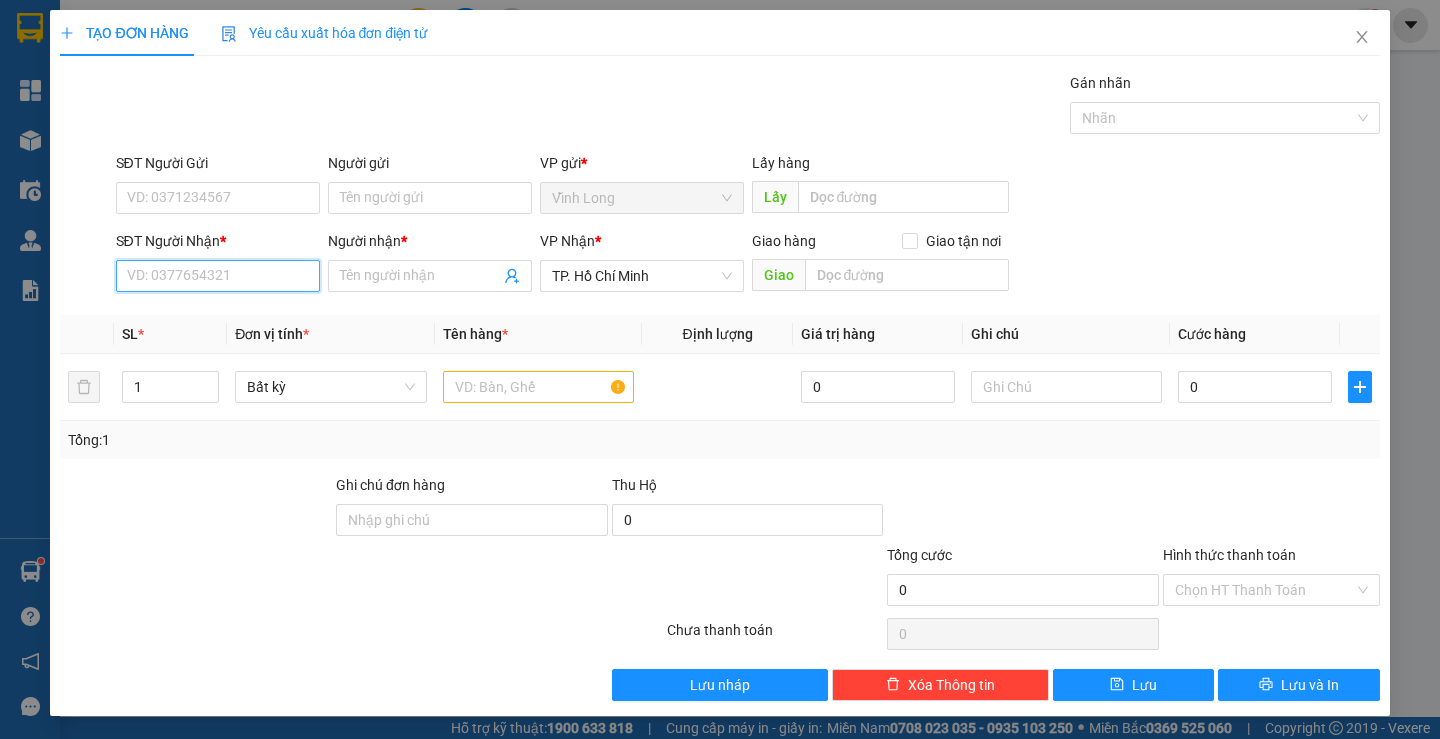 click on "SĐT Người Nhận  *" at bounding box center [218, 276] 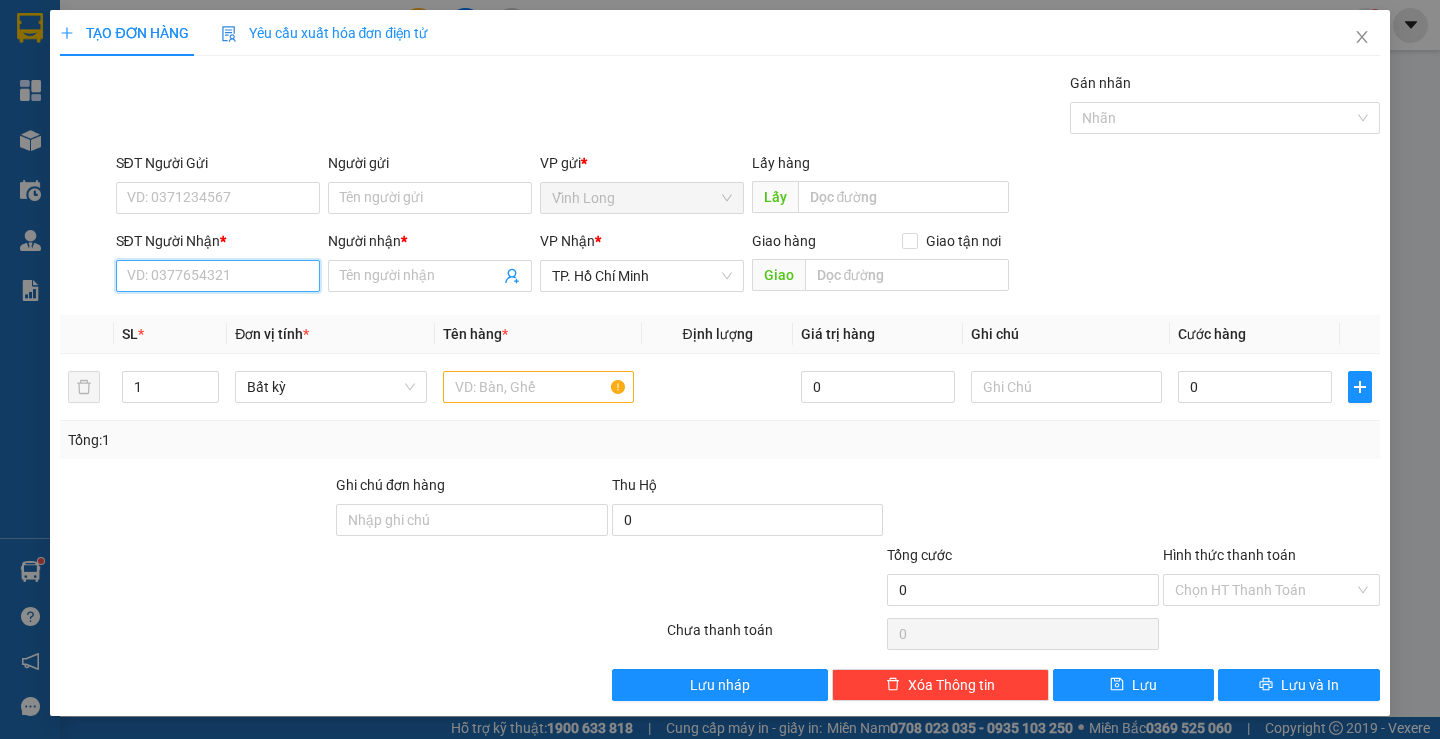 click on "SĐT Người Nhận  *" at bounding box center (218, 276) 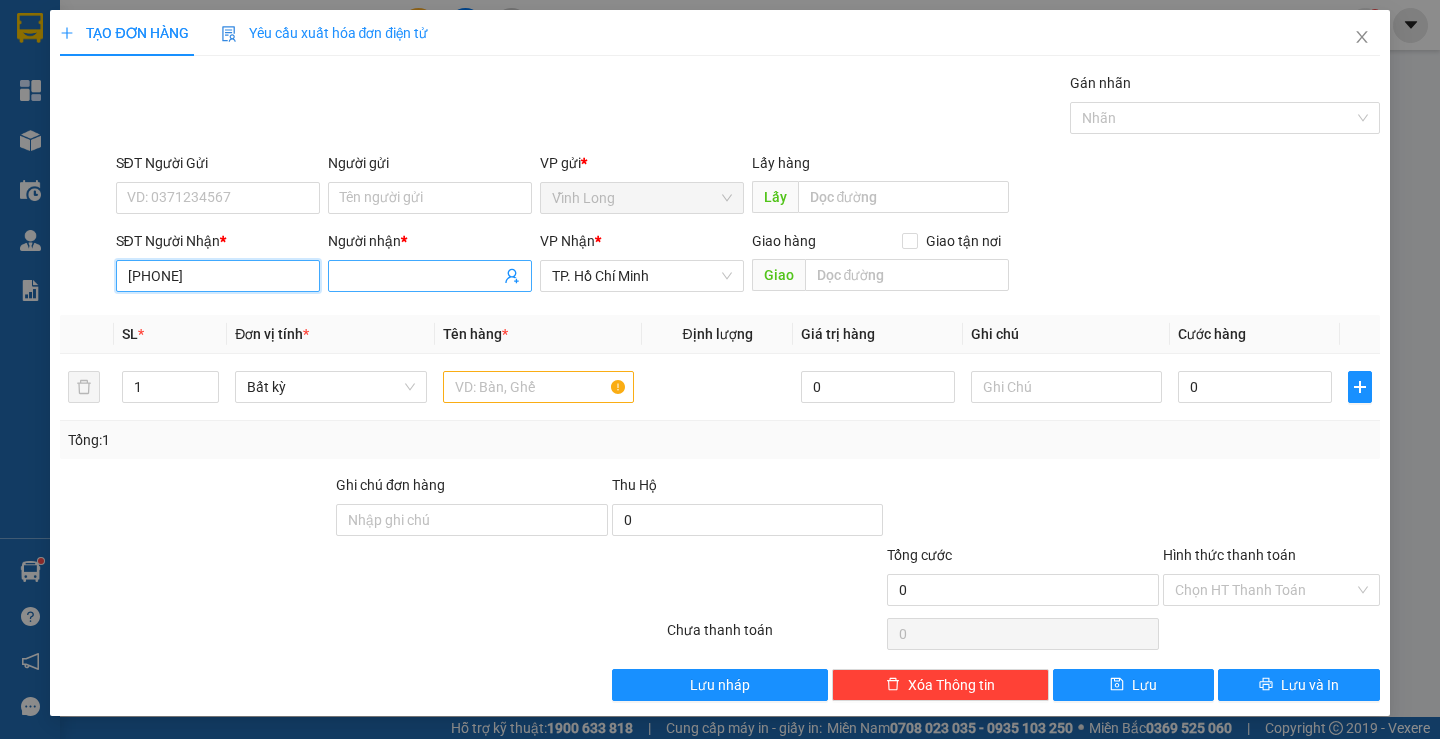 type on "[PHONE]" 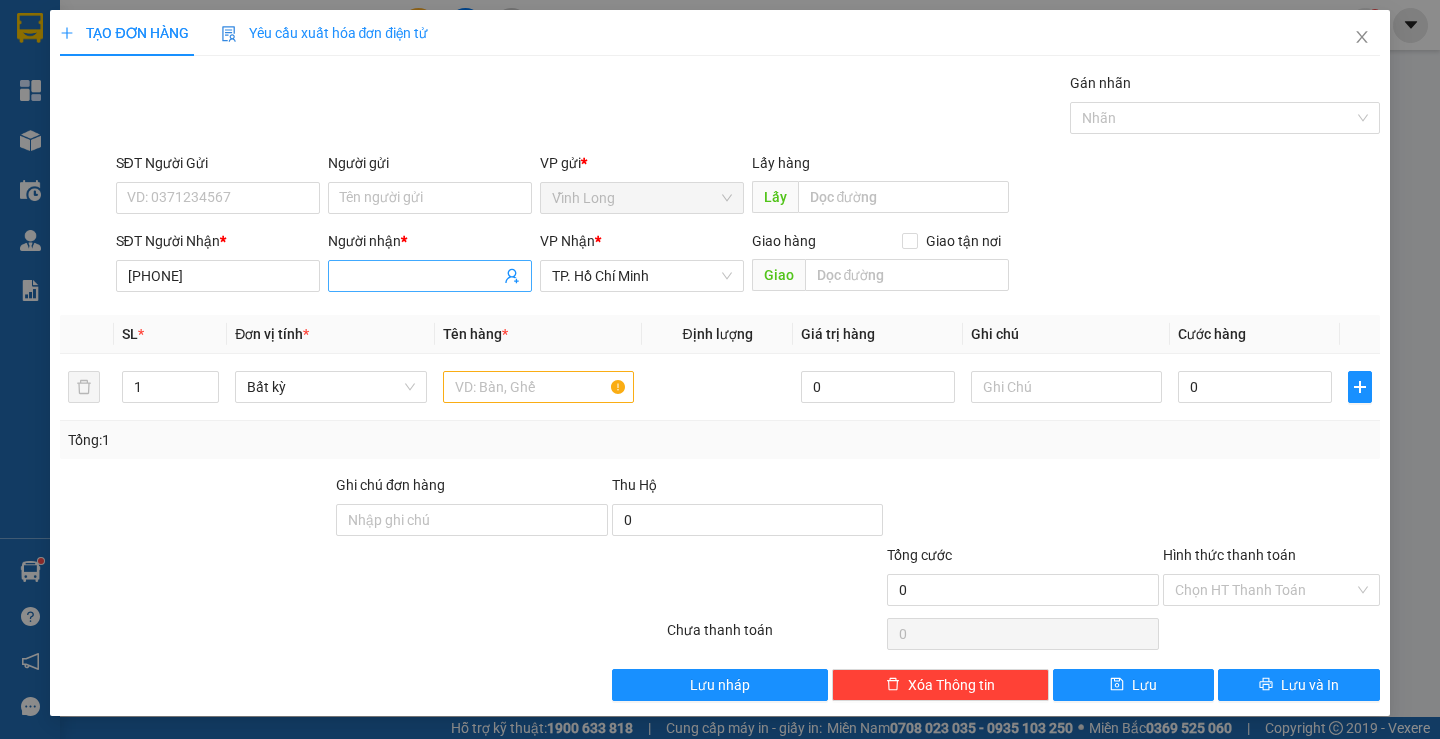 click on "Người nhận  *" at bounding box center [420, 276] 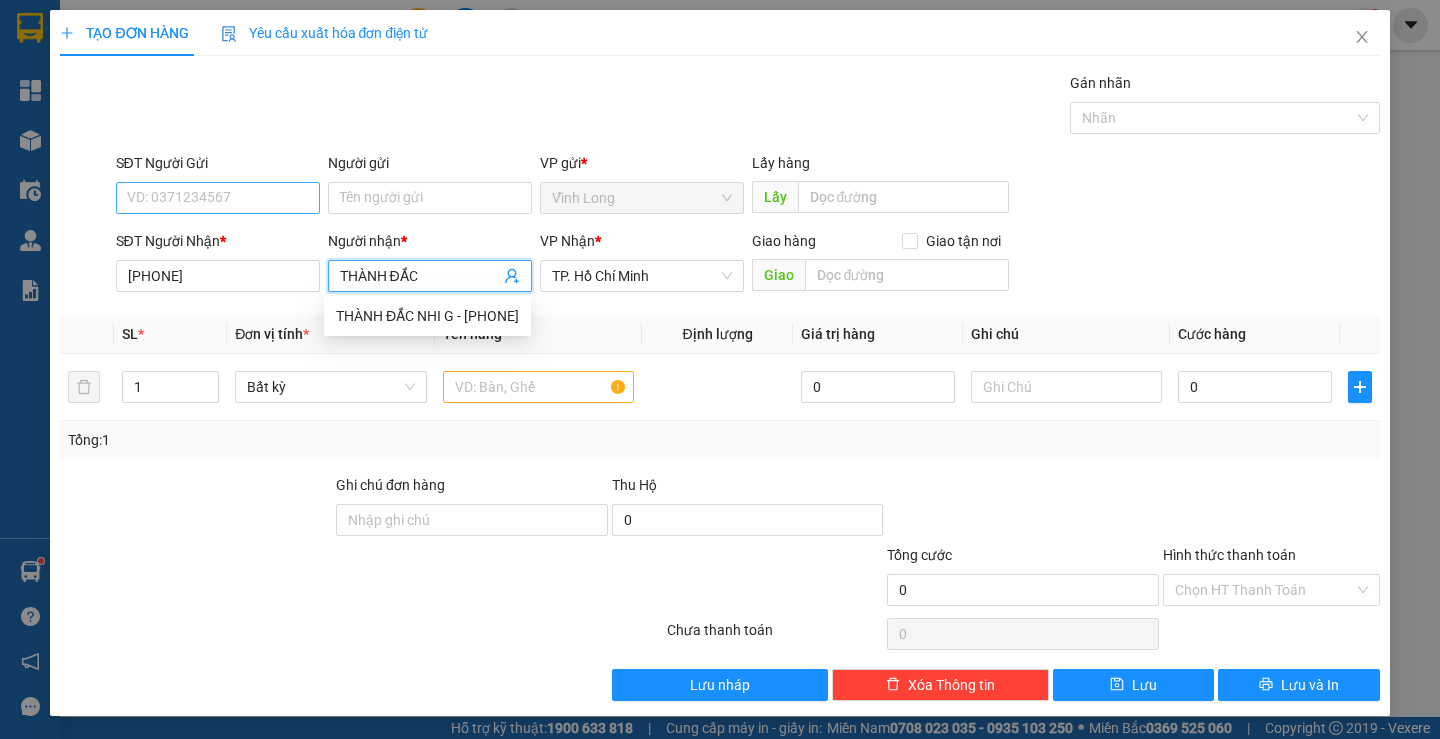 type on "THÀNH ĐẮC" 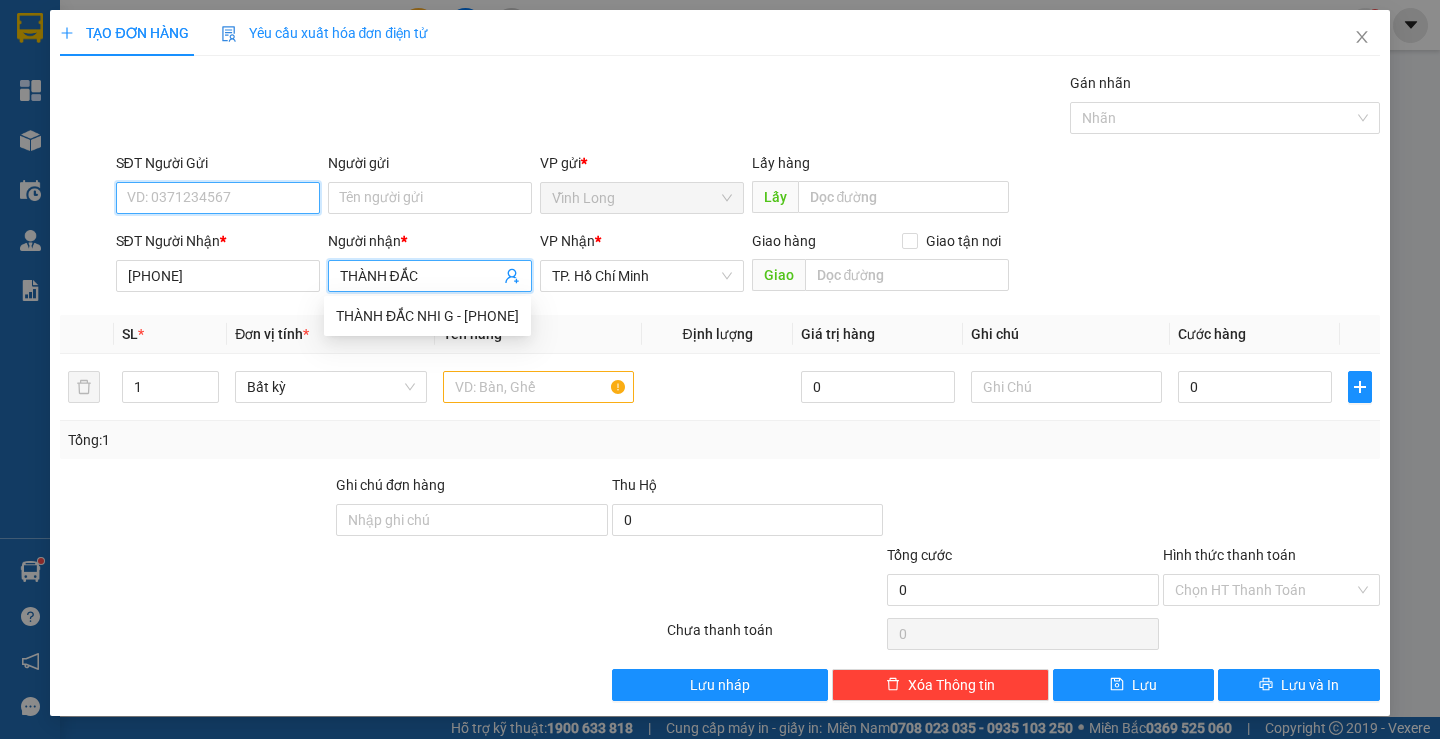 drag, startPoint x: 224, startPoint y: 190, endPoint x: 223, endPoint y: 212, distance: 22.022715 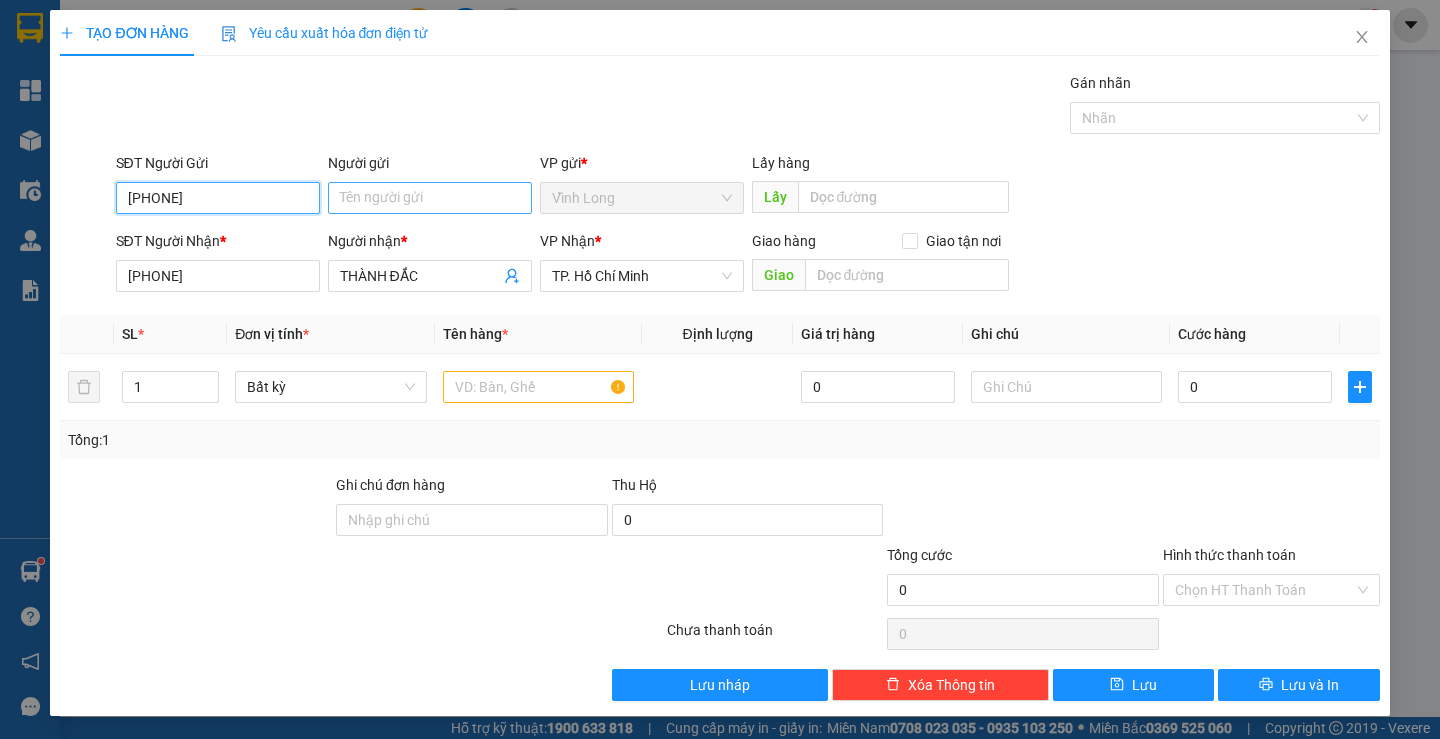 type on "[PHONE]" 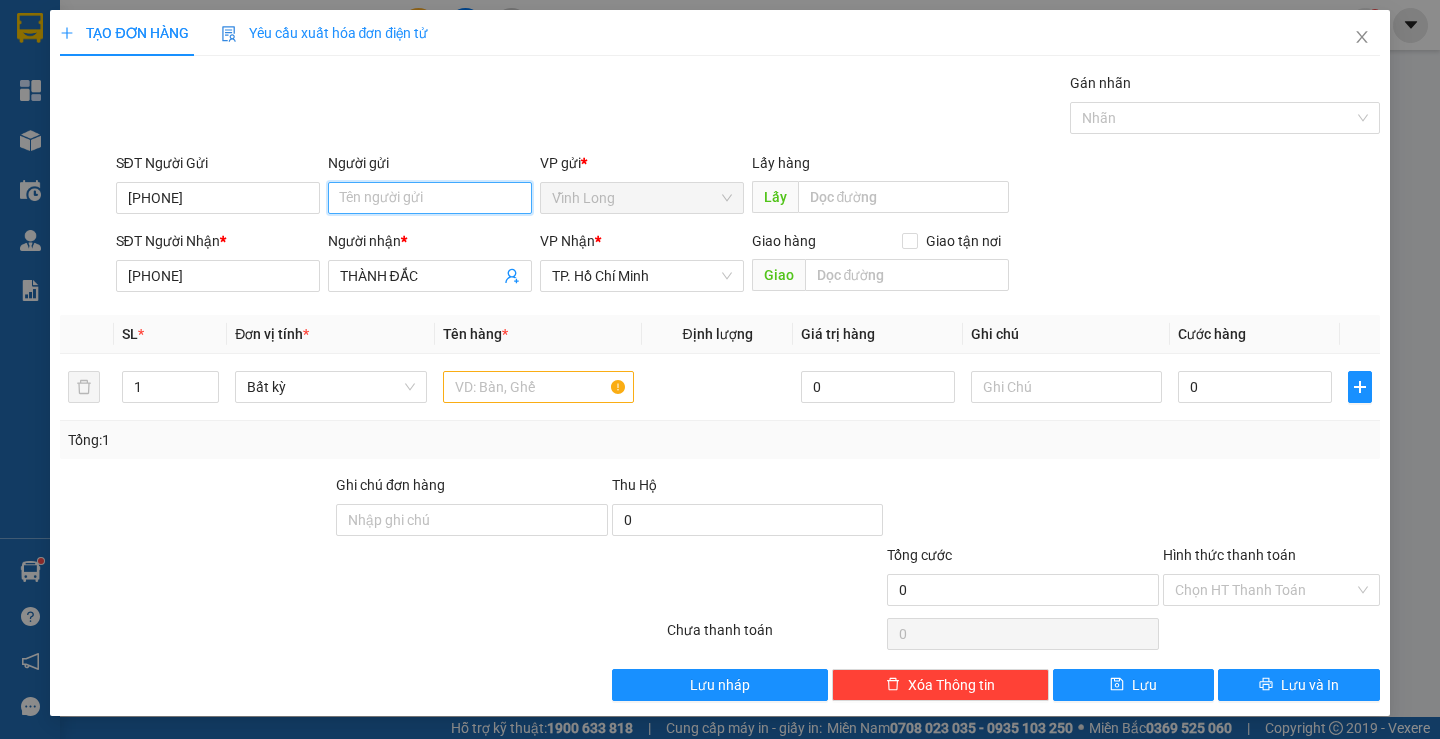 click on "Người gửi" at bounding box center (430, 198) 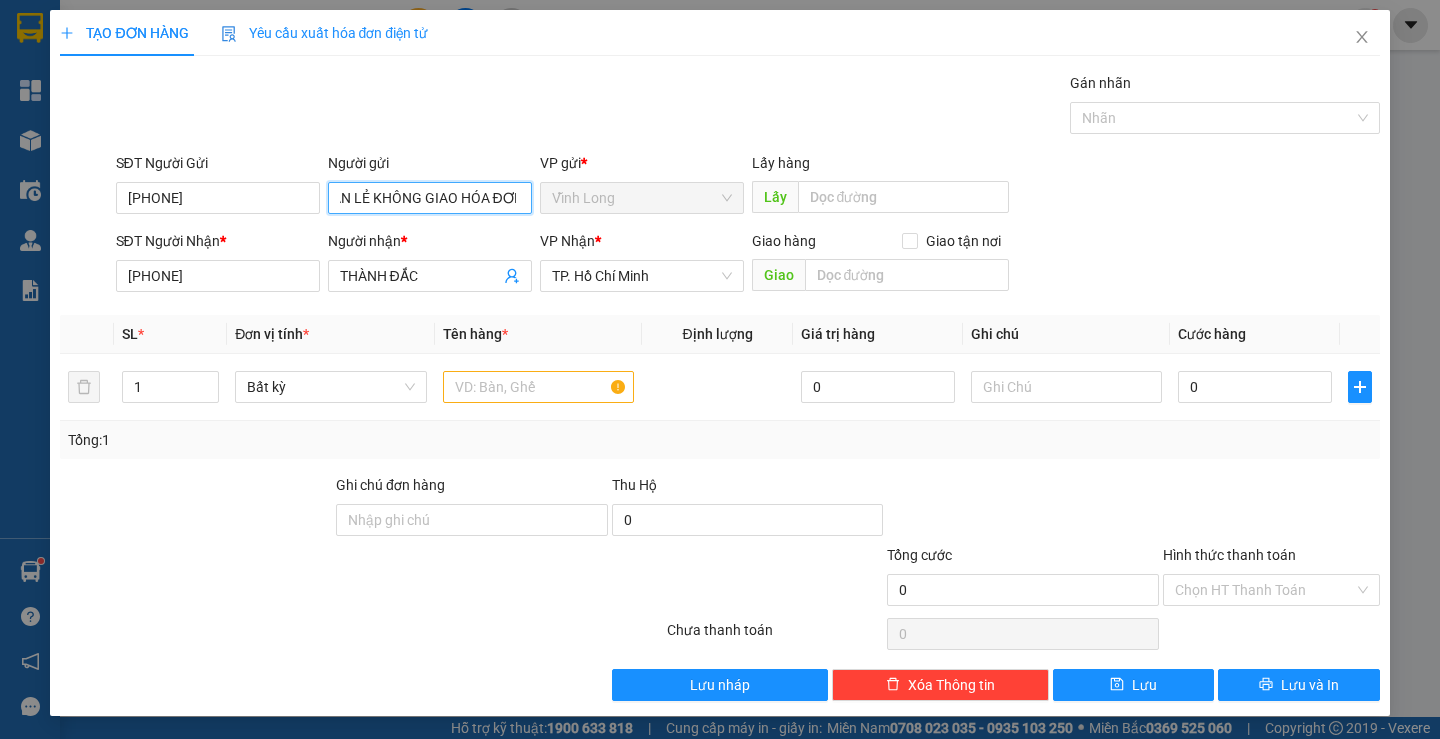 scroll, scrollTop: 0, scrollLeft: 28, axis: horizontal 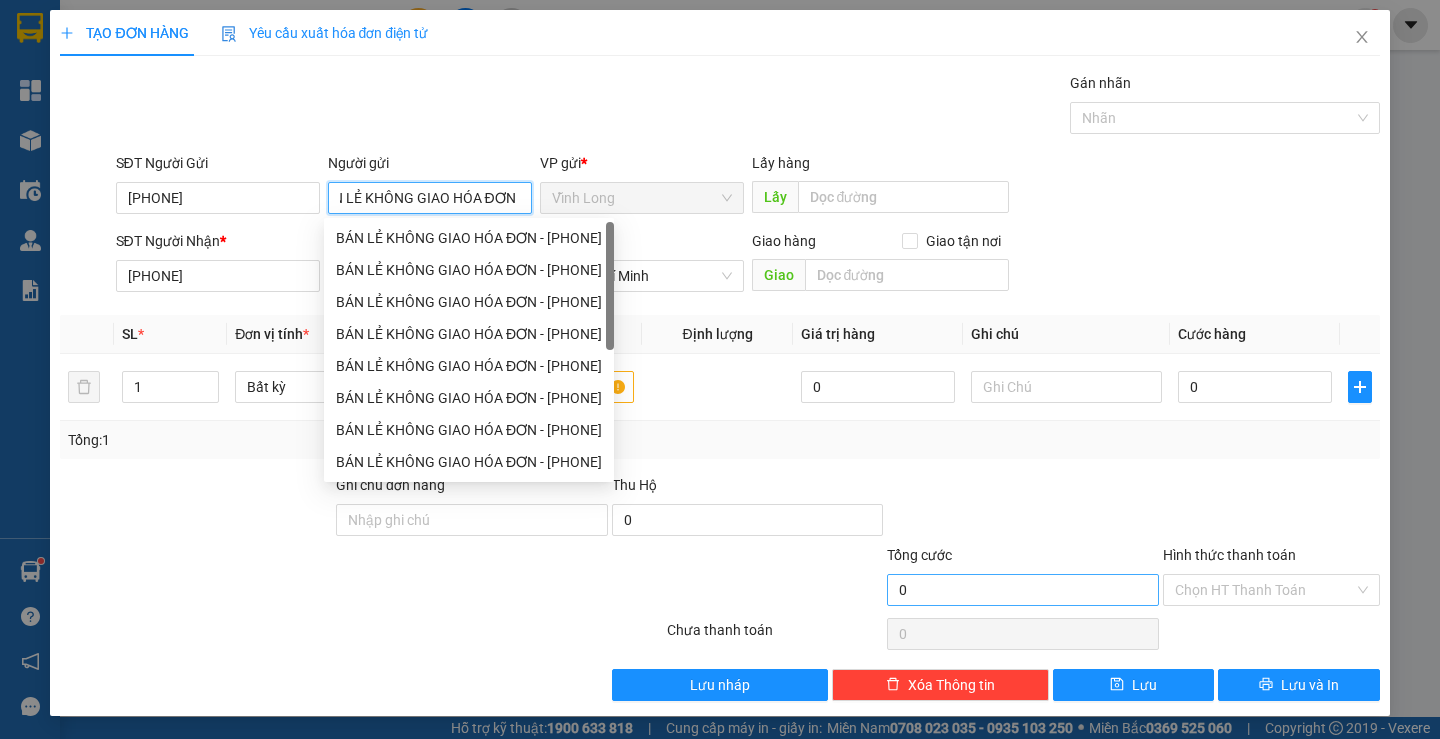 type on "BÁN LẺ KHÔNG GIAO HÓA ĐƠN" 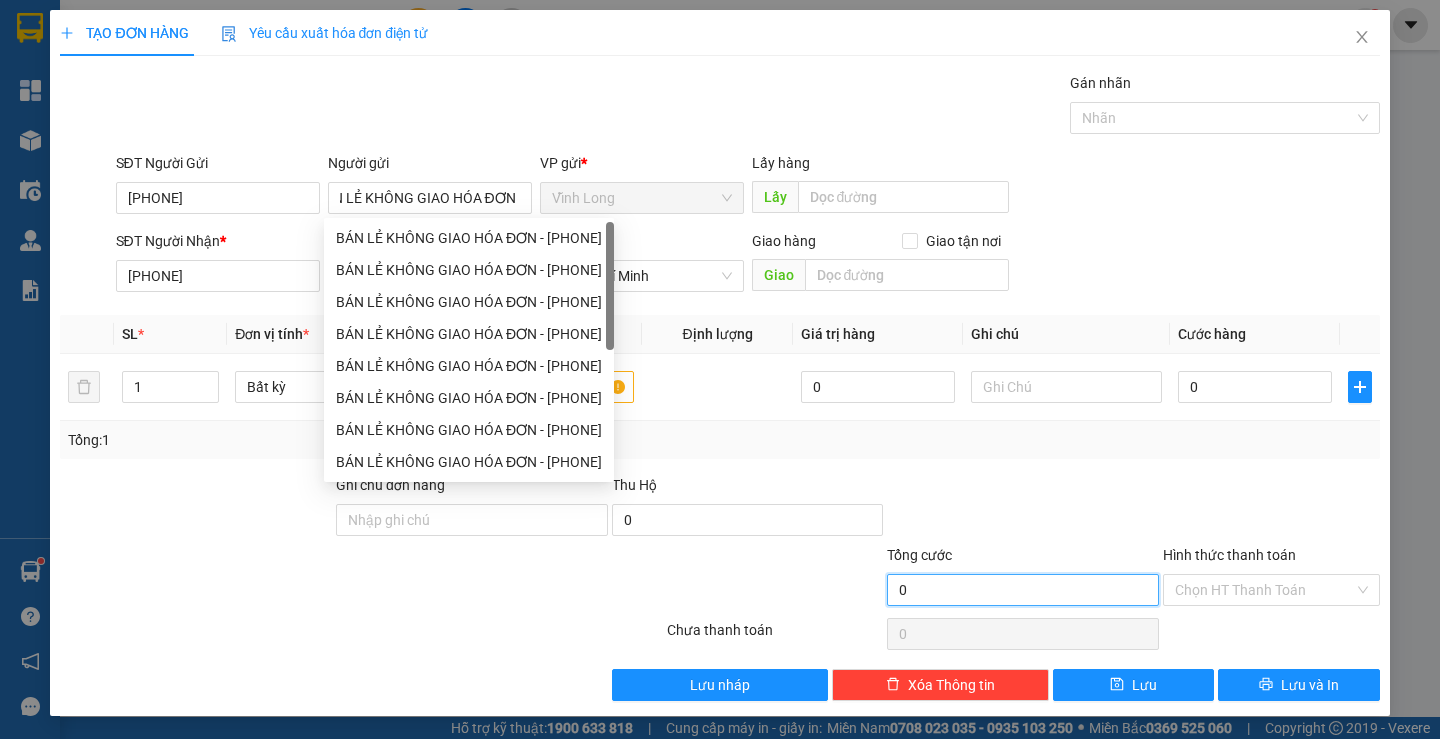 scroll, scrollTop: 0, scrollLeft: 0, axis: both 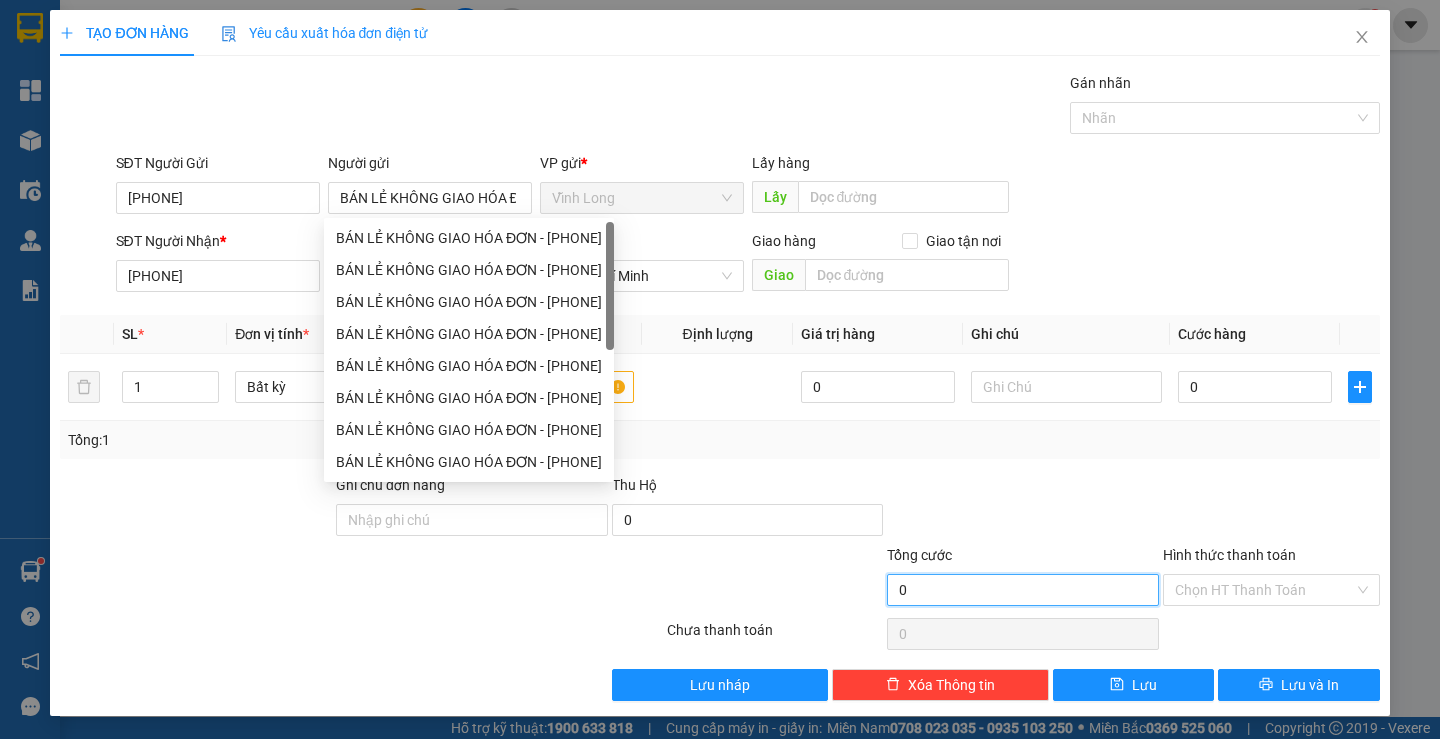 click on "0" at bounding box center (1023, 590) 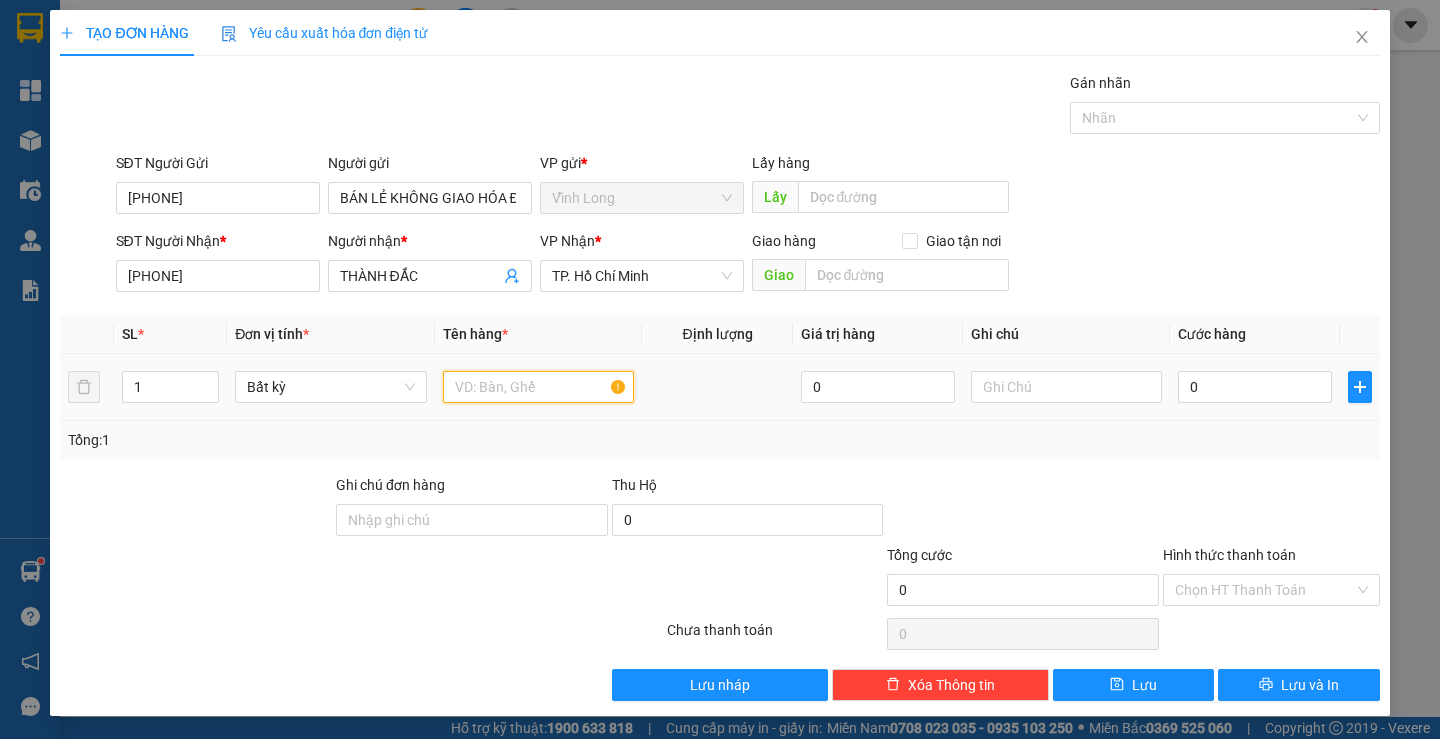 click at bounding box center [538, 387] 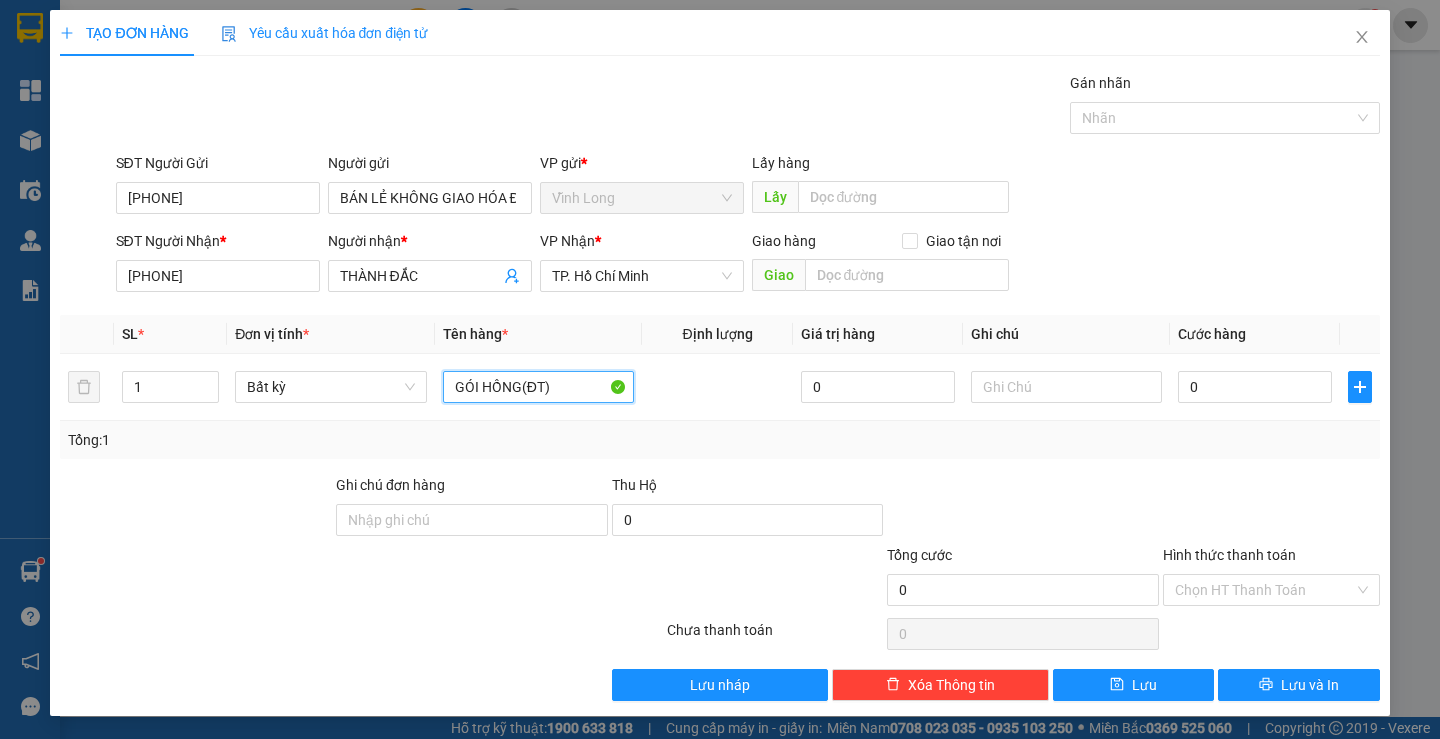 type on "GÓI HỒNG(ĐT)" 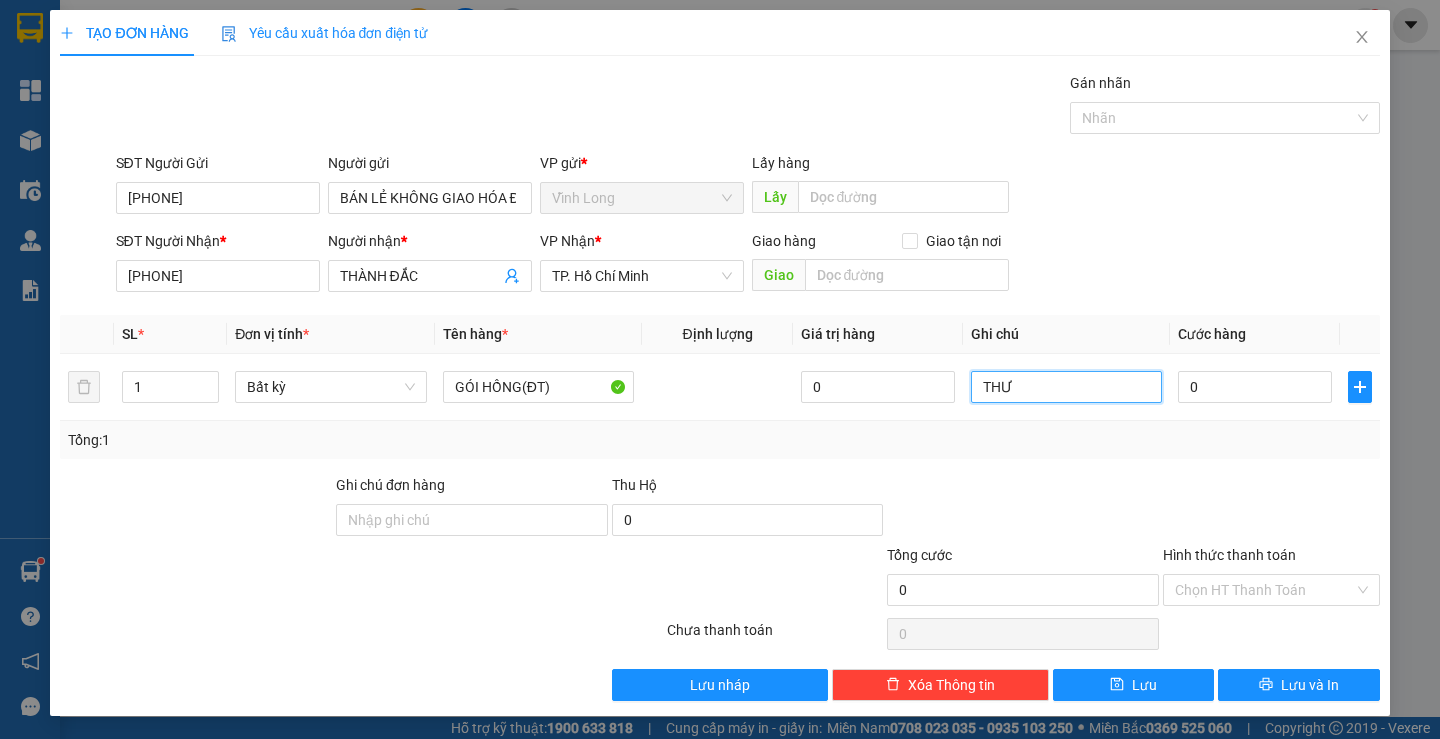 type on "THƯ" 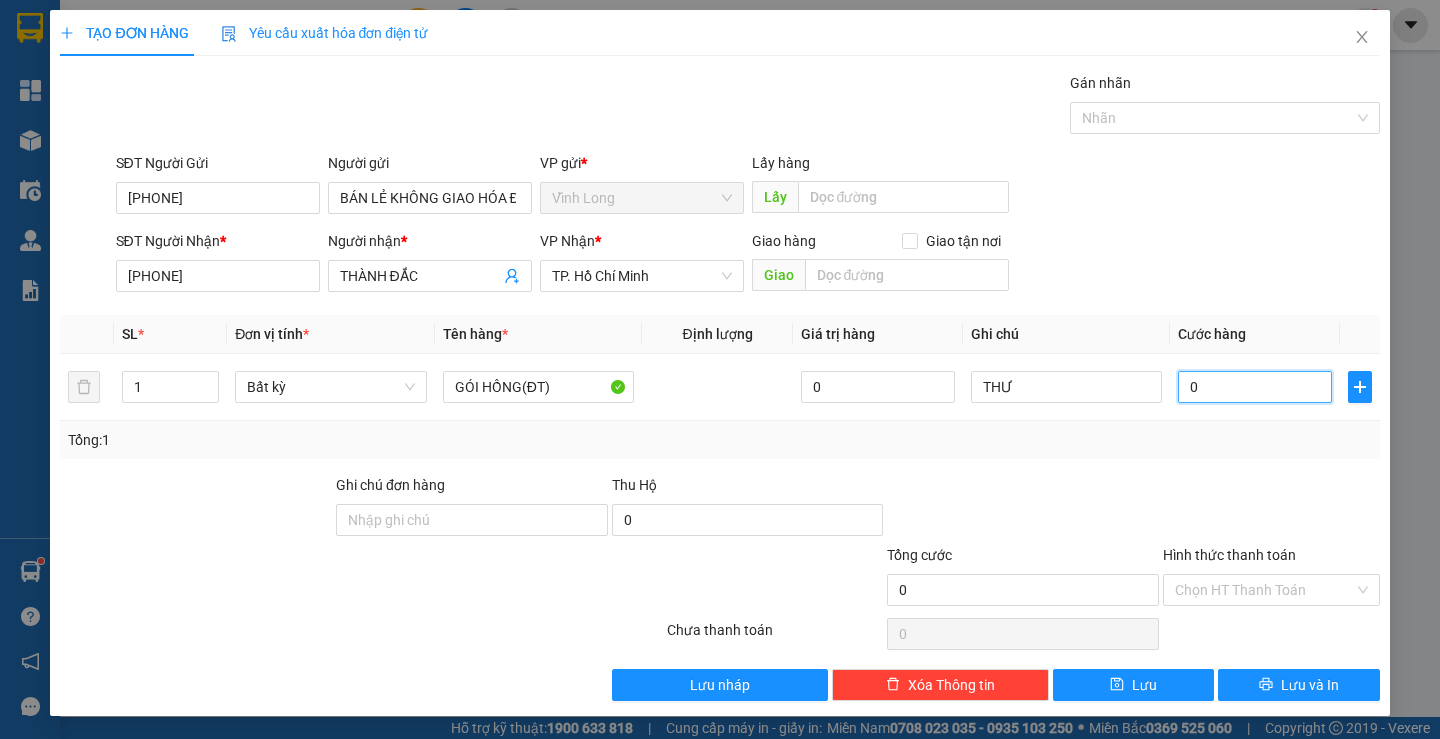 type on "2" 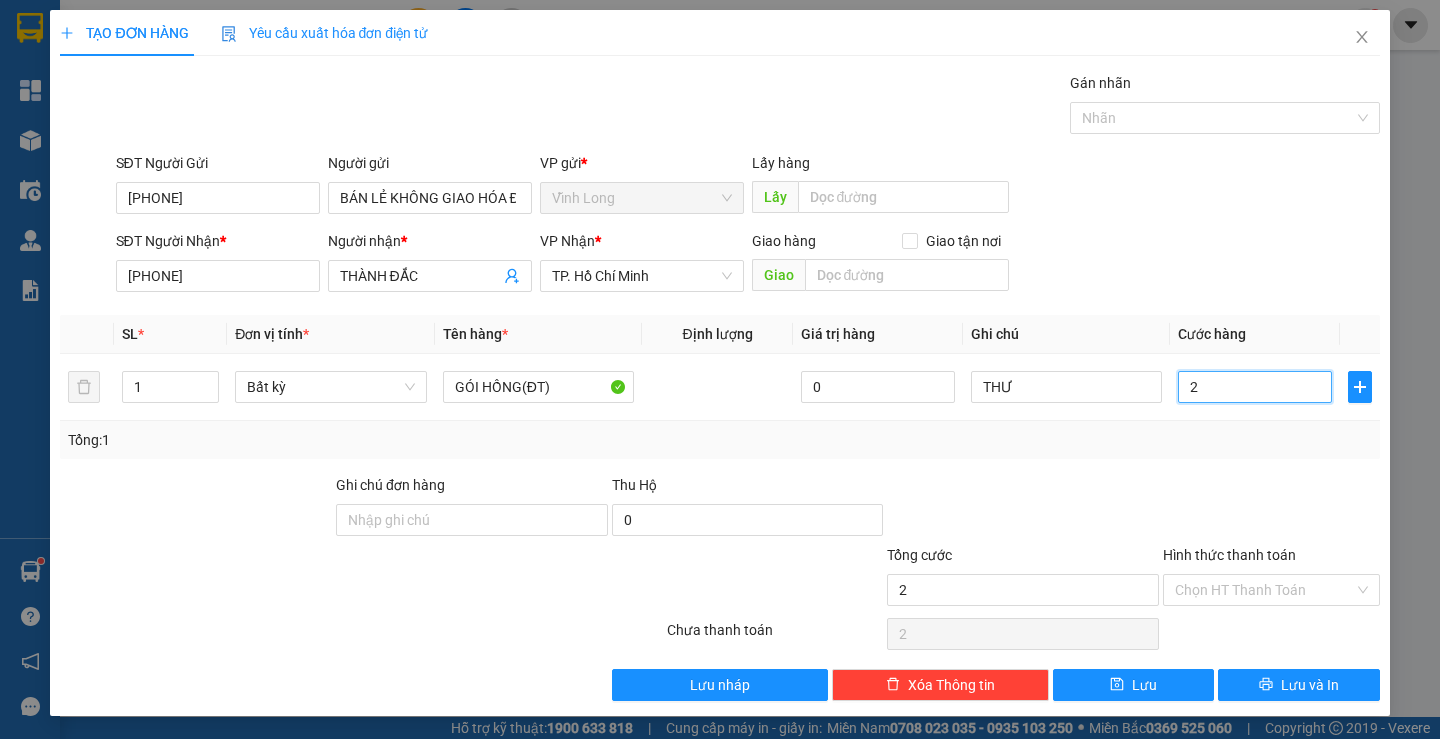 type on "20" 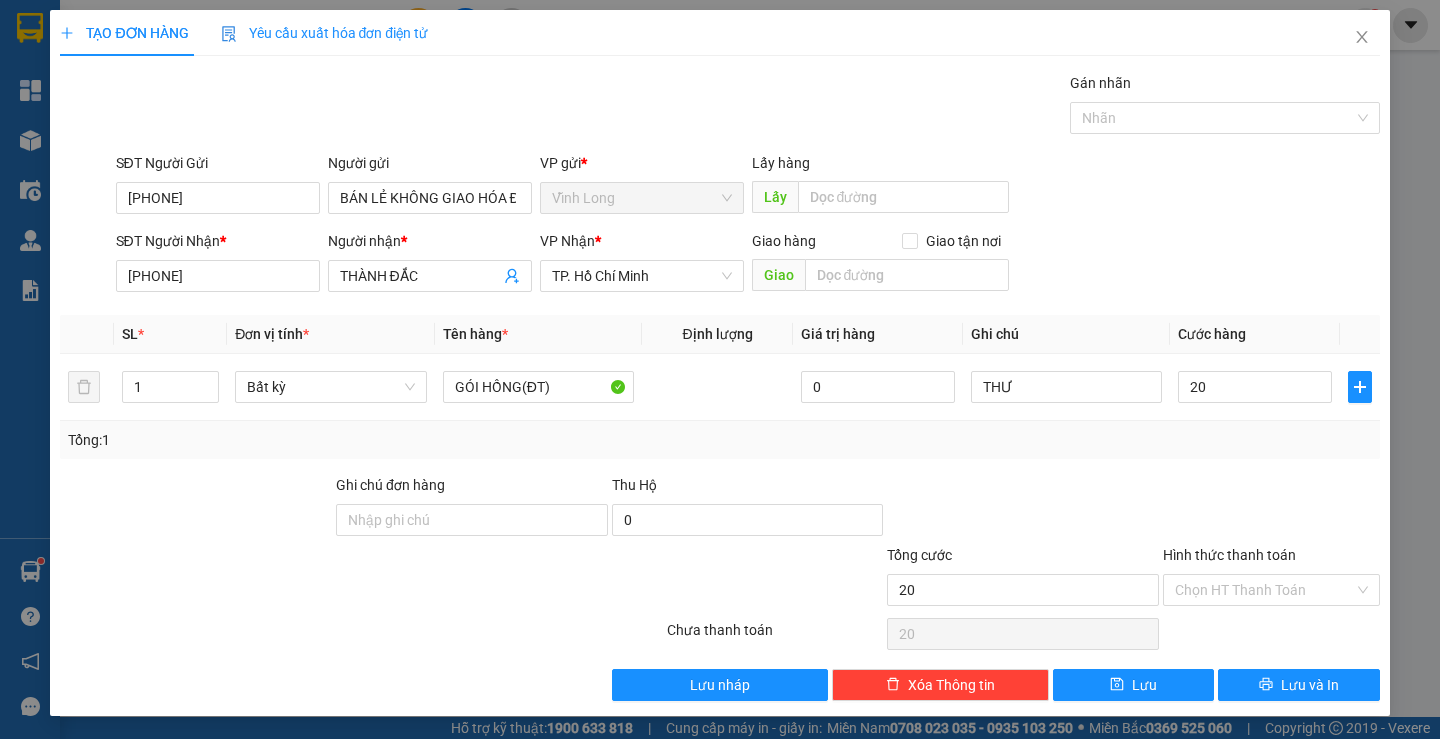 type on "20.000" 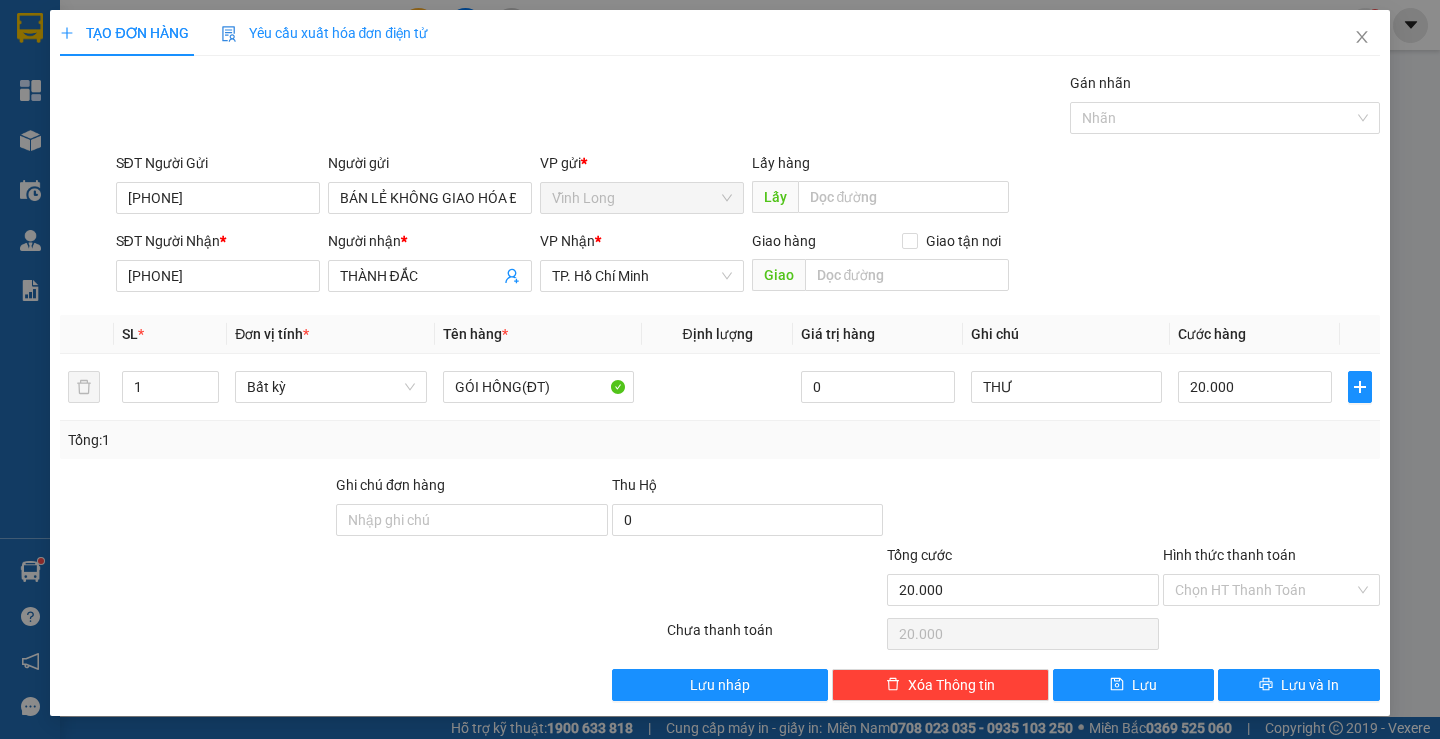 click at bounding box center (1271, 509) 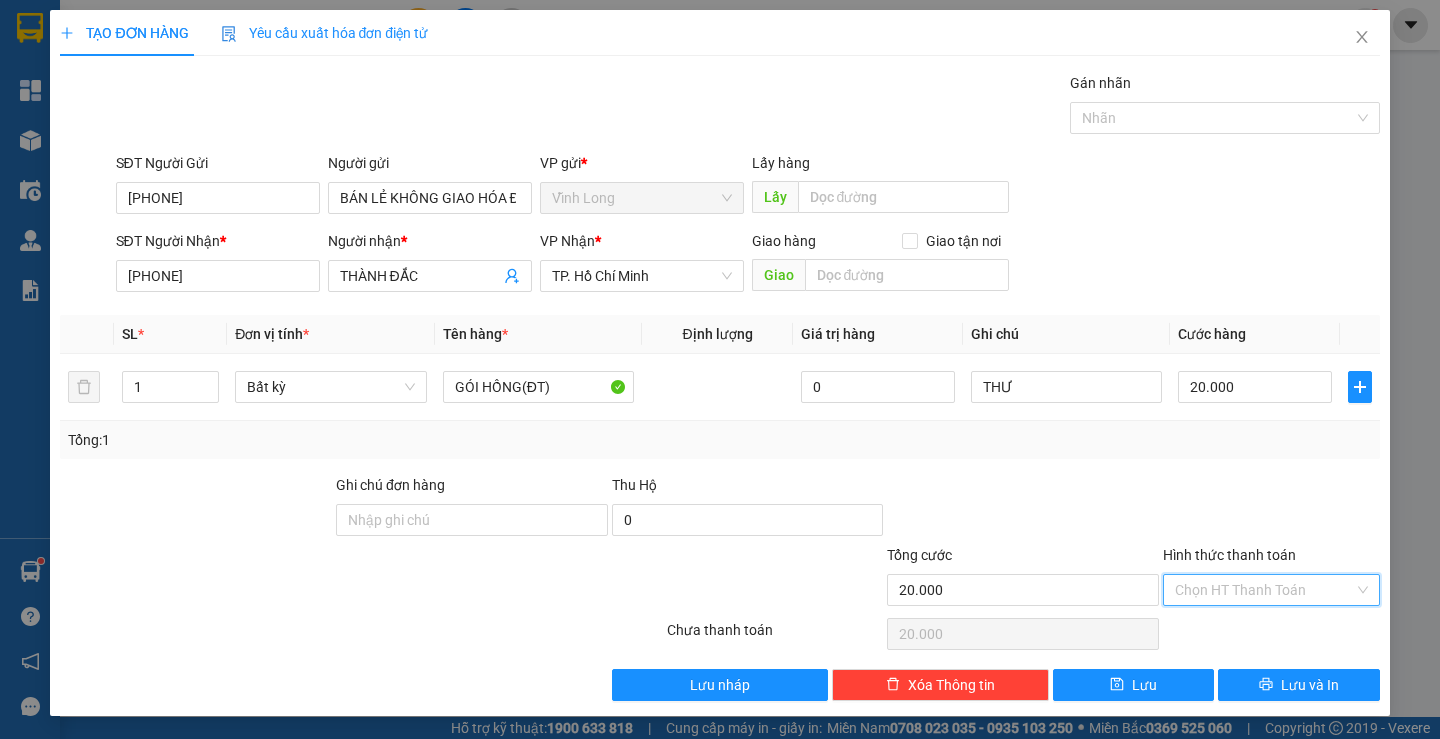 click on "Hình thức thanh toán" at bounding box center (1264, 590) 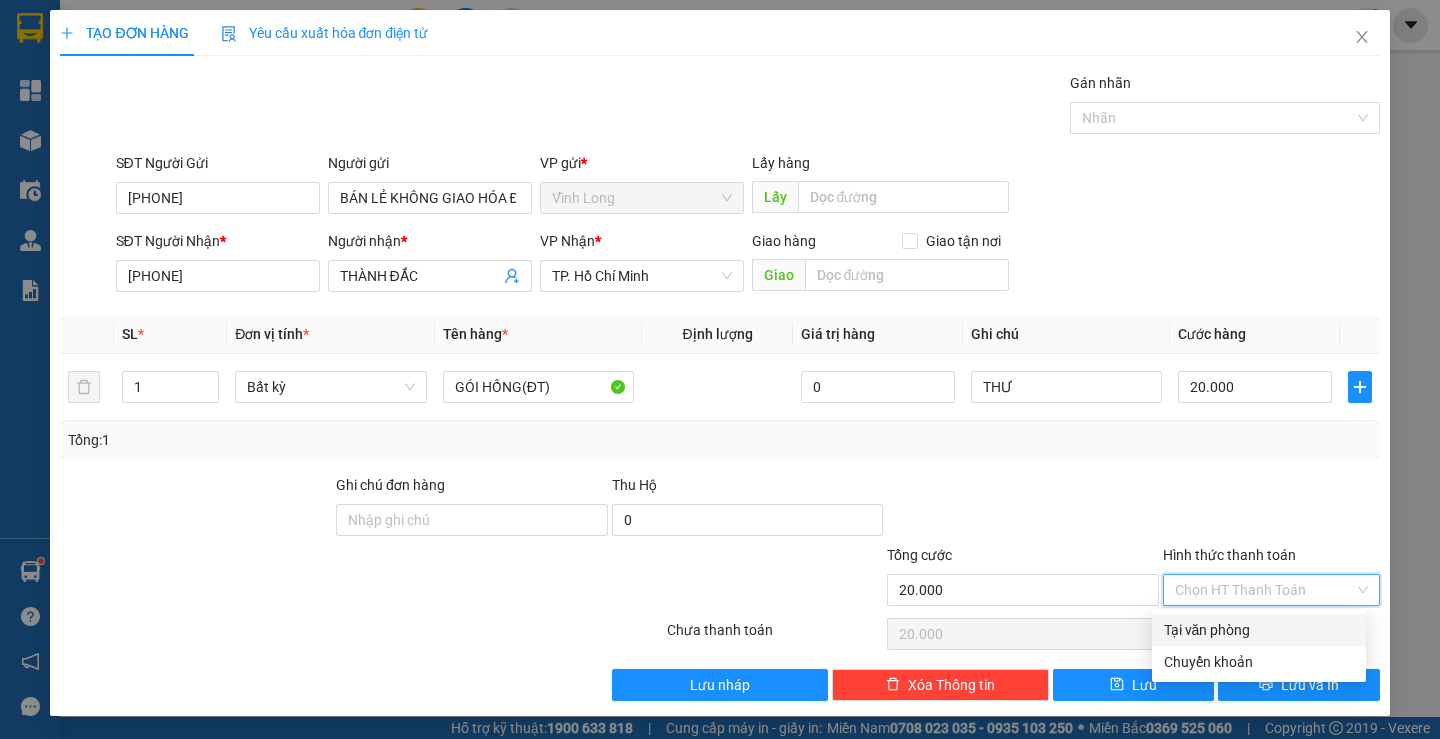 click on "Tại văn phòng" at bounding box center (1259, 630) 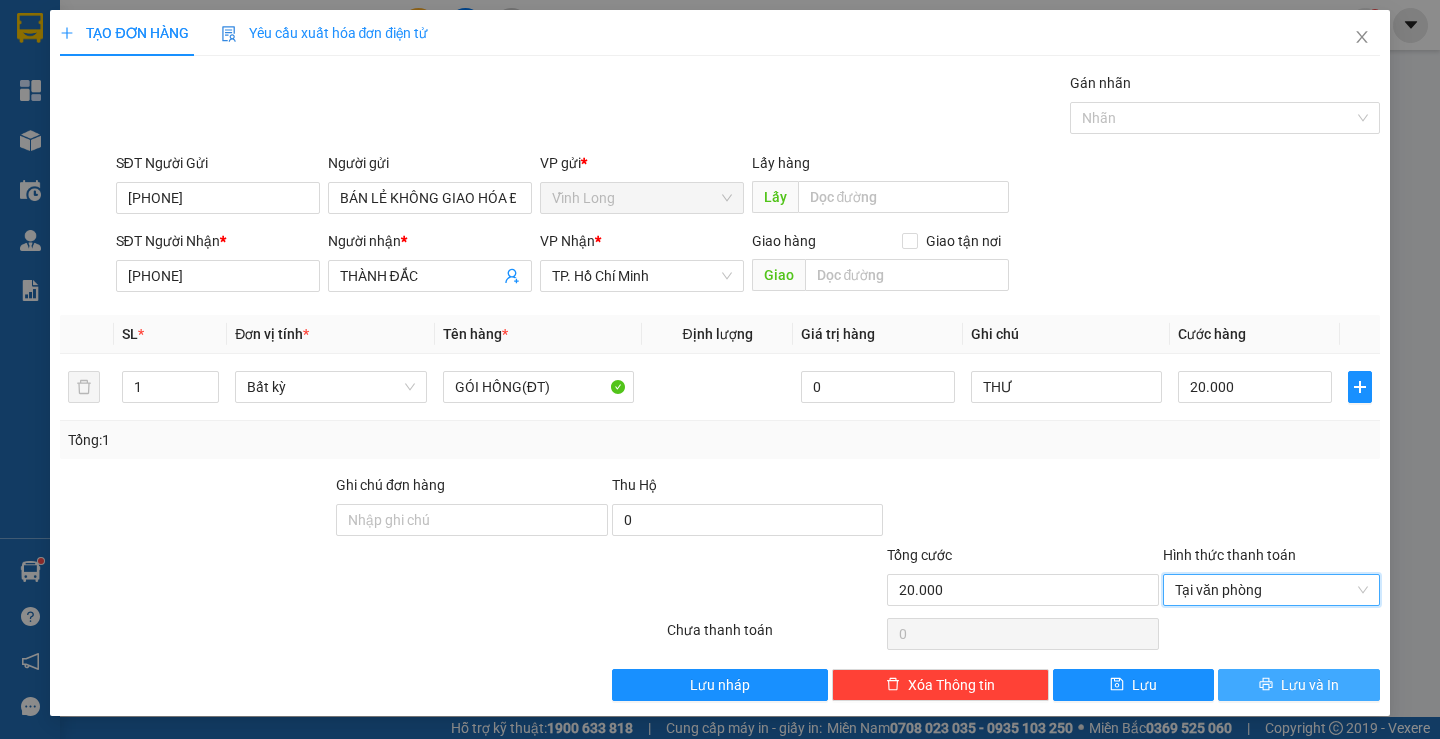 click 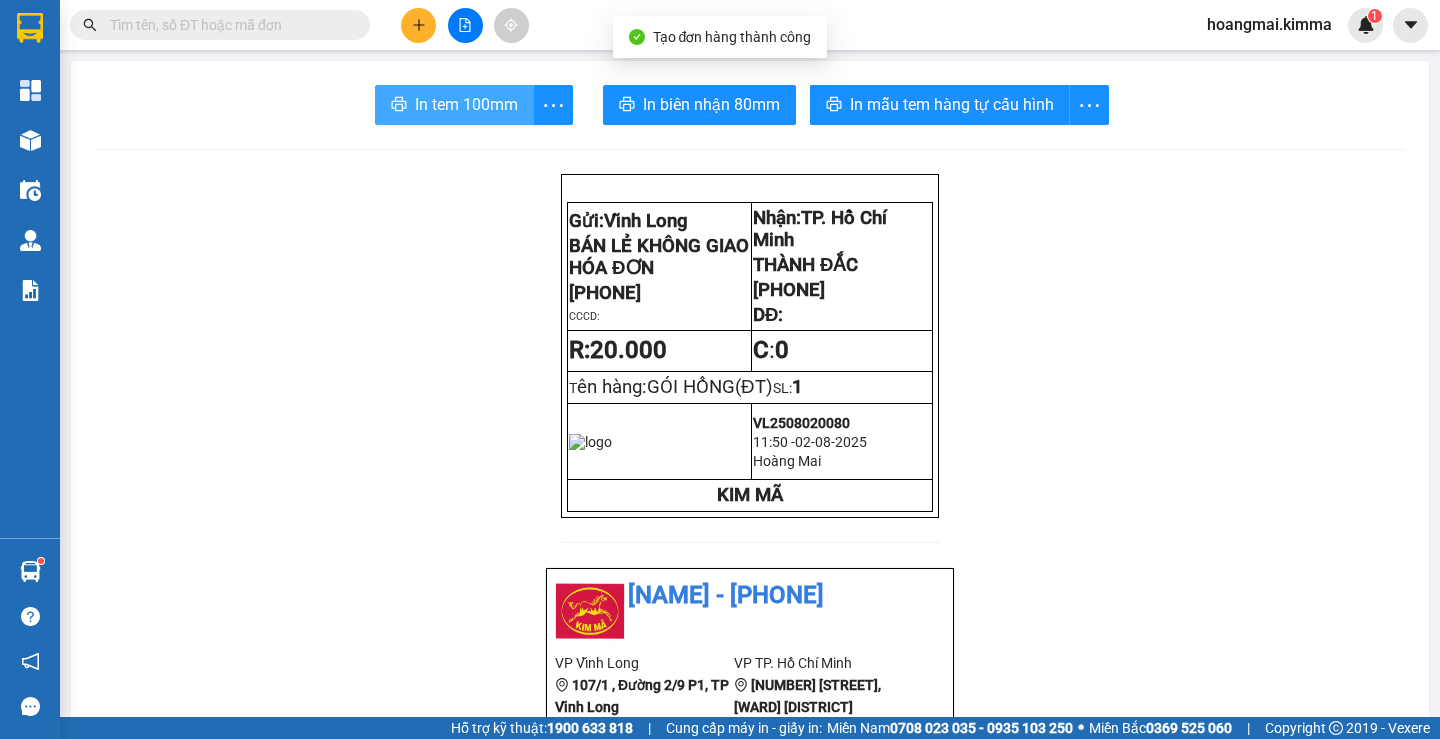 click on "In tem 100mm" at bounding box center [466, 104] 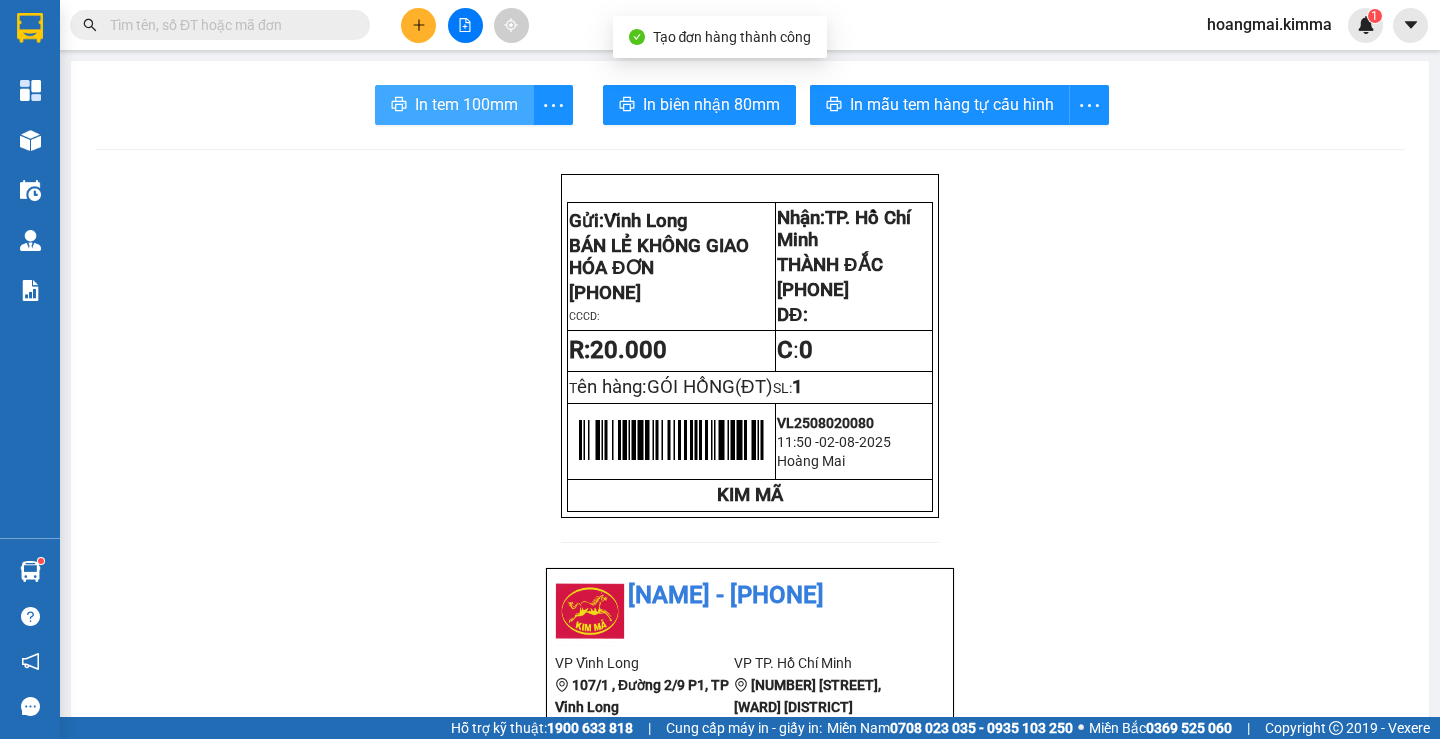 scroll, scrollTop: 0, scrollLeft: 0, axis: both 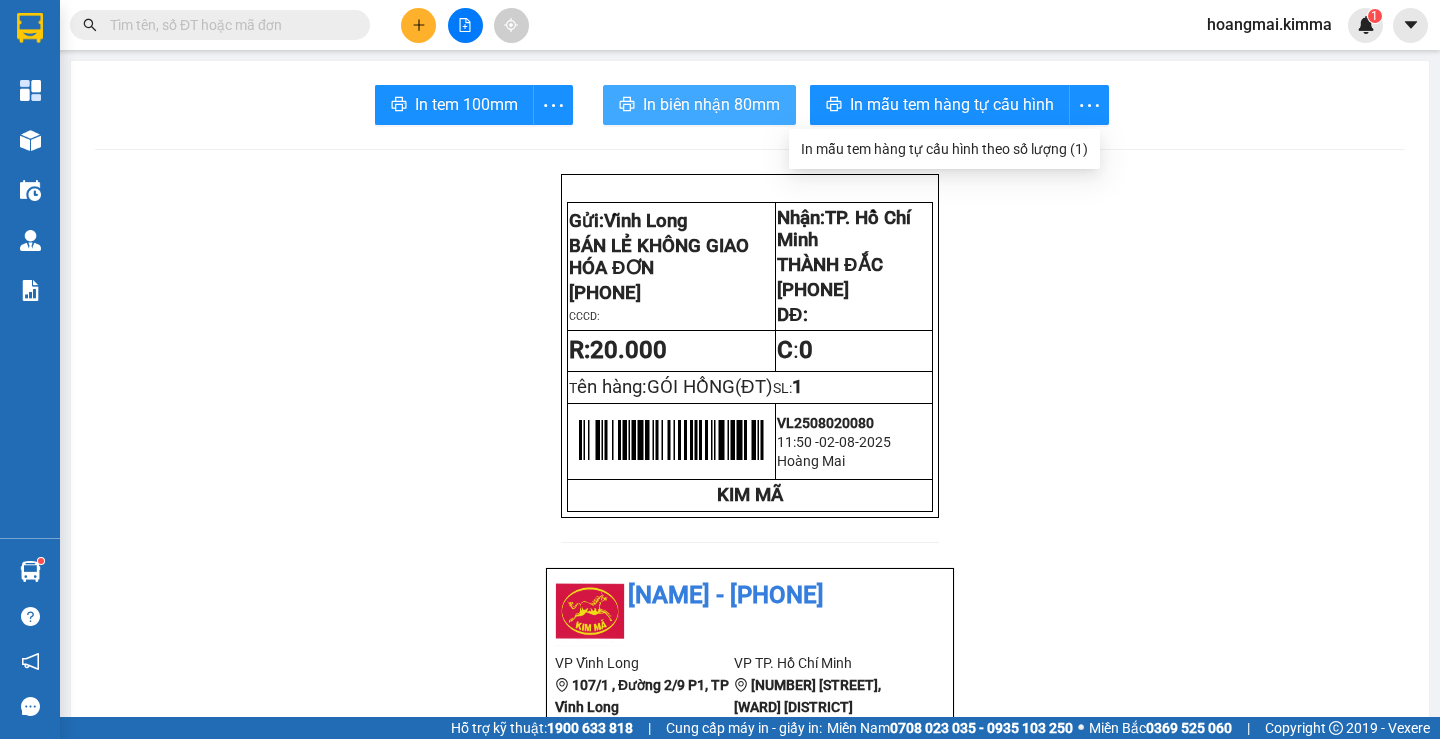 click on "In biên nhận 80mm" at bounding box center (711, 104) 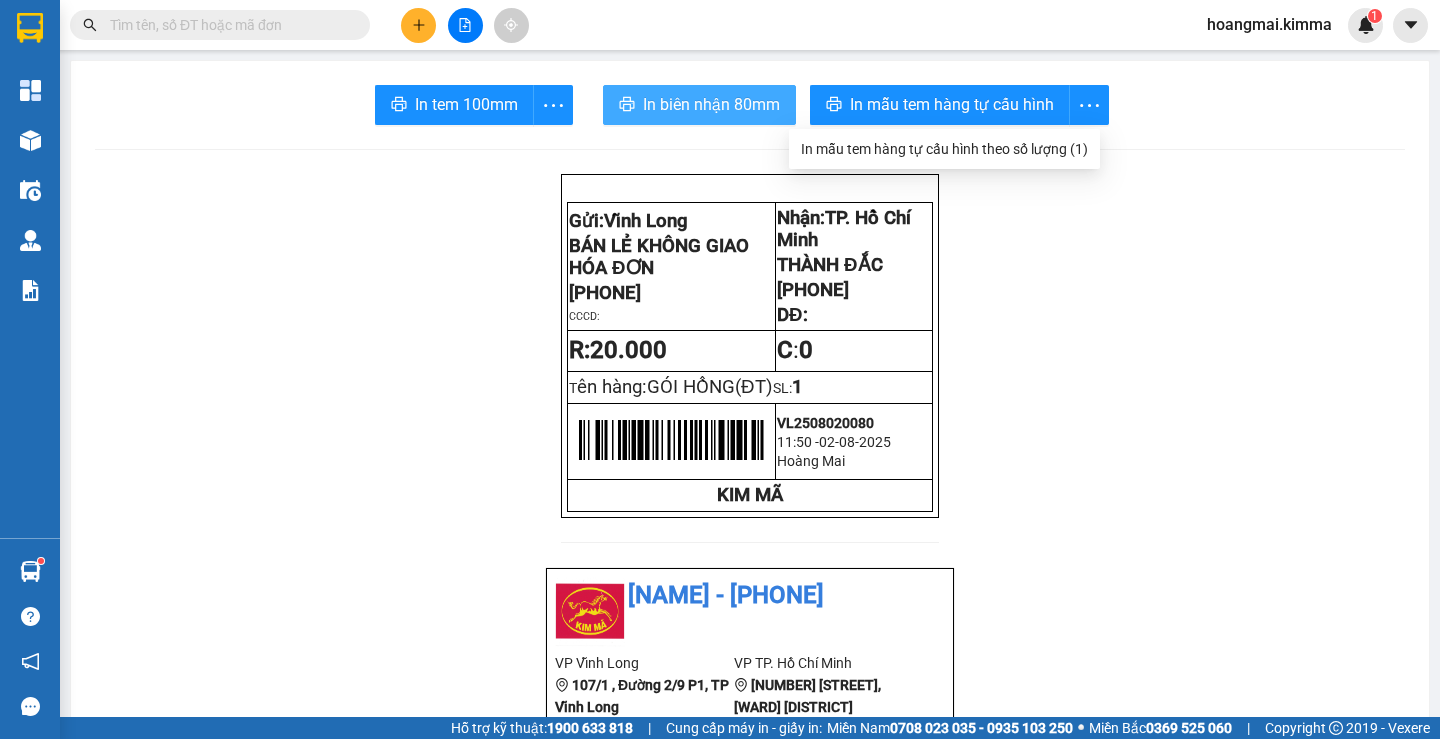 scroll, scrollTop: 0, scrollLeft: 0, axis: both 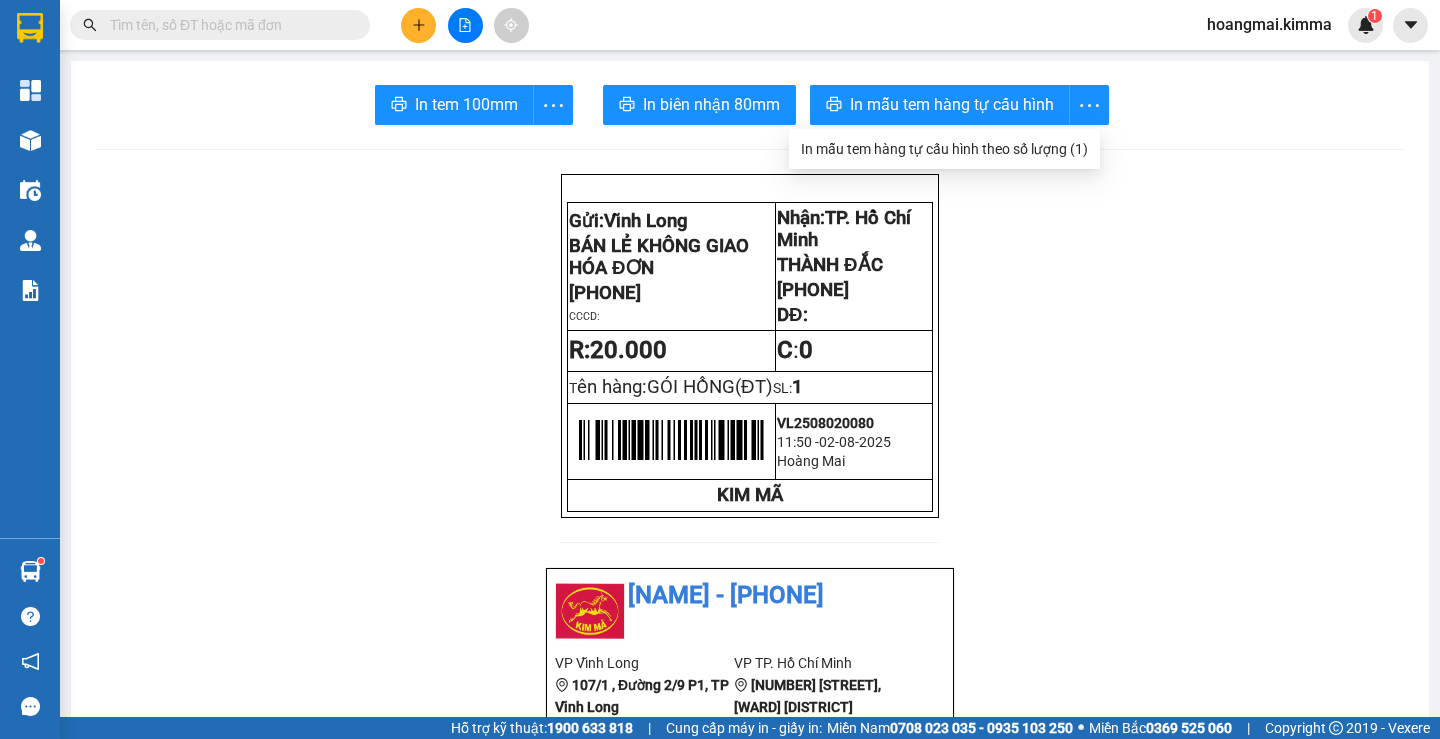 click 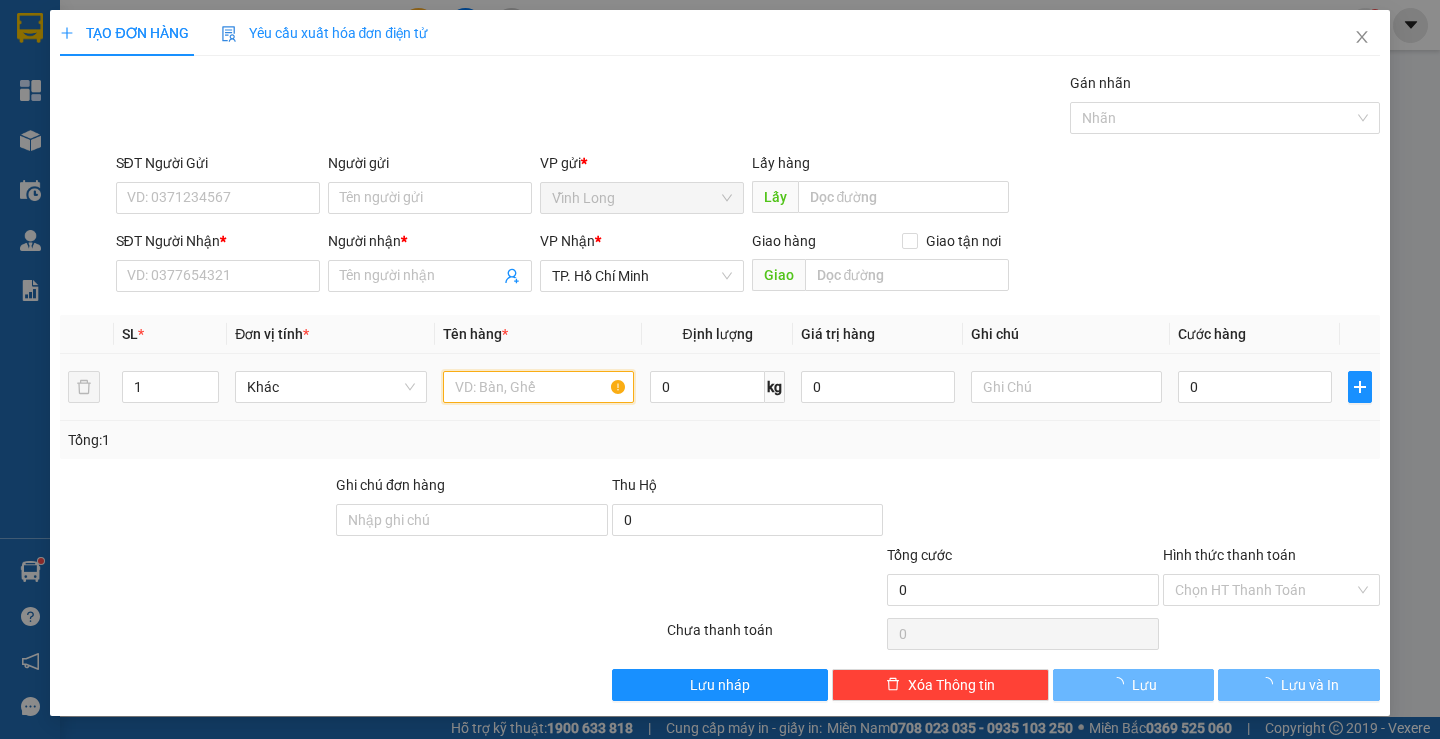 click at bounding box center [538, 387] 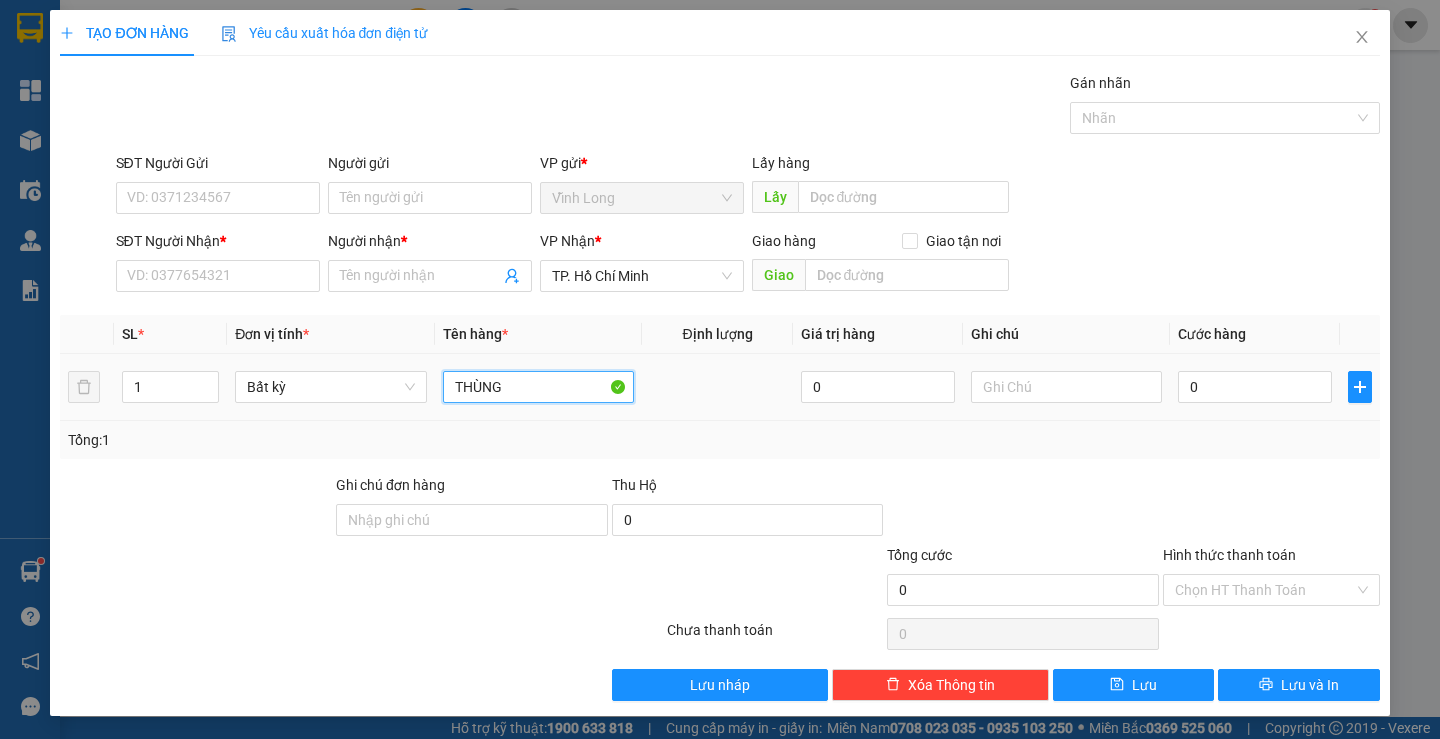 type on "THÙNG" 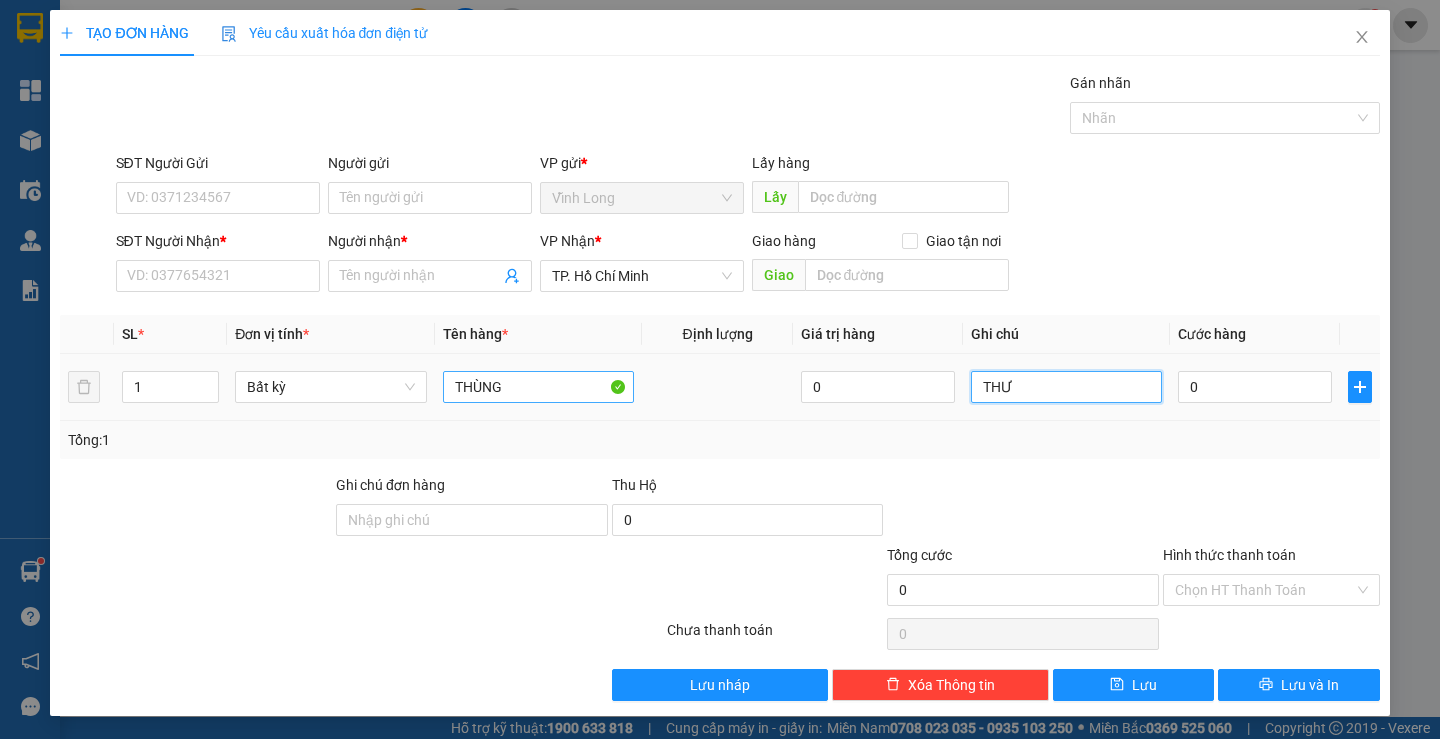 type on "THƯ" 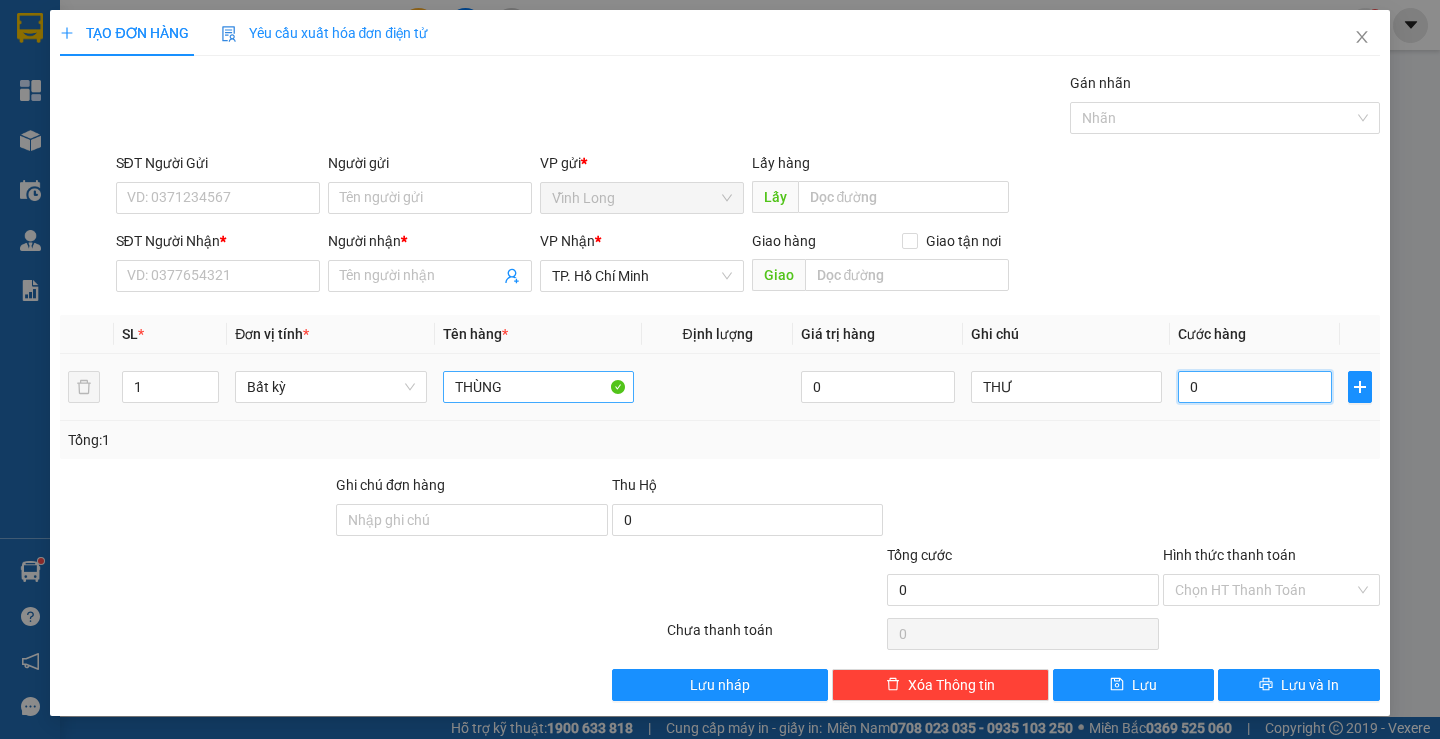 type on "3" 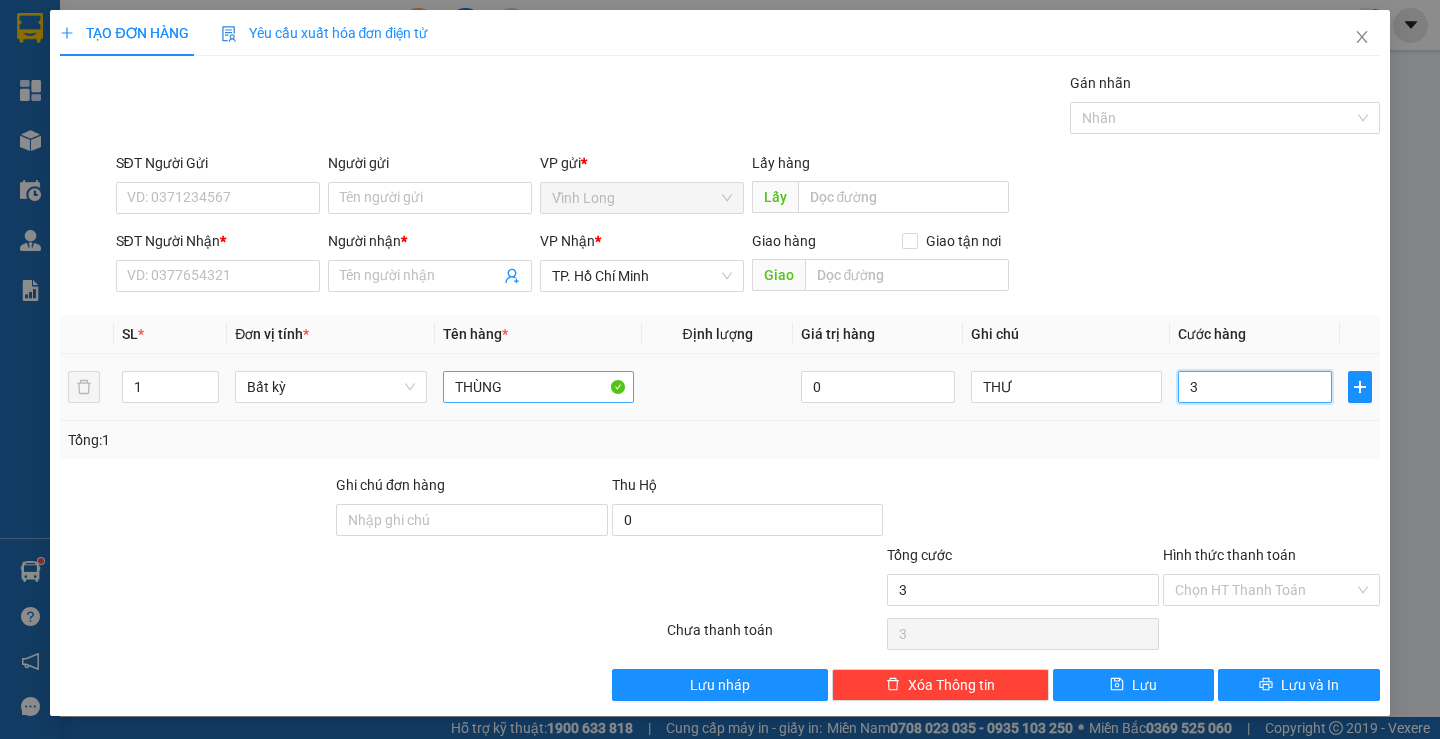 type on "30" 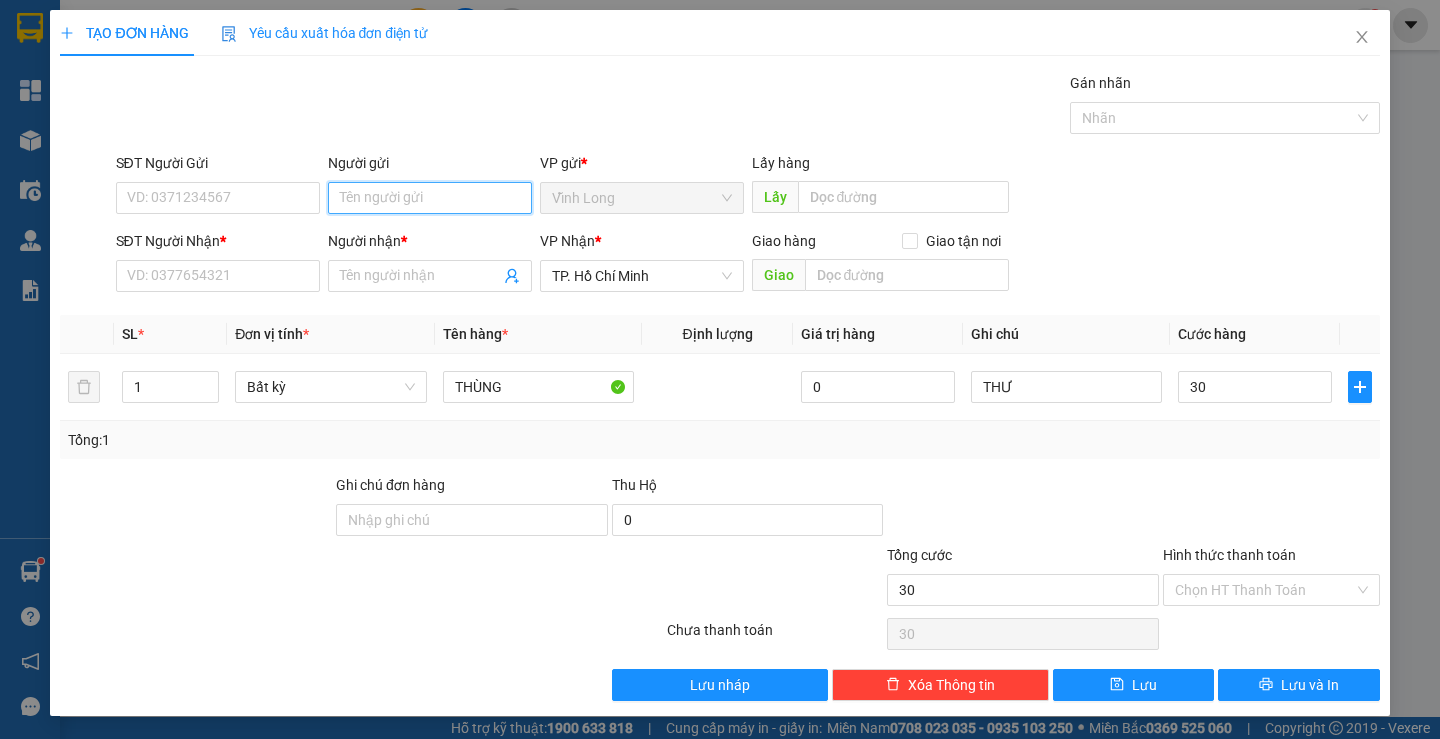 type on "30.000" 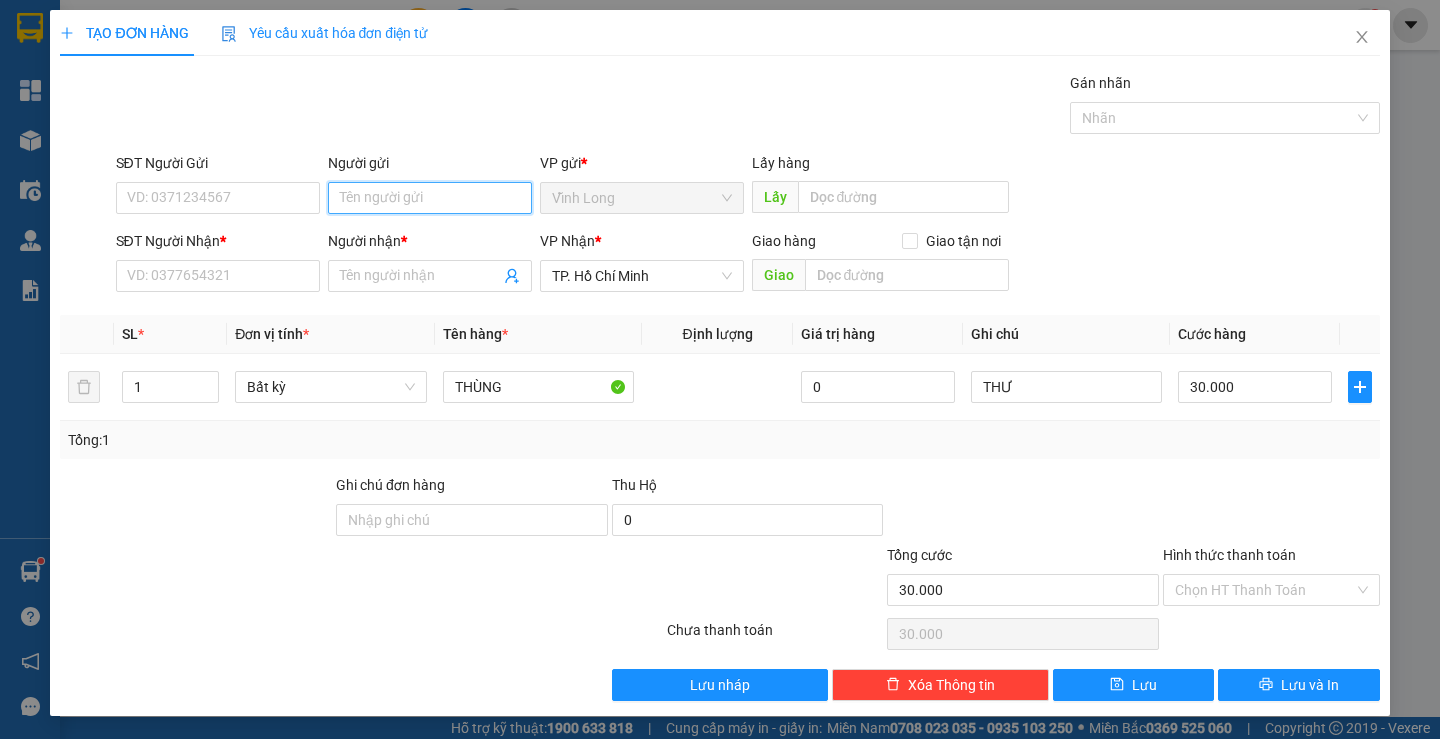 click on "Người gửi" at bounding box center [430, 198] 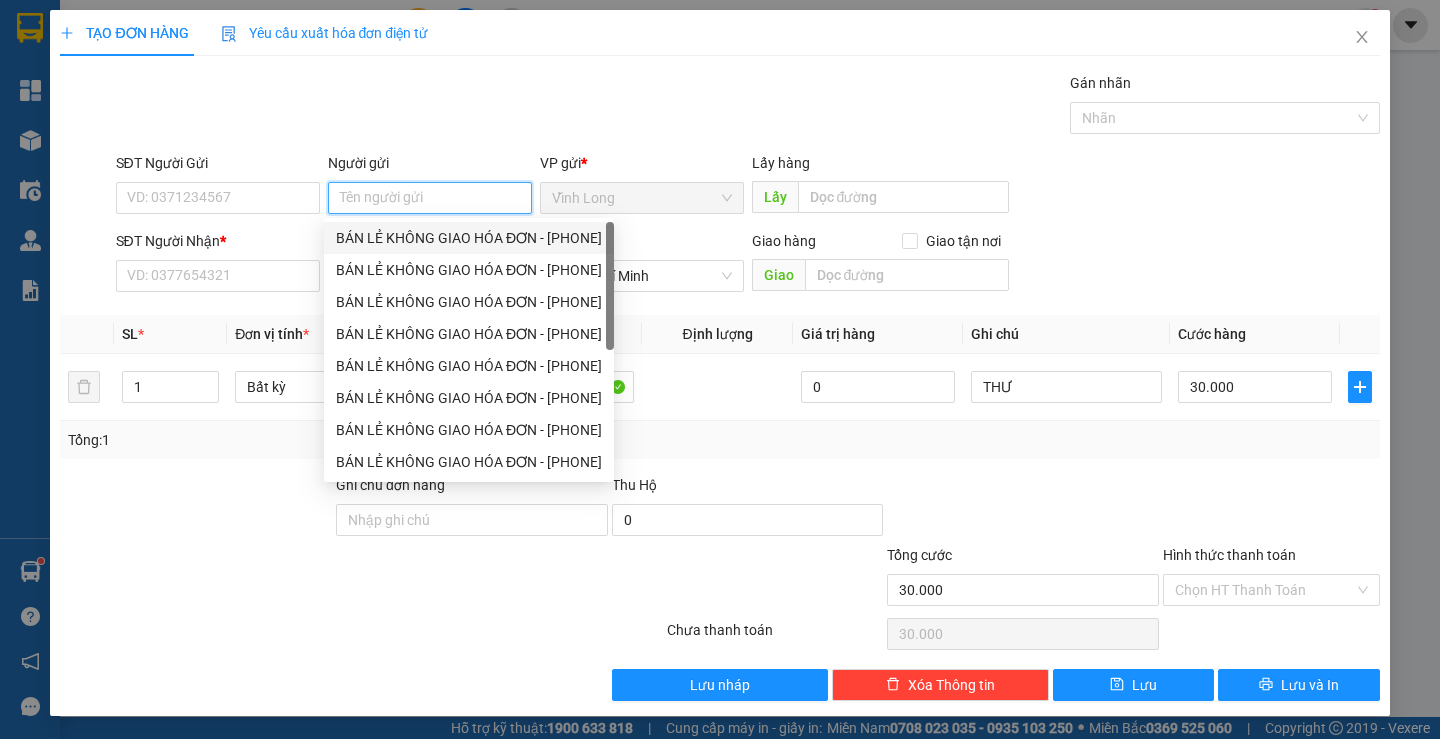 click on "BÁN LẺ KHÔNG GIAO HÓA ĐƠN - [PHONE]" at bounding box center [469, 238] 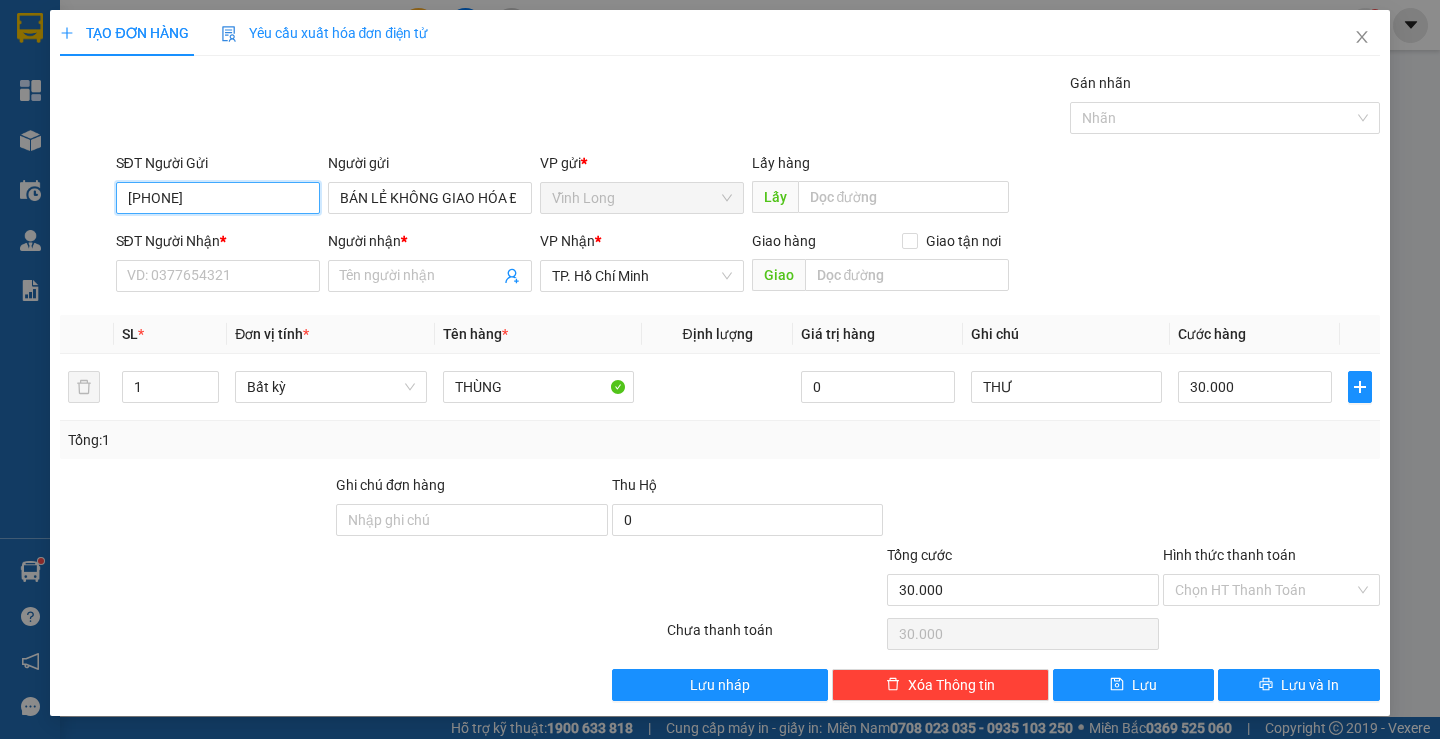 drag, startPoint x: 273, startPoint y: 207, endPoint x: 0, endPoint y: 192, distance: 273.41177 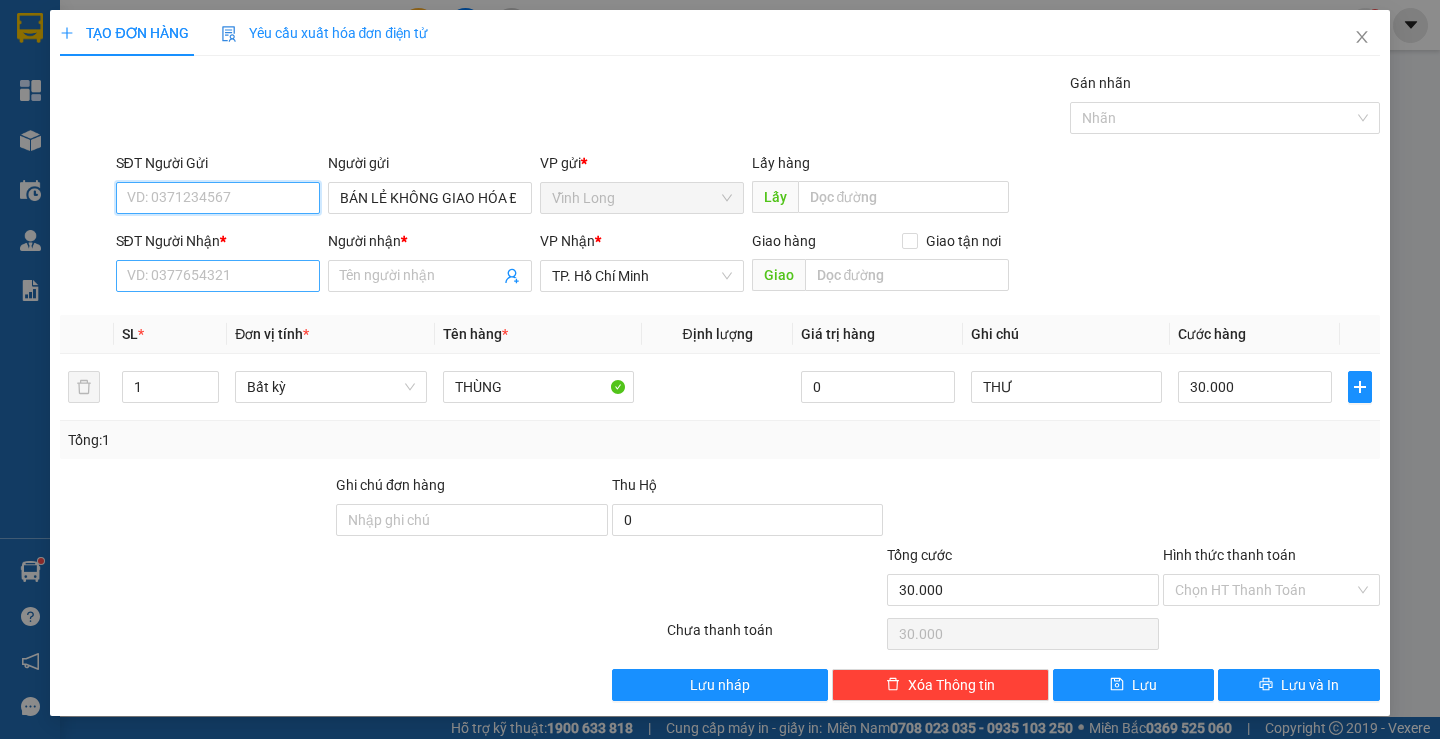 type 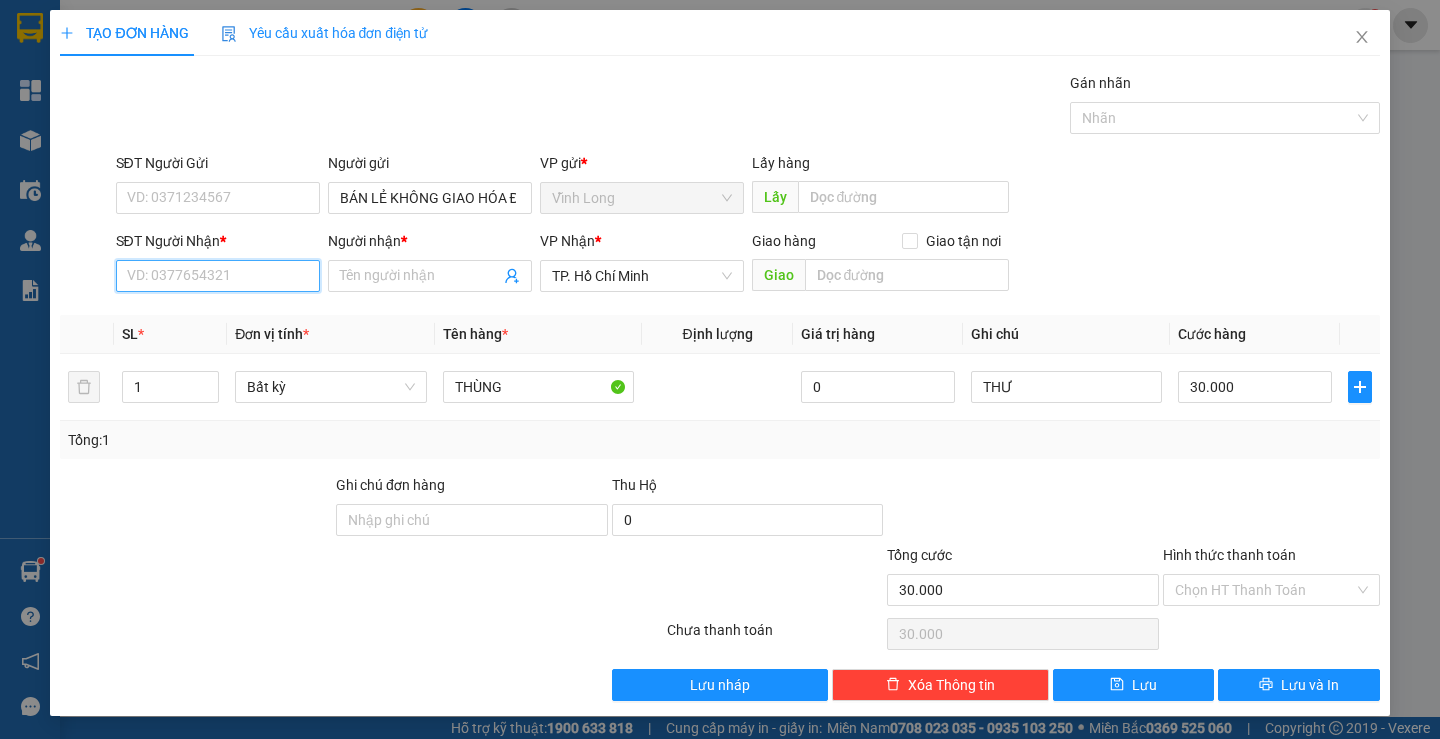 click on "SĐT Người Nhận  *" at bounding box center (218, 276) 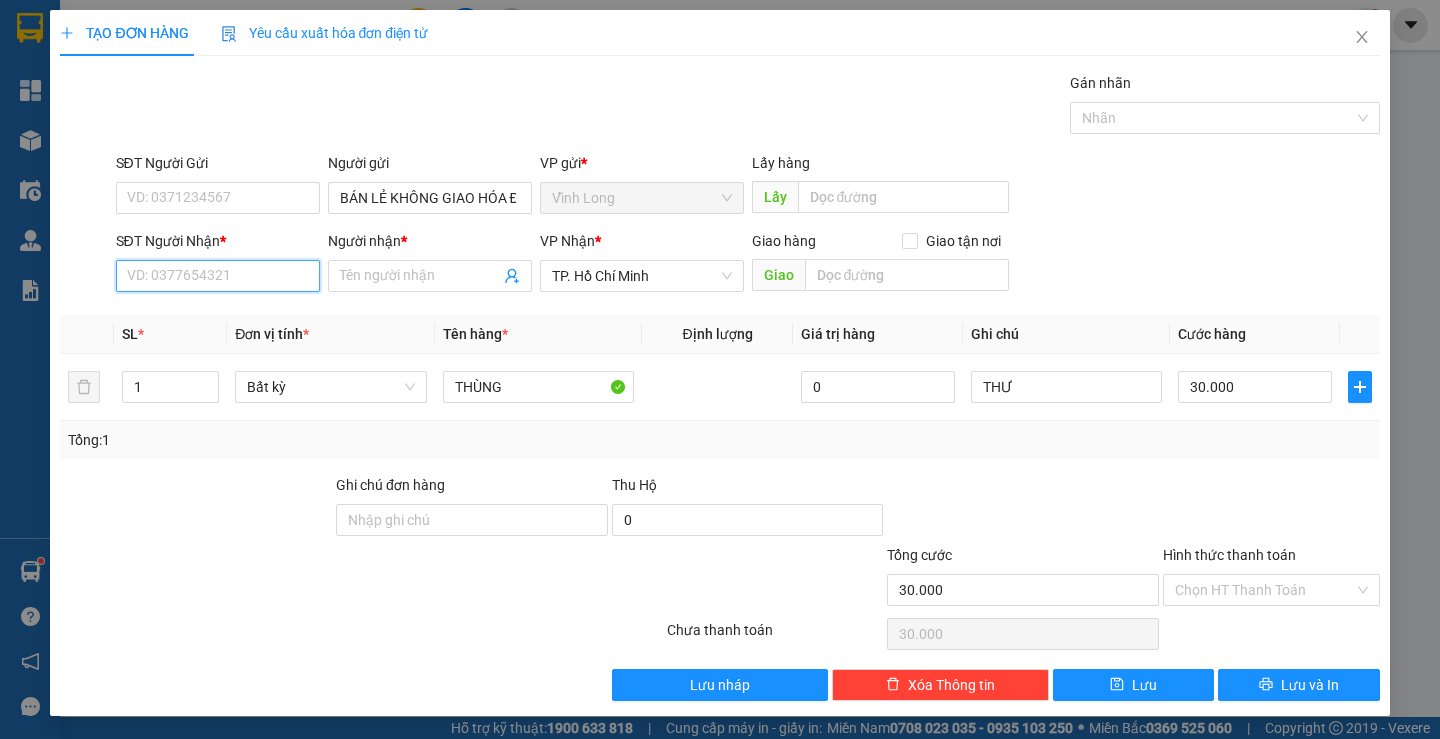 click on "SĐT Người Nhận  *" at bounding box center [218, 276] 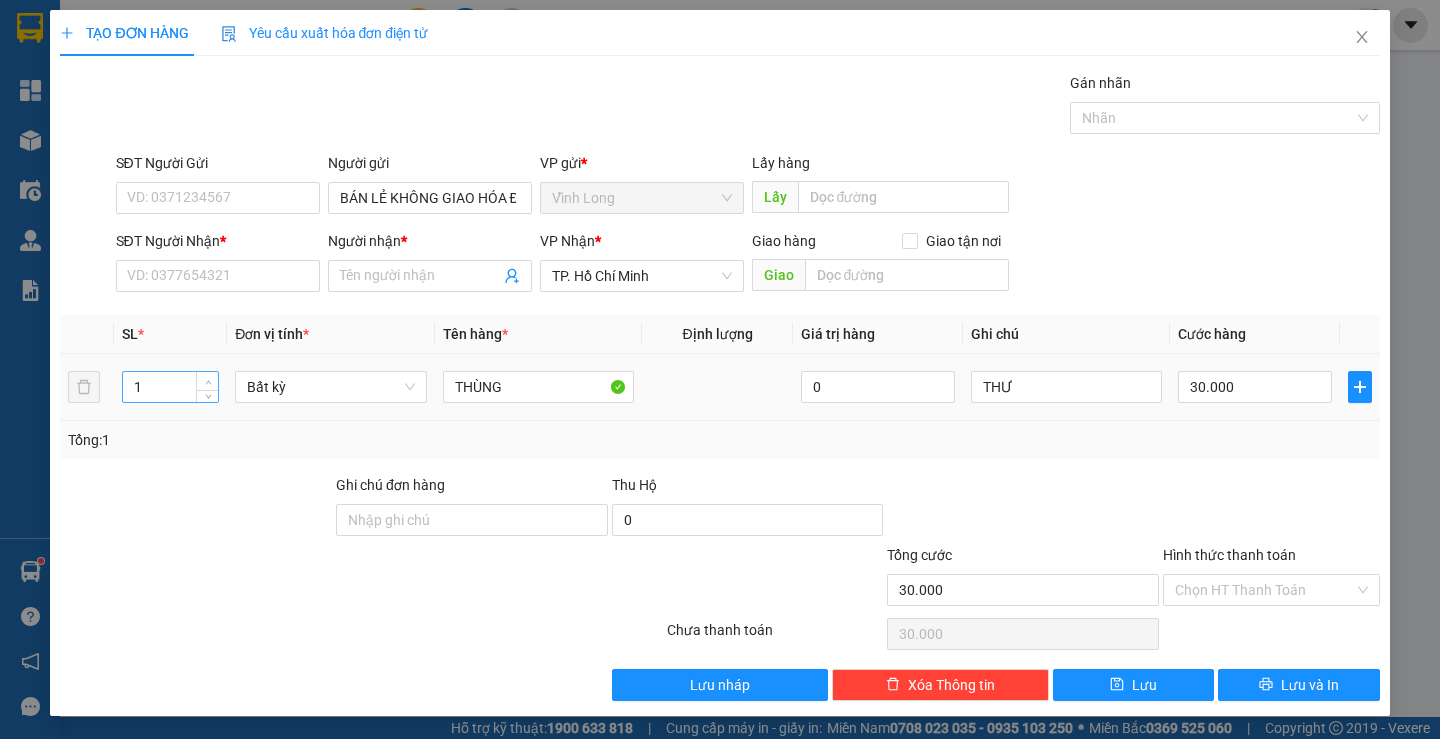 type on "2" 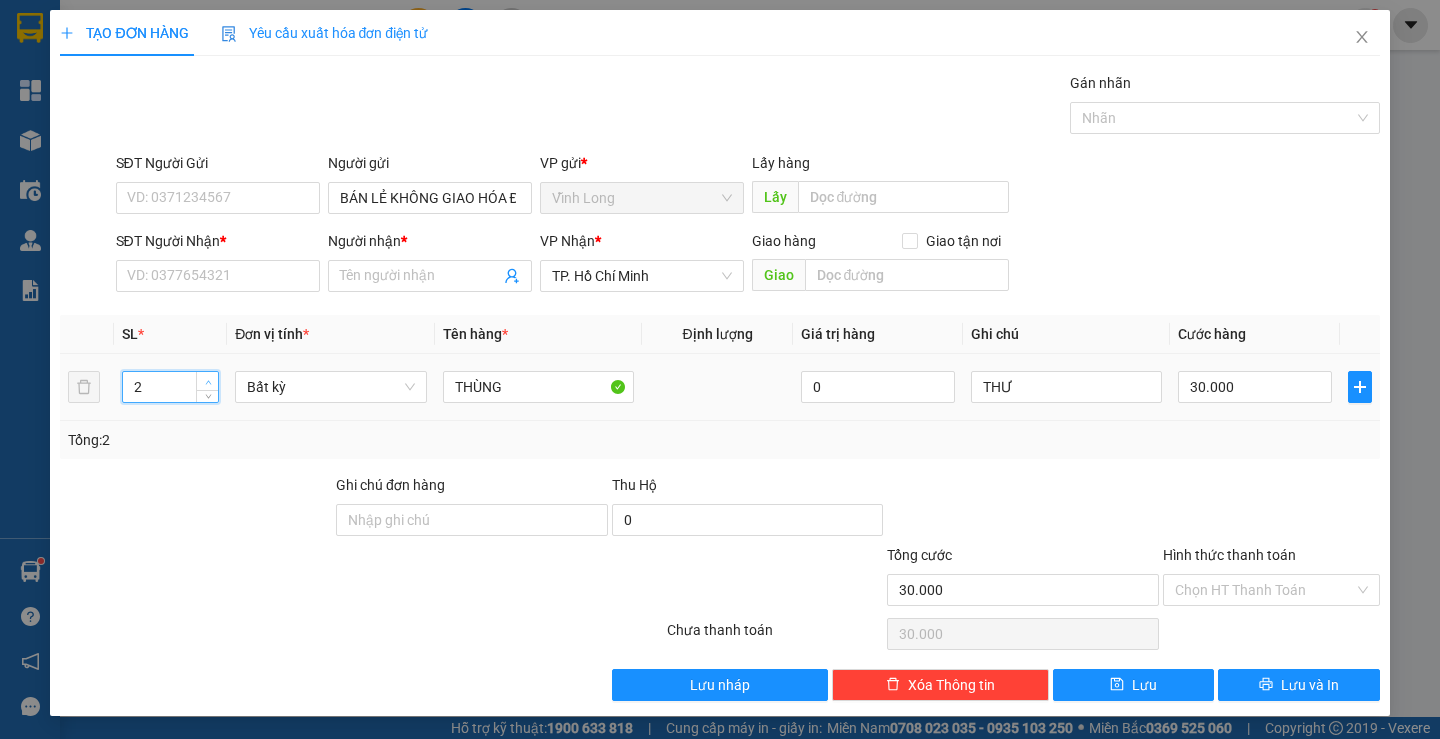 click 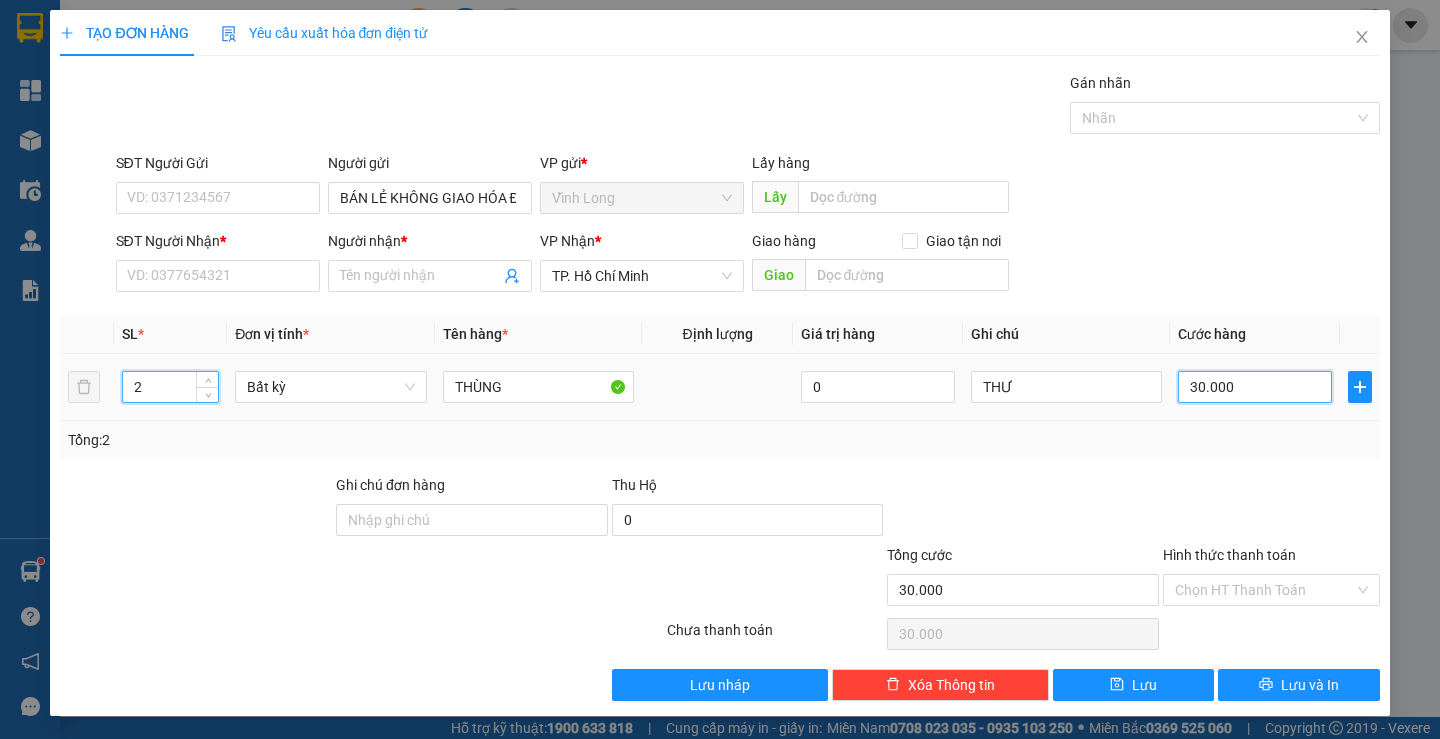 click on "30.000" at bounding box center (1255, 387) 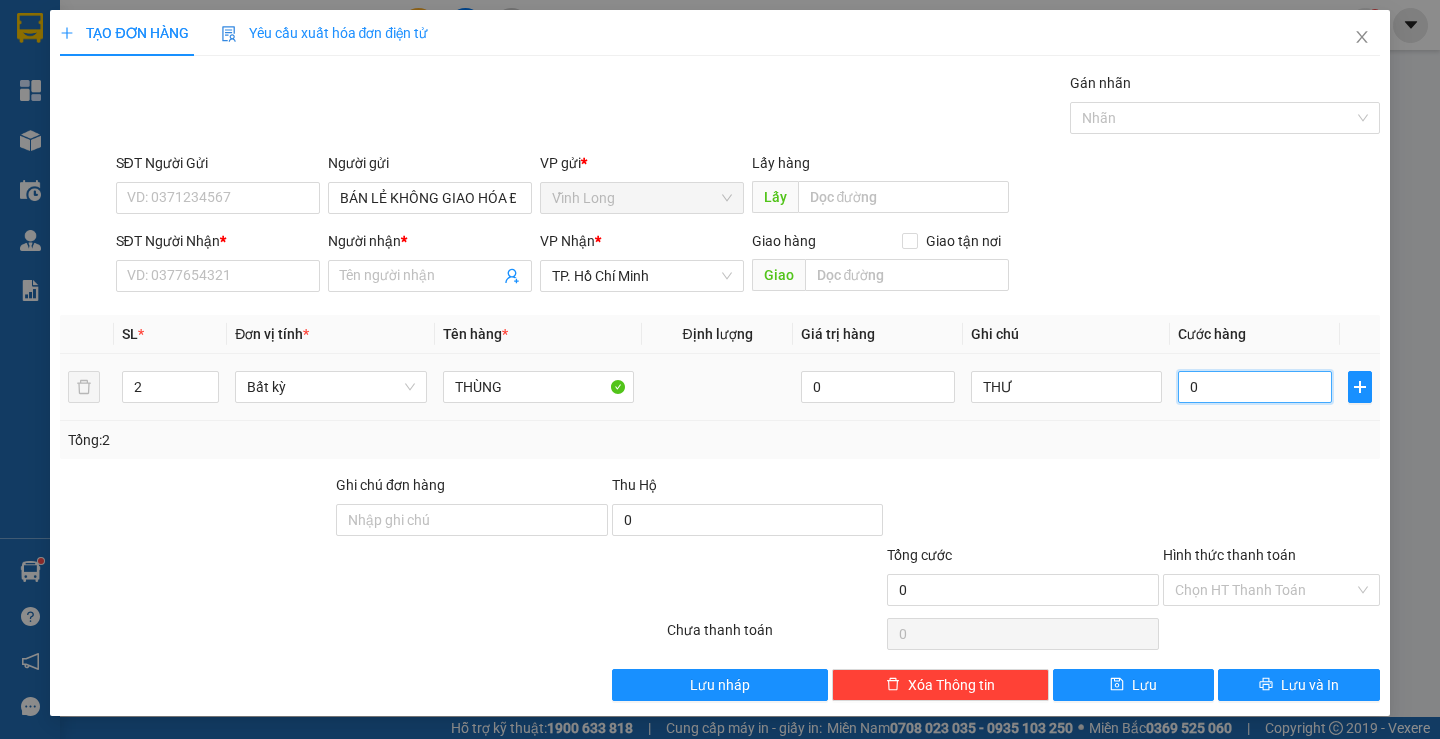 type on "06" 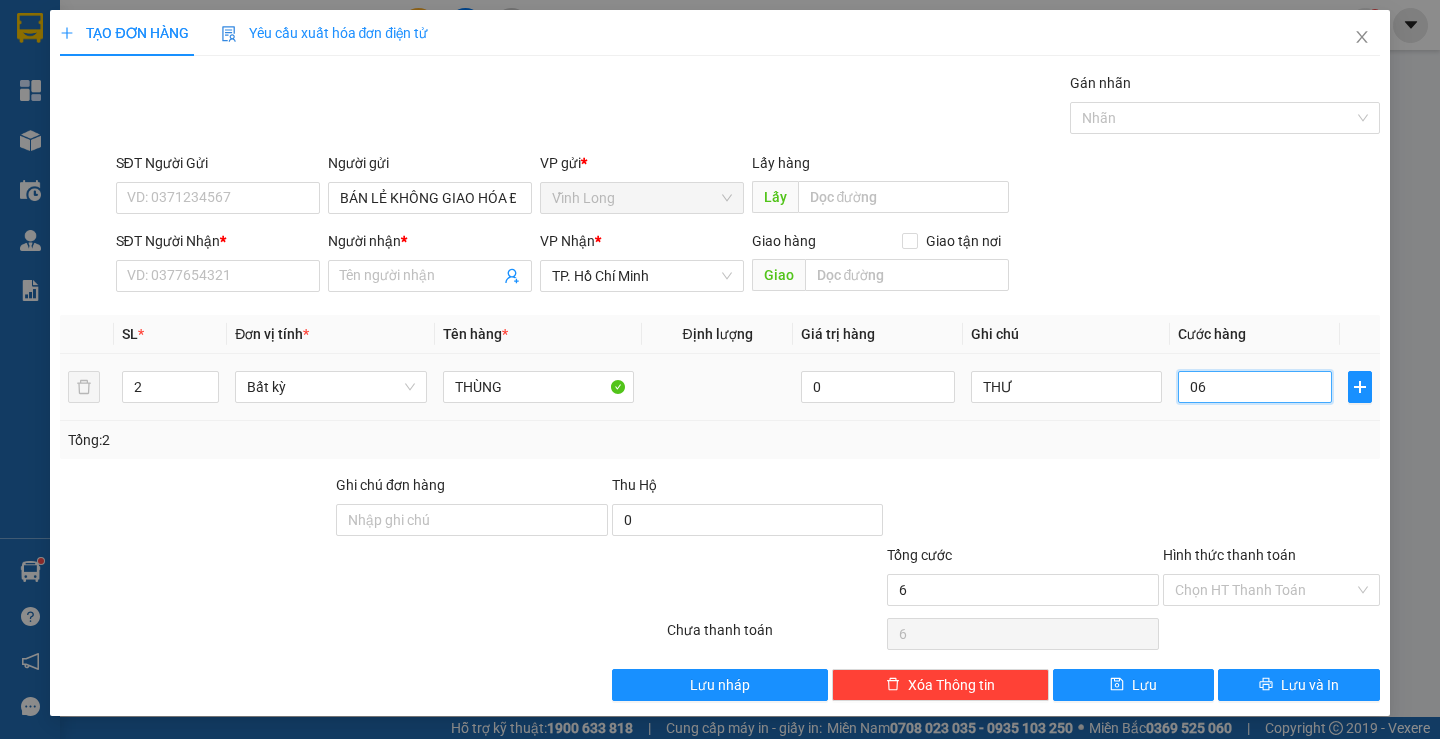 type on "060" 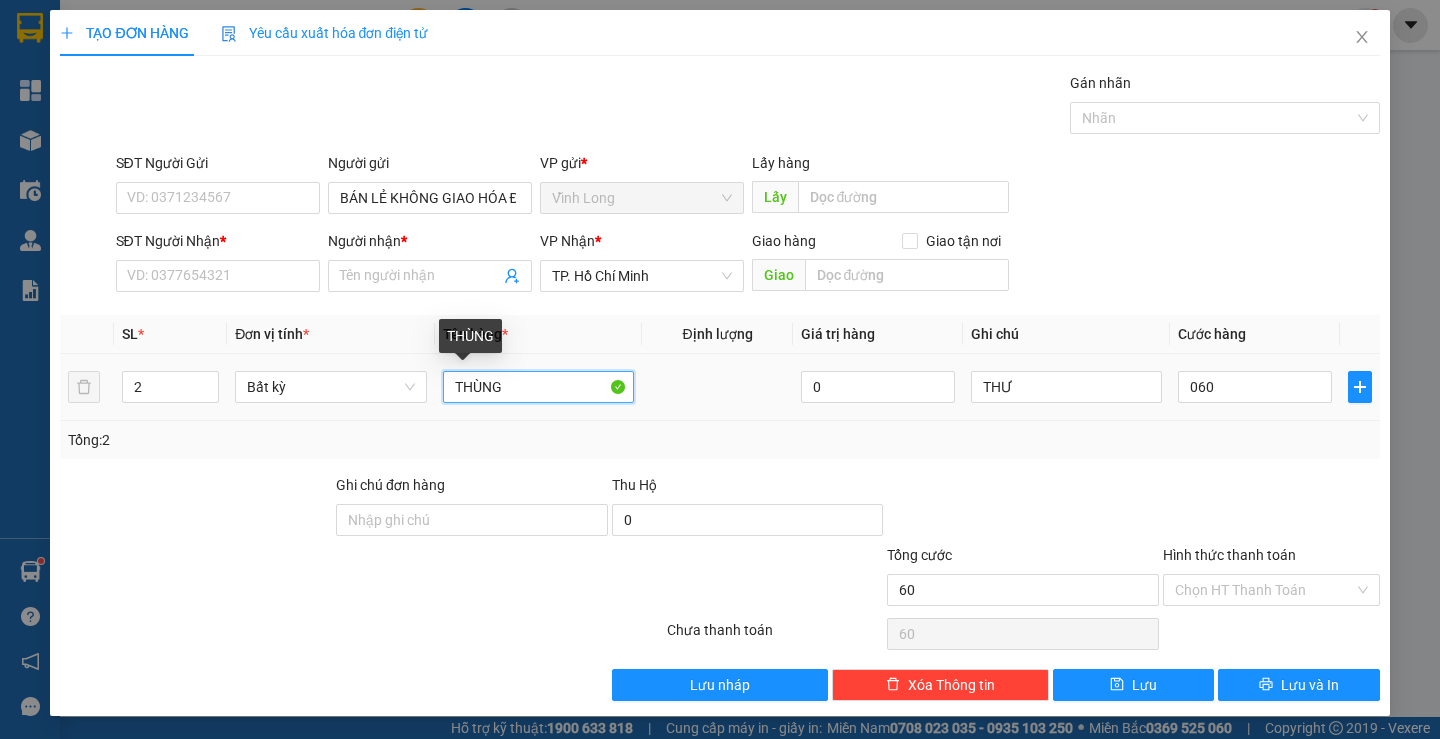 type on "60.000" 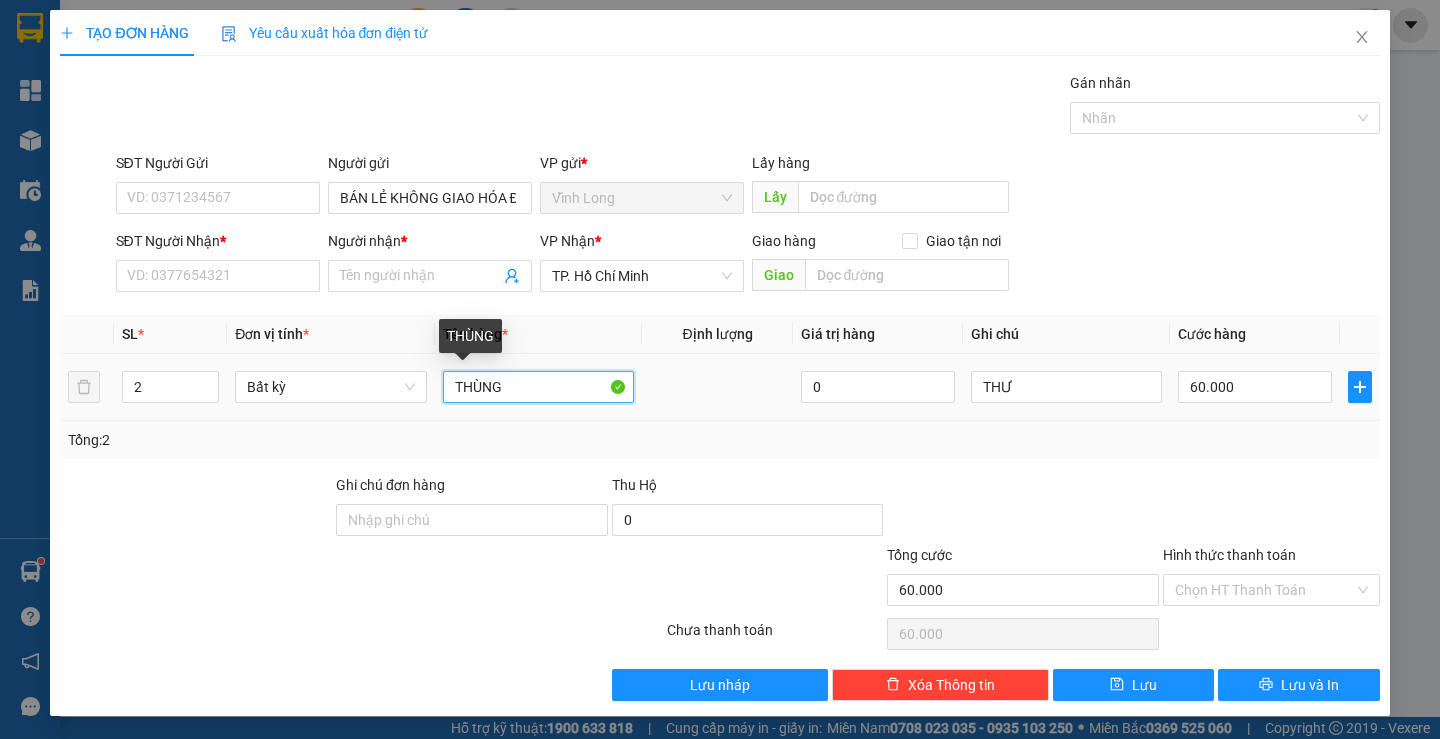 click on "THÙNG" at bounding box center [538, 387] 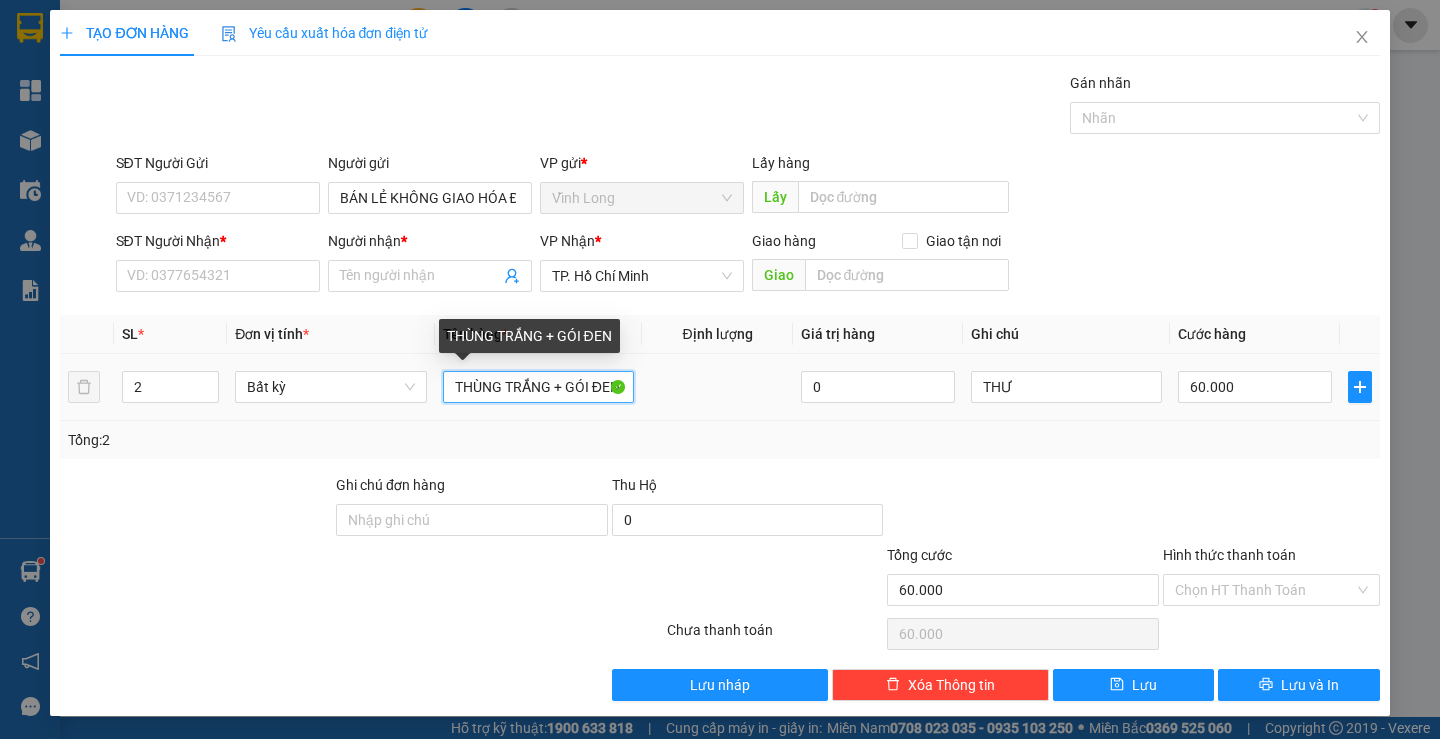 scroll, scrollTop: 0, scrollLeft: 2, axis: horizontal 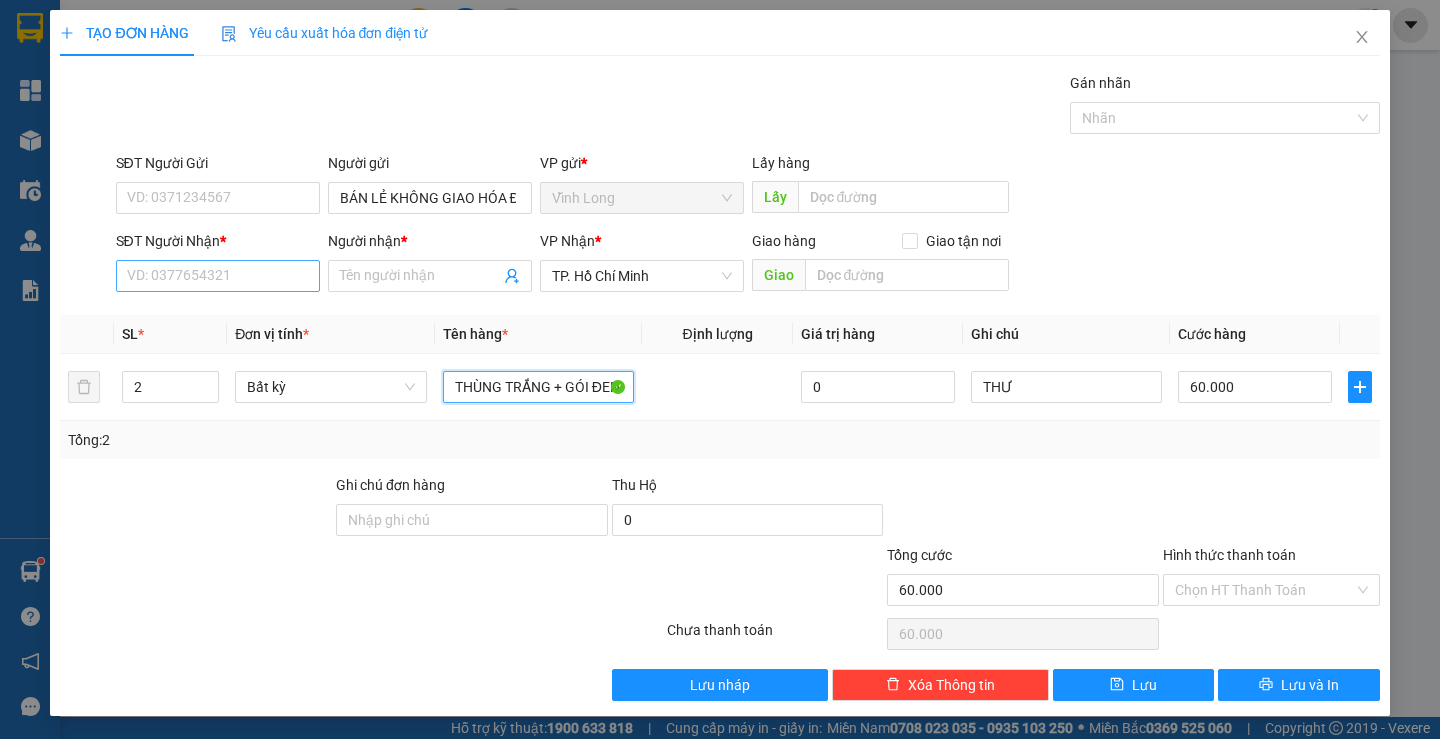 type on "THÙNG TRẮNG + GÓI ĐEN" 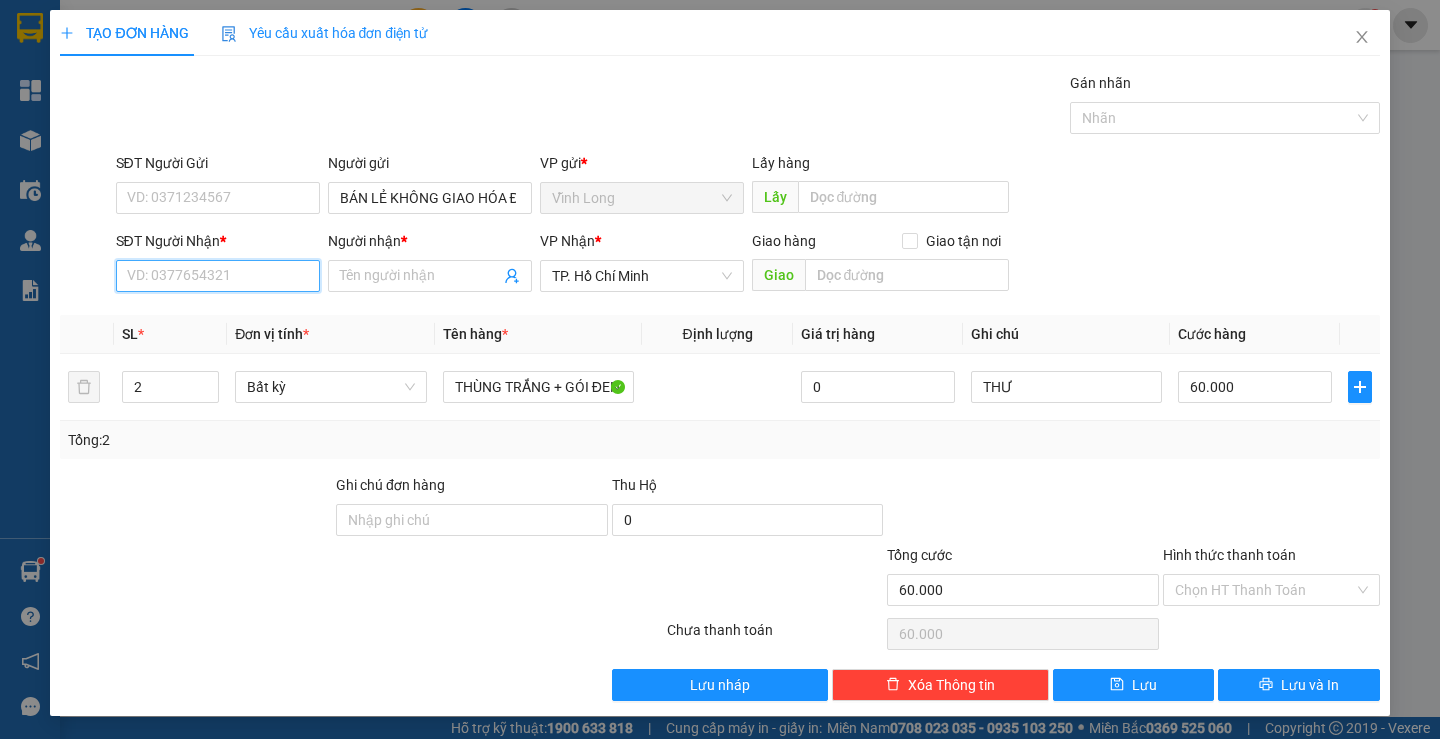 click on "SĐT Người Nhận  *" at bounding box center (218, 276) 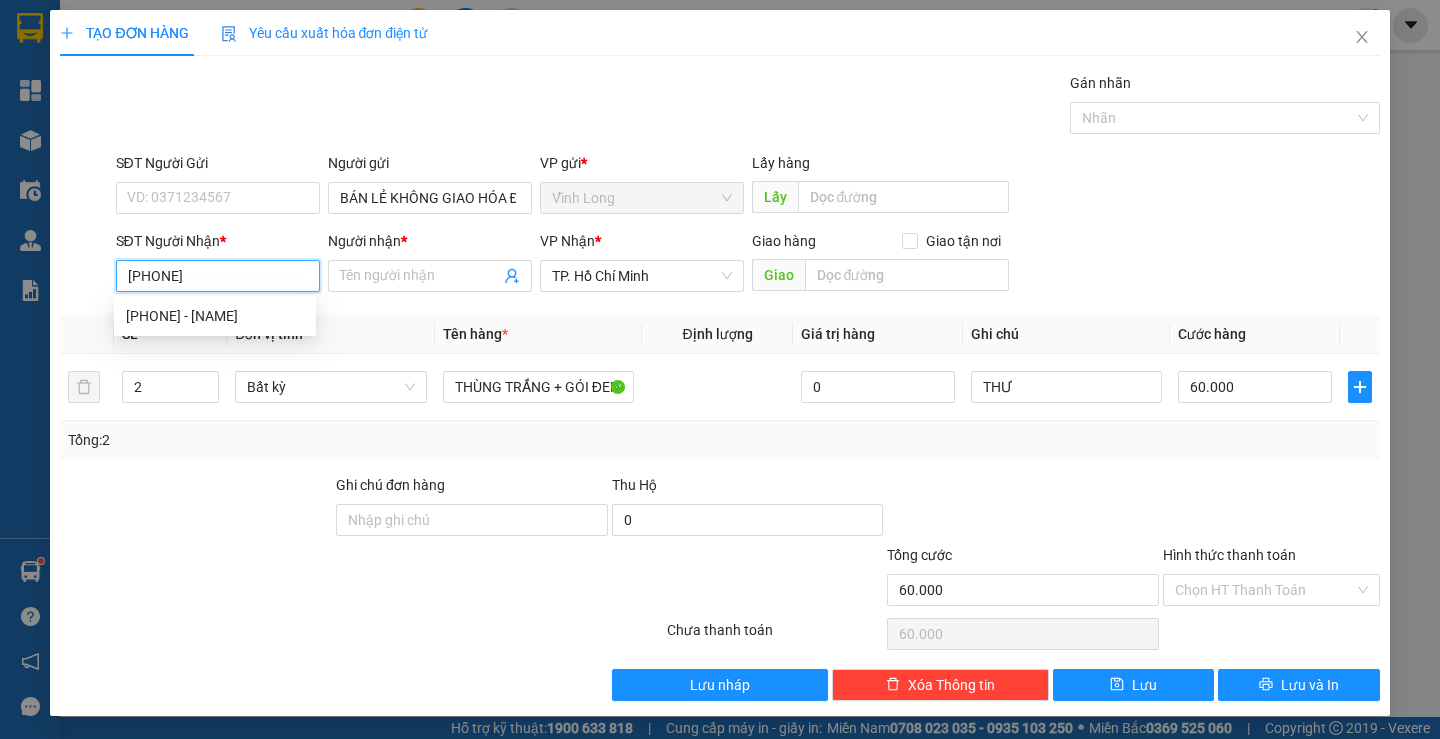 type on "[PHONE]" 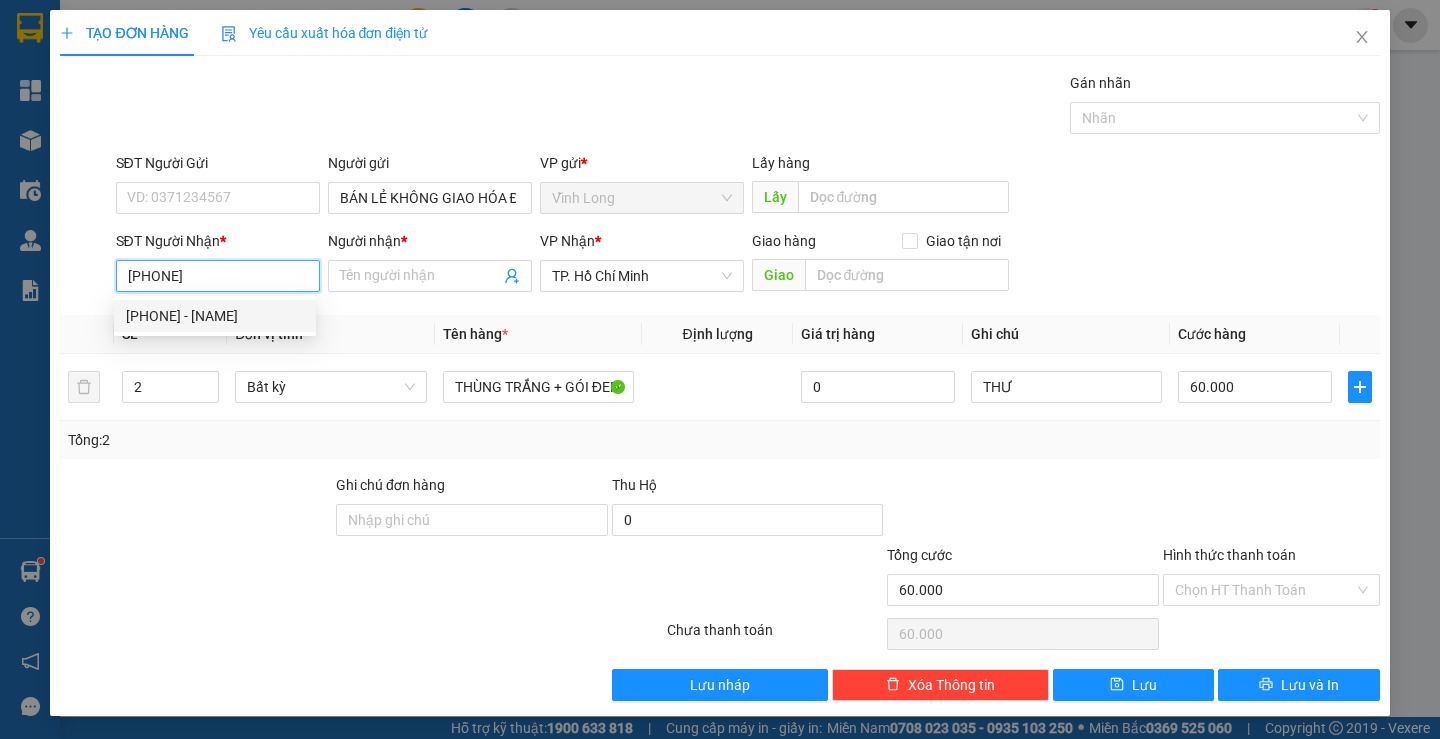 click on "[PHONE] - [NAME]" at bounding box center [215, 316] 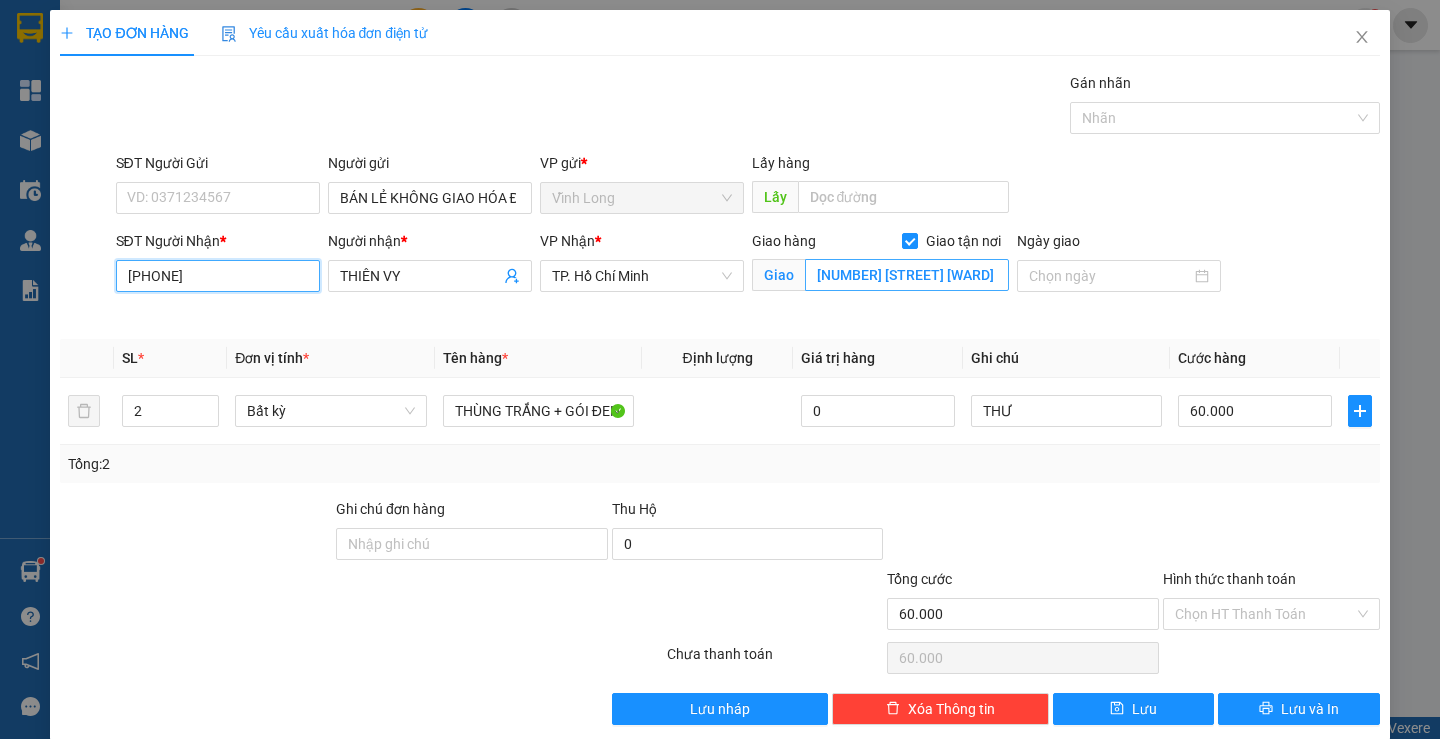 type on "[PHONE]" 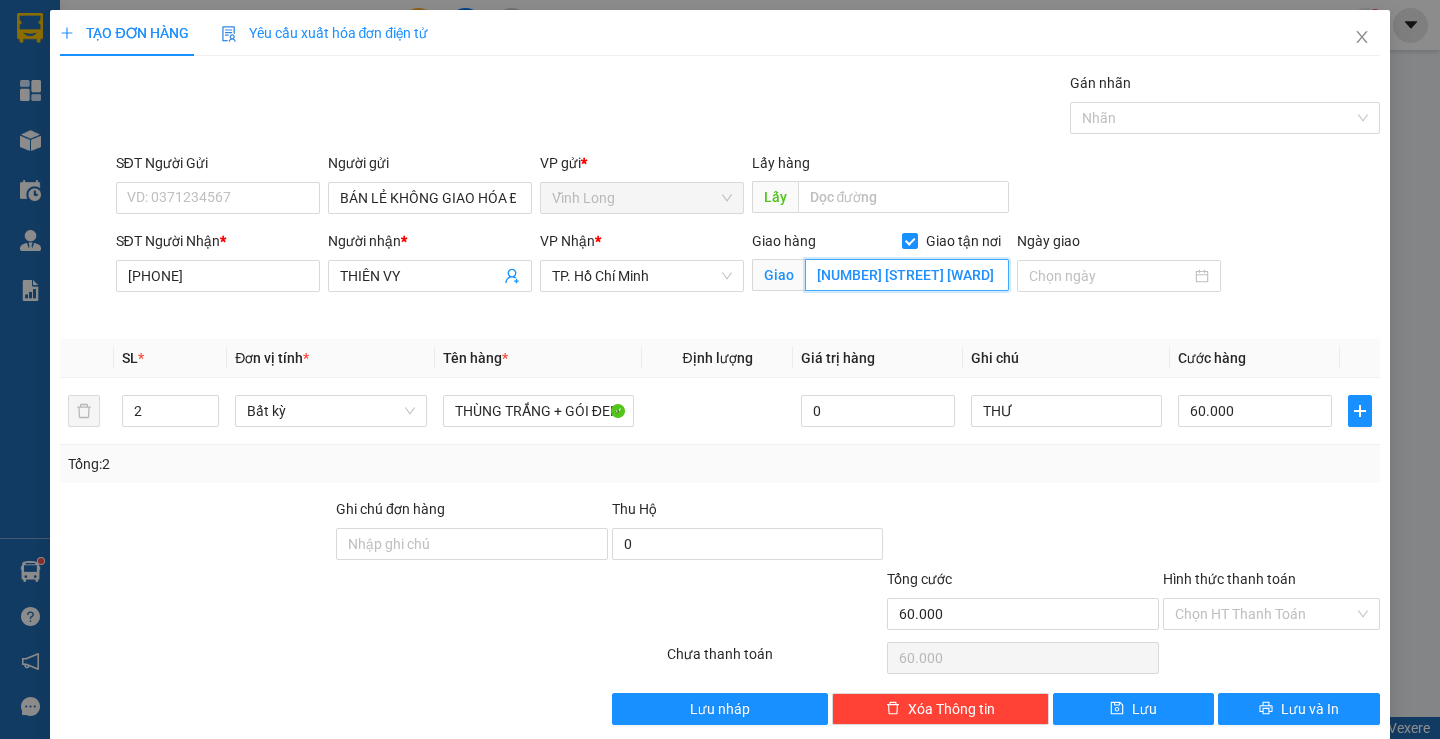 click on "[NUMBER] [STREET] [WARD] [DISTRICT]" at bounding box center (907, 275) 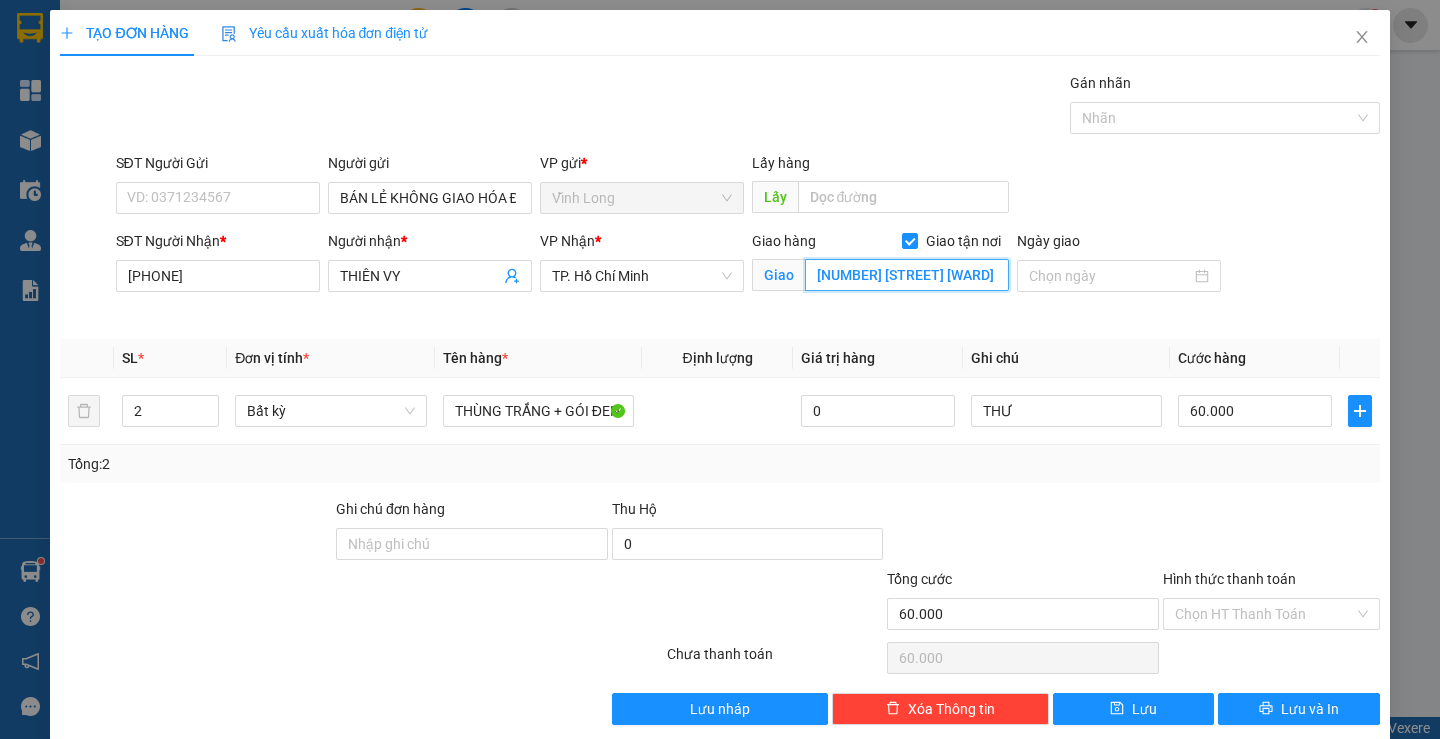 scroll, scrollTop: 0, scrollLeft: 6, axis: horizontal 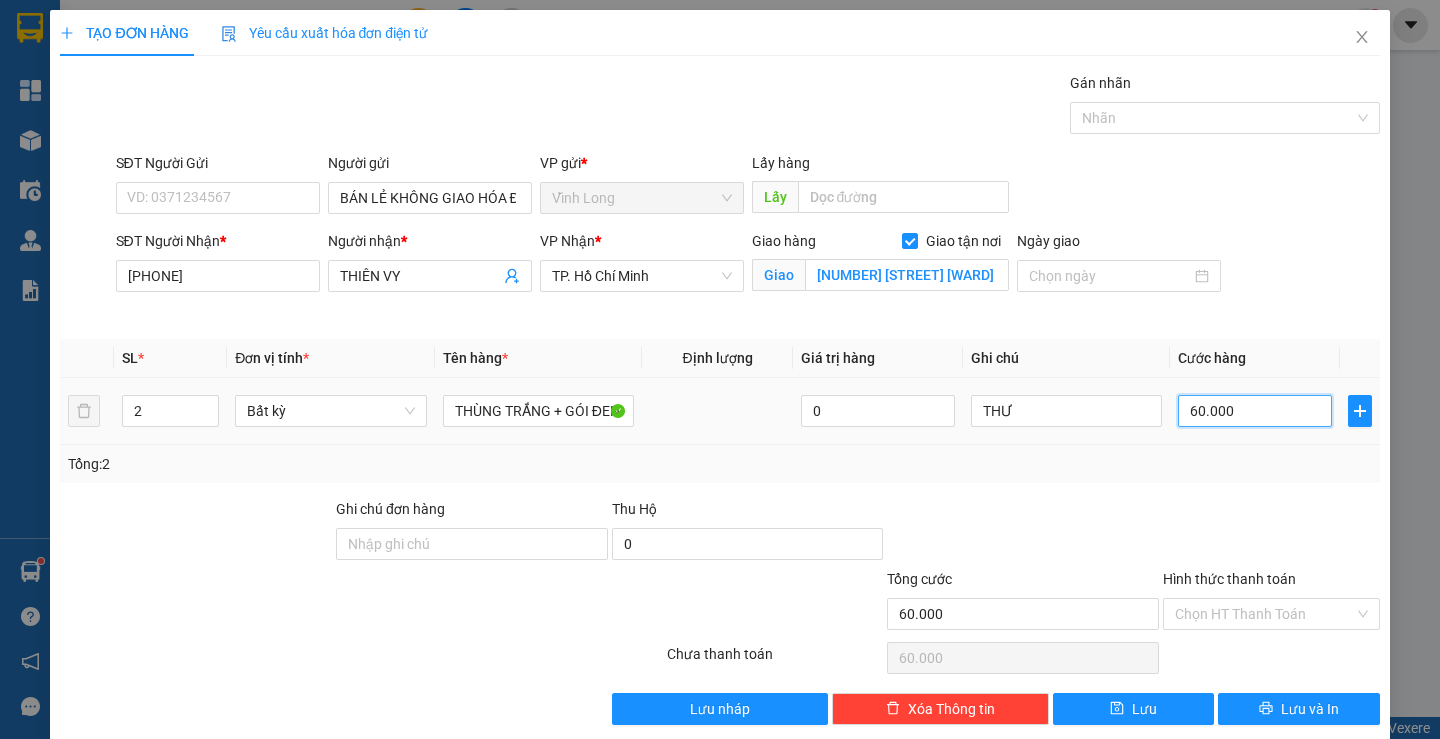 click on "60.000" at bounding box center [1255, 411] 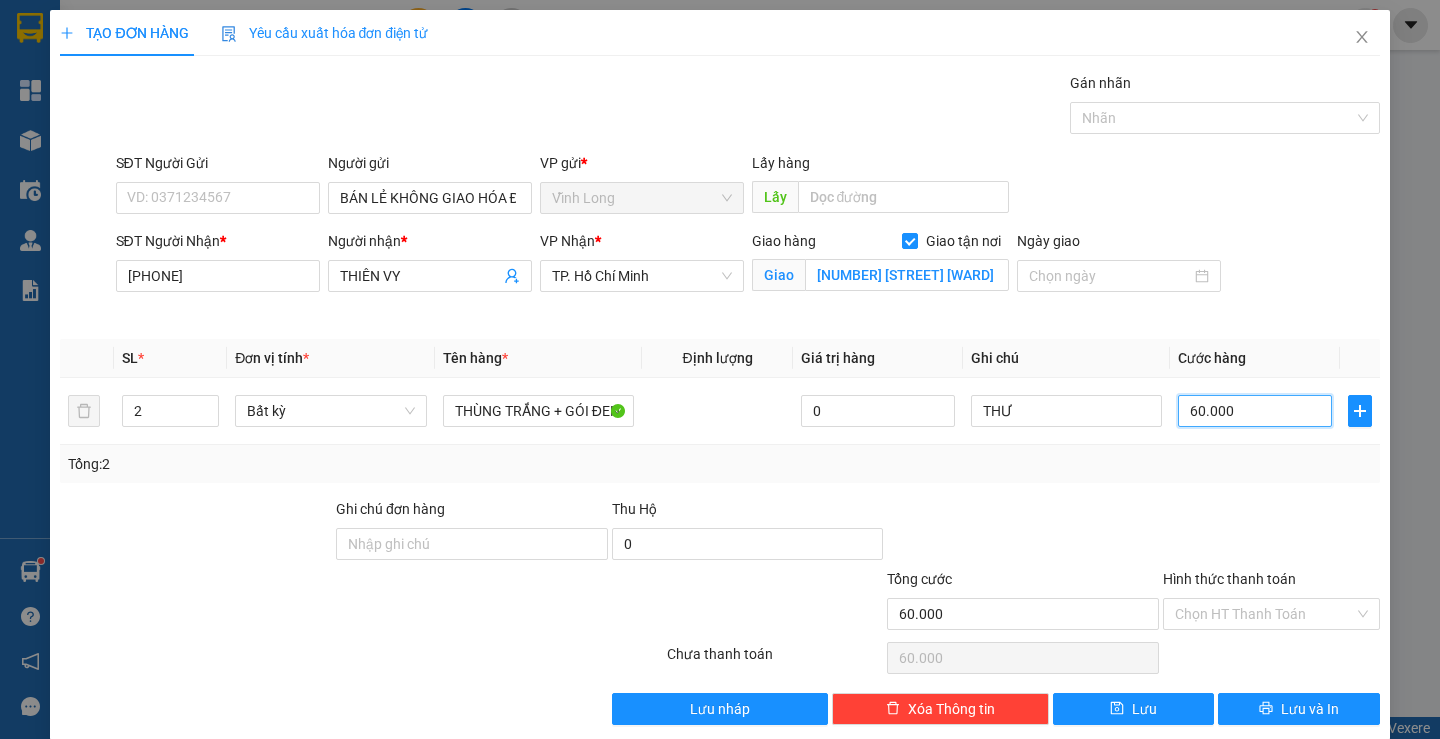 type on "1" 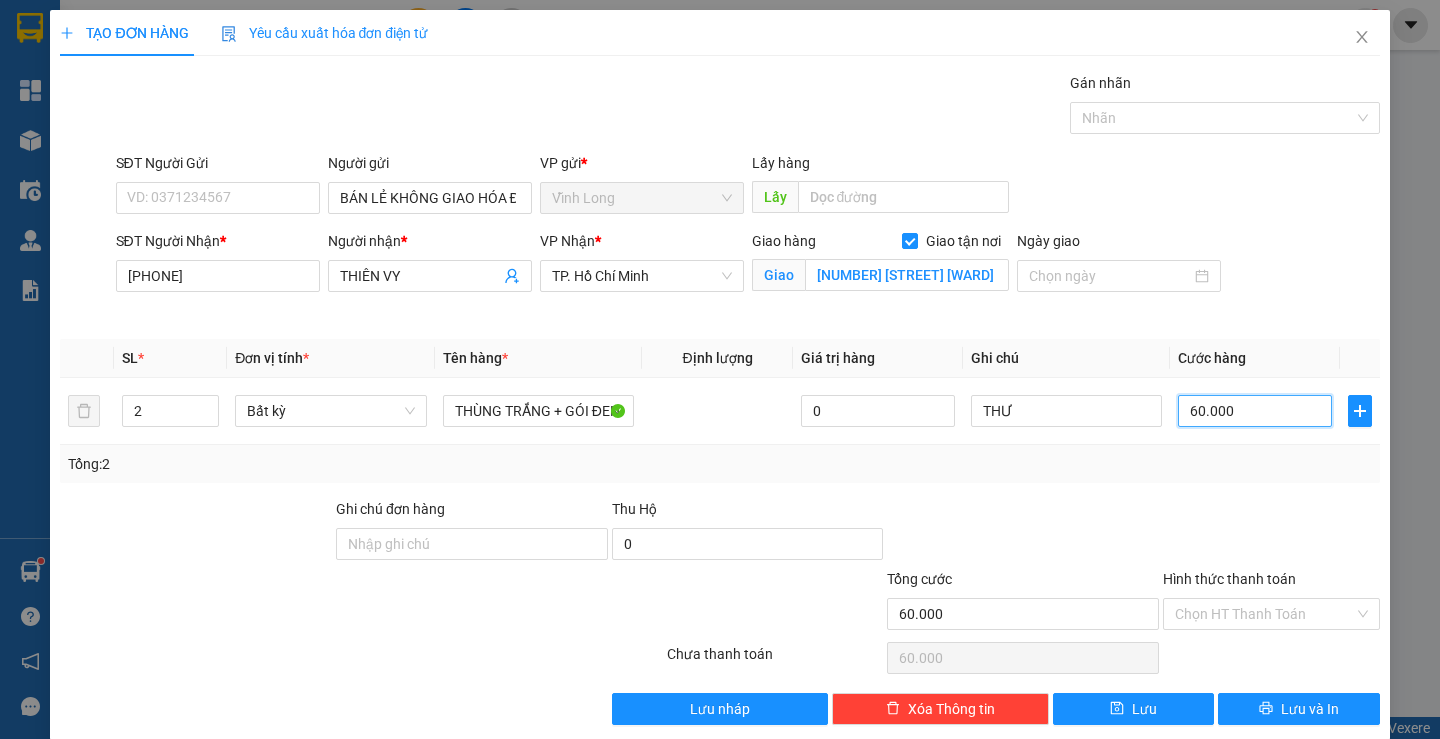 type on "1" 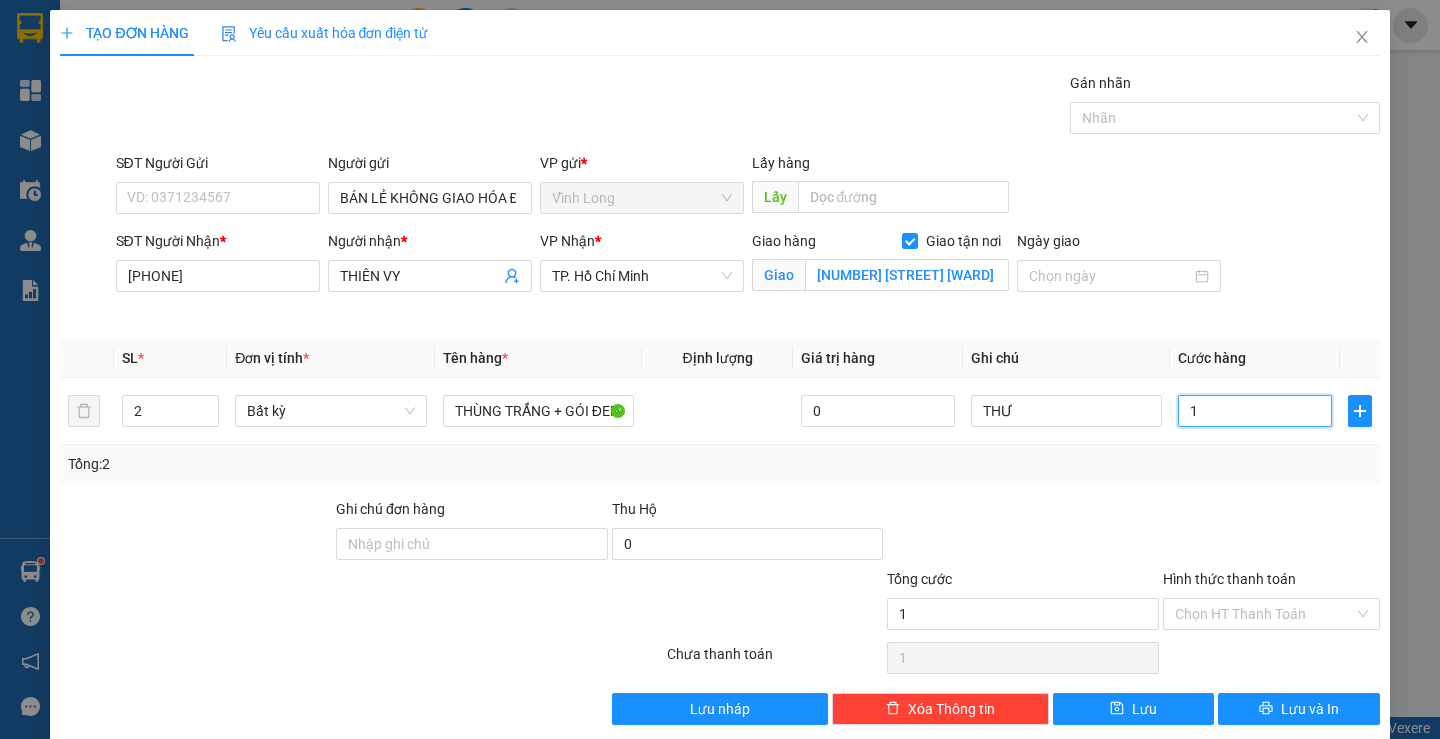 type on "14" 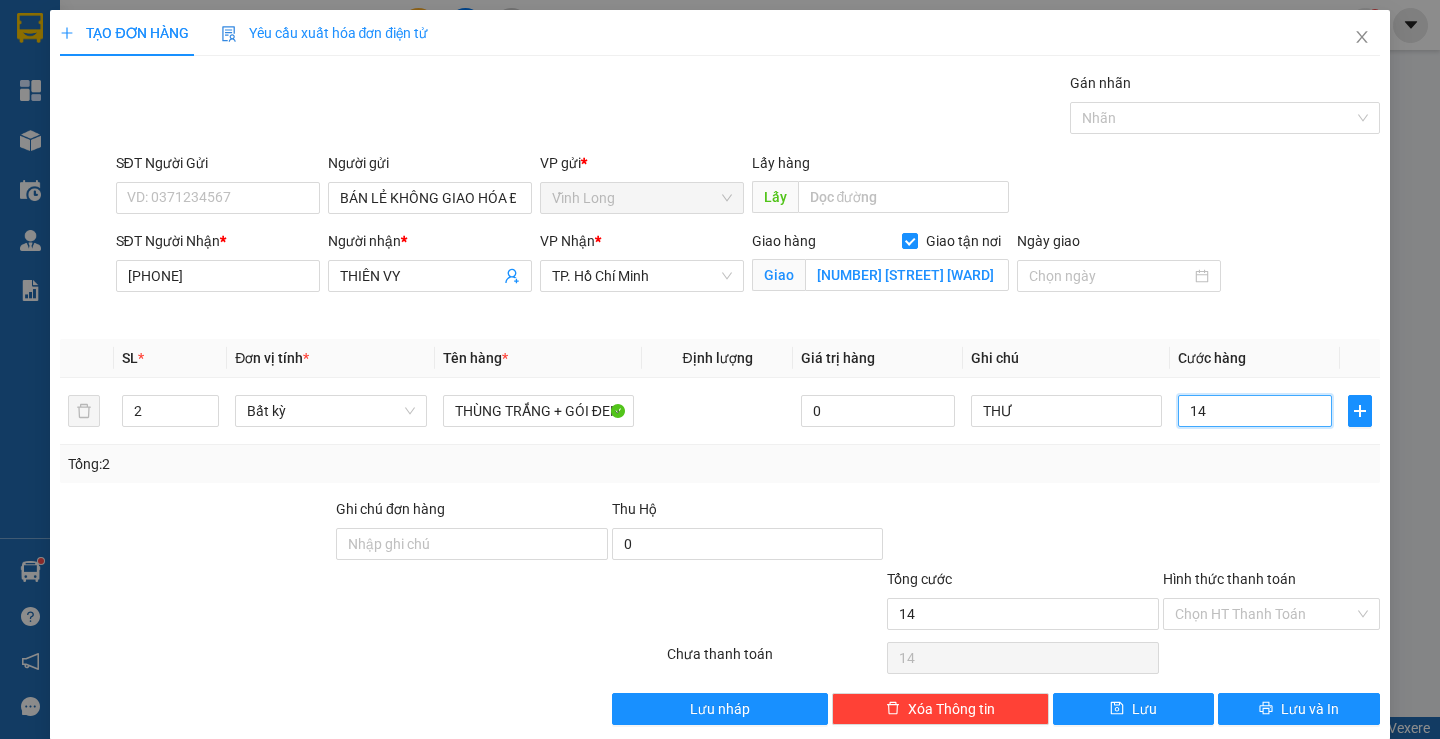 type on "140" 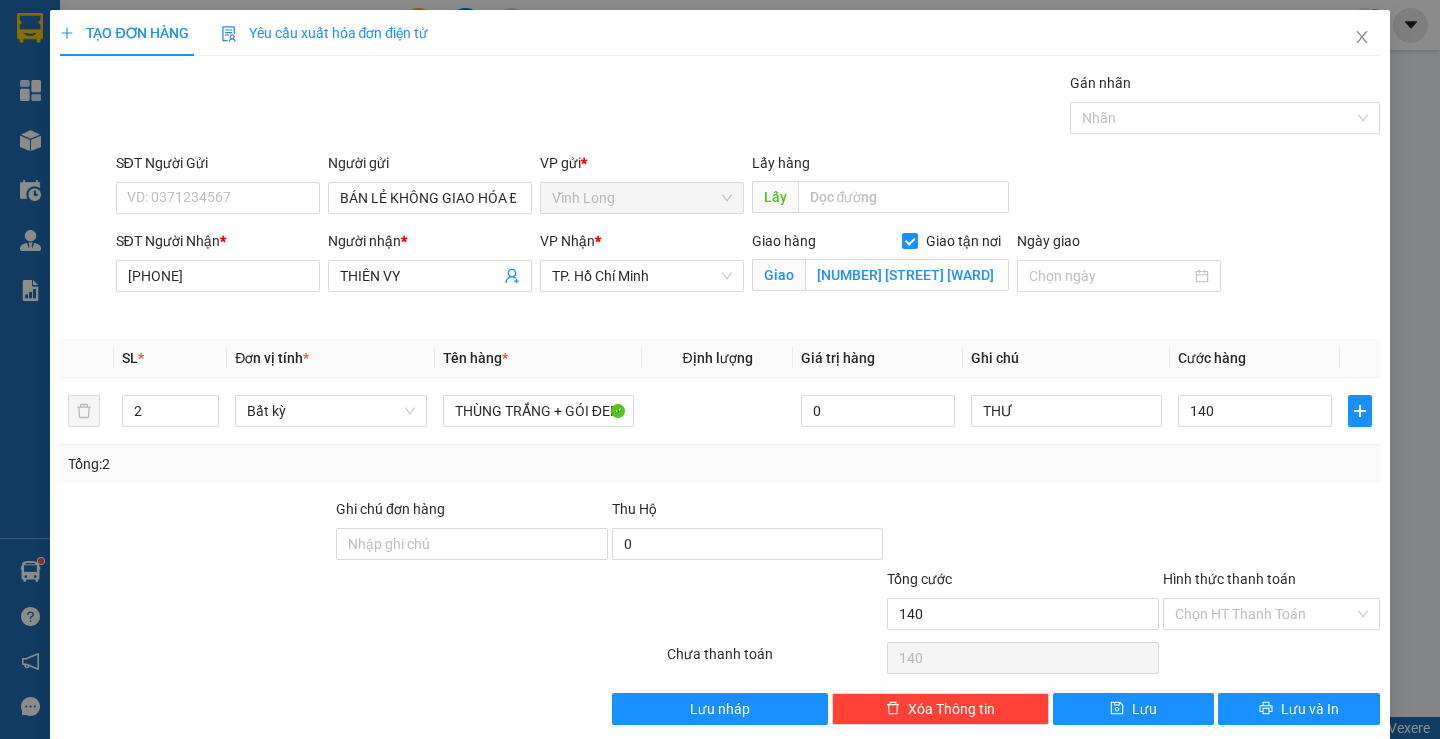 type on "140.000" 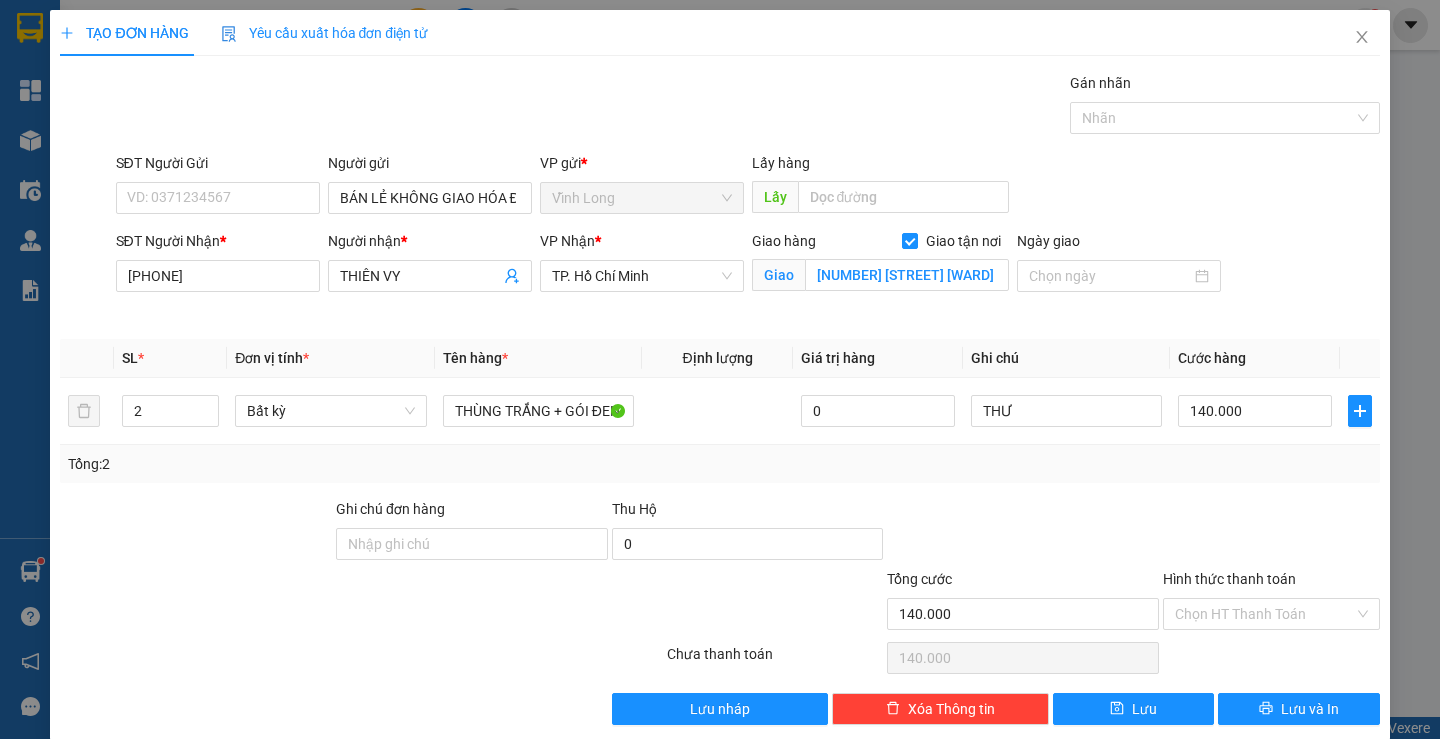 click at bounding box center [1271, 533] 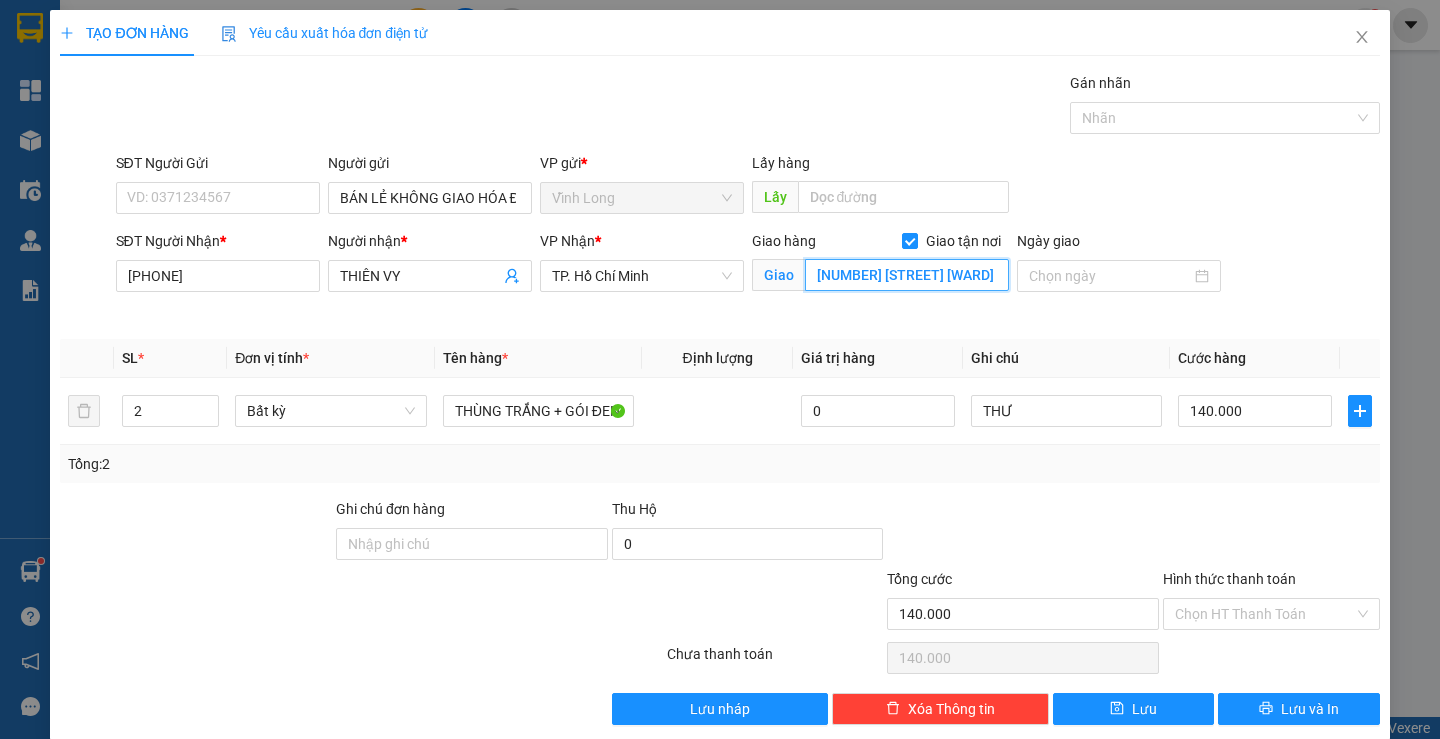 click on "[NUMBER] [STREET] [WARD] [DISTRICT]" at bounding box center [907, 275] 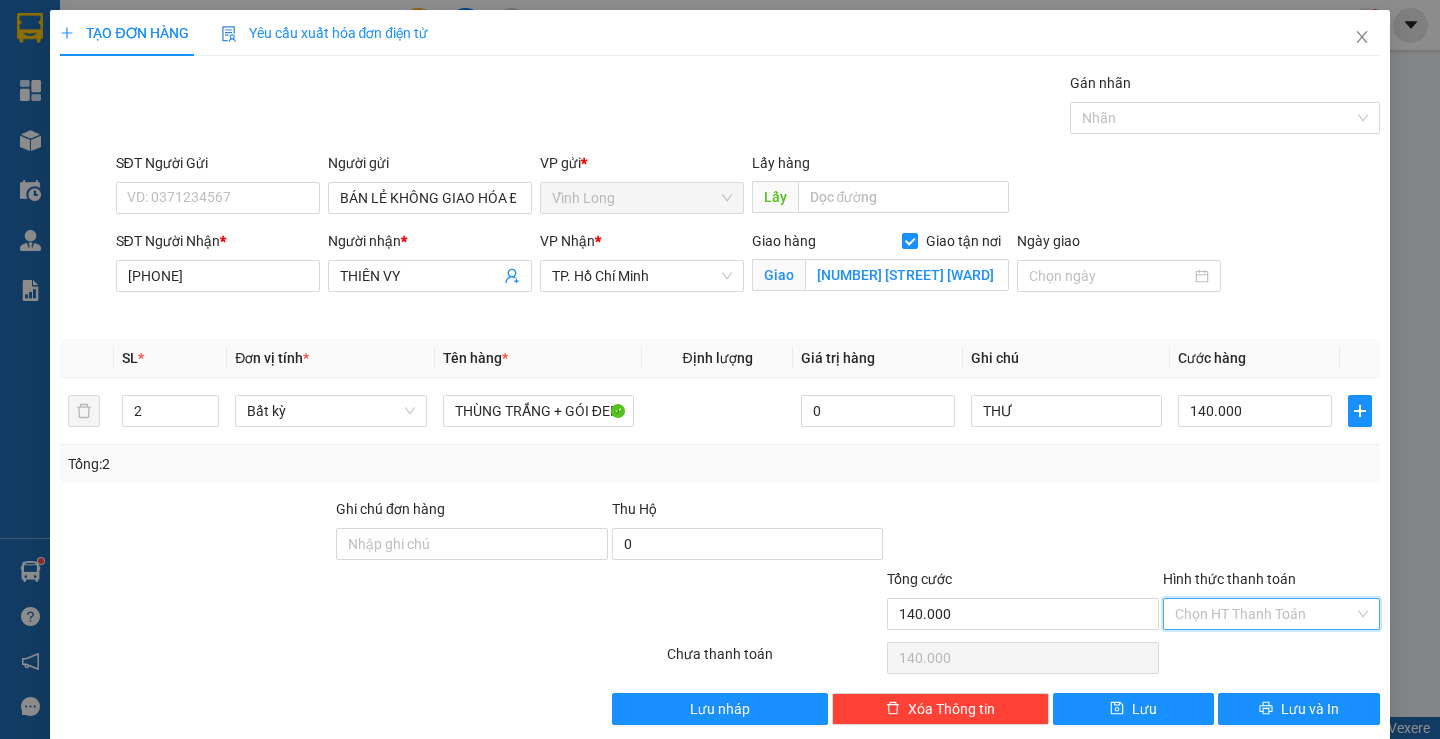 click on "Hình thức thanh toán" at bounding box center [1264, 614] 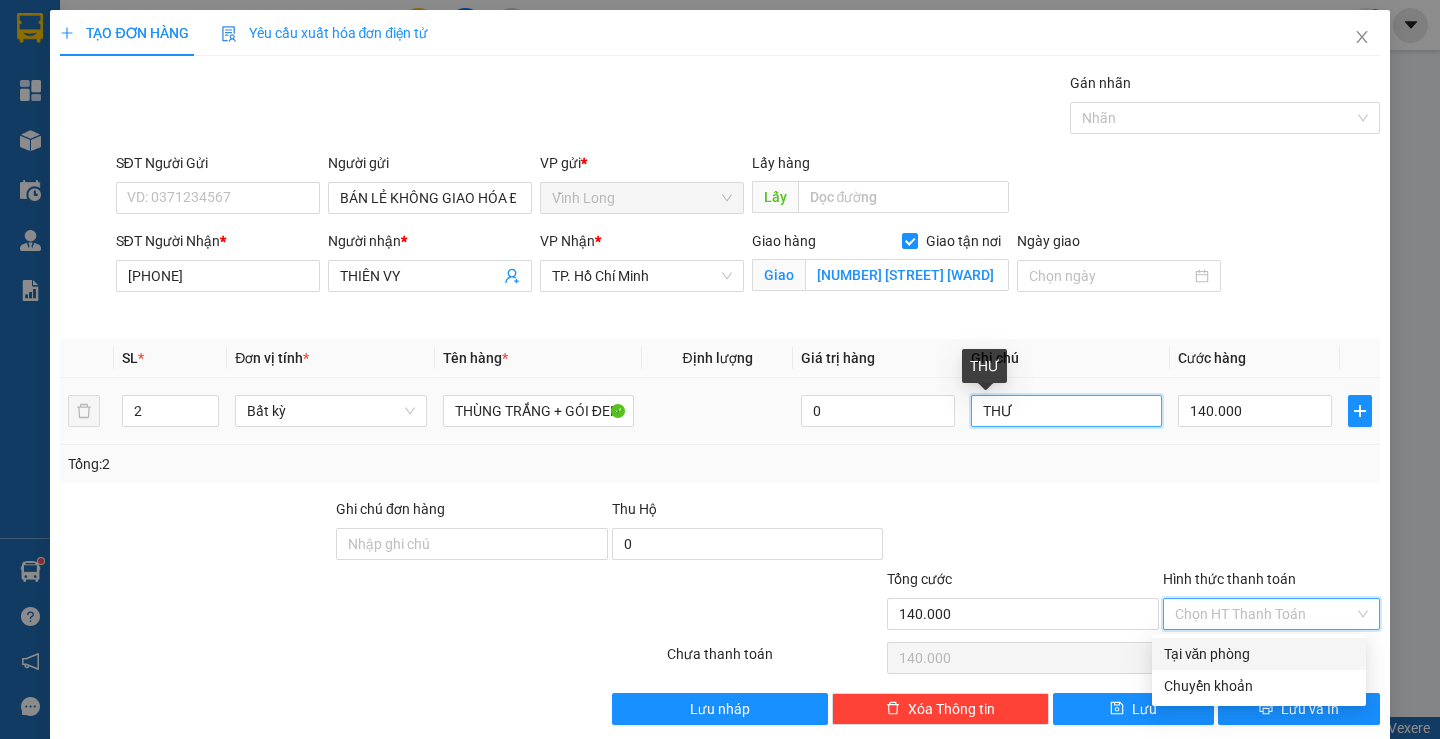 click on "THƯ" at bounding box center [1066, 411] 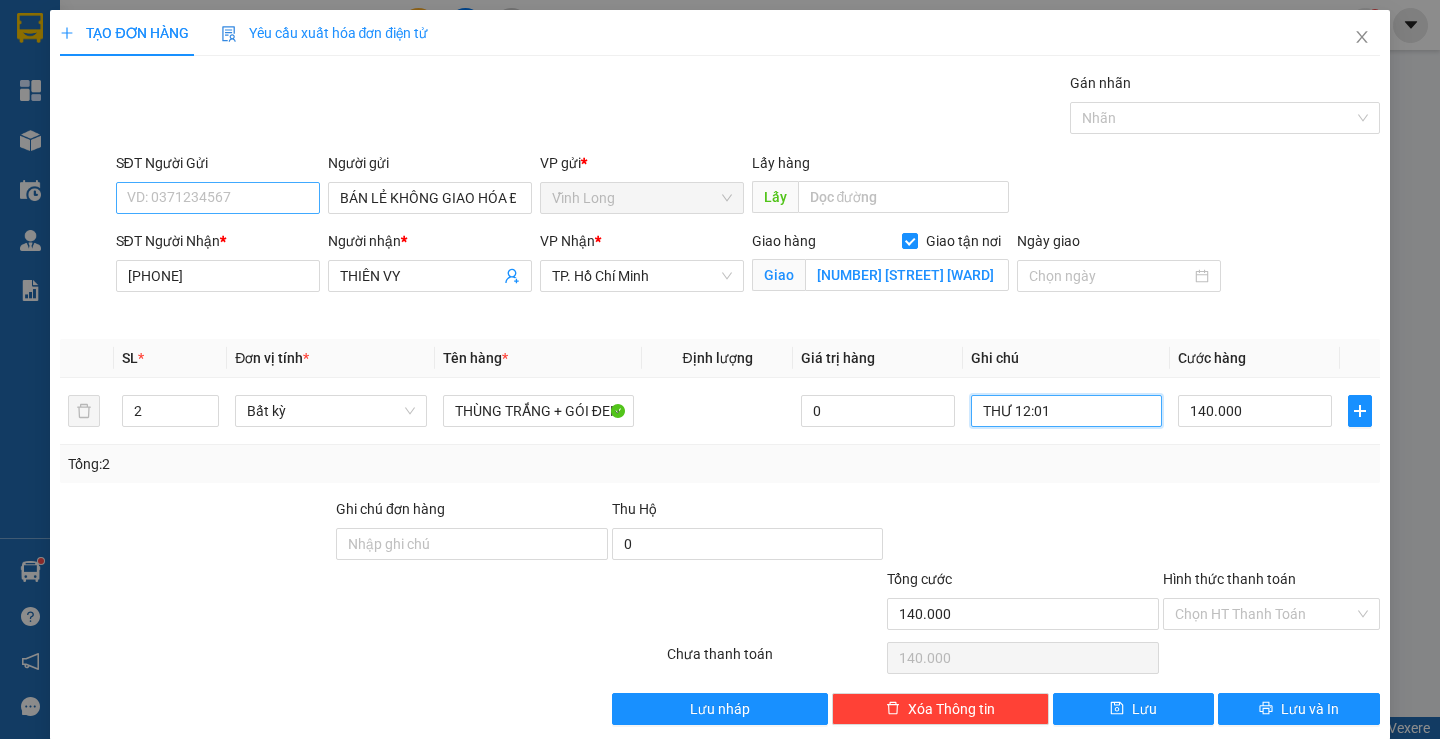 type on "THƯ 12:01" 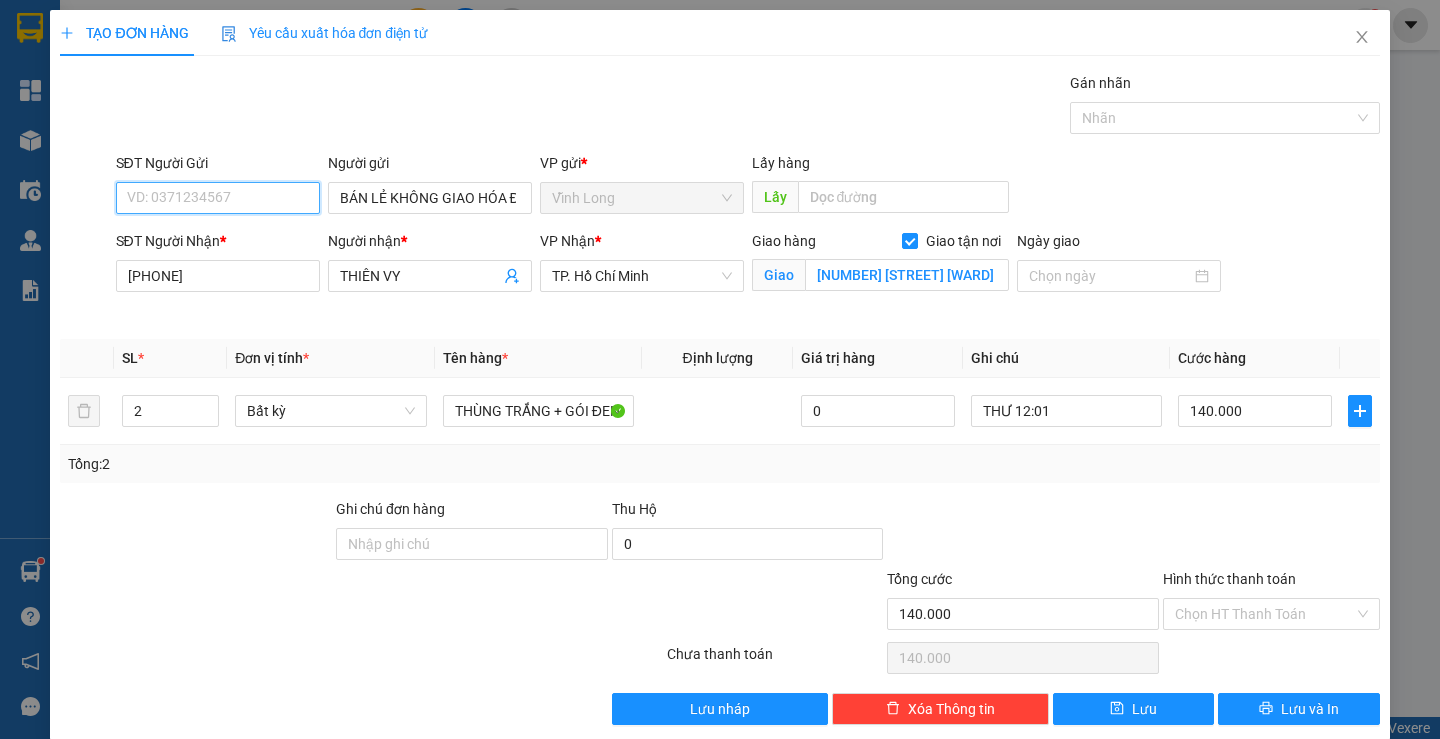 click on "SĐT Người Gửi" at bounding box center [218, 198] 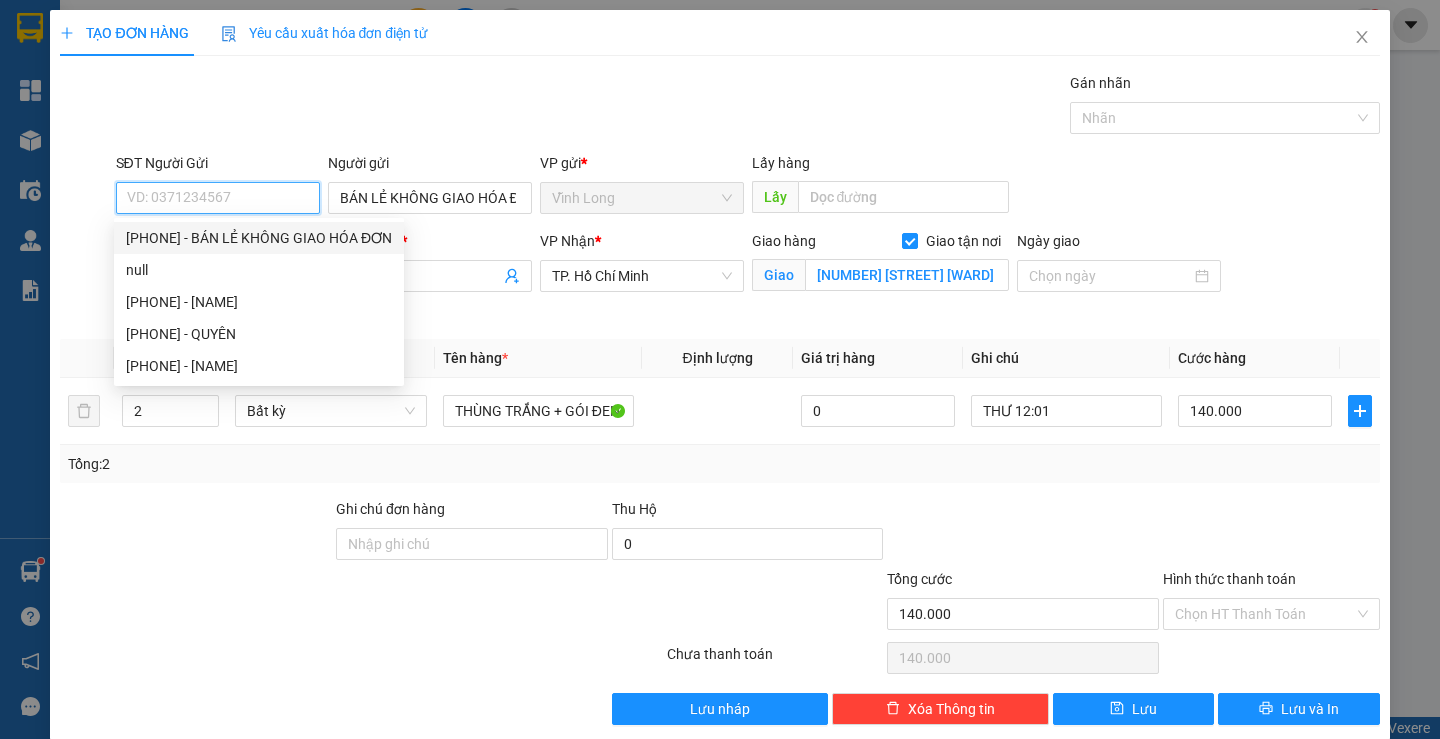click on "SĐT Người Gửi" at bounding box center [218, 198] 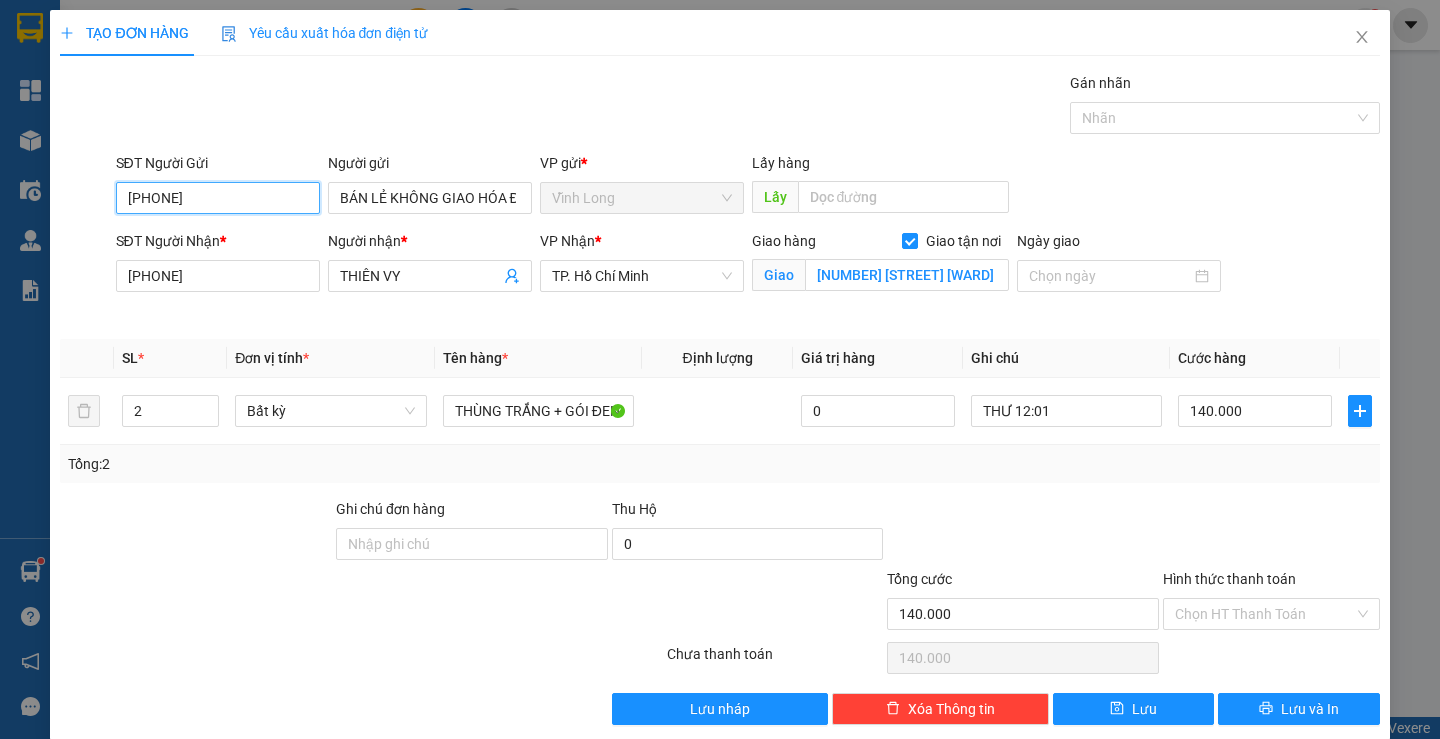 type on "[PHONE]" 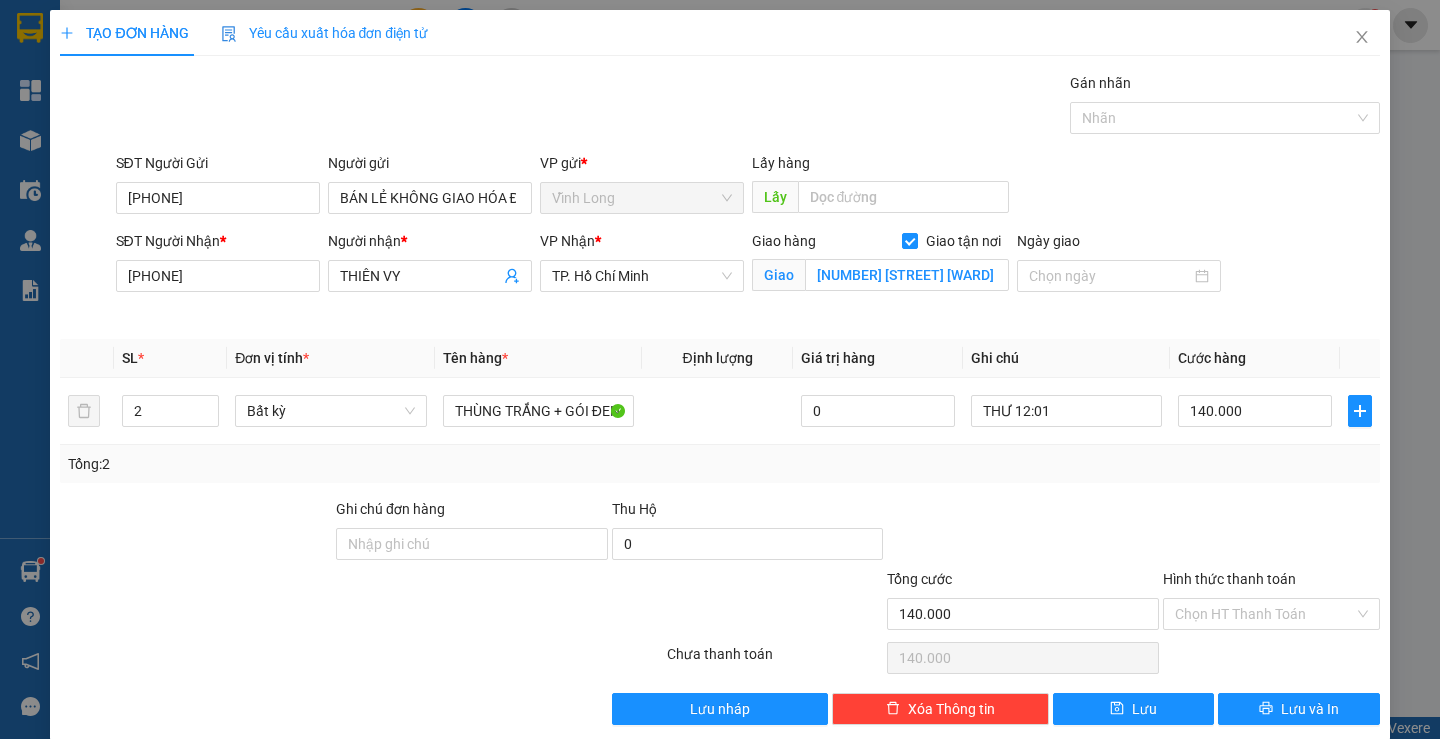 click on "Tổng:  2" at bounding box center [719, 464] 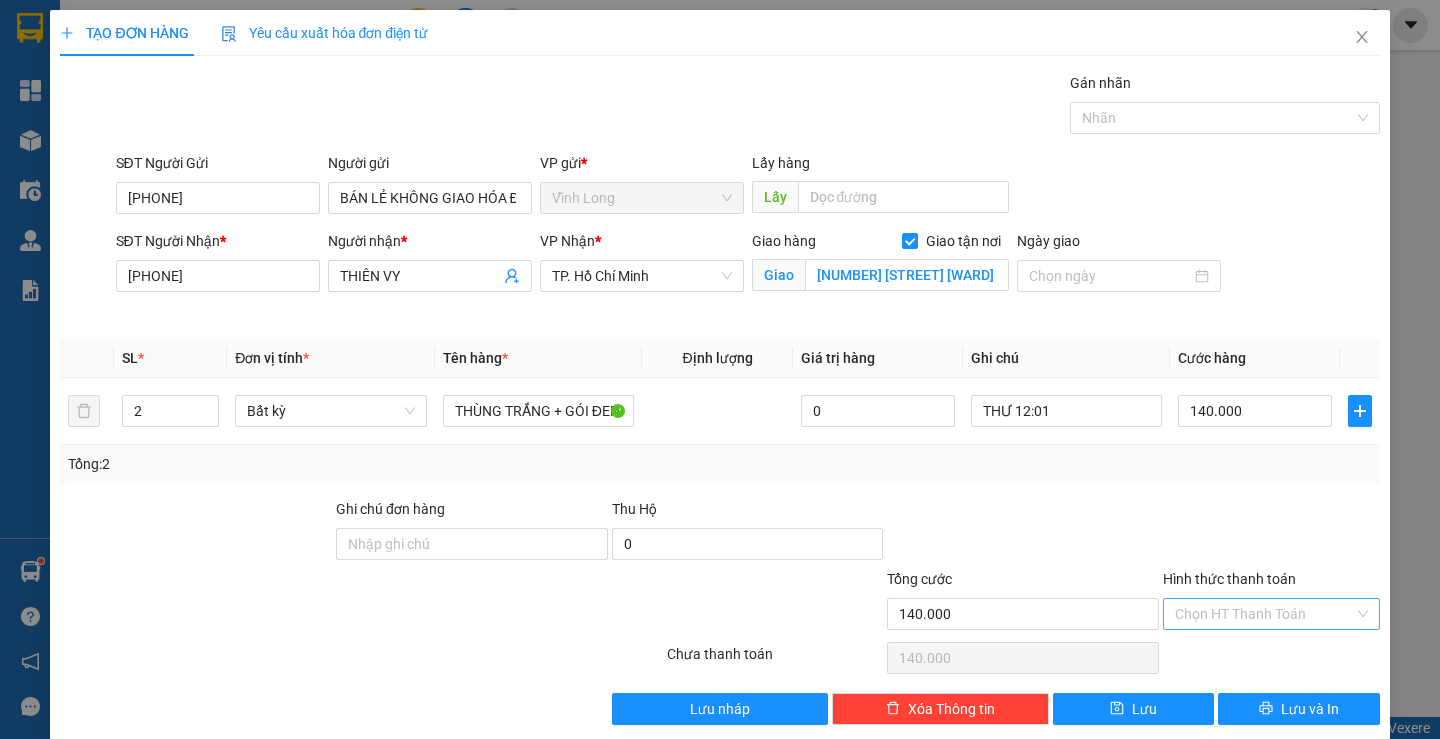 click on "Hình thức thanh toán" at bounding box center (1264, 614) 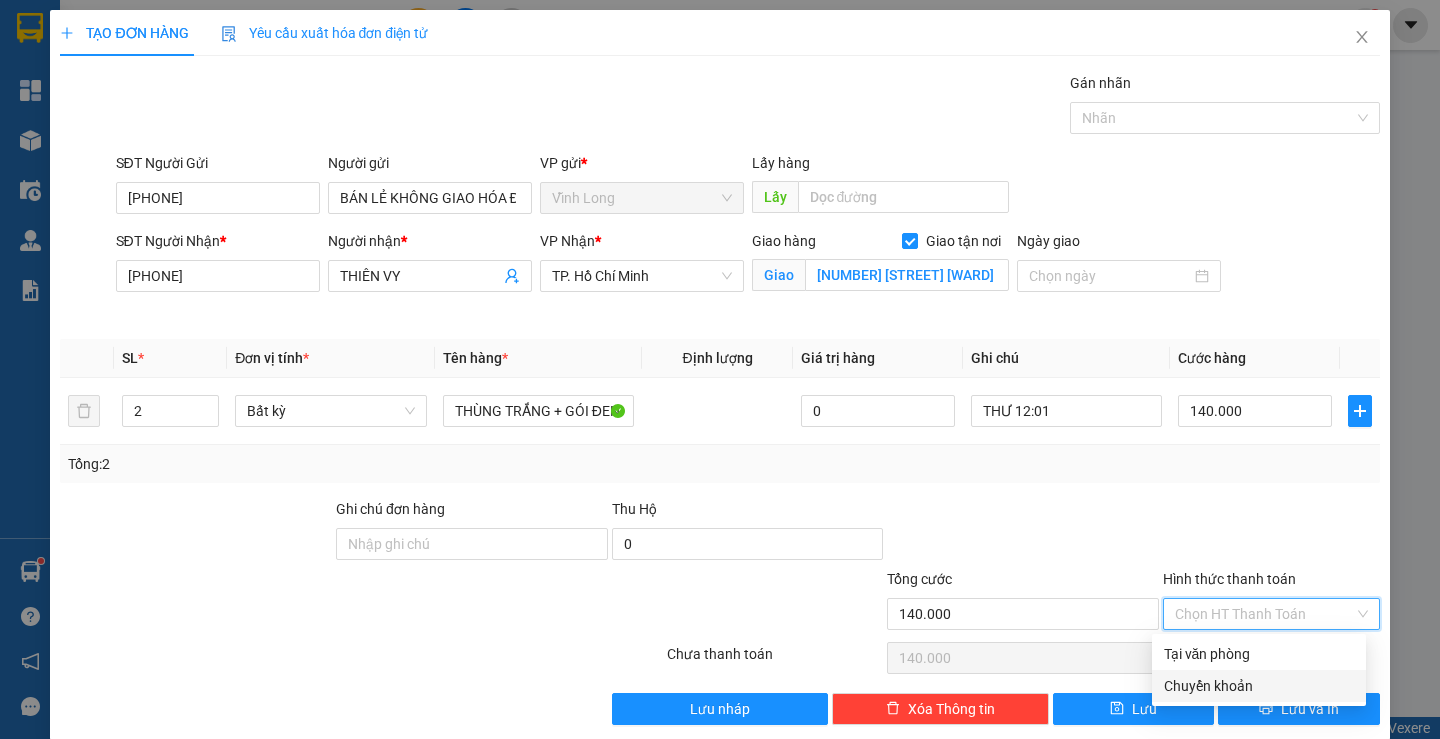 click on "Chuyển khoản" at bounding box center (1259, 686) 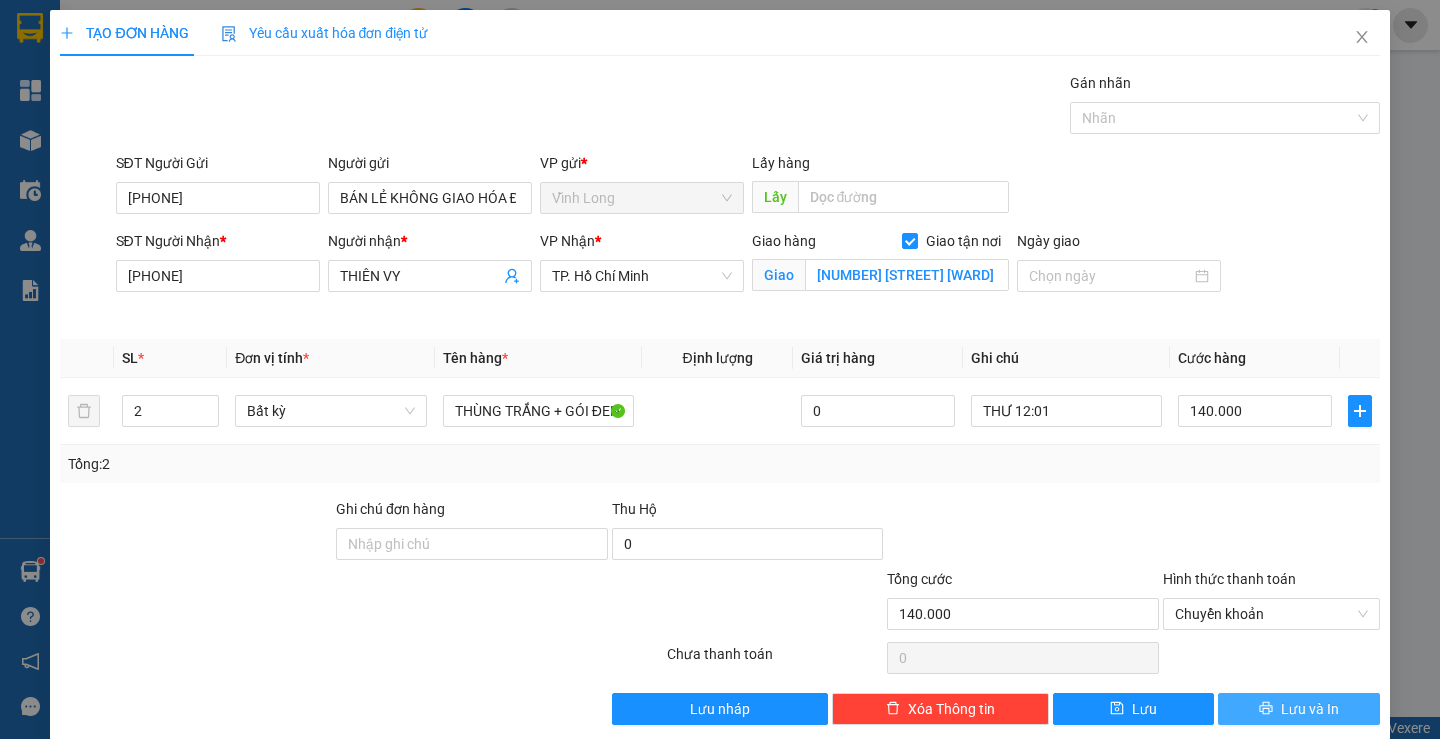 click 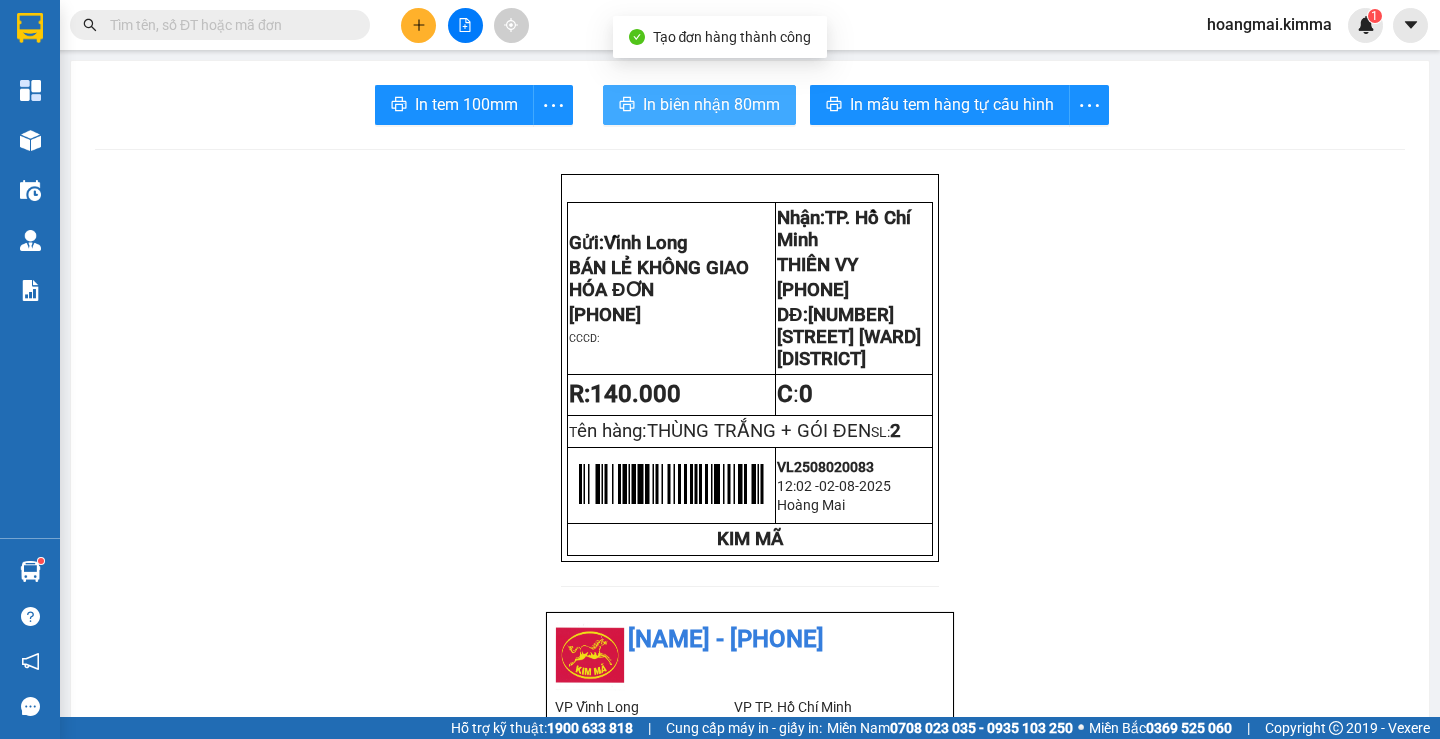 click on "In biên nhận 80mm" at bounding box center [711, 104] 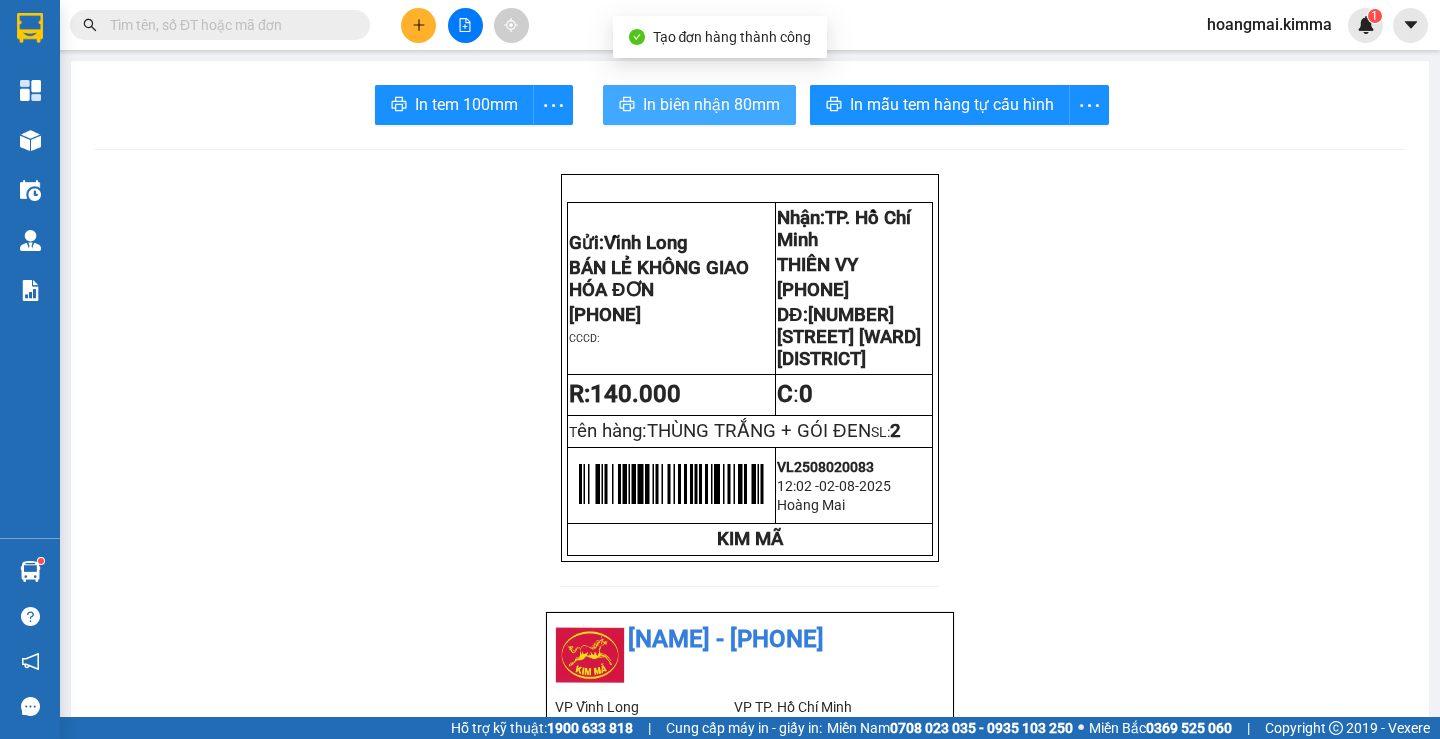scroll, scrollTop: 0, scrollLeft: 0, axis: both 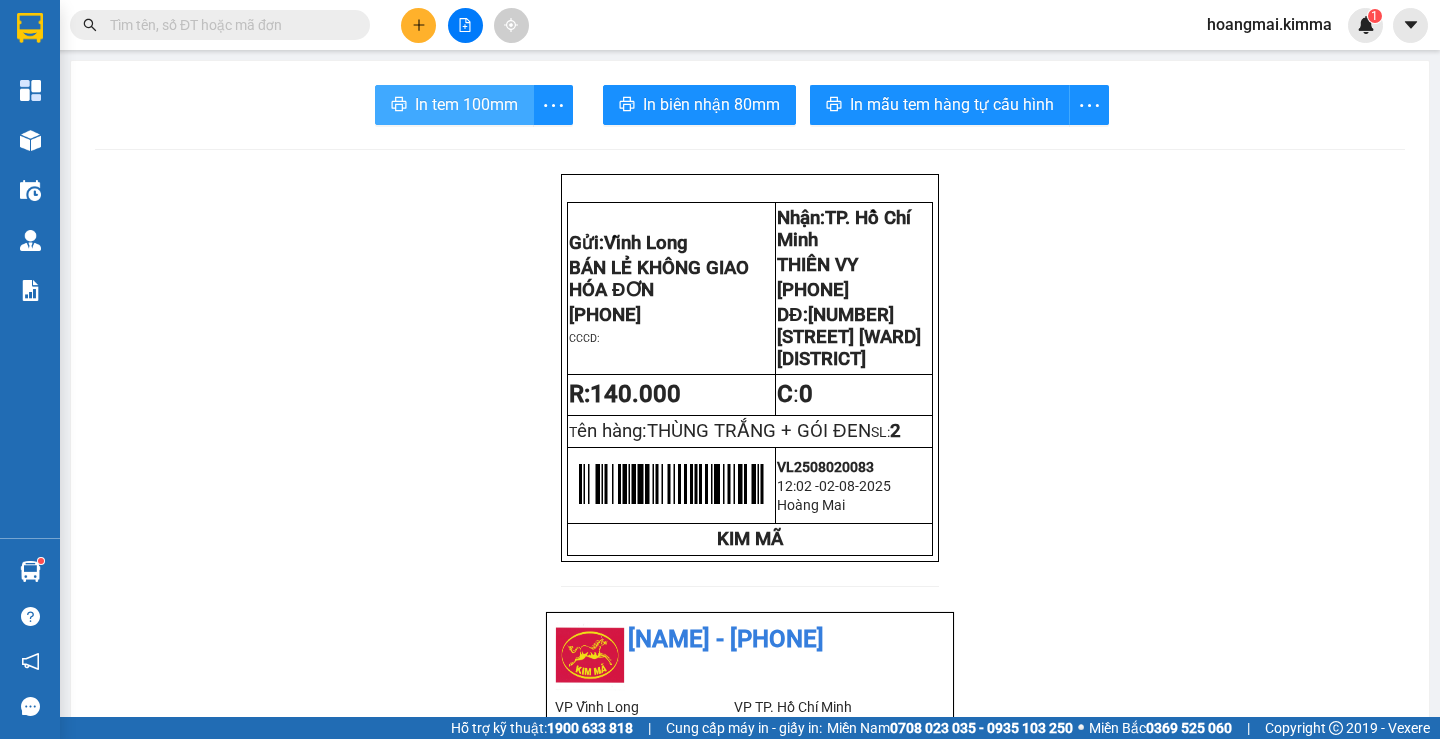 click on "In tem 100mm" at bounding box center (454, 105) 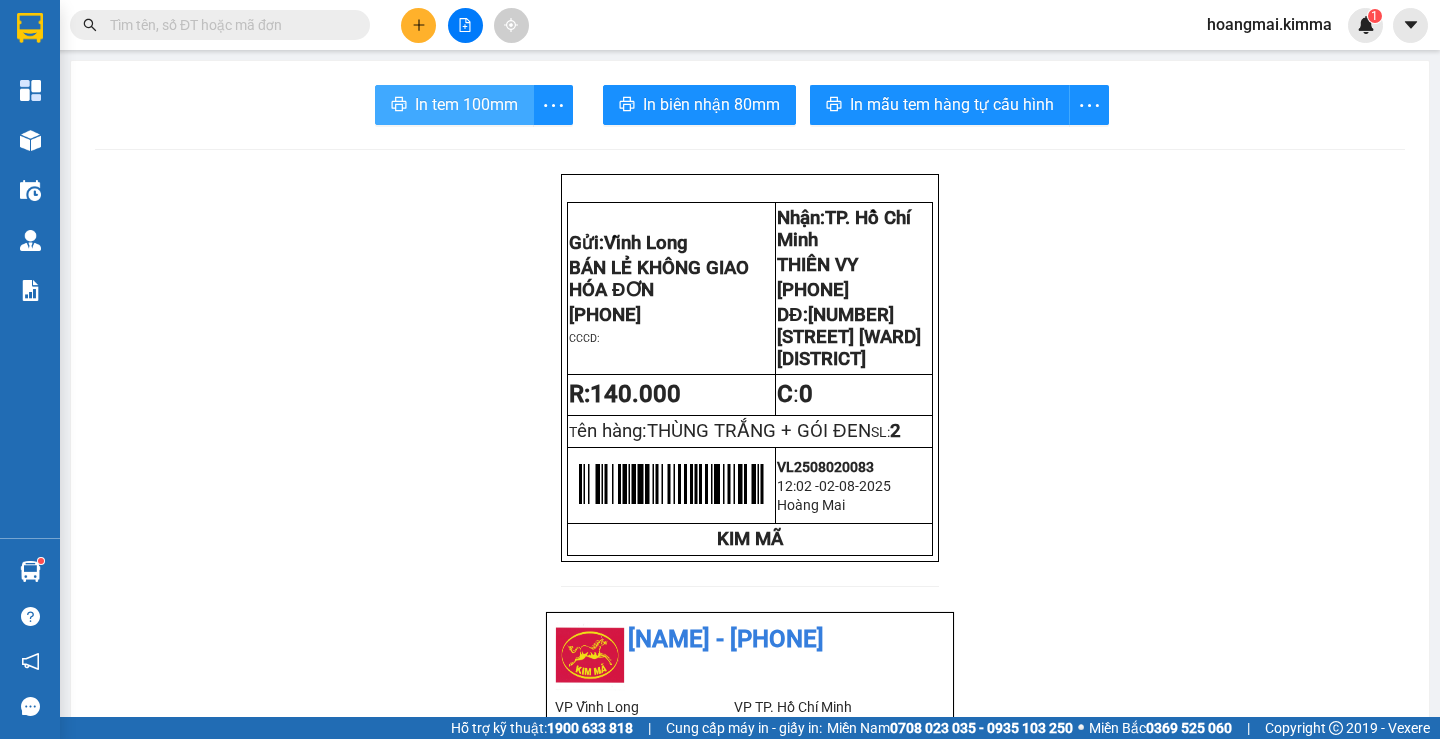 scroll, scrollTop: 0, scrollLeft: 0, axis: both 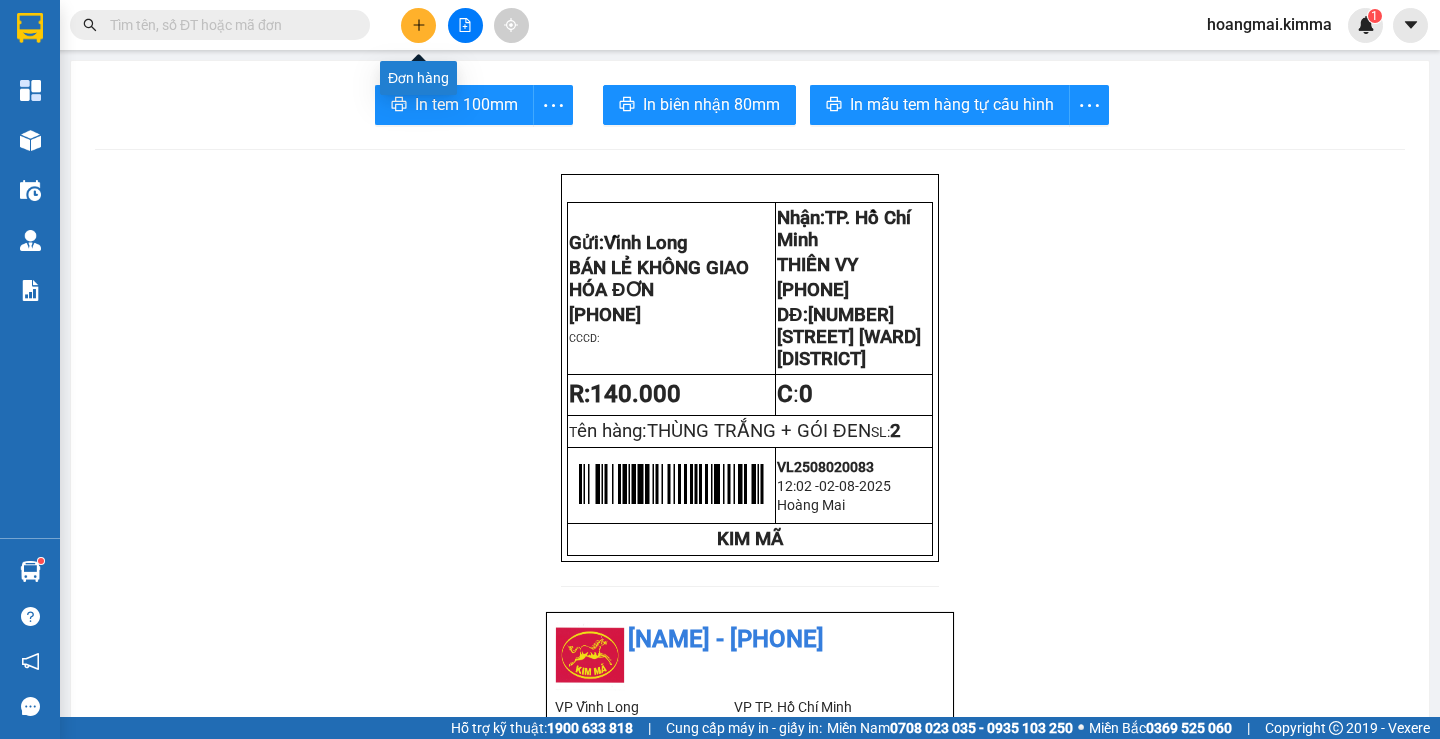 click at bounding box center (418, 25) 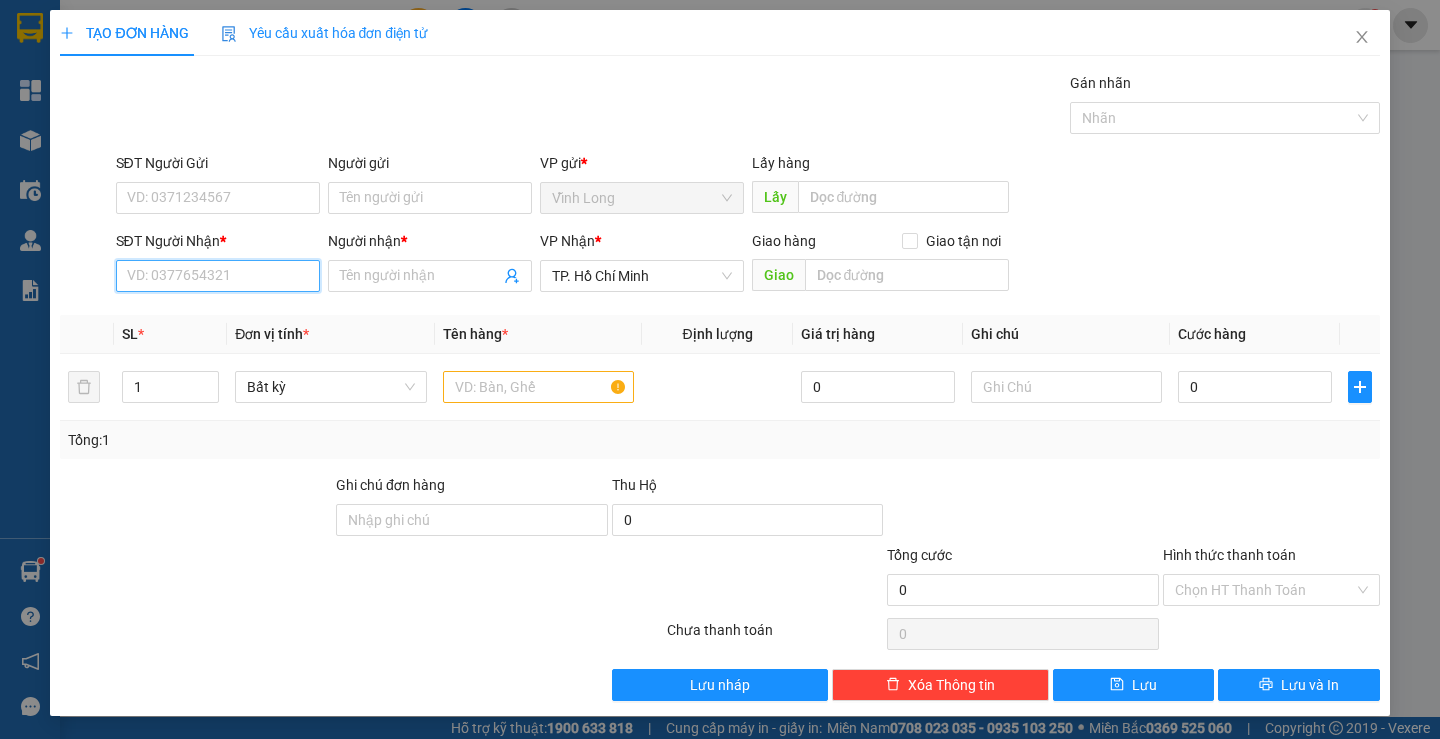 click on "SĐT Người Nhận  *" at bounding box center [218, 276] 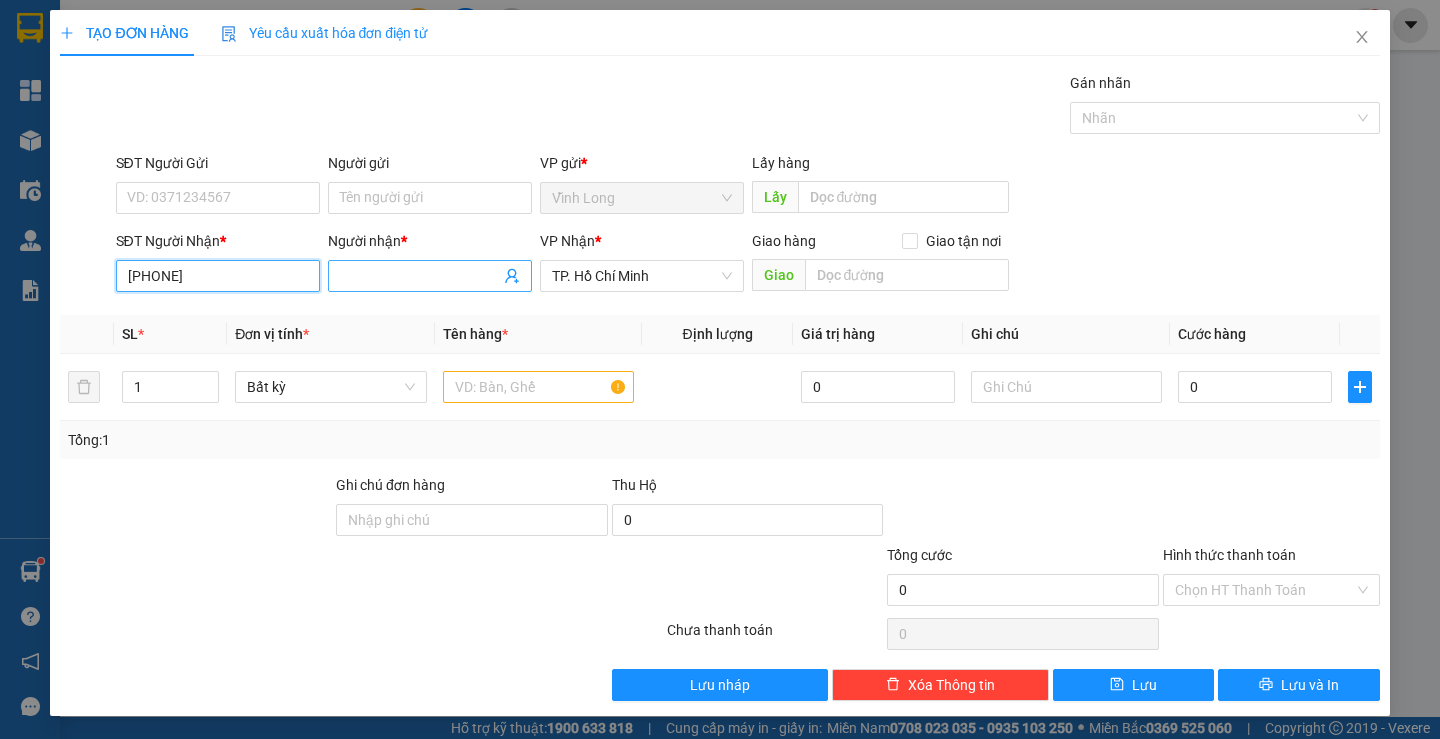 type on "[PHONE]" 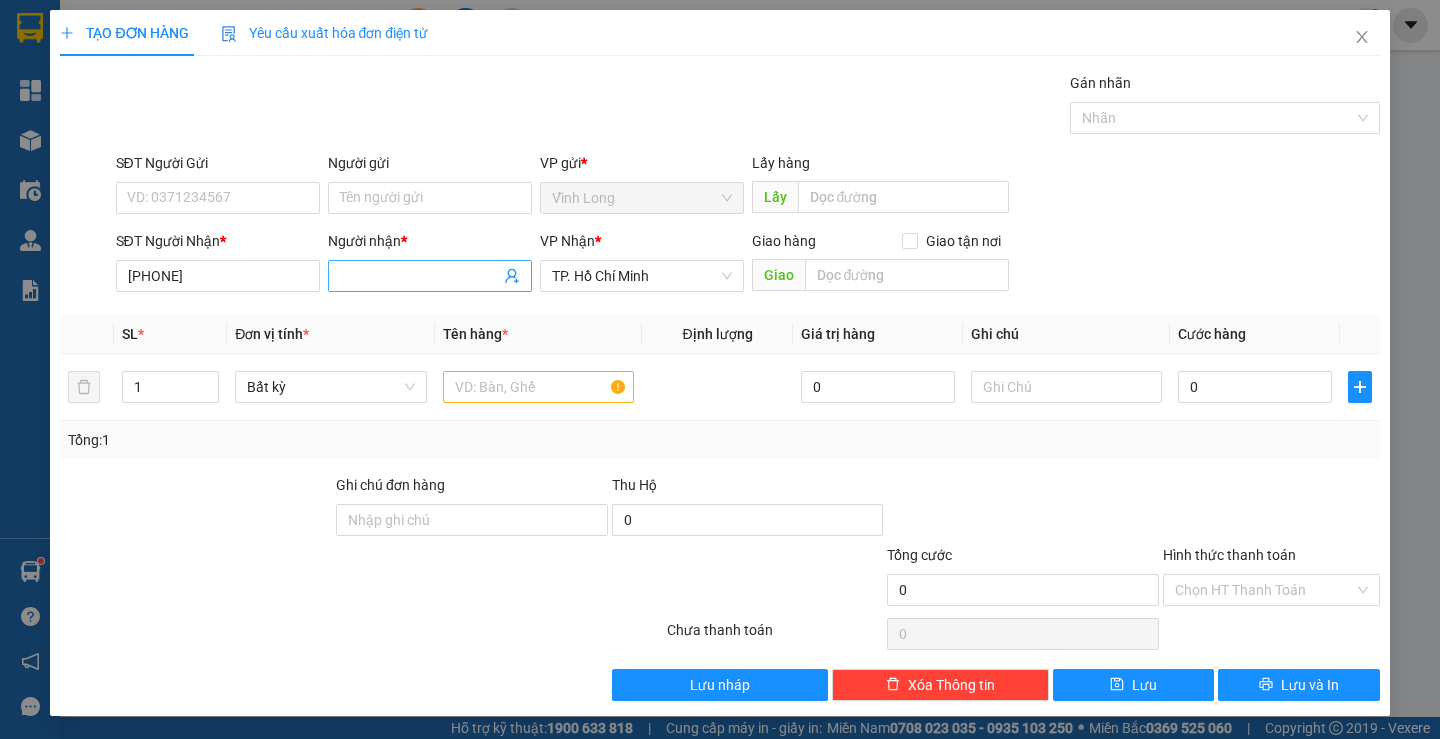 click on "Người nhận  *" at bounding box center (420, 276) 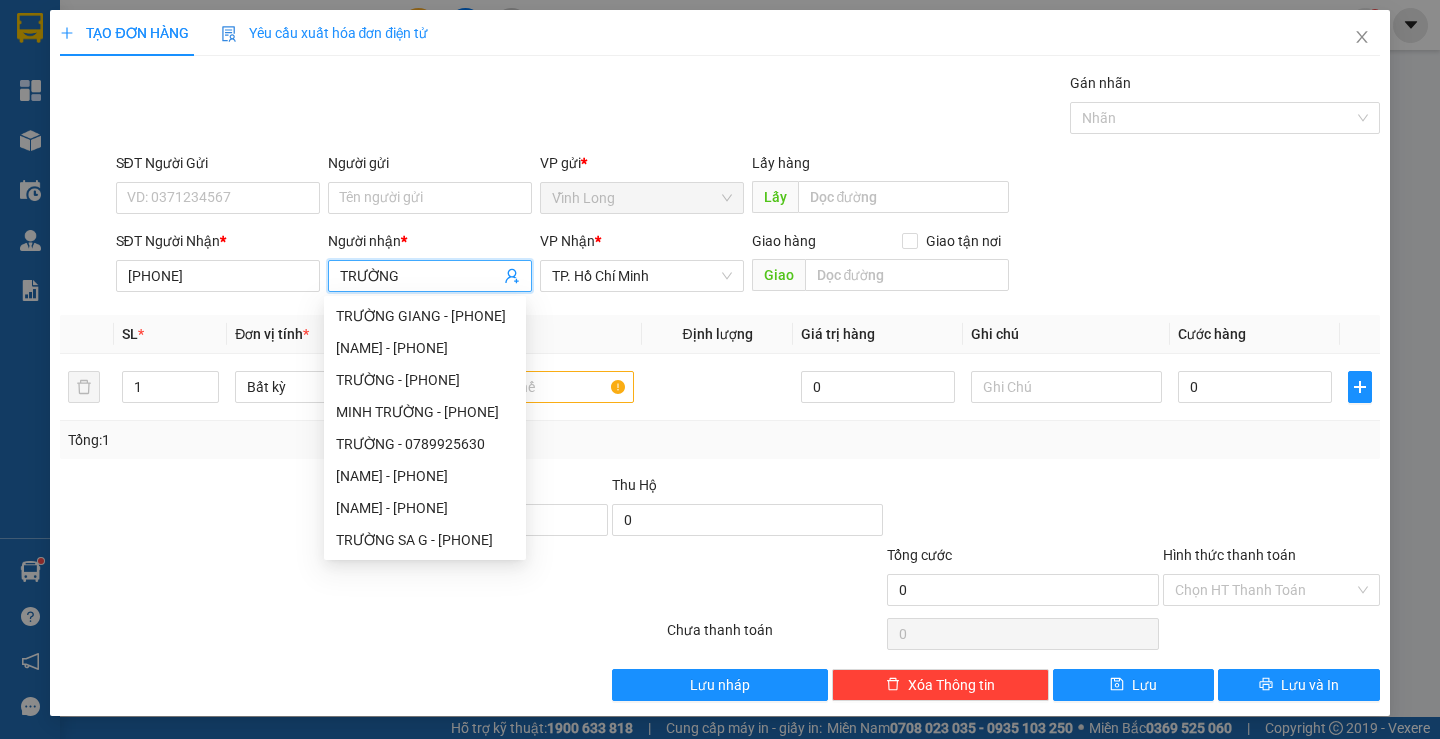 type on "TRƯỜNG" 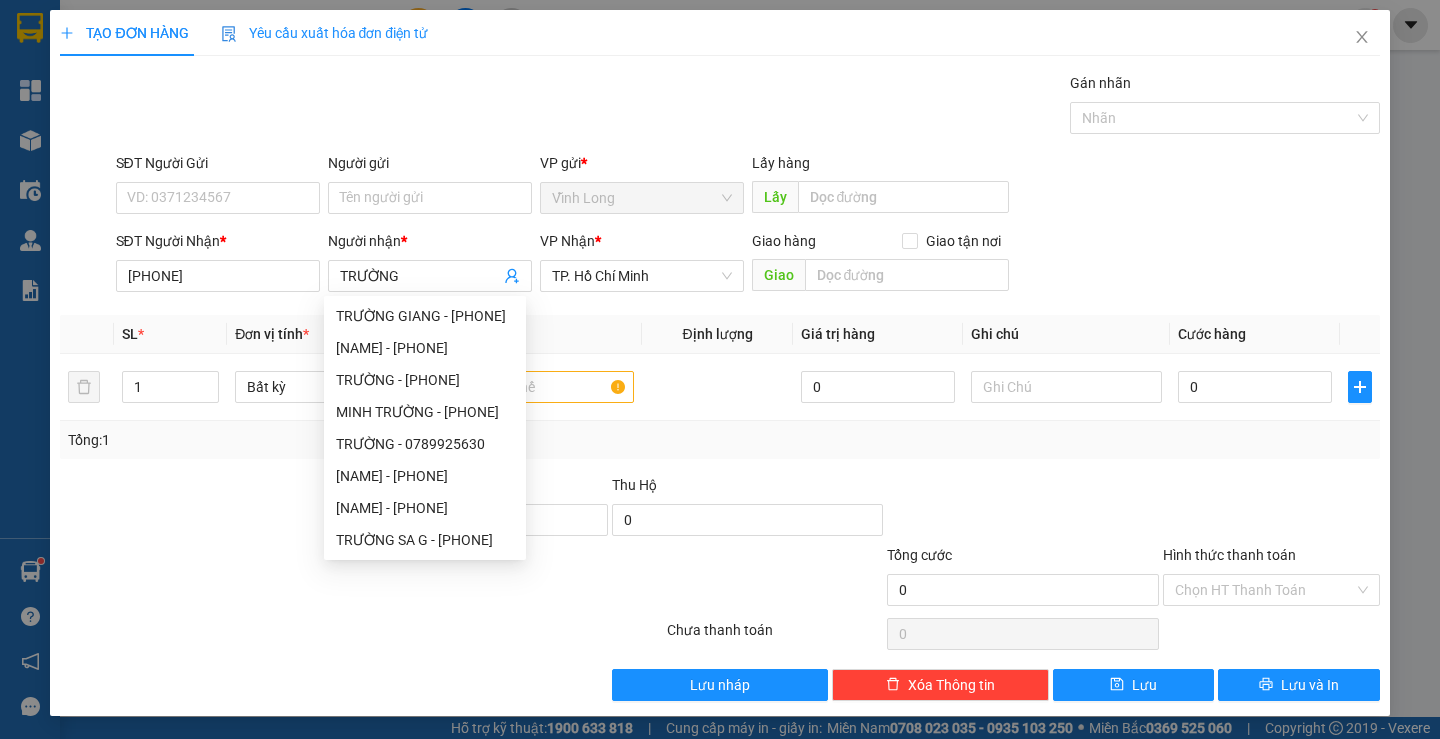 click on "SĐT Người Gửi VD: 0371234567" at bounding box center [218, 187] 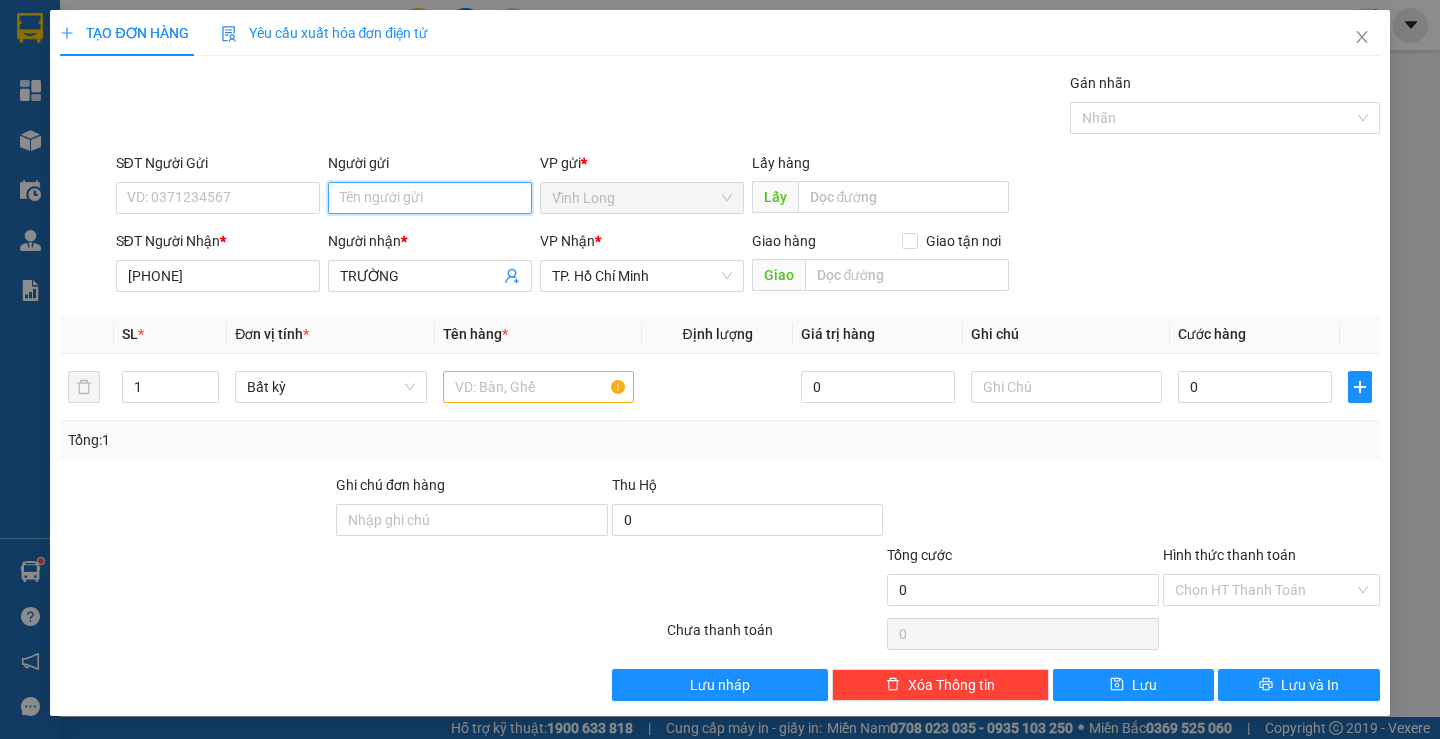 click on "Người gửi" at bounding box center (430, 198) 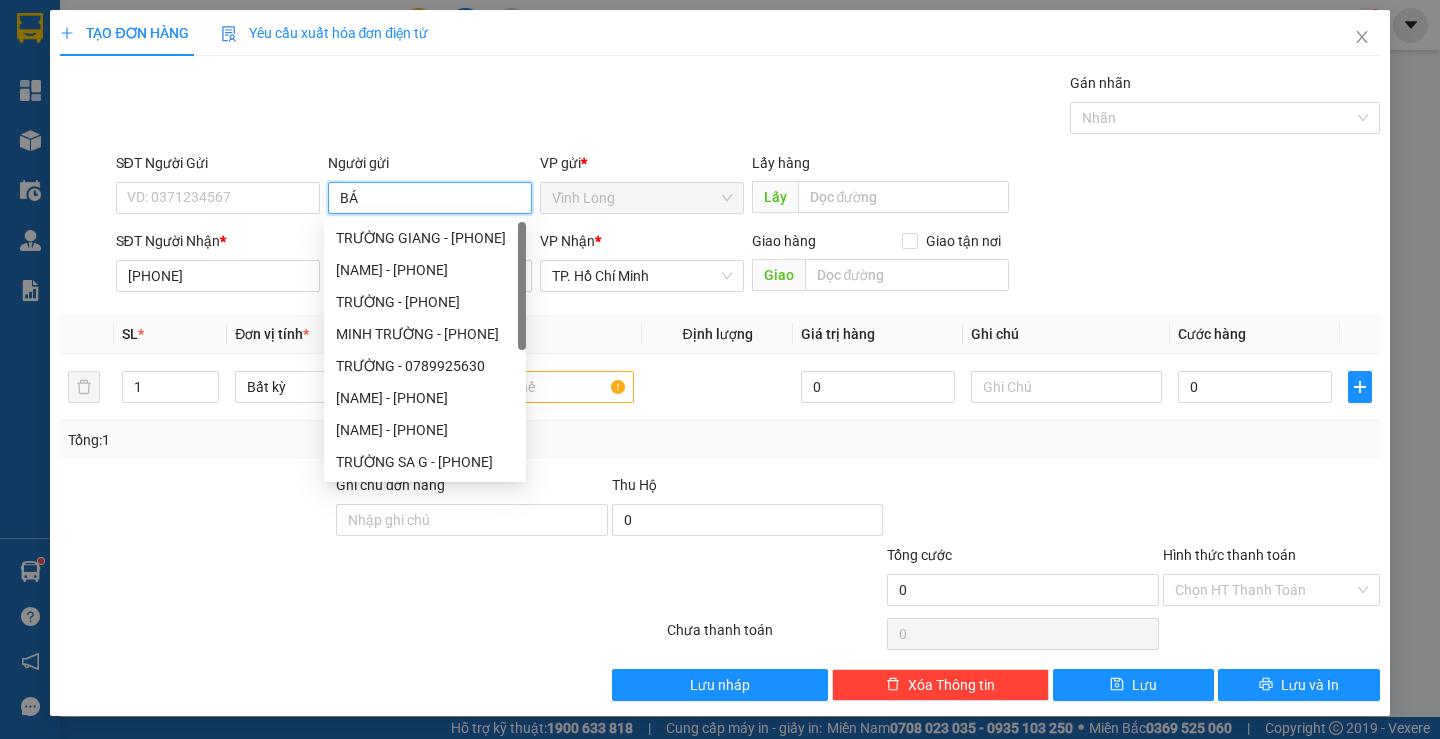 type on "BÁN" 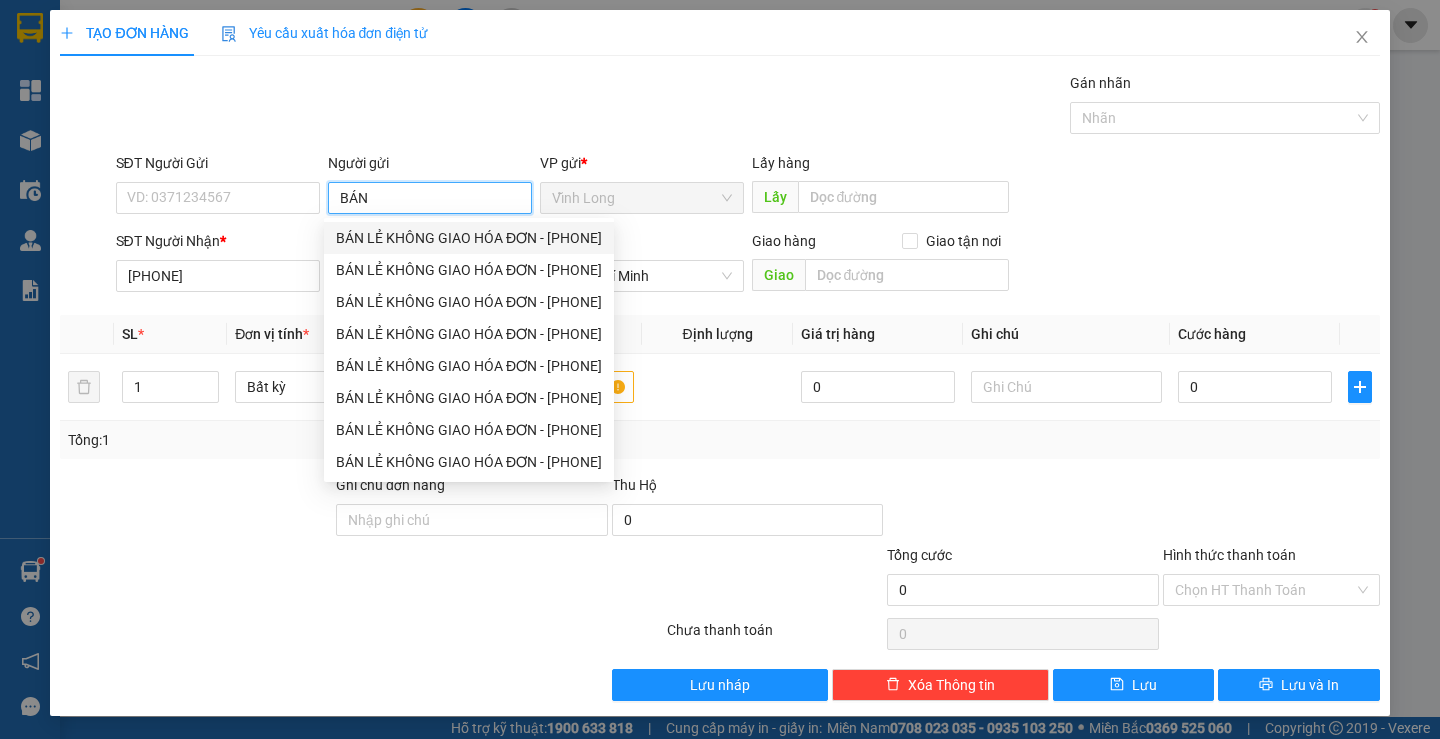 click on "BÁN LẺ KHÔNG GIAO HÓA ĐƠN - [PHONE]" at bounding box center (469, 238) 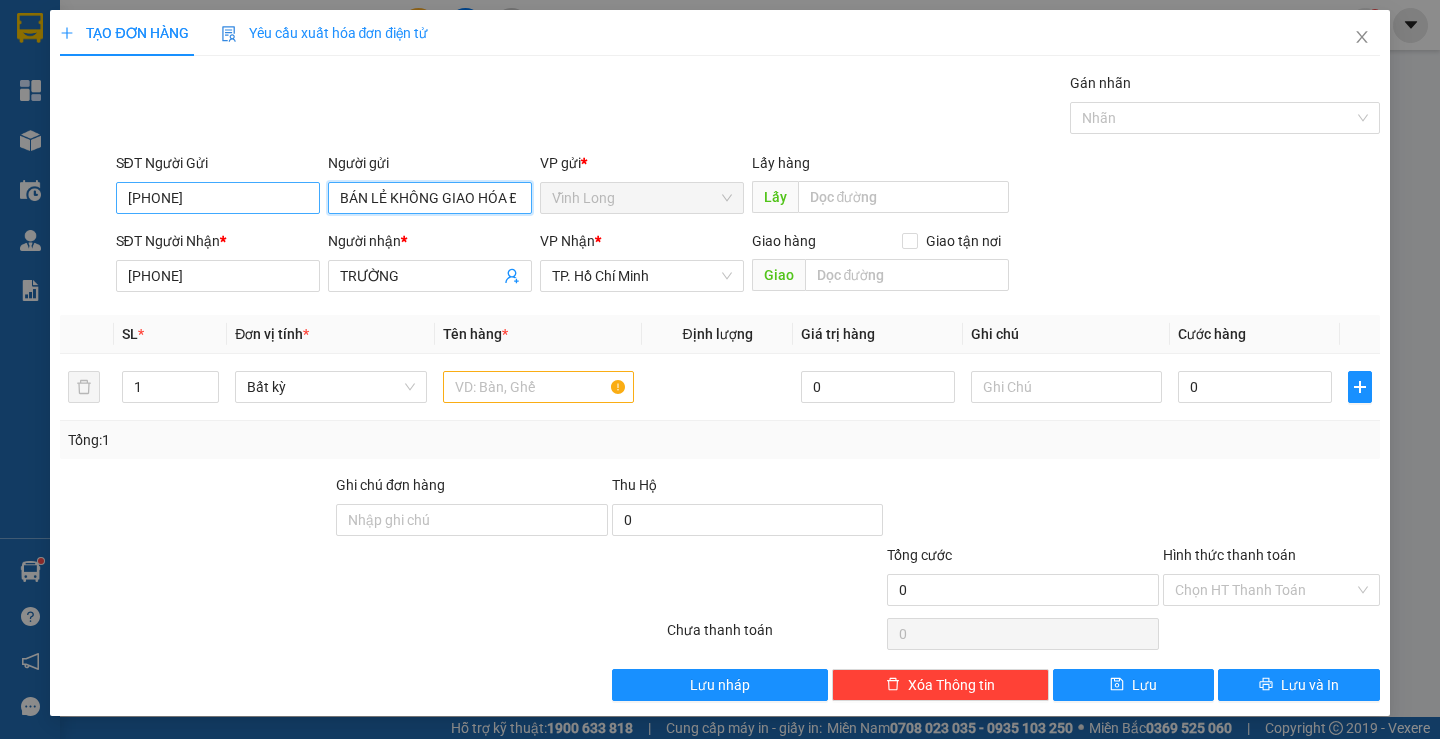 type on "BÁN LẺ KHÔNG GIAO HÓA ĐƠN" 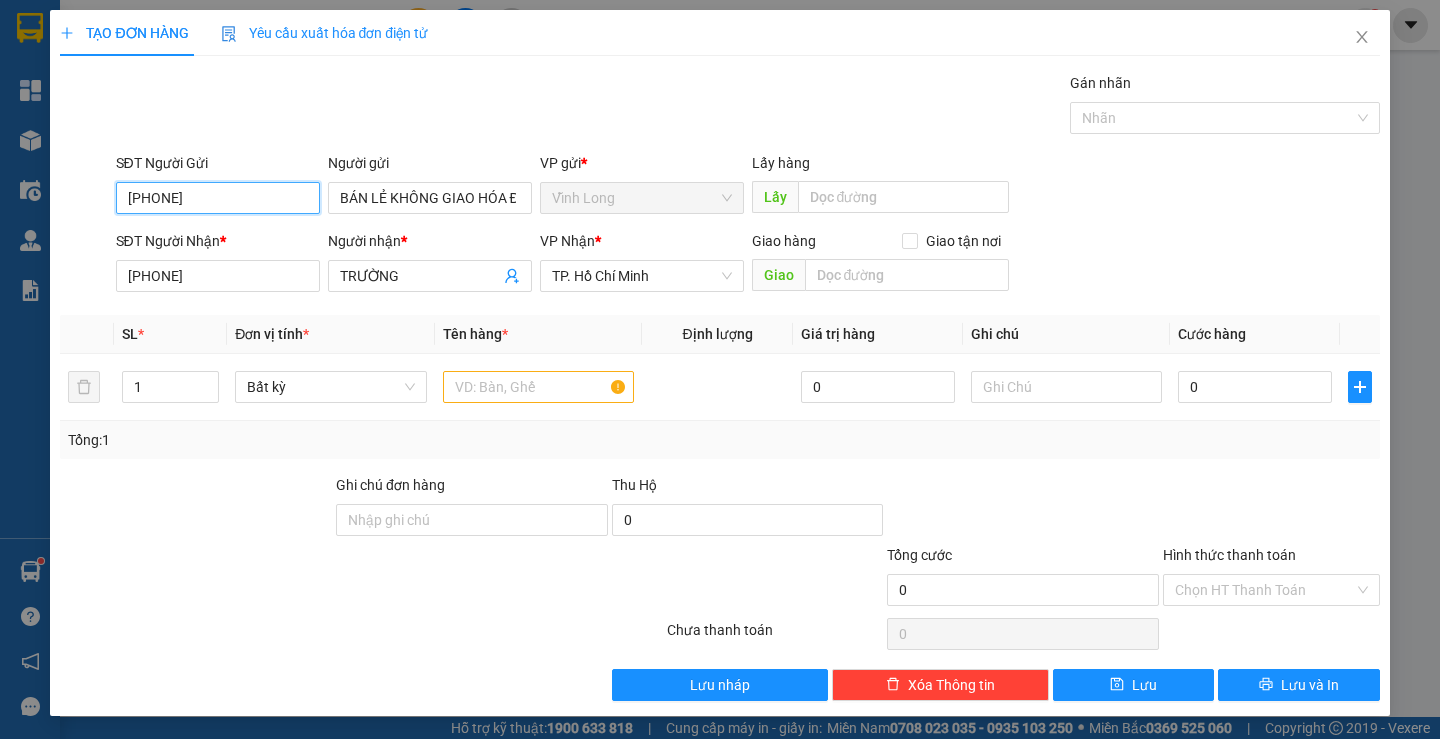 drag, startPoint x: 224, startPoint y: 204, endPoint x: 0, endPoint y: 193, distance: 224.26993 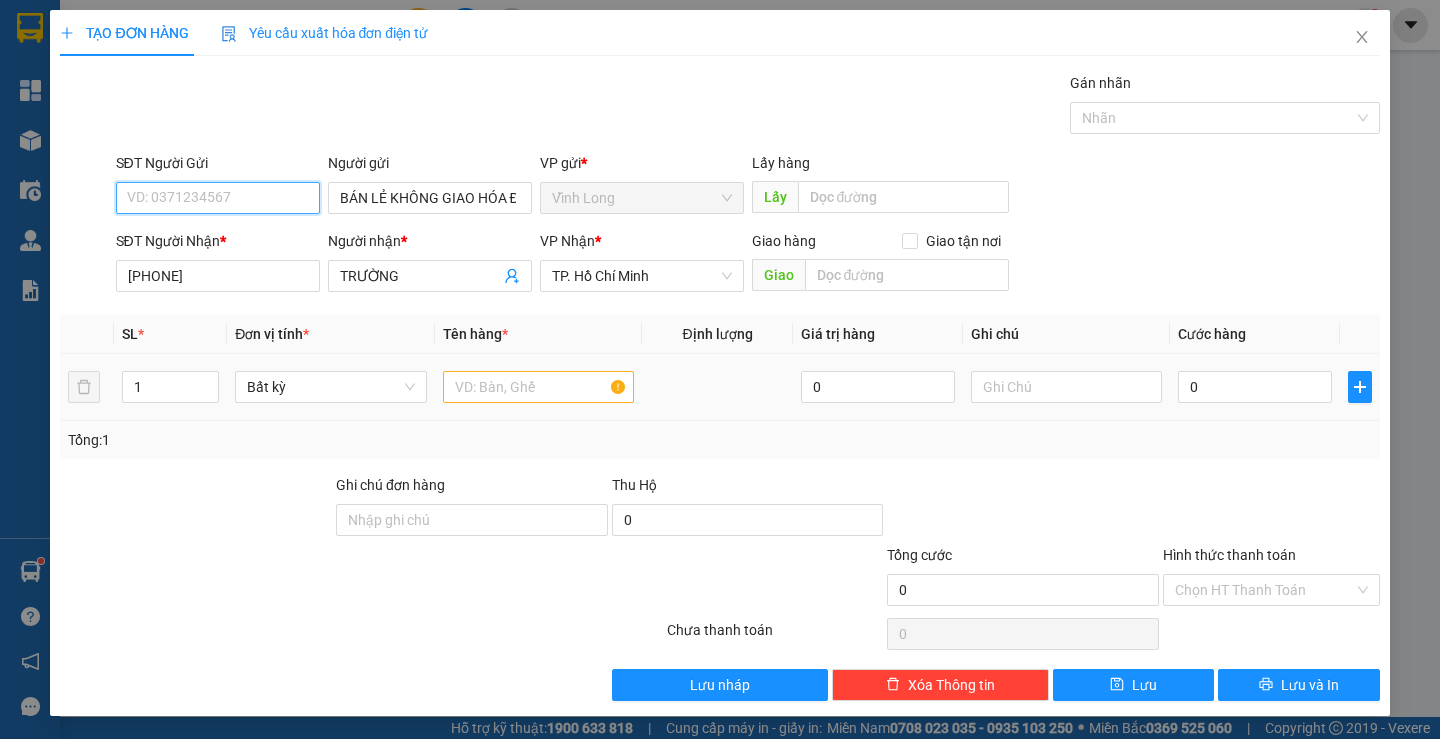 type 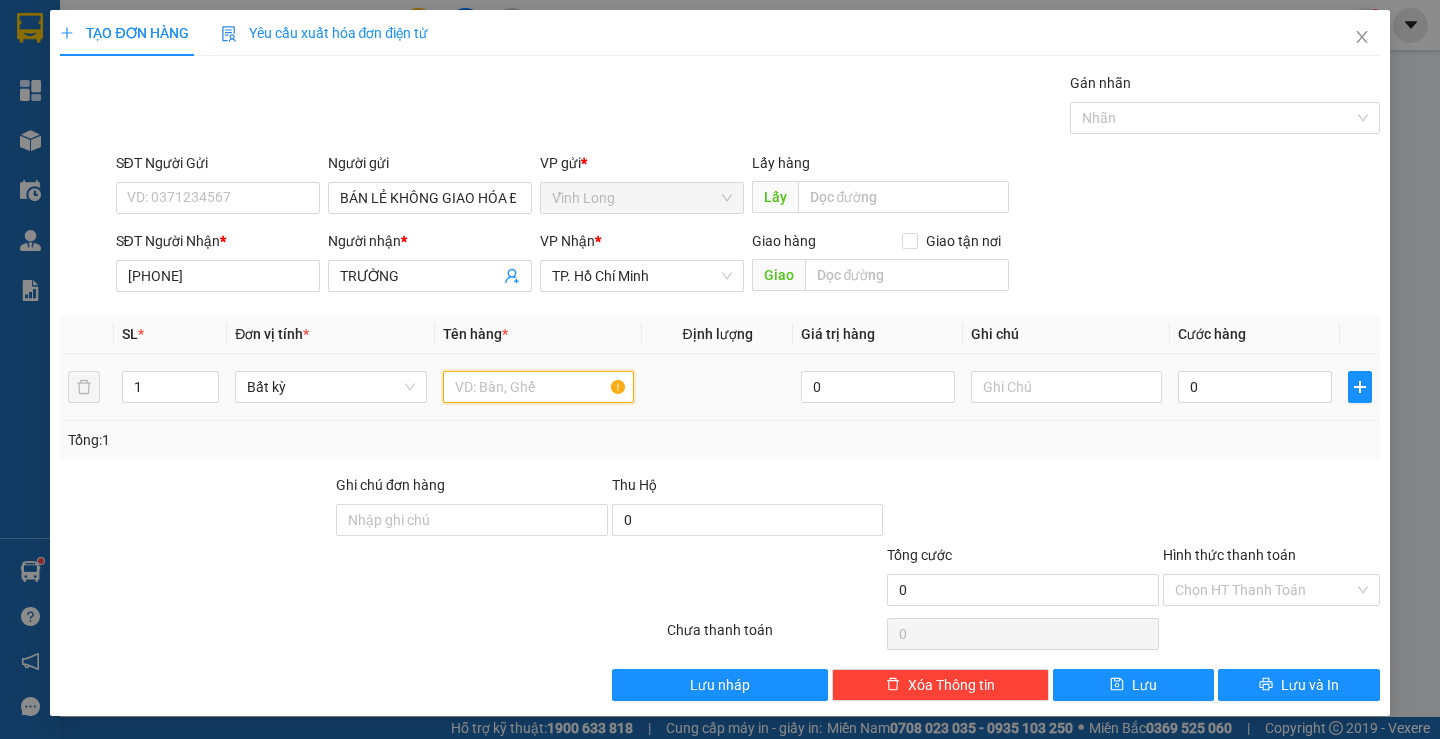 click at bounding box center (538, 387) 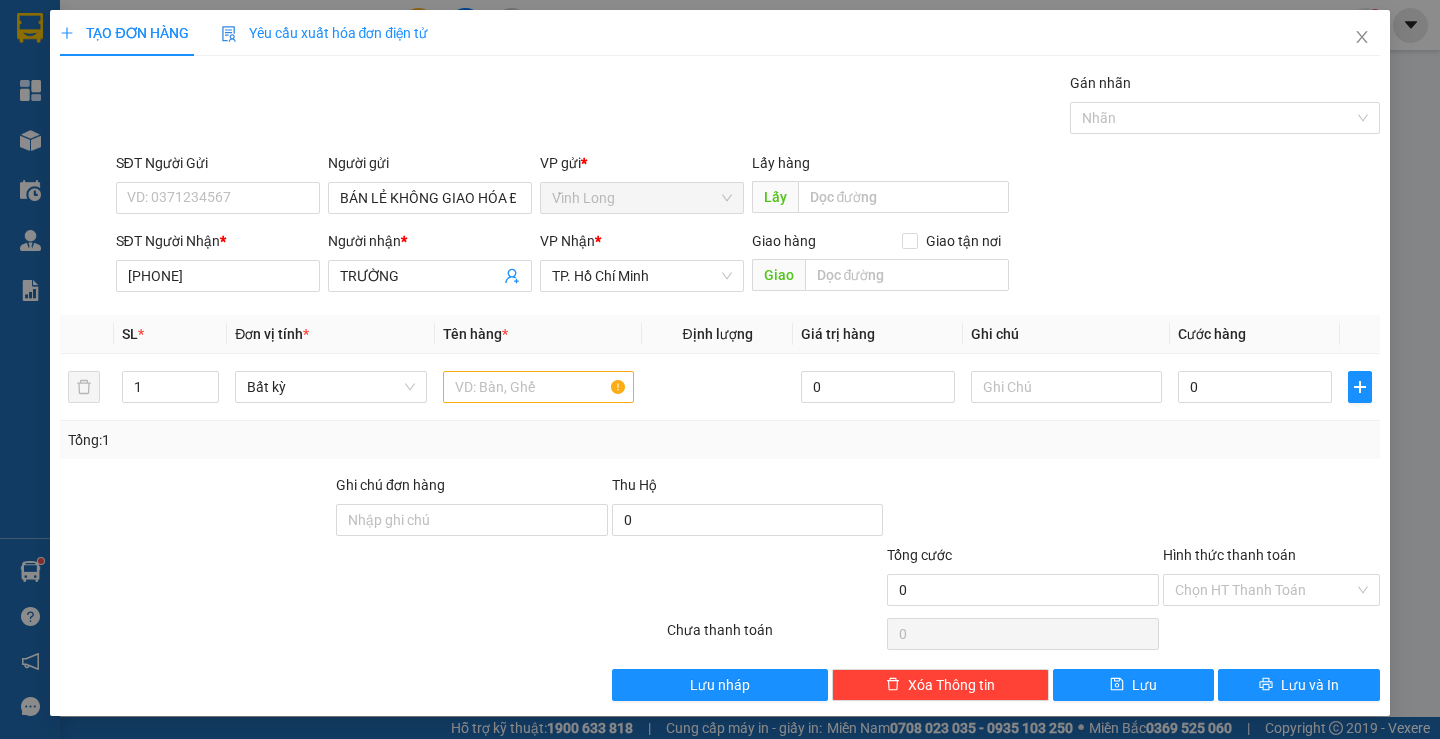 click on "SĐT Người Gửi VD: 0371234567" at bounding box center (218, 187) 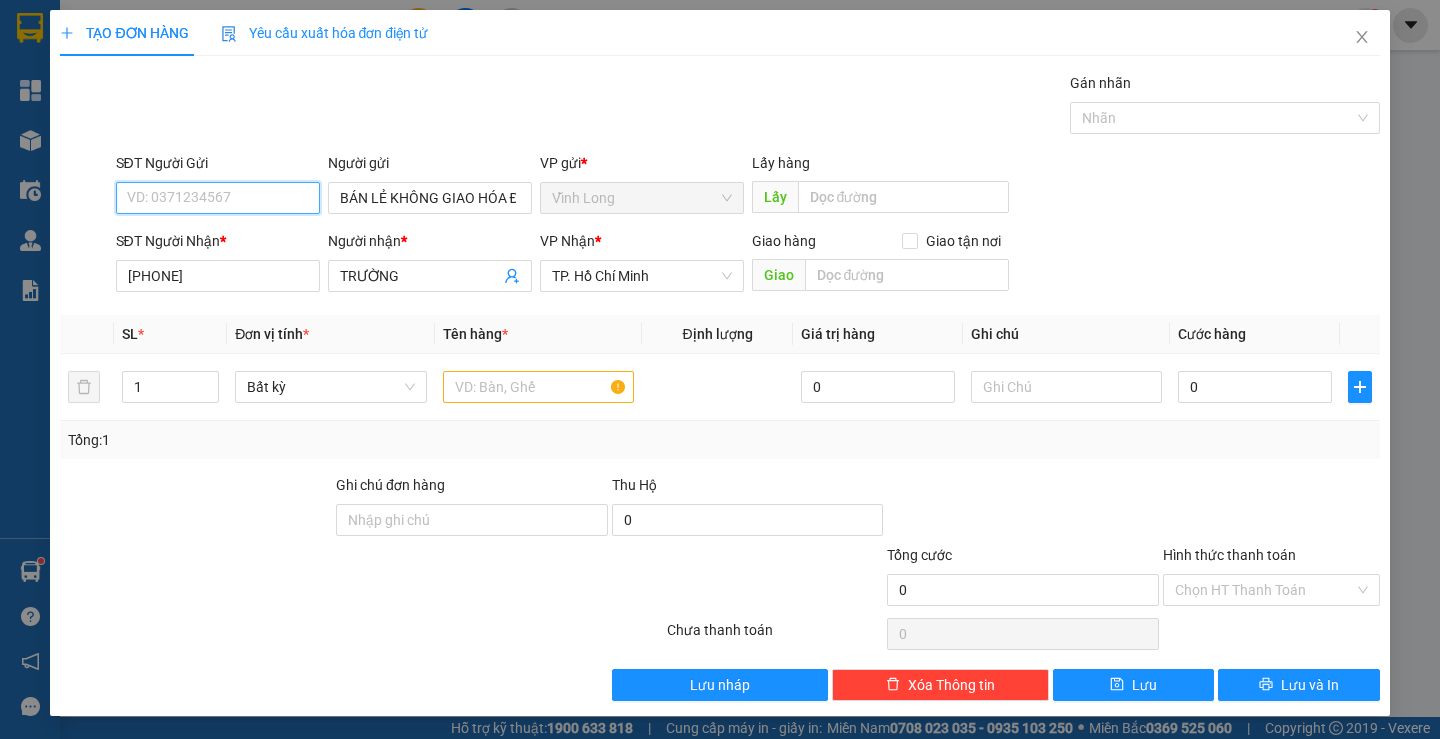 click on "SĐT Người Gửi" at bounding box center [218, 198] 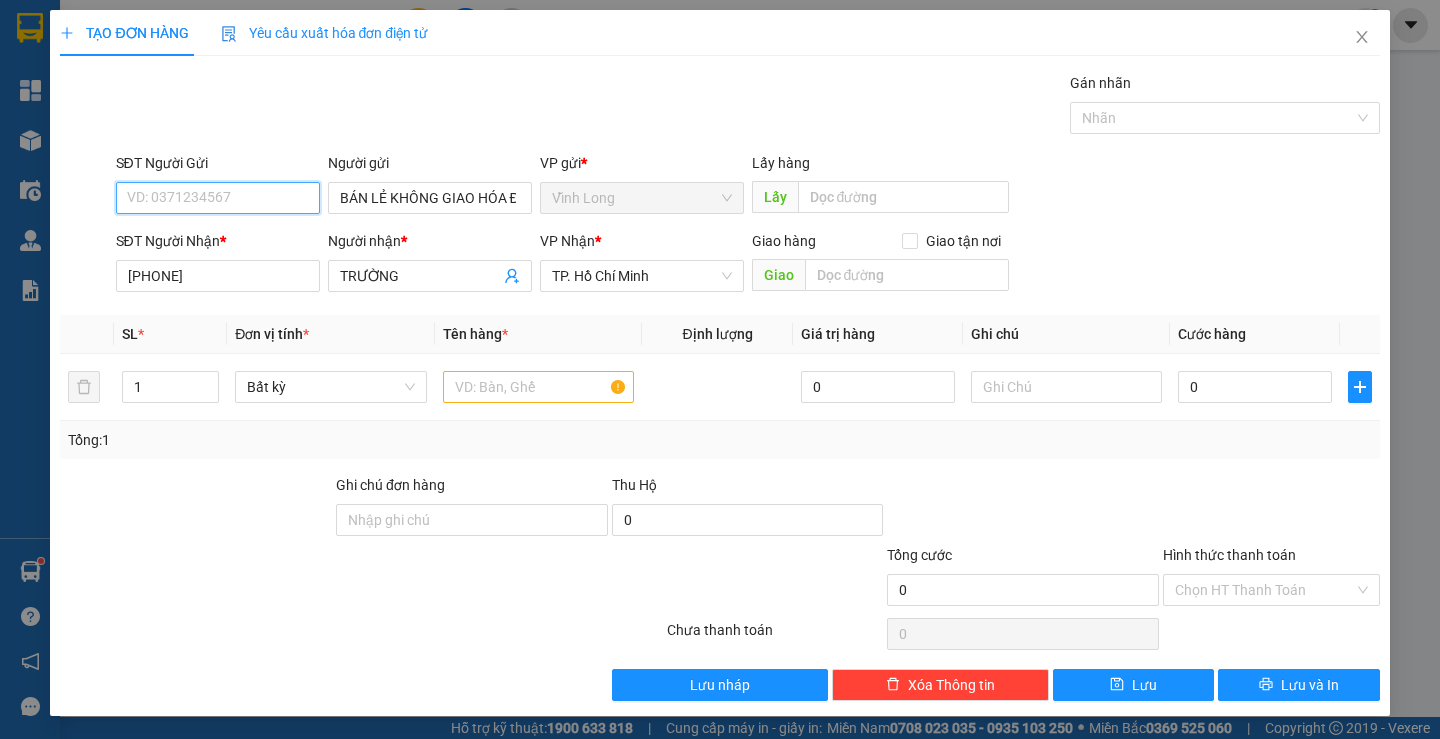 click on "SĐT Người Gửi" at bounding box center (218, 198) 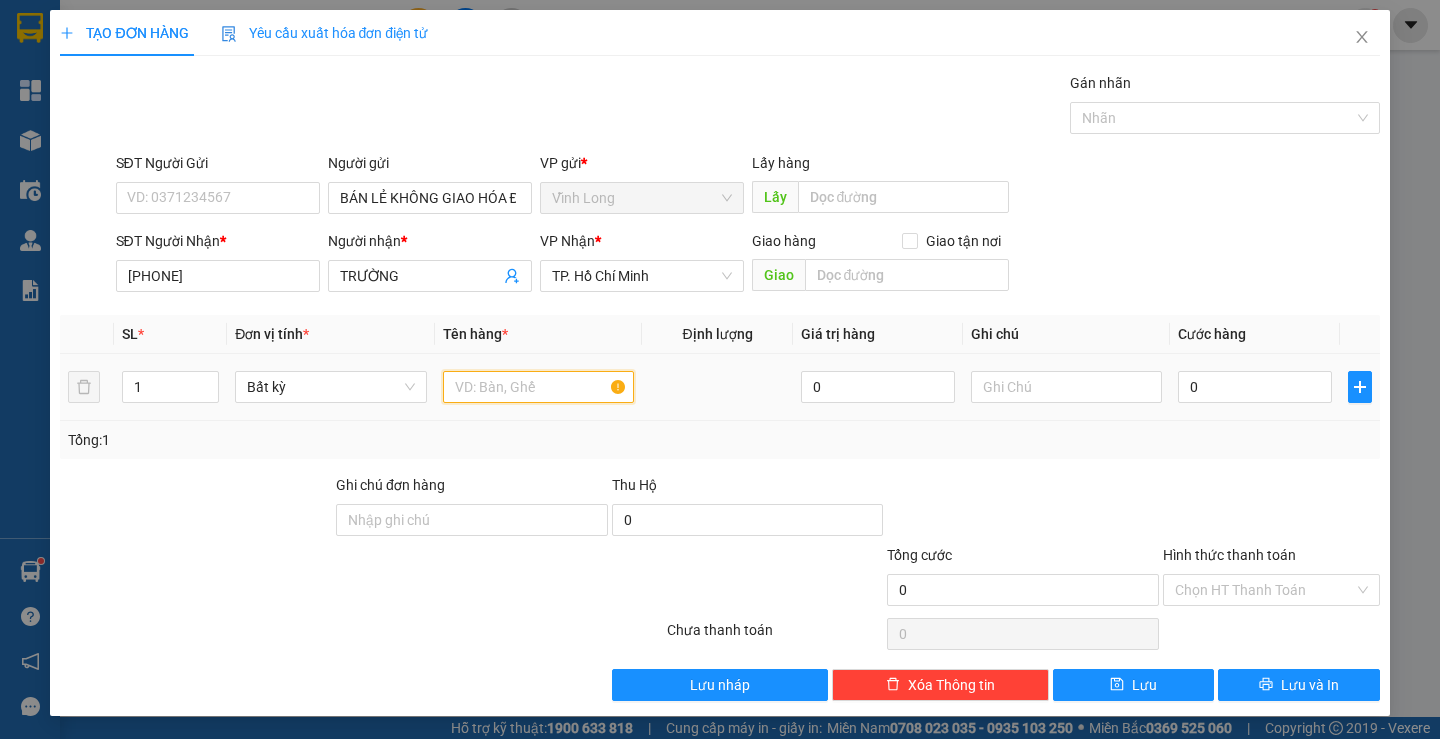 drag, startPoint x: 525, startPoint y: 398, endPoint x: 524, endPoint y: 287, distance: 111.0045 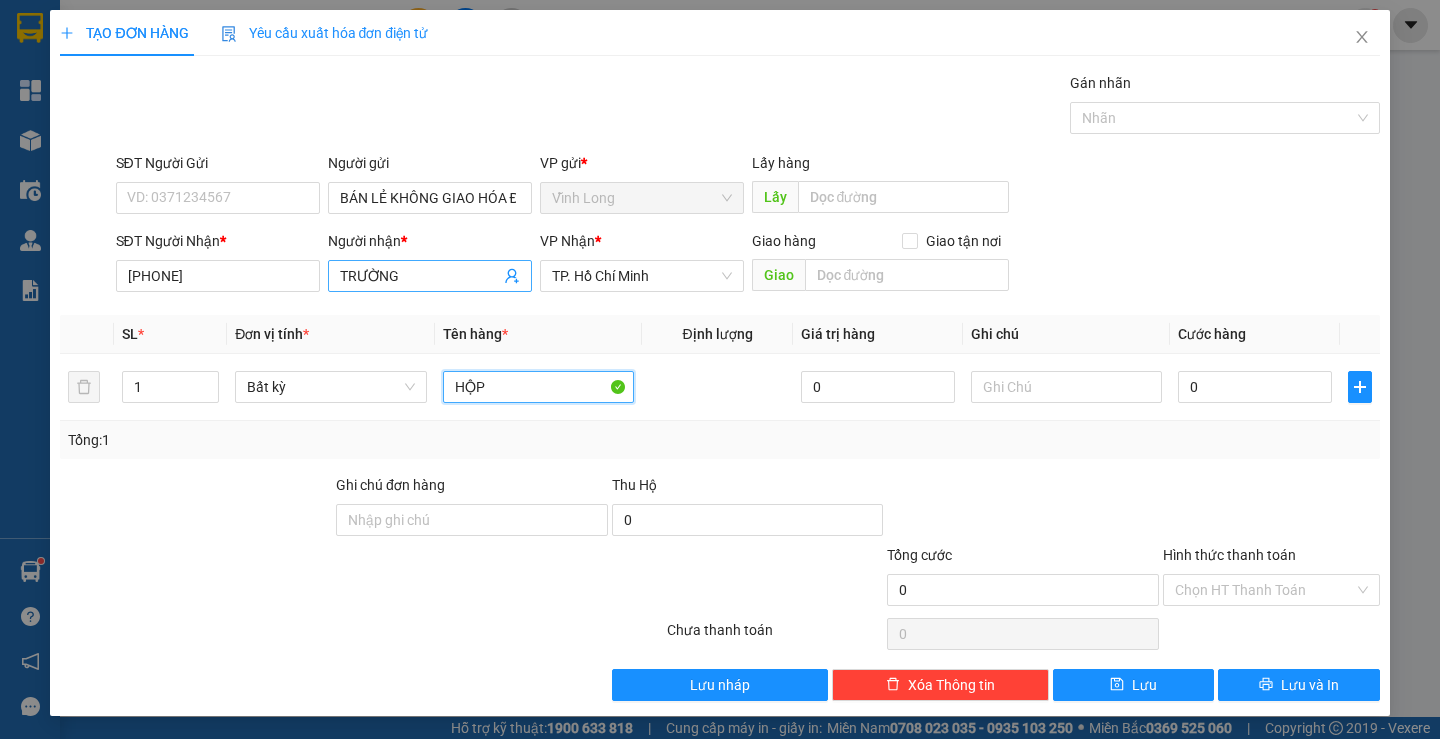 type on "HỘP" 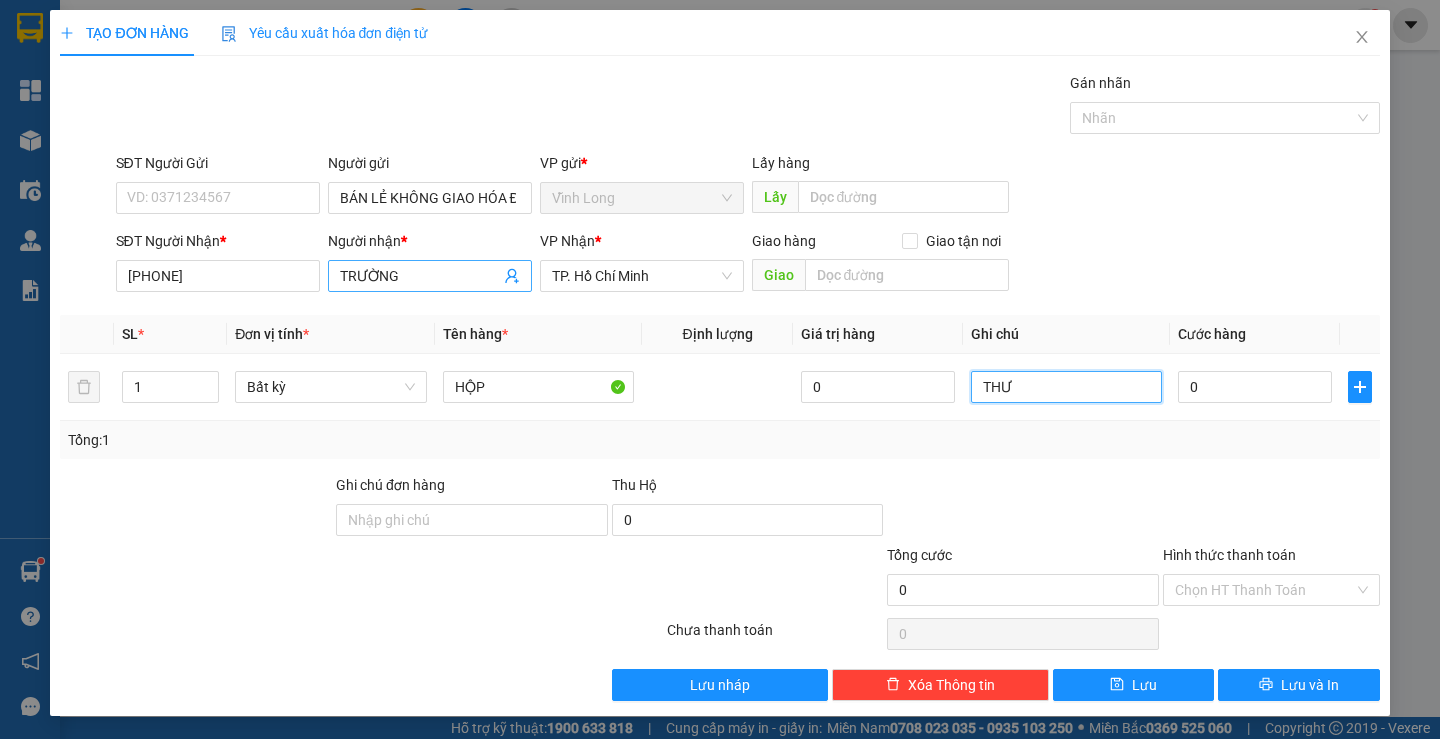 type on "THƯ" 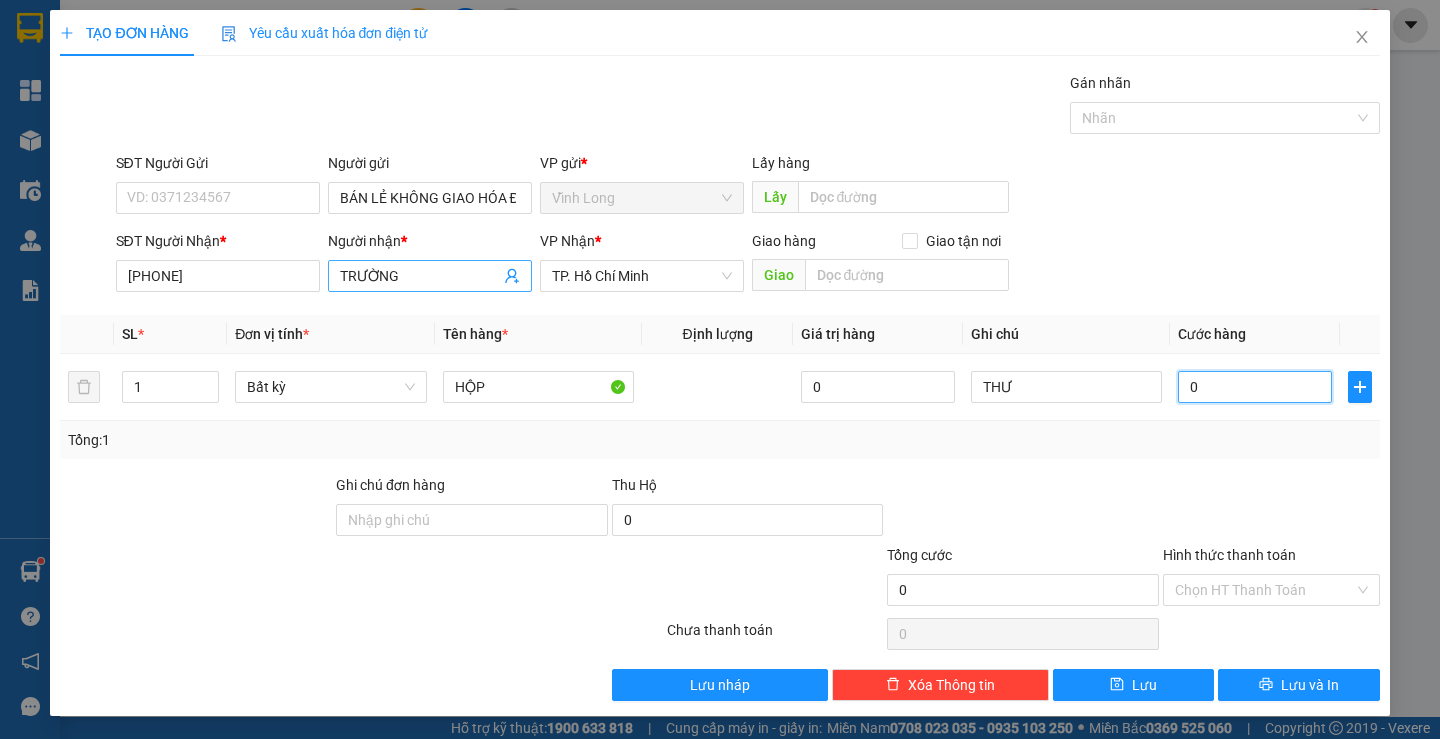 type on "2" 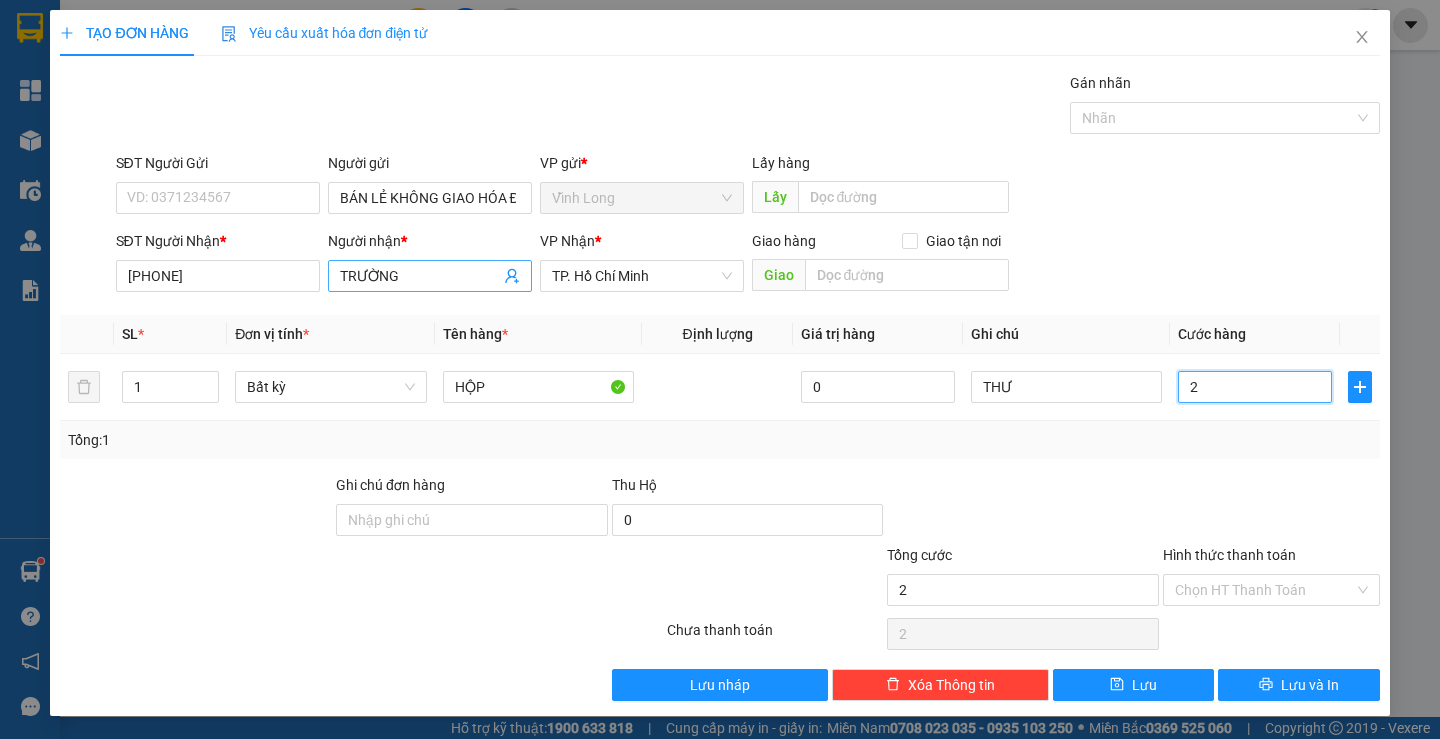 type on "20" 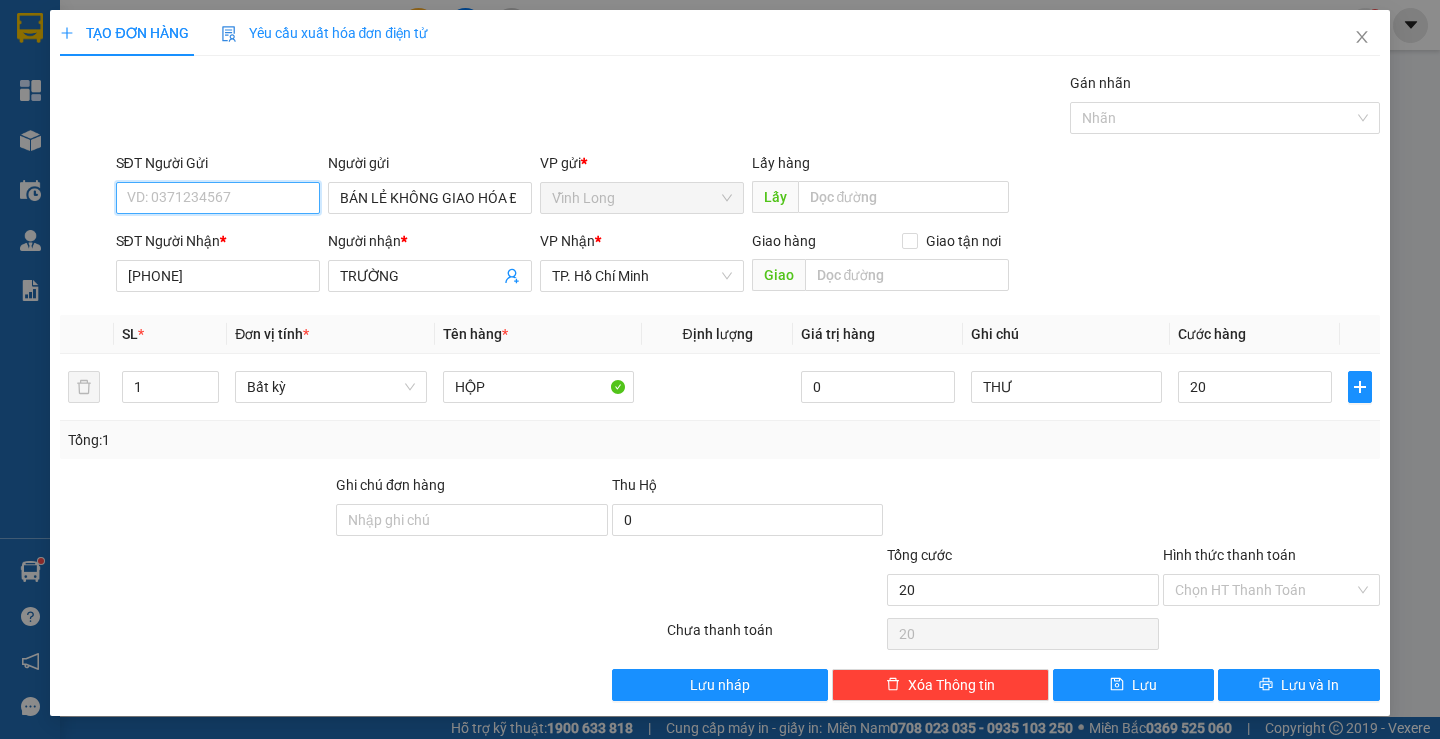 type on "20.000" 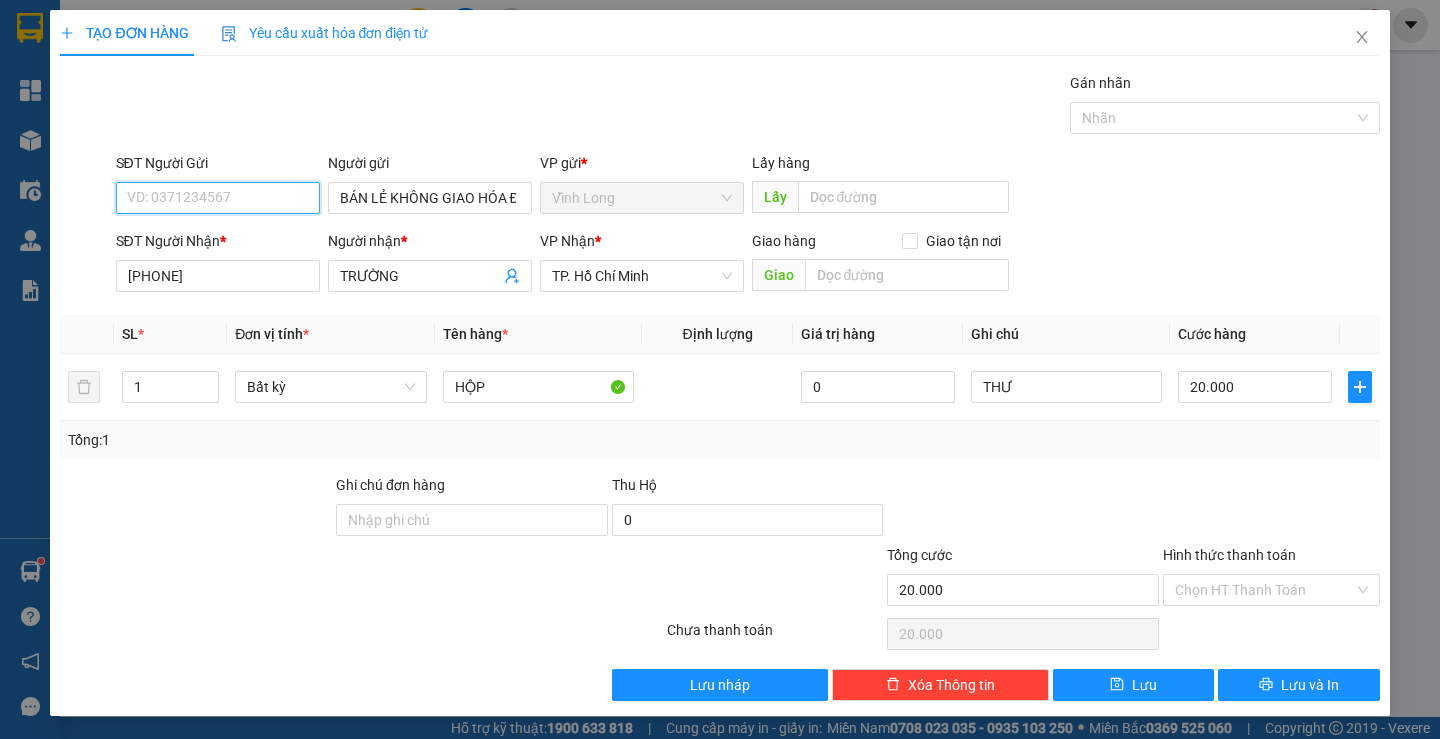 click on "SĐT Người Gửi" at bounding box center [218, 198] 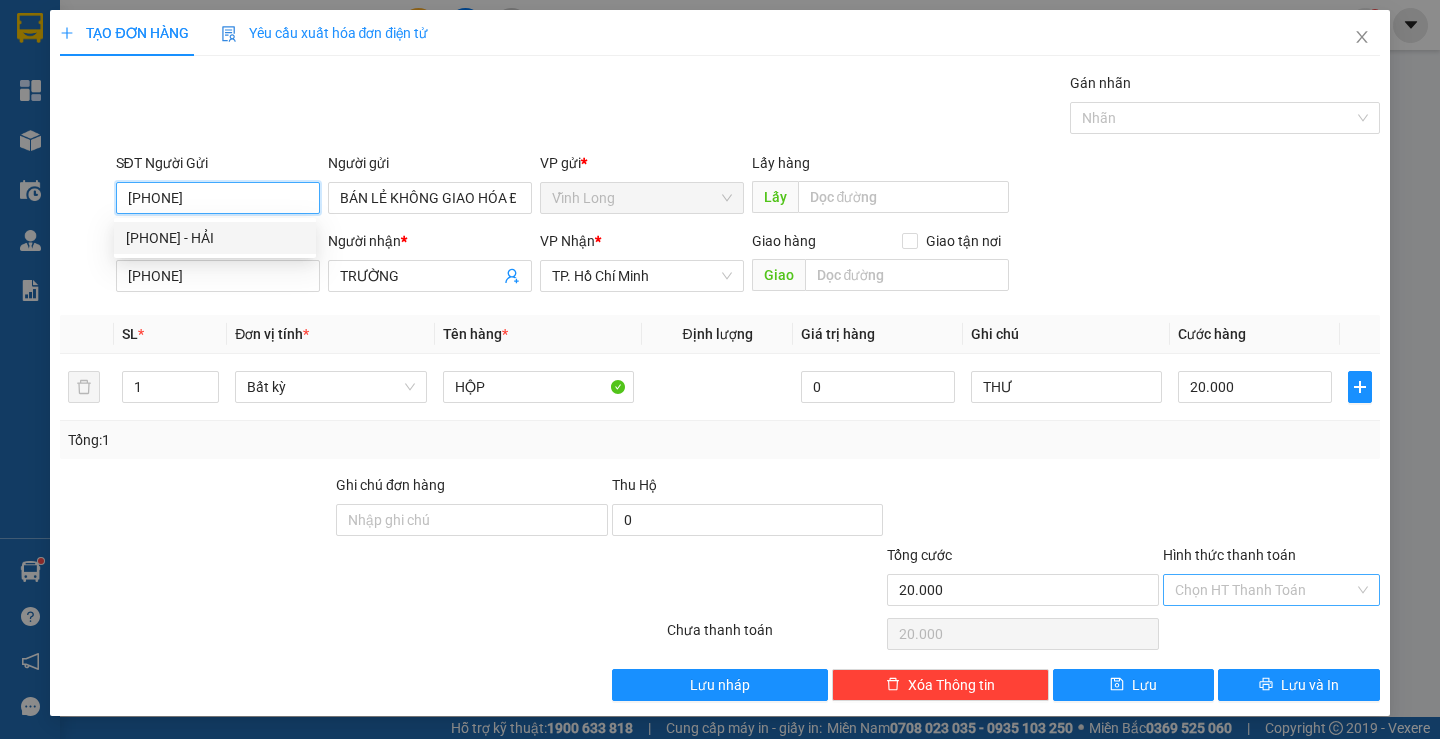type on "[PHONE]" 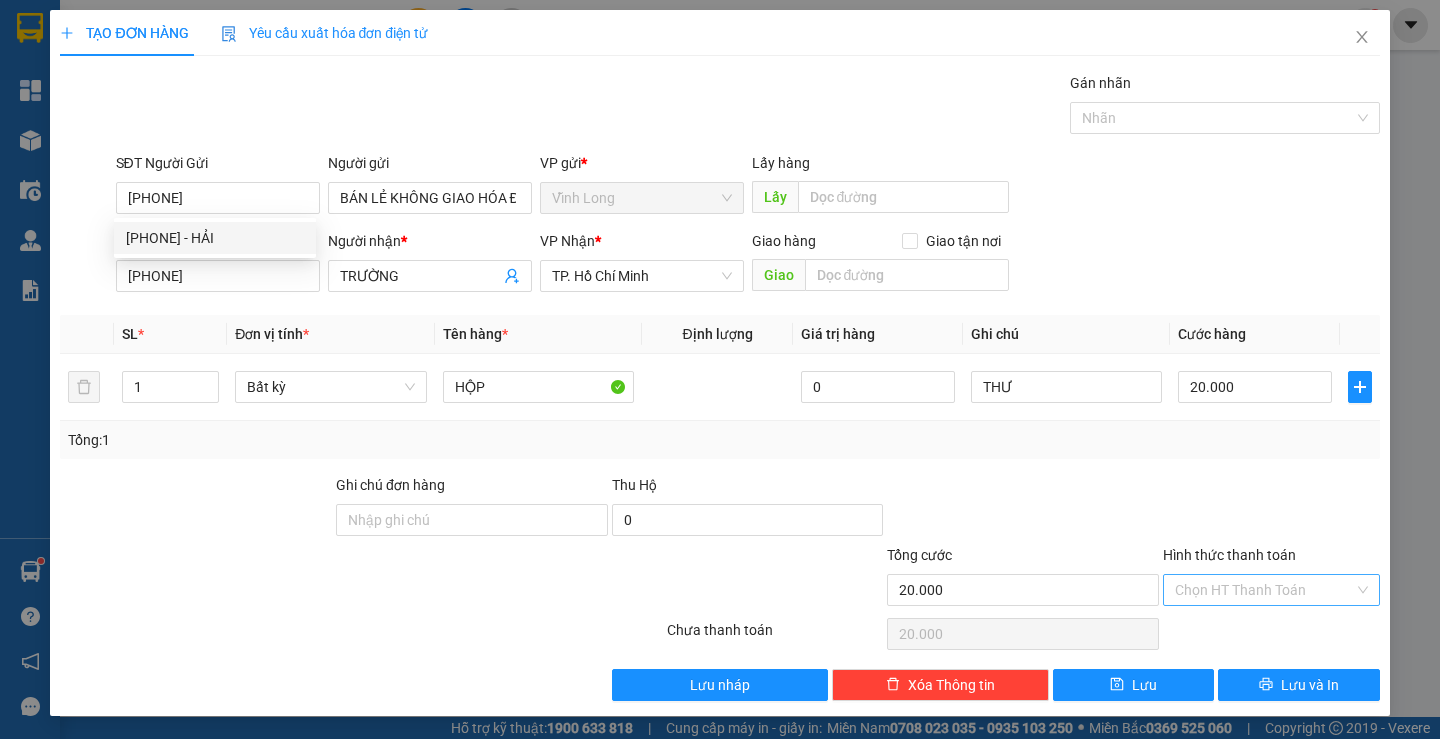 click on "Hình thức thanh toán" at bounding box center [1264, 590] 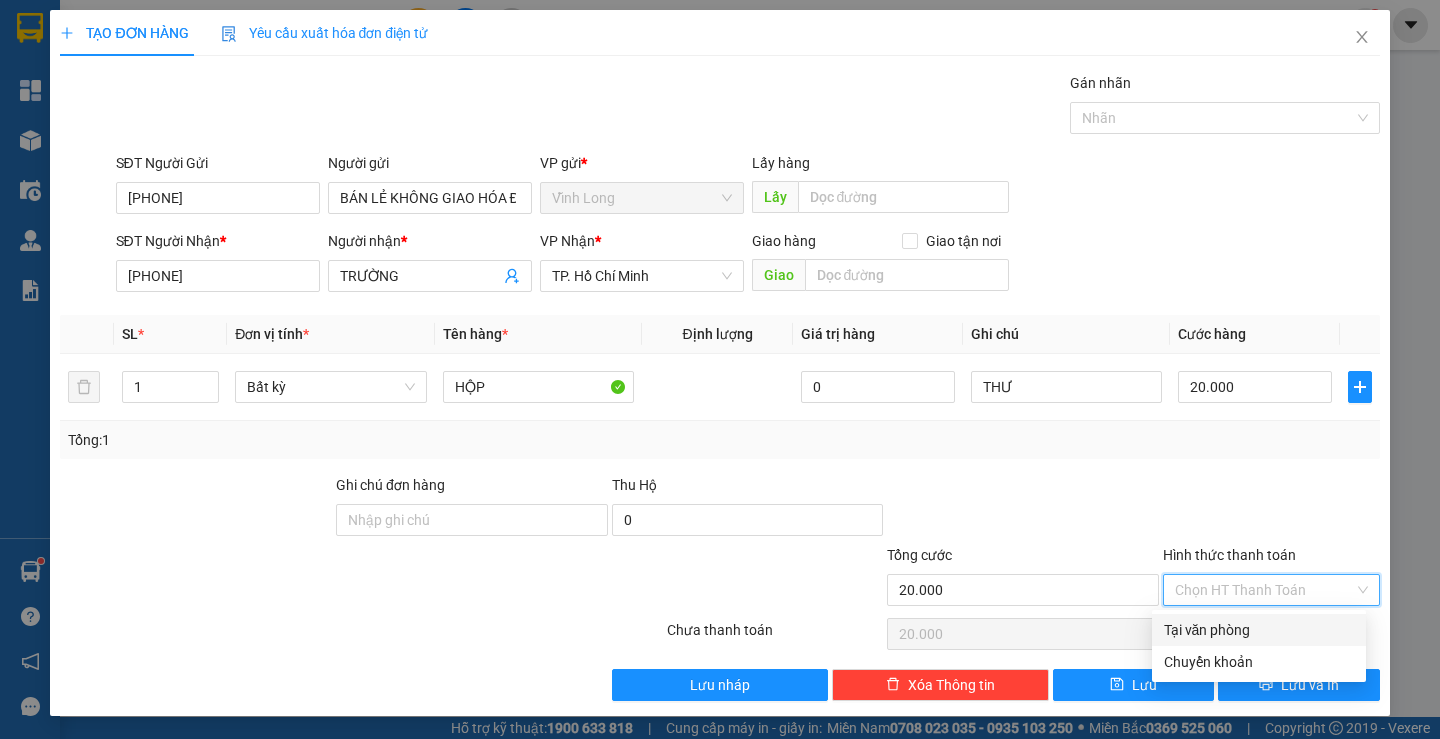 click on "Tại văn phòng" at bounding box center (1259, 630) 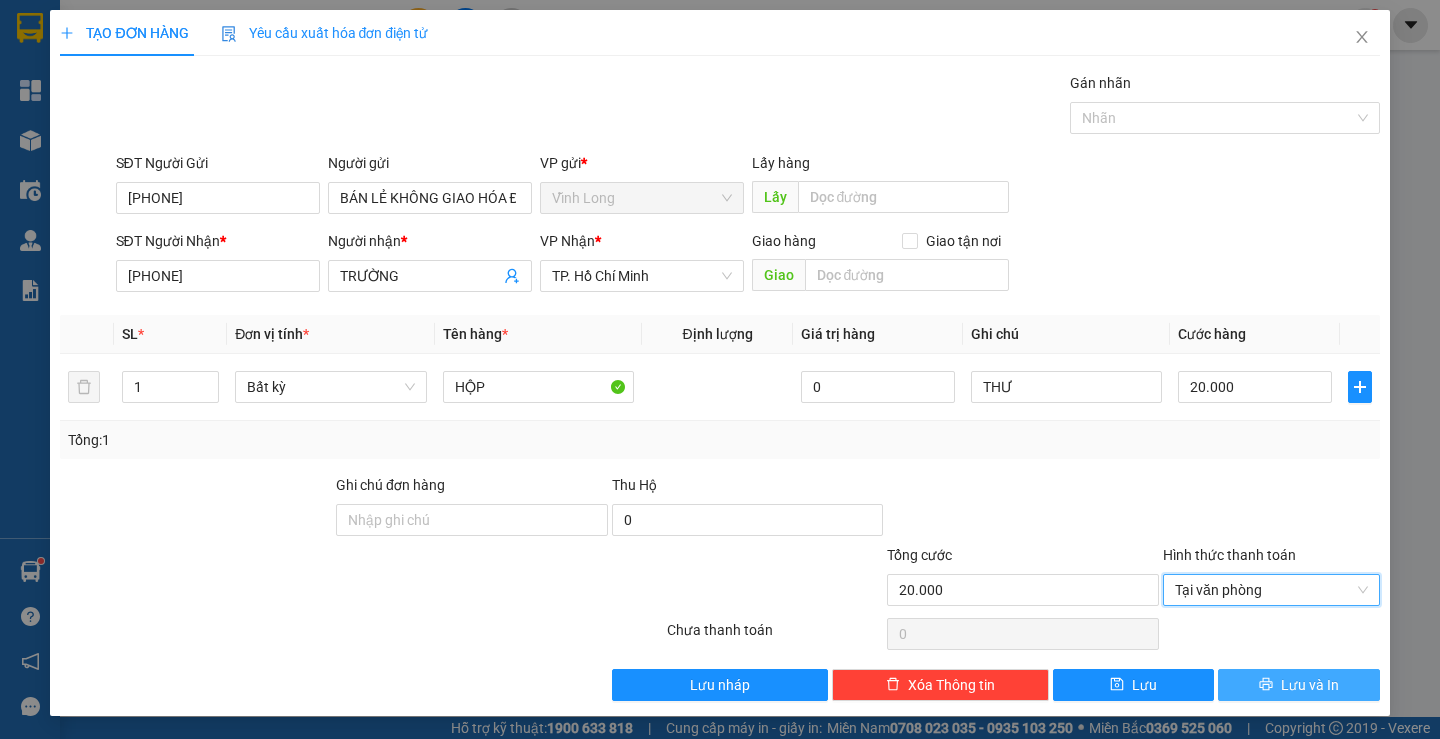 click on "Lưu và In" at bounding box center [1298, 685] 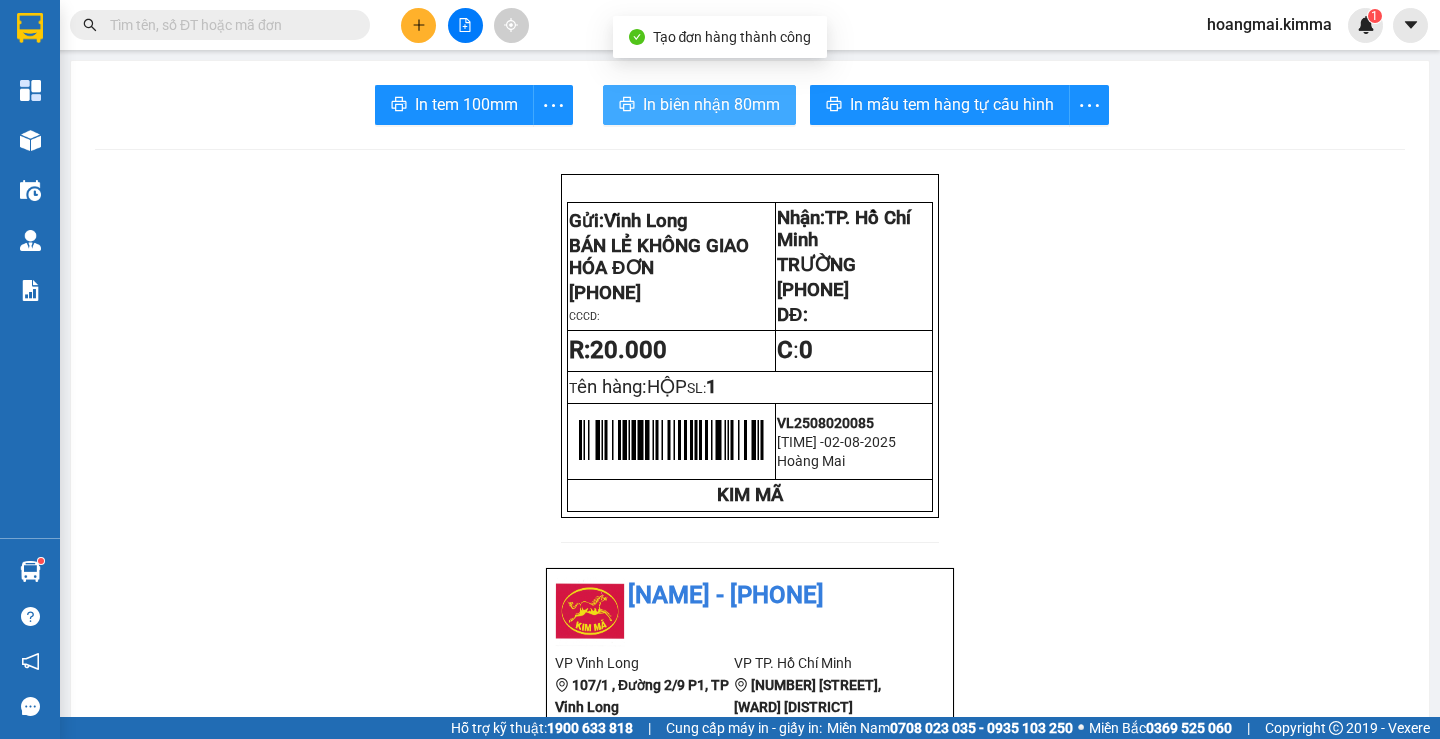 click on "In biên nhận 80mm" at bounding box center (711, 104) 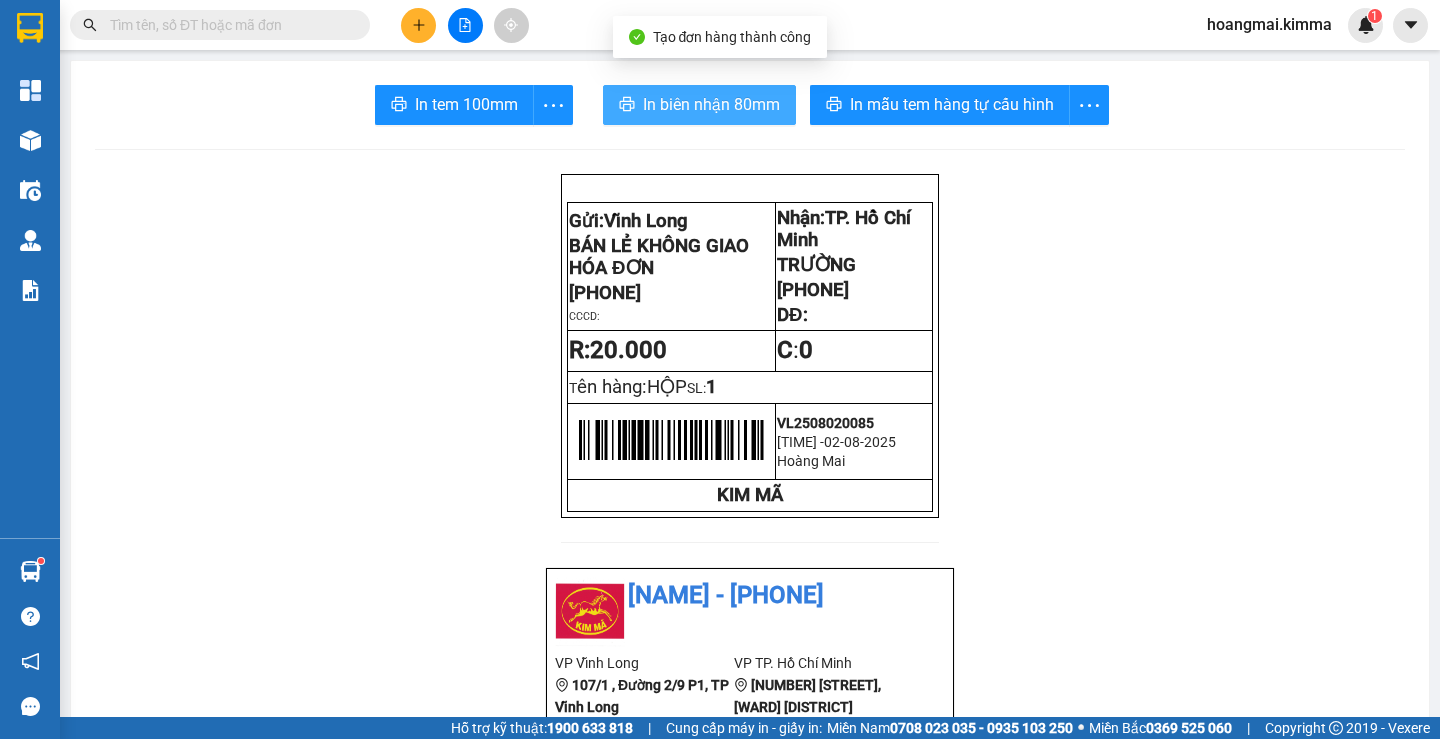 scroll, scrollTop: 0, scrollLeft: 0, axis: both 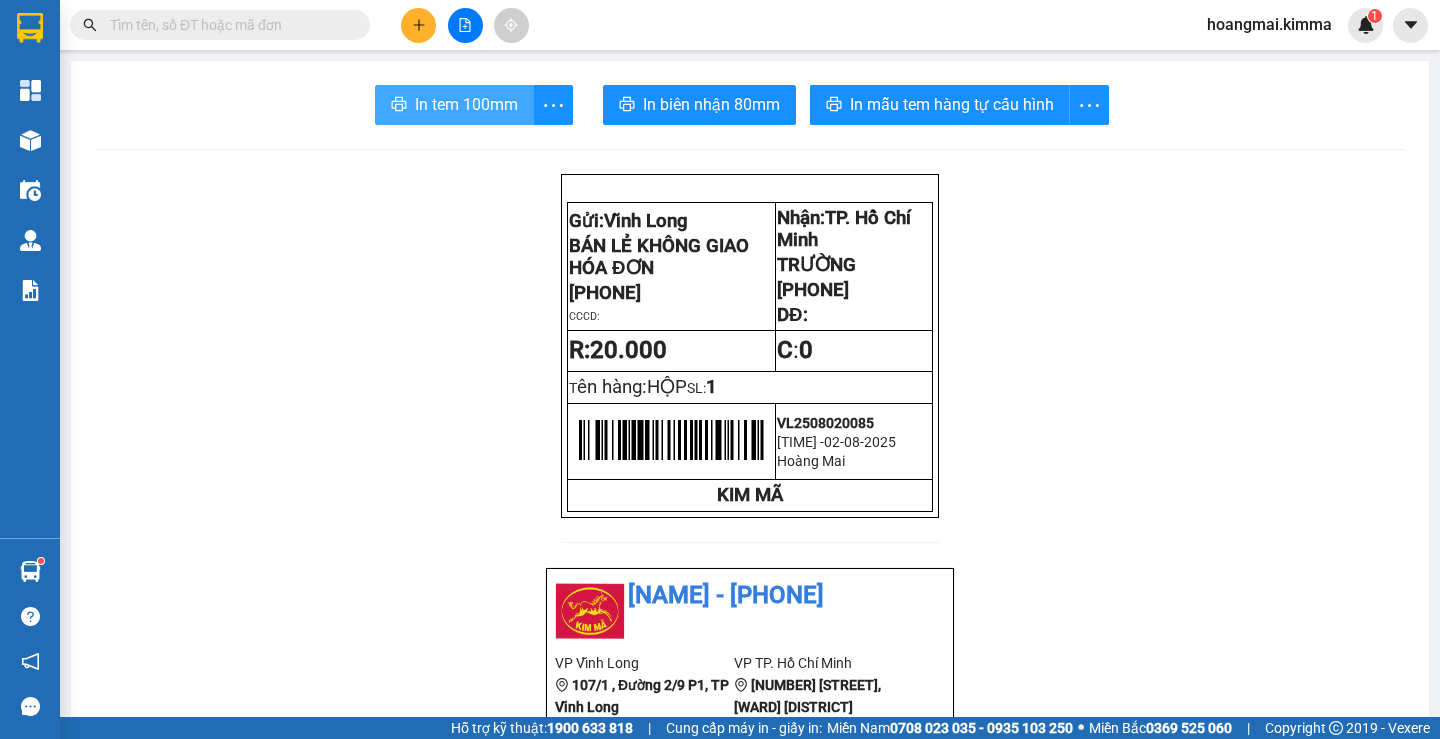 click on "In tem 100mm" at bounding box center (466, 104) 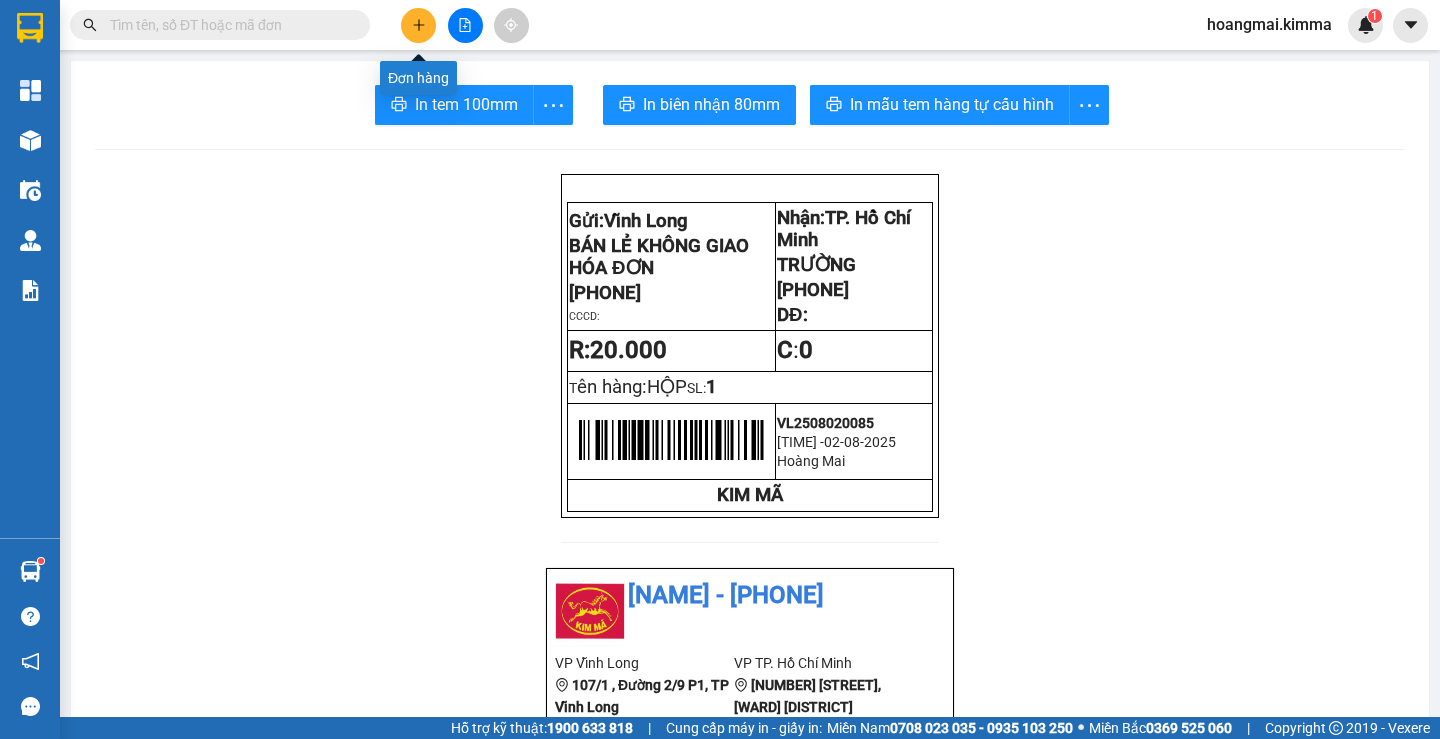 click at bounding box center [418, 25] 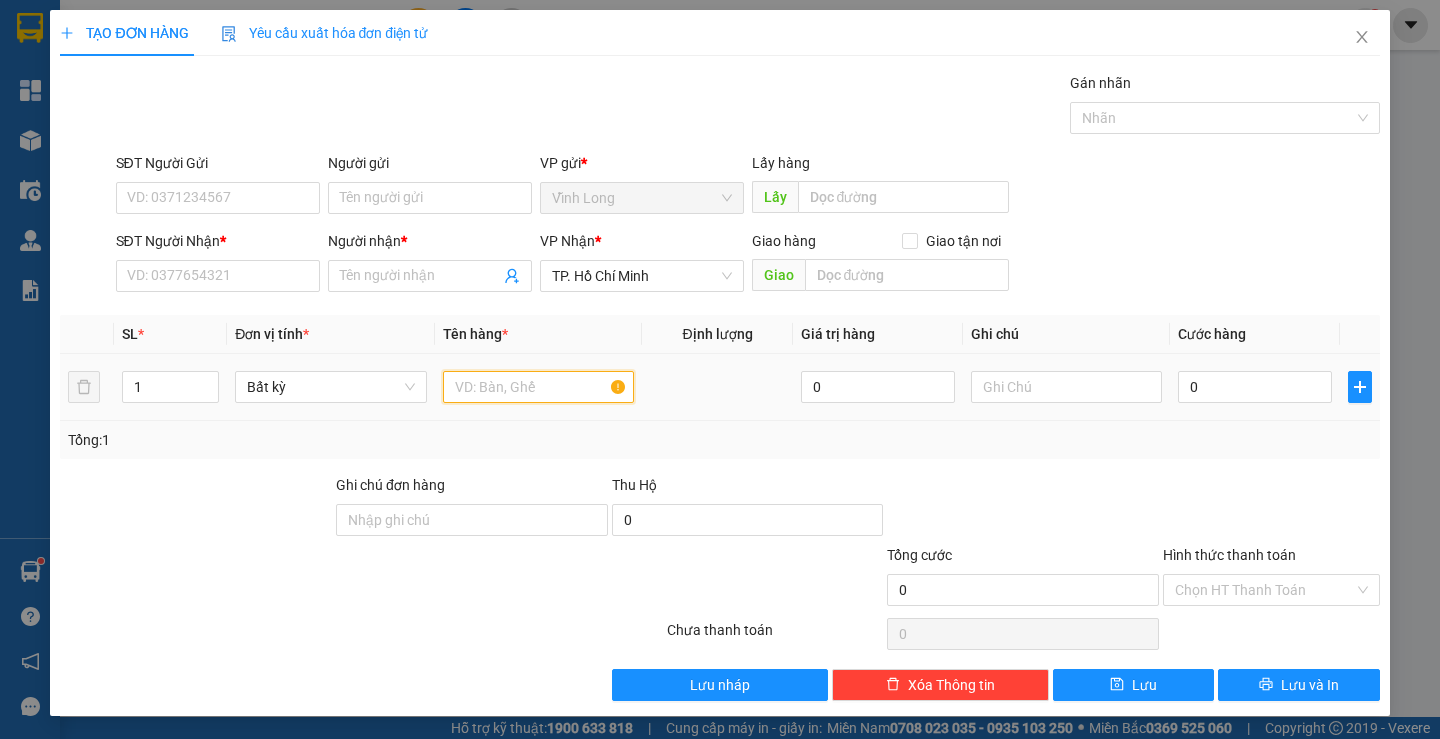 drag, startPoint x: 525, startPoint y: 398, endPoint x: 501, endPoint y: 383, distance: 28.301943 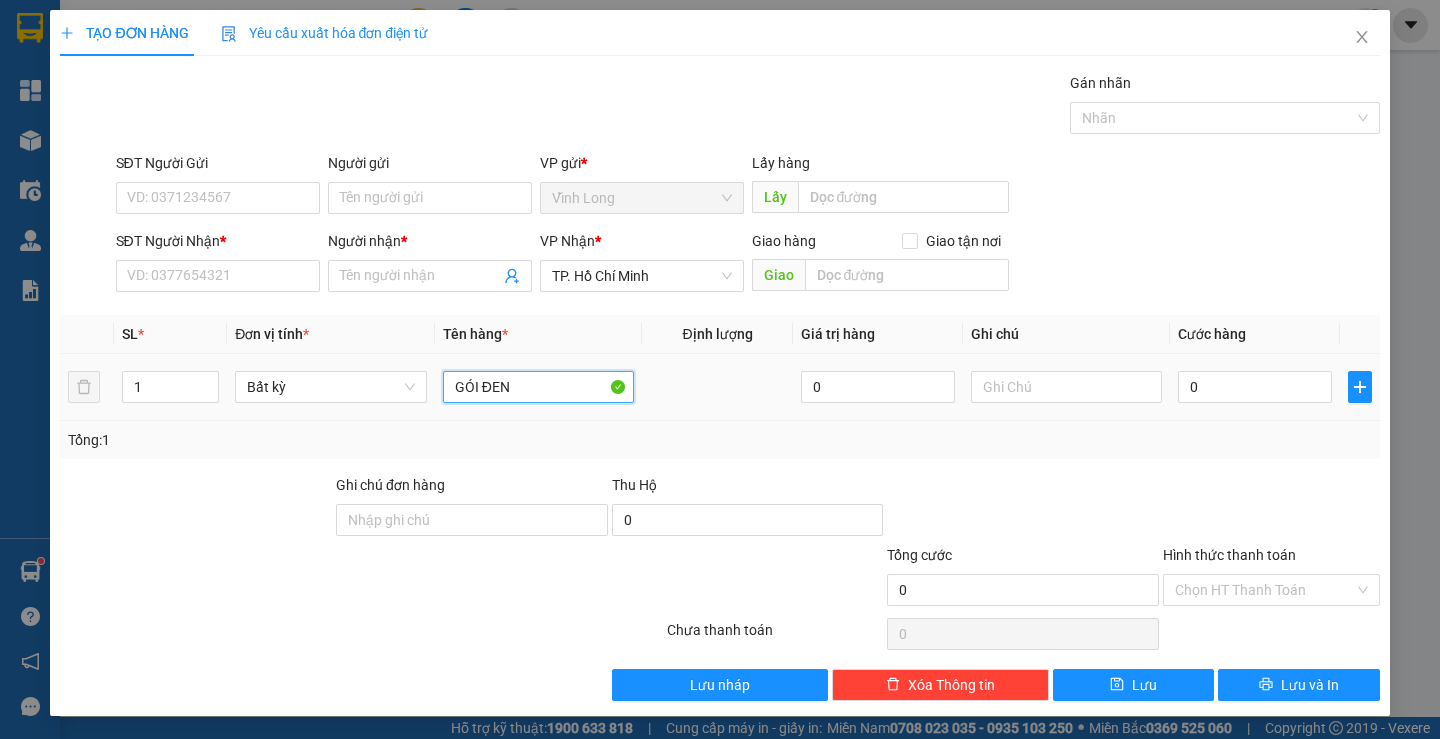 type on "GÓI ĐEN" 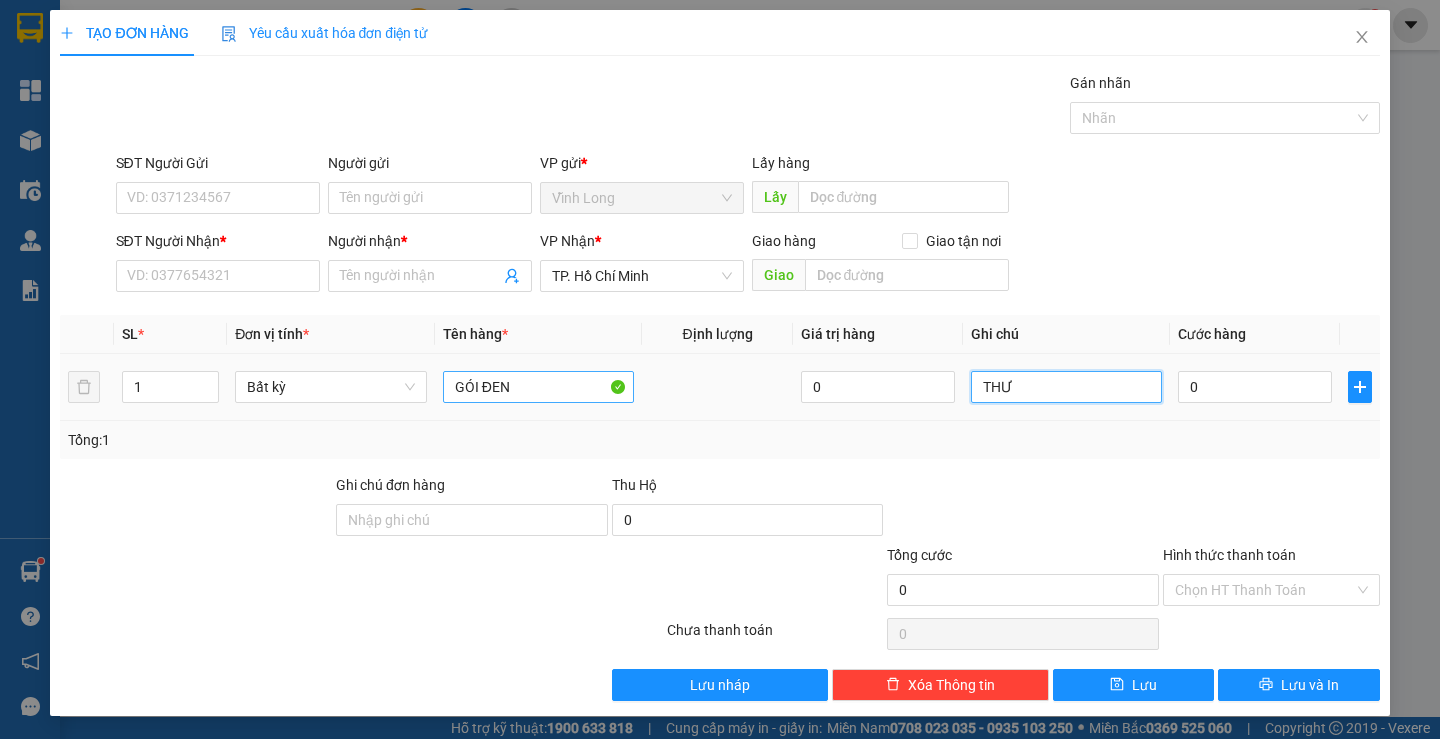 type on "THƯ" 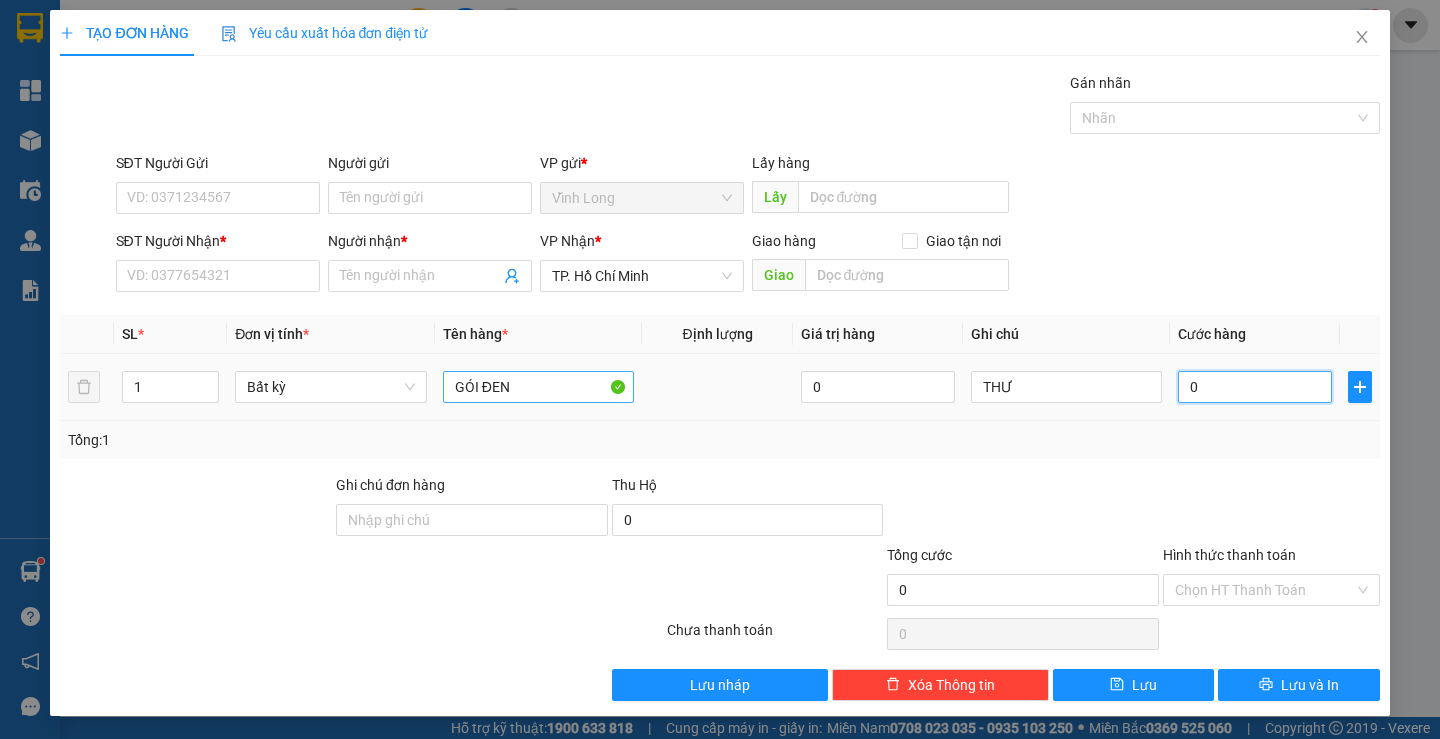 type on "4" 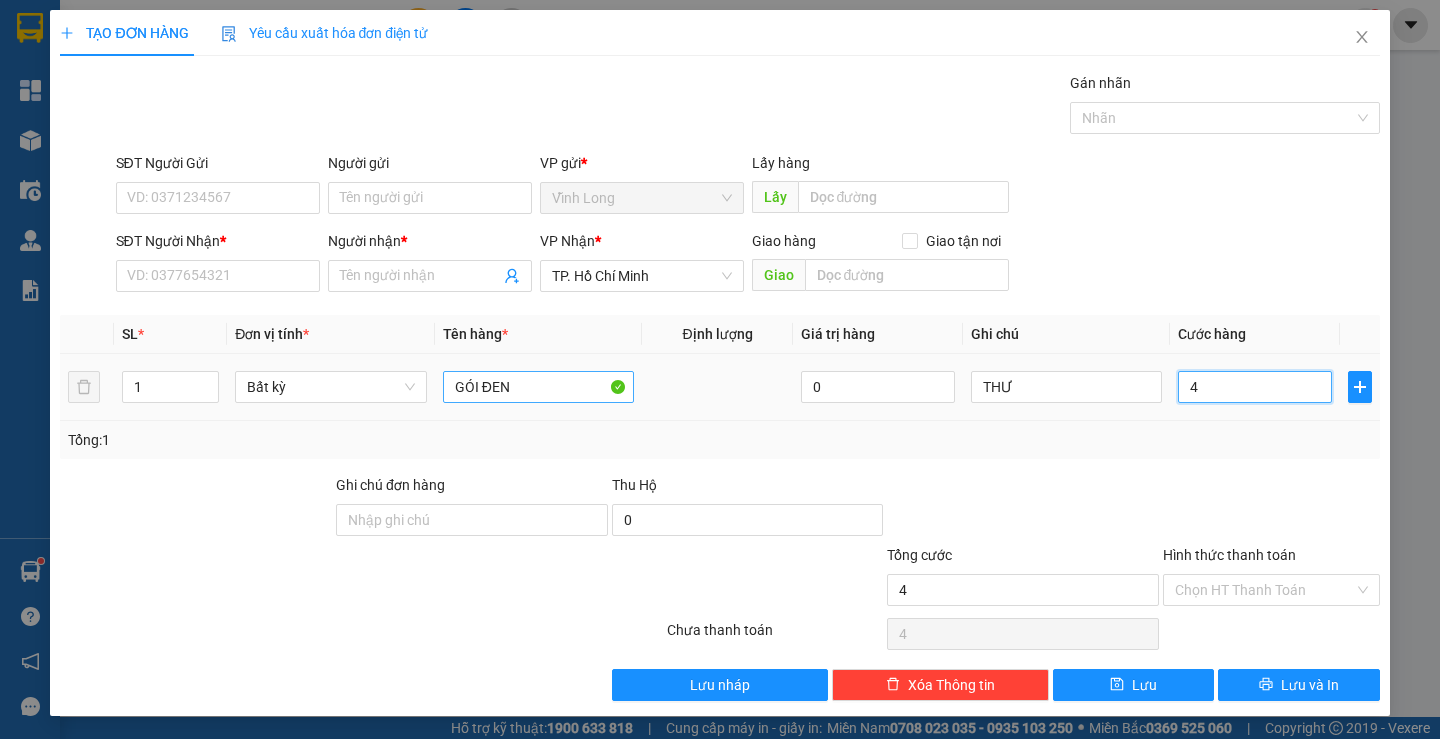 type on "40" 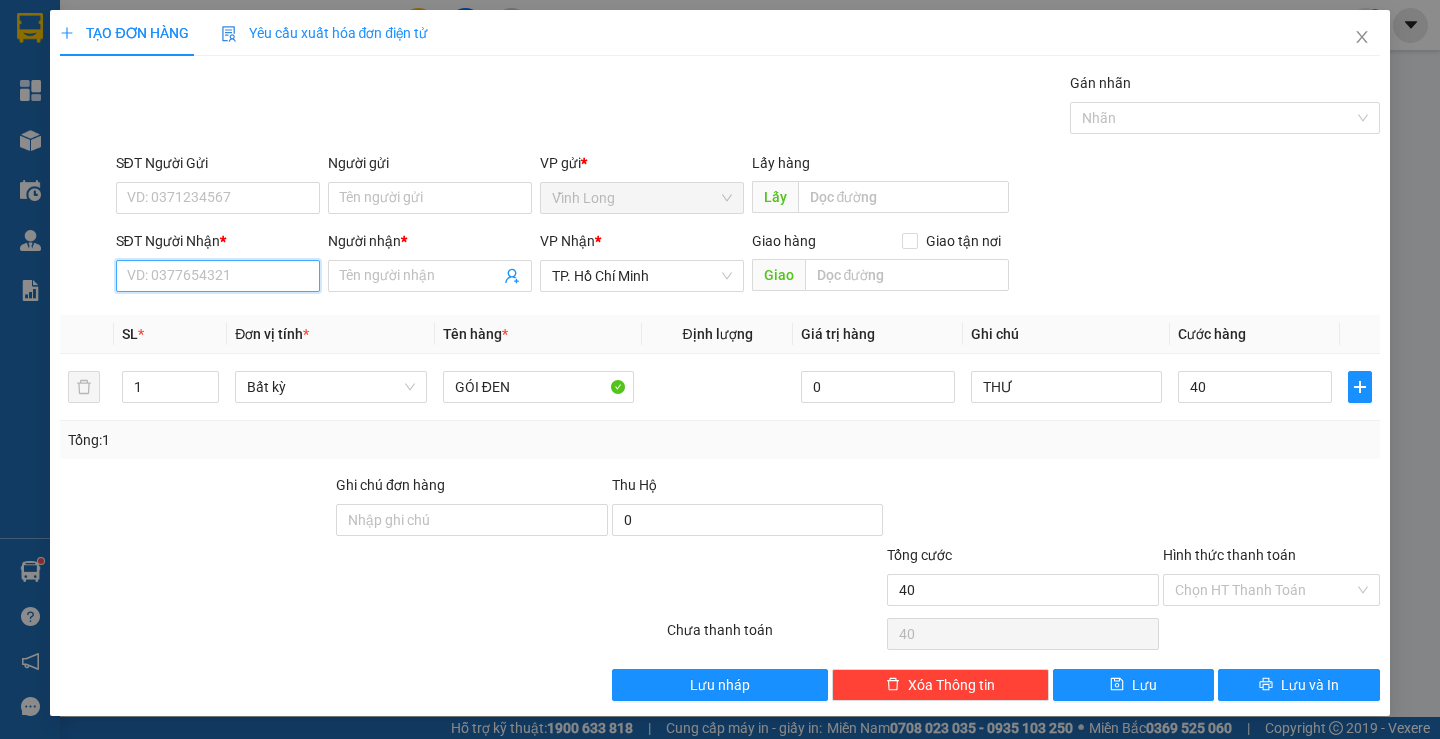 type on "40.000" 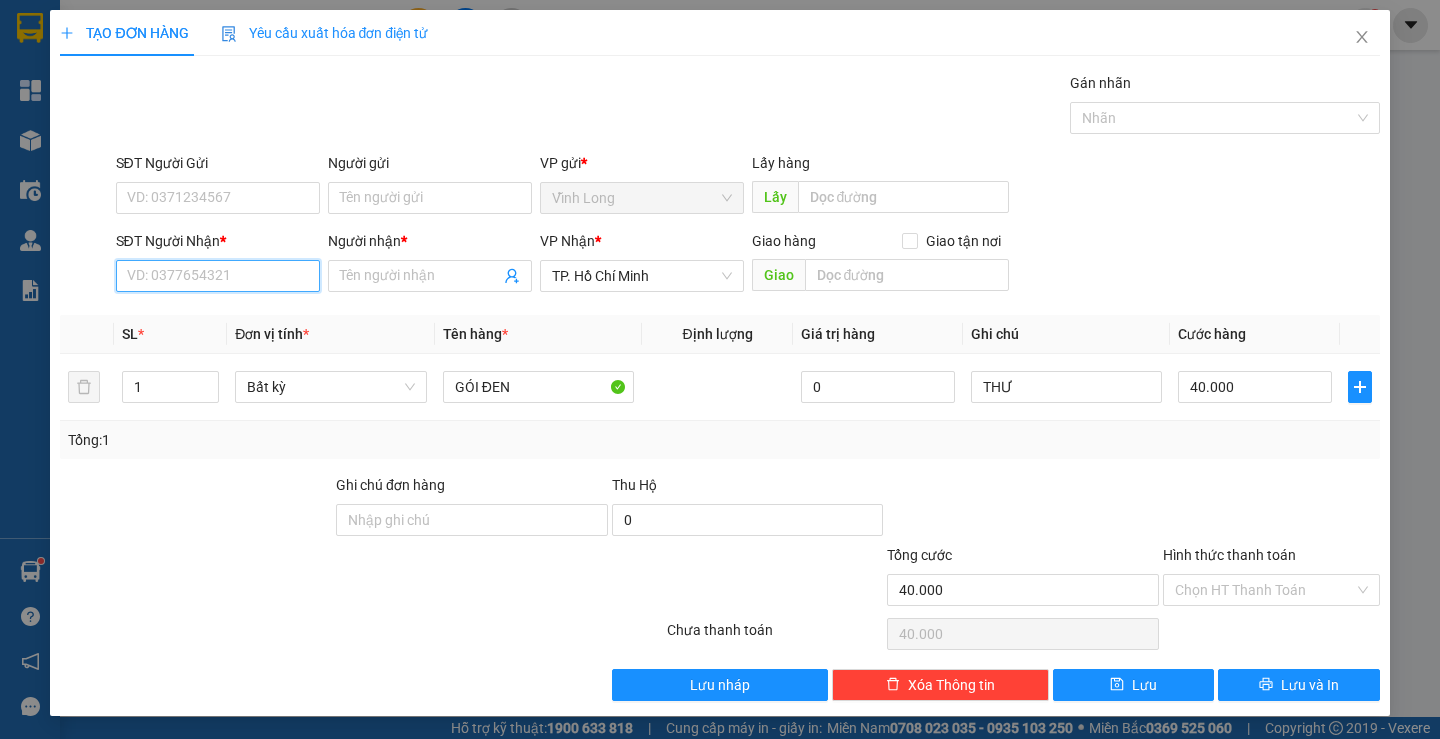 click on "SĐT Người Nhận  *" at bounding box center (218, 276) 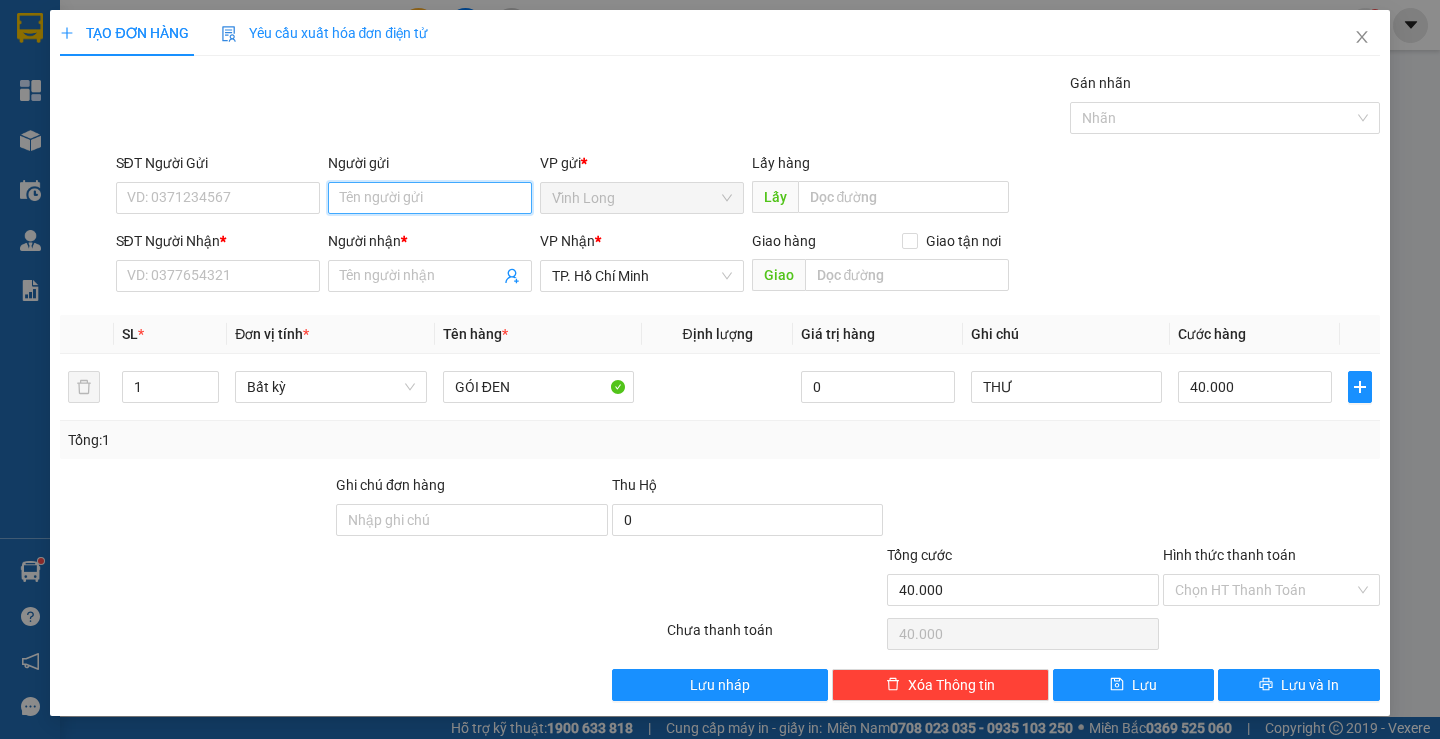 click on "Người gửi" at bounding box center [430, 198] 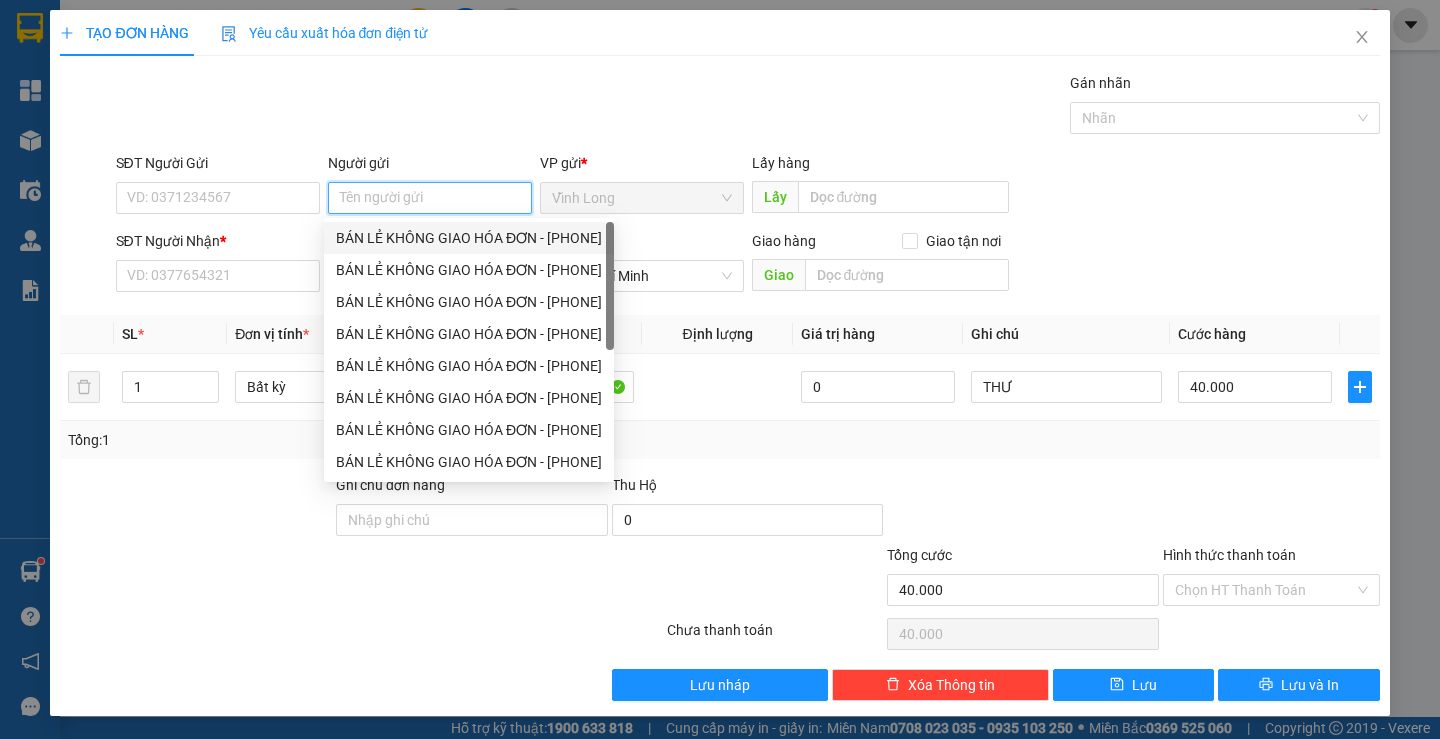 click on "BÁN LẺ KHÔNG GIAO HÓA ĐƠN - [PHONE]" at bounding box center [469, 238] 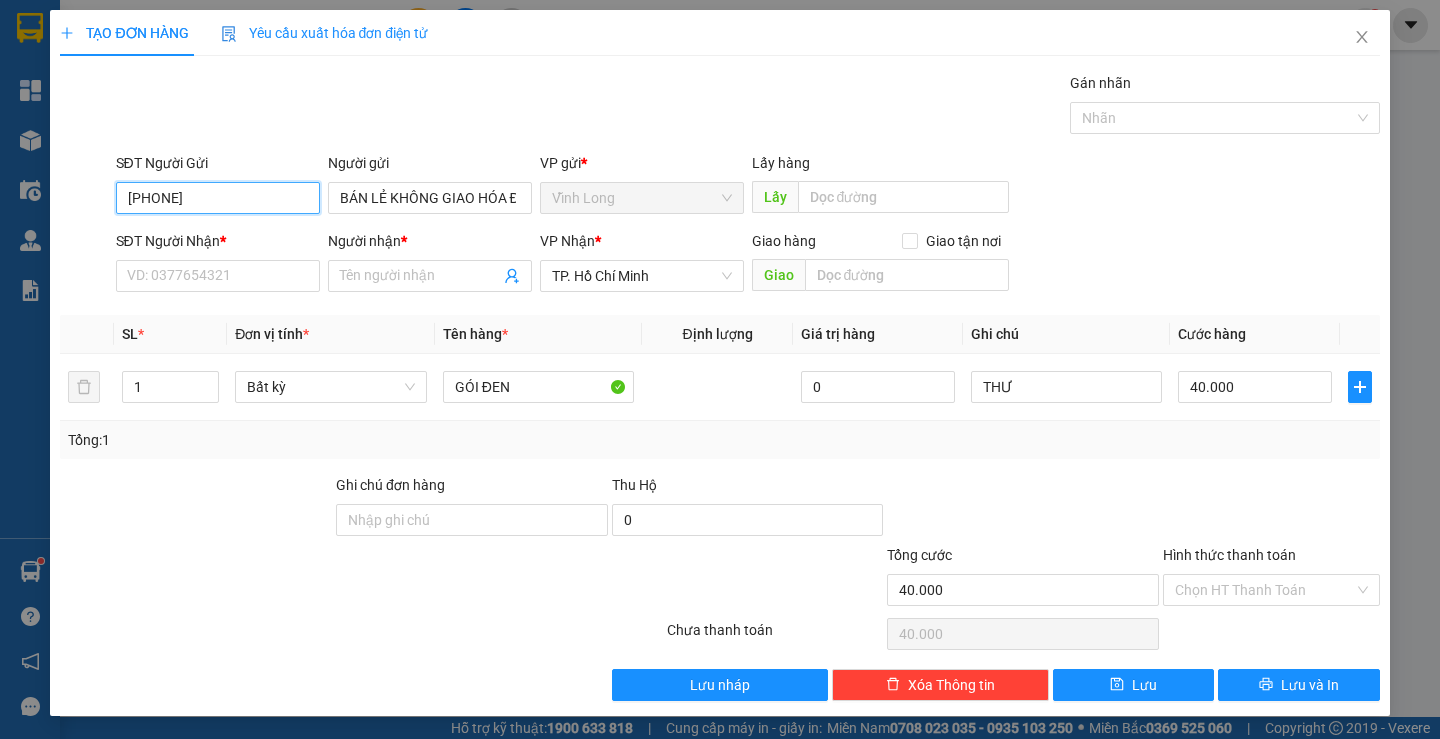 drag, startPoint x: 250, startPoint y: 197, endPoint x: 0, endPoint y: 223, distance: 251.34836 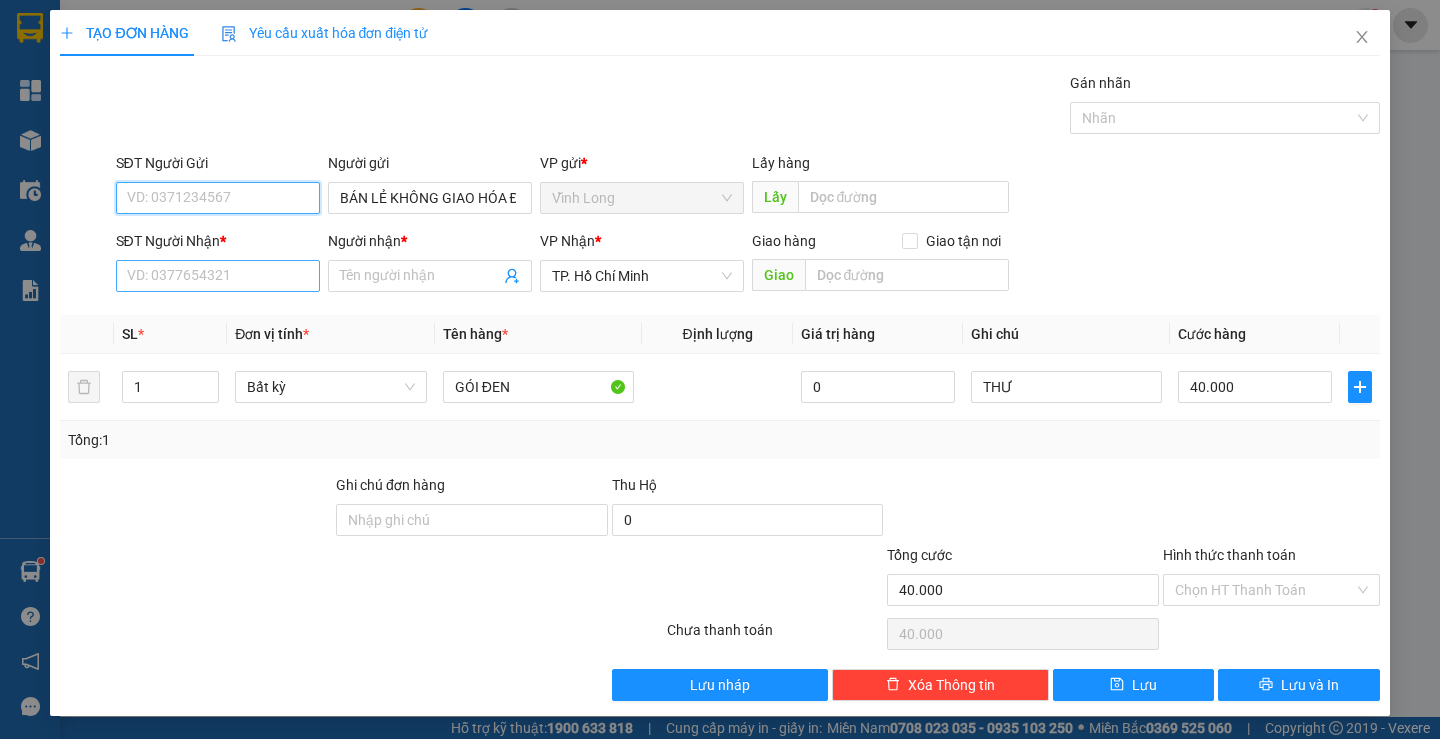 type 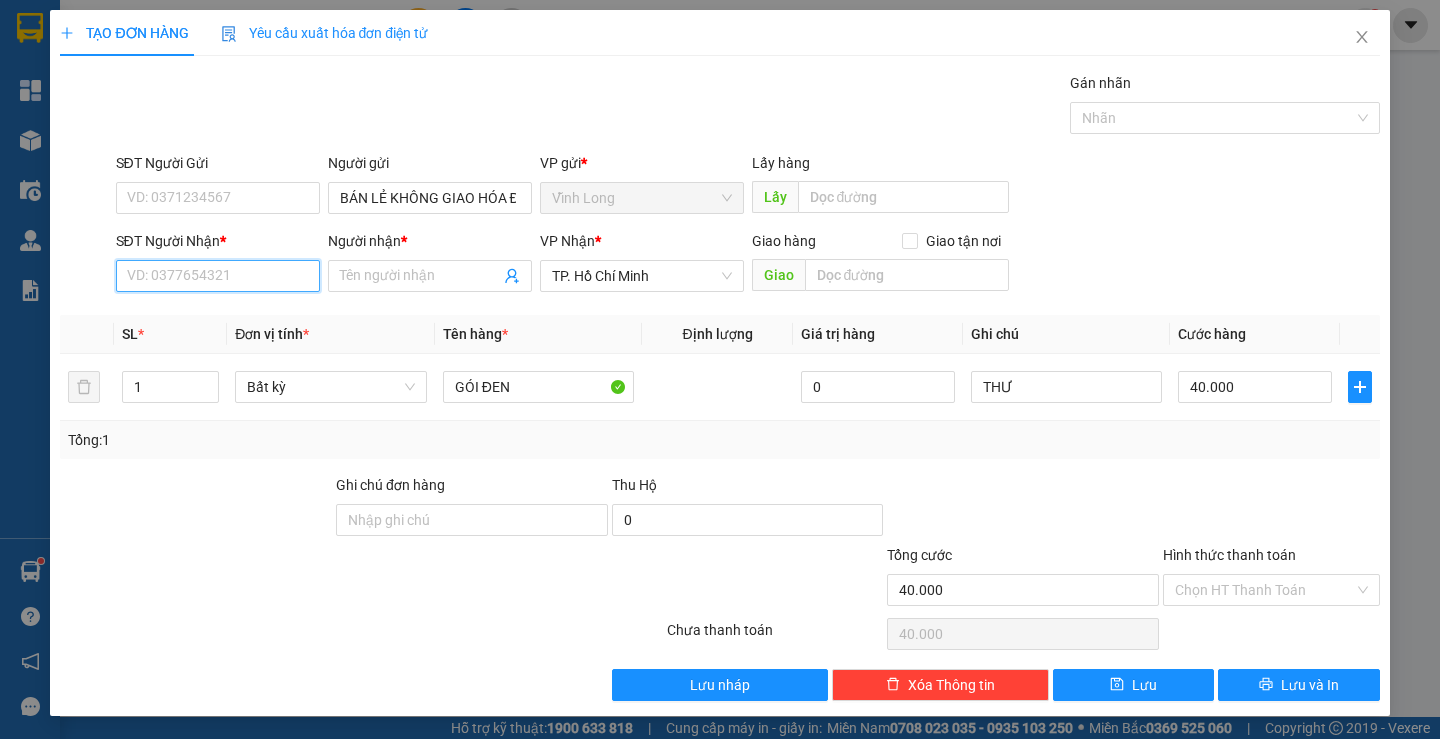 click on "SĐT Người Nhận  *" at bounding box center [218, 276] 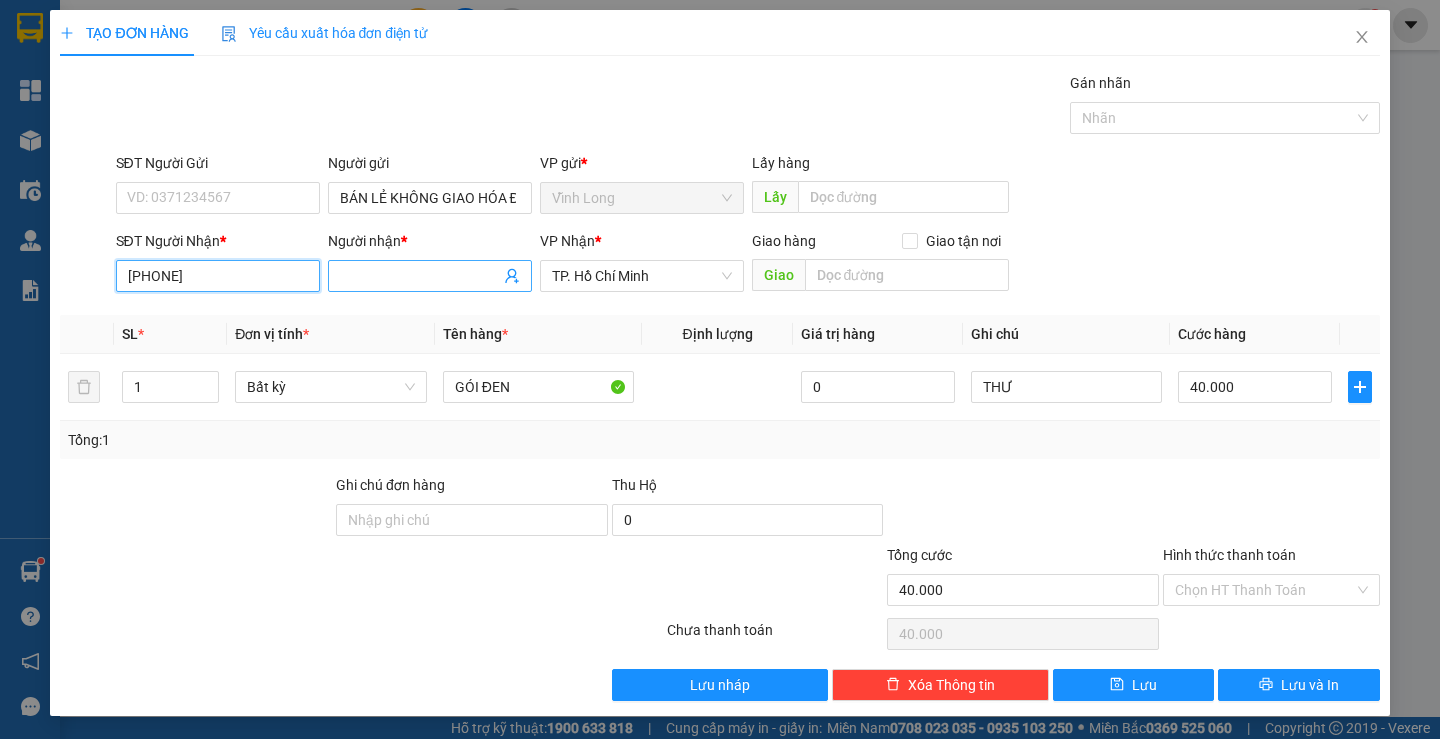type on "[PHONE]" 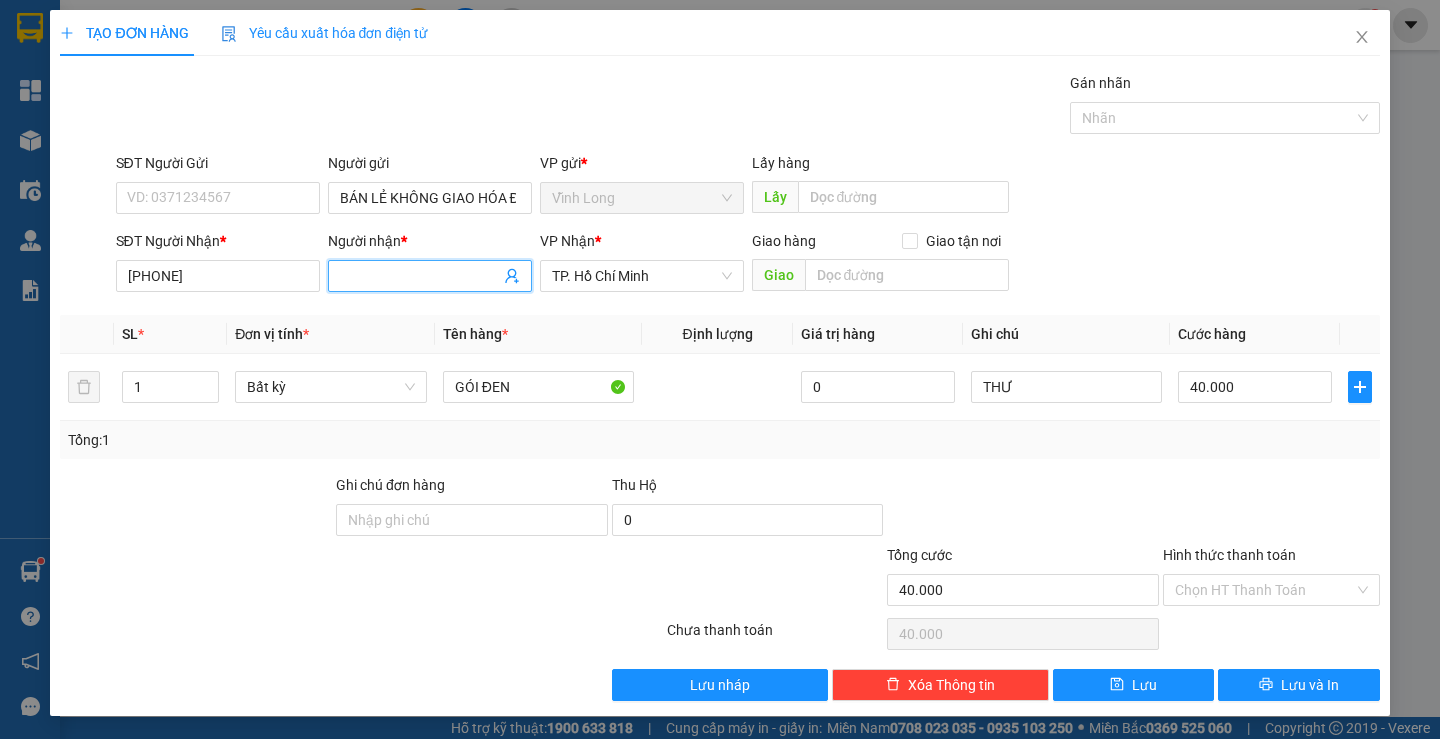 click on "Người nhận  *" at bounding box center [420, 276] 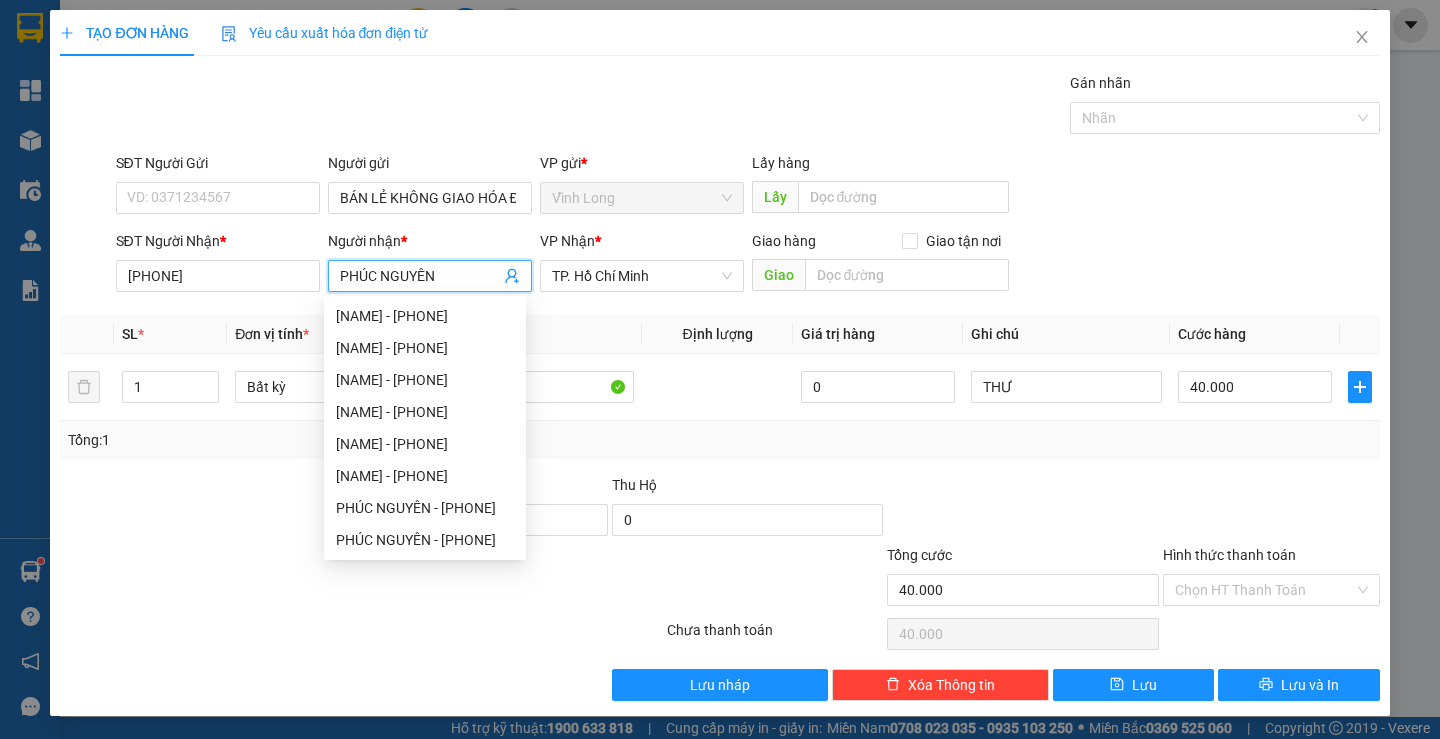 type on "PHÚC NGUYÊN" 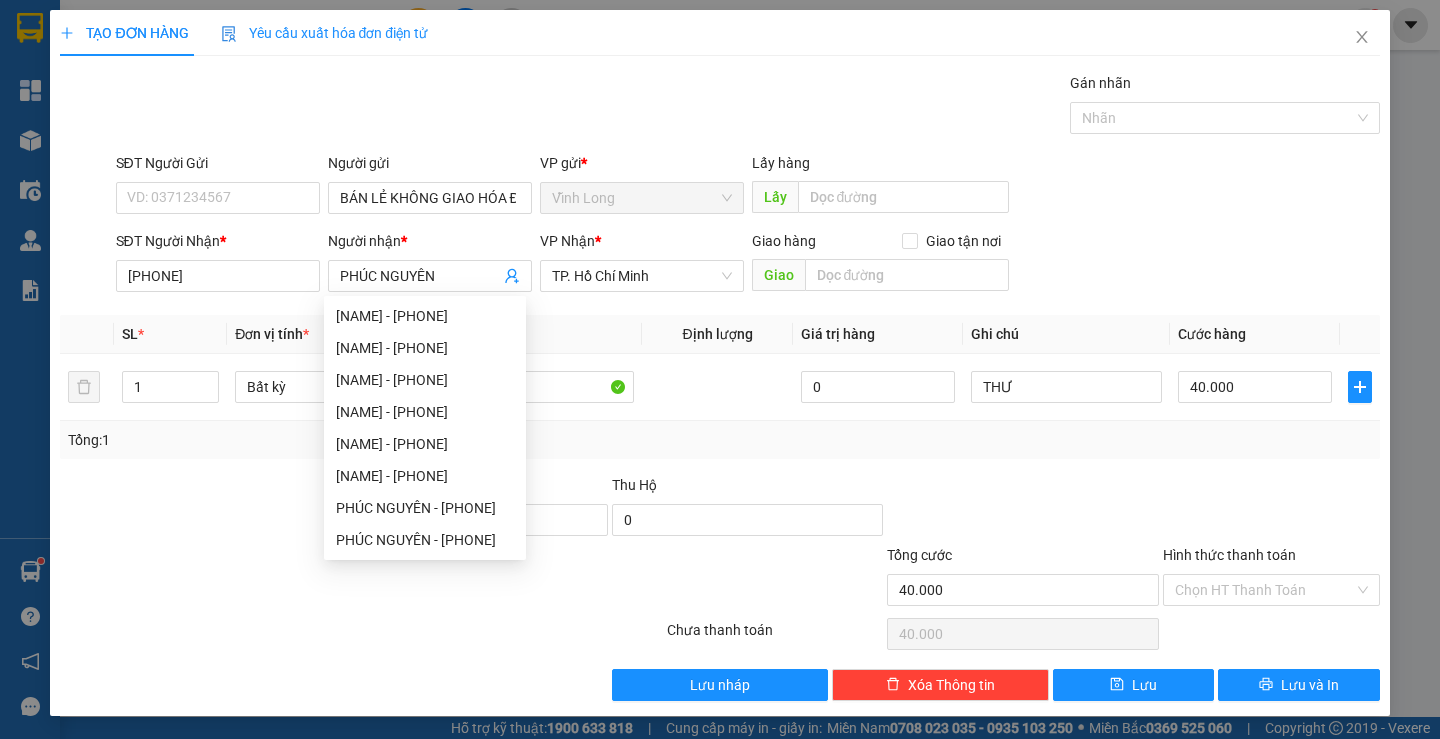 click on "SĐT Người Gửi" at bounding box center (218, 167) 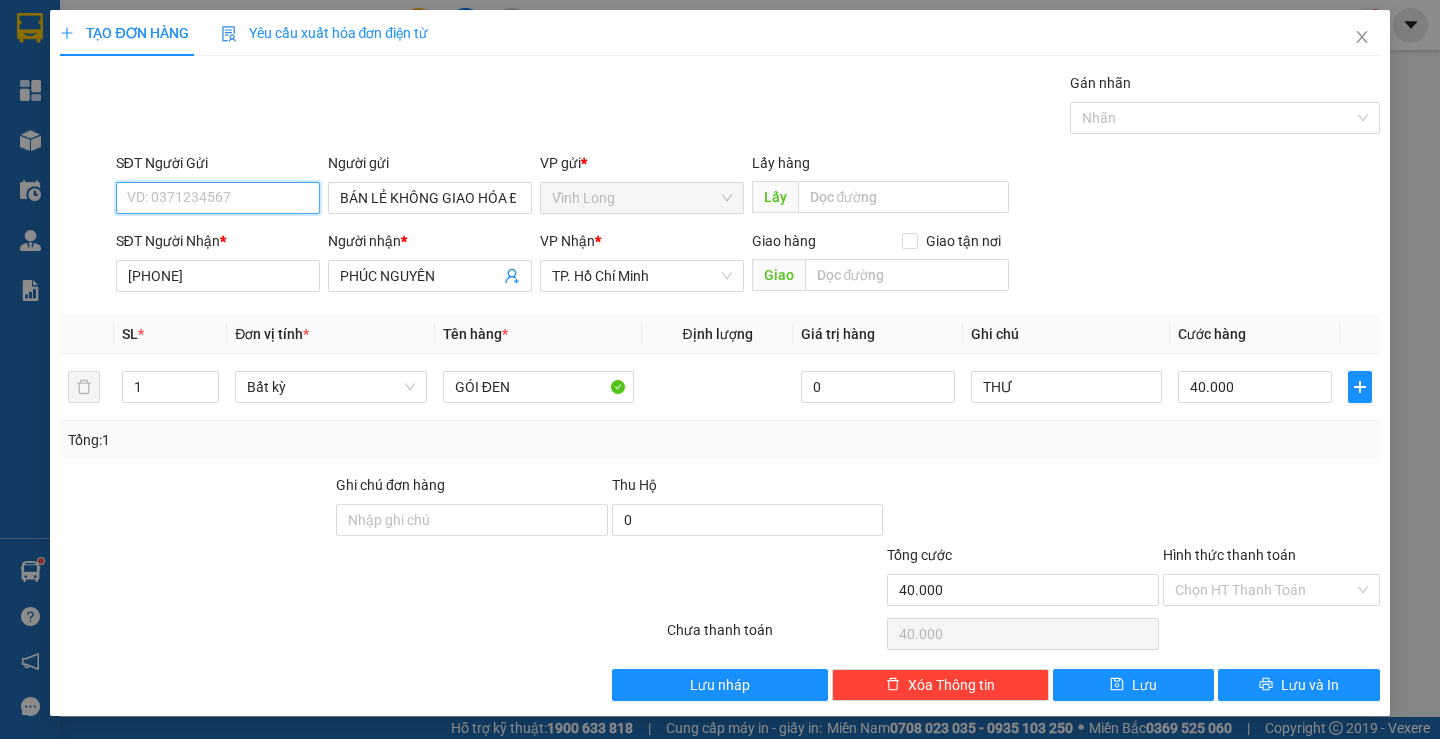 click on "SĐT Người Gửi" at bounding box center [218, 198] 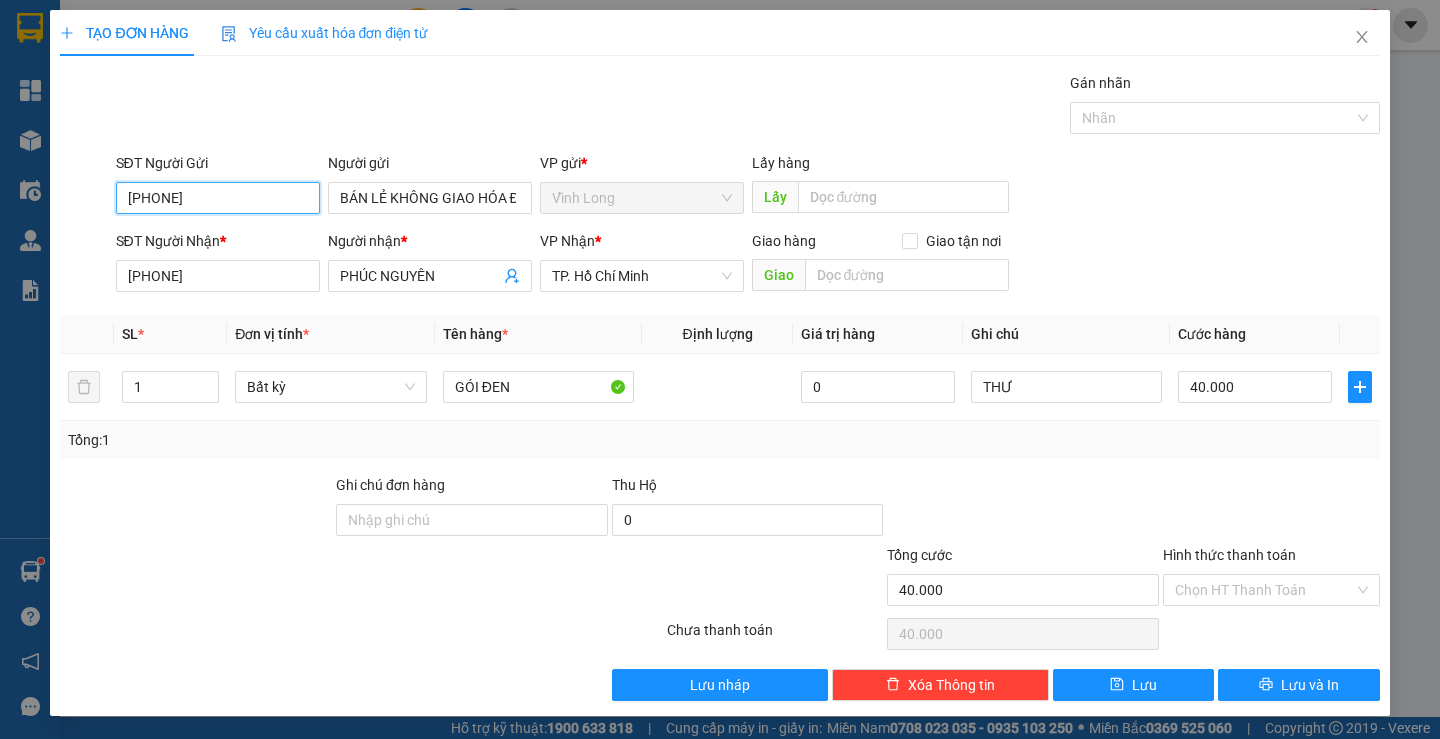 type on "[PHONE]" 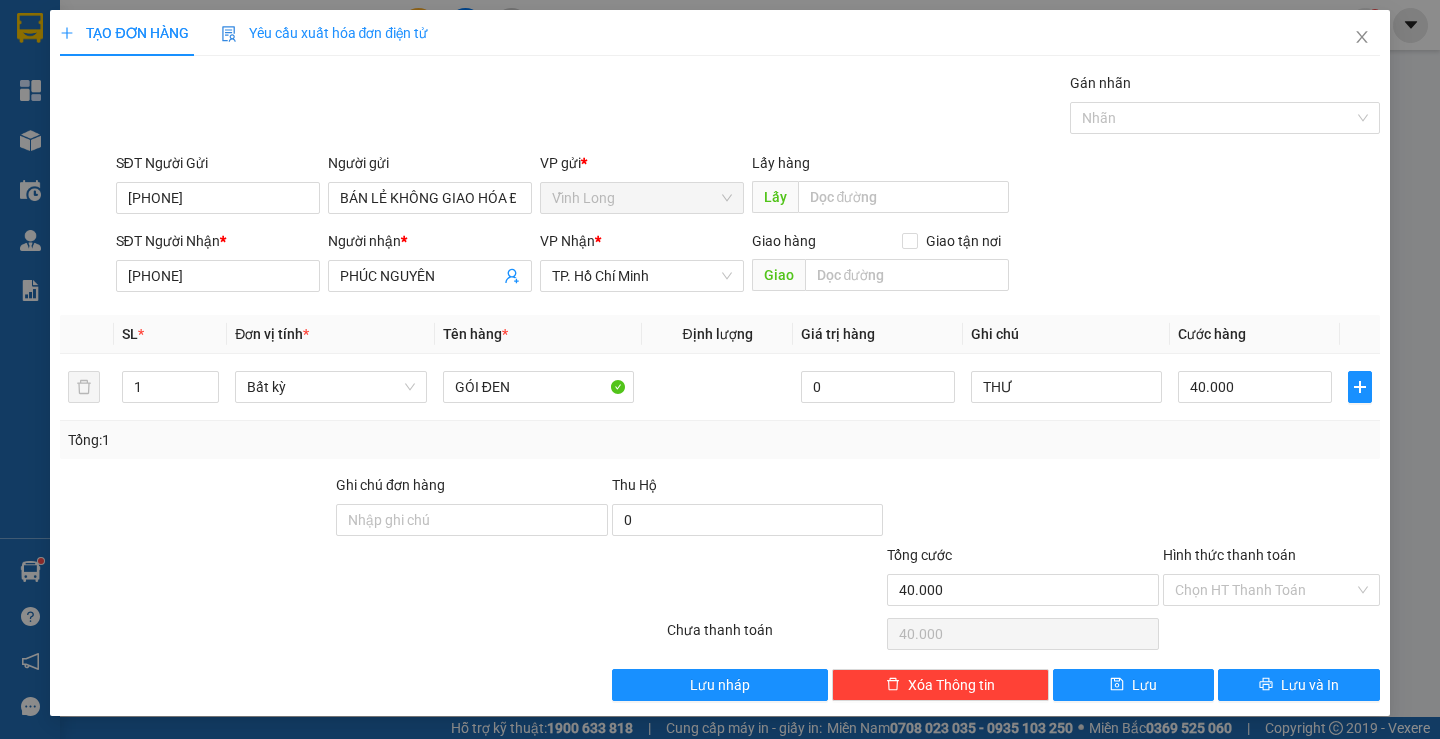click at bounding box center (1271, 509) 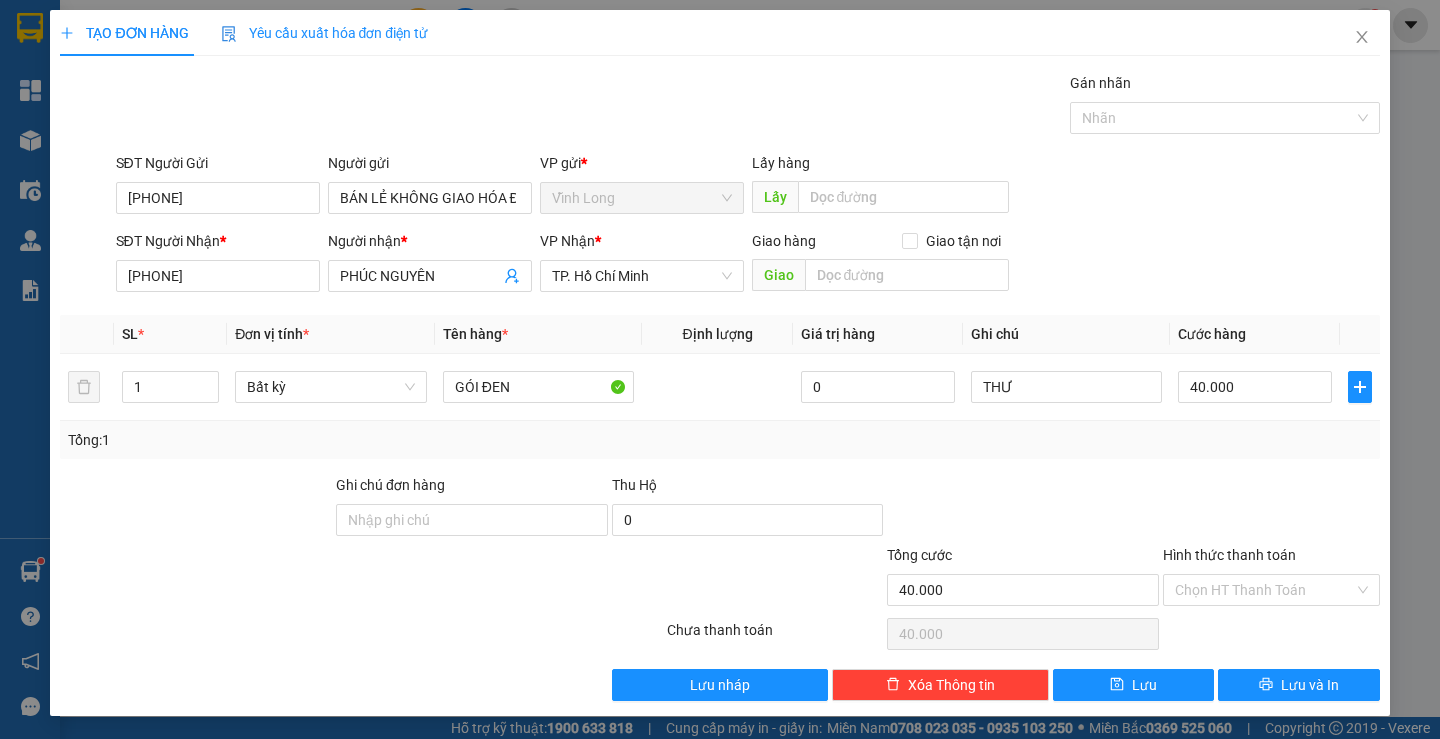 click at bounding box center [1271, 509] 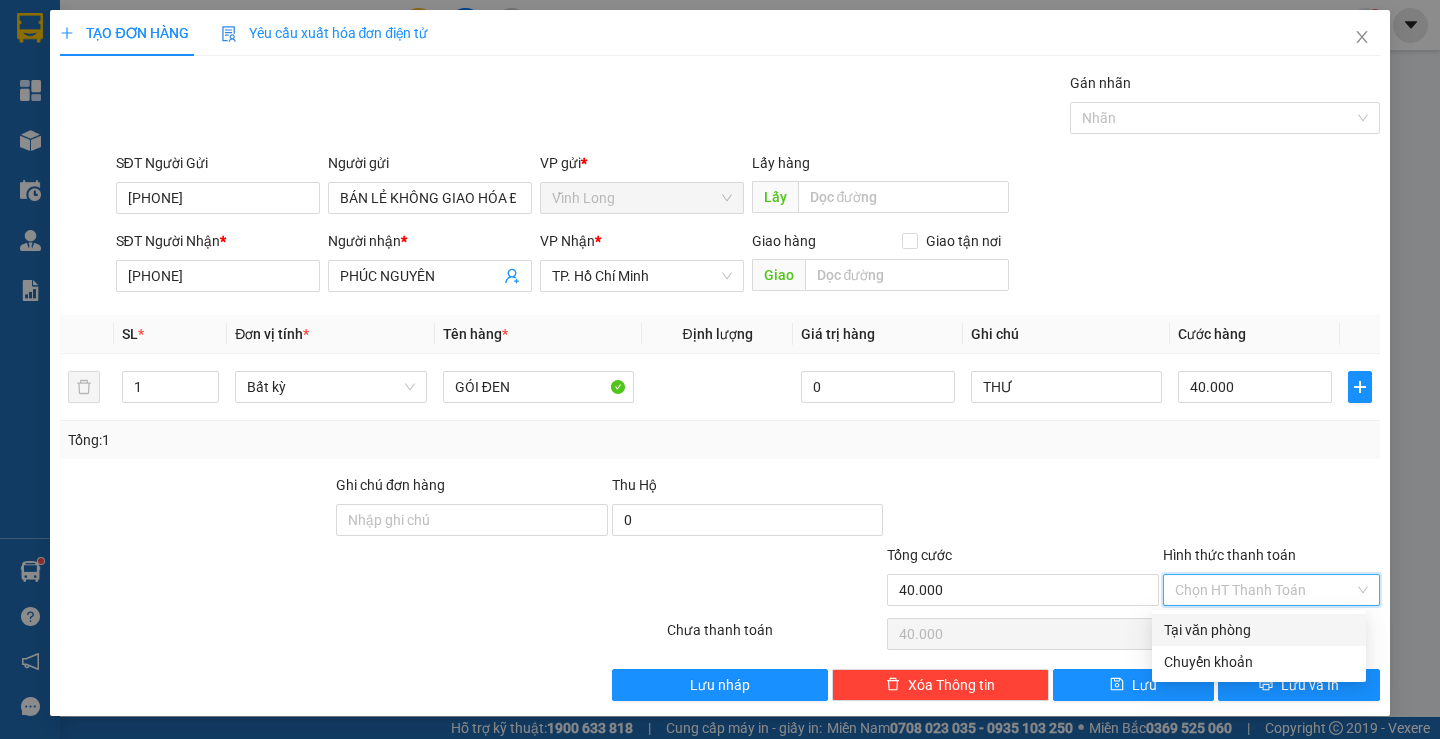 click on "Hình thức thanh toán" at bounding box center (1264, 590) 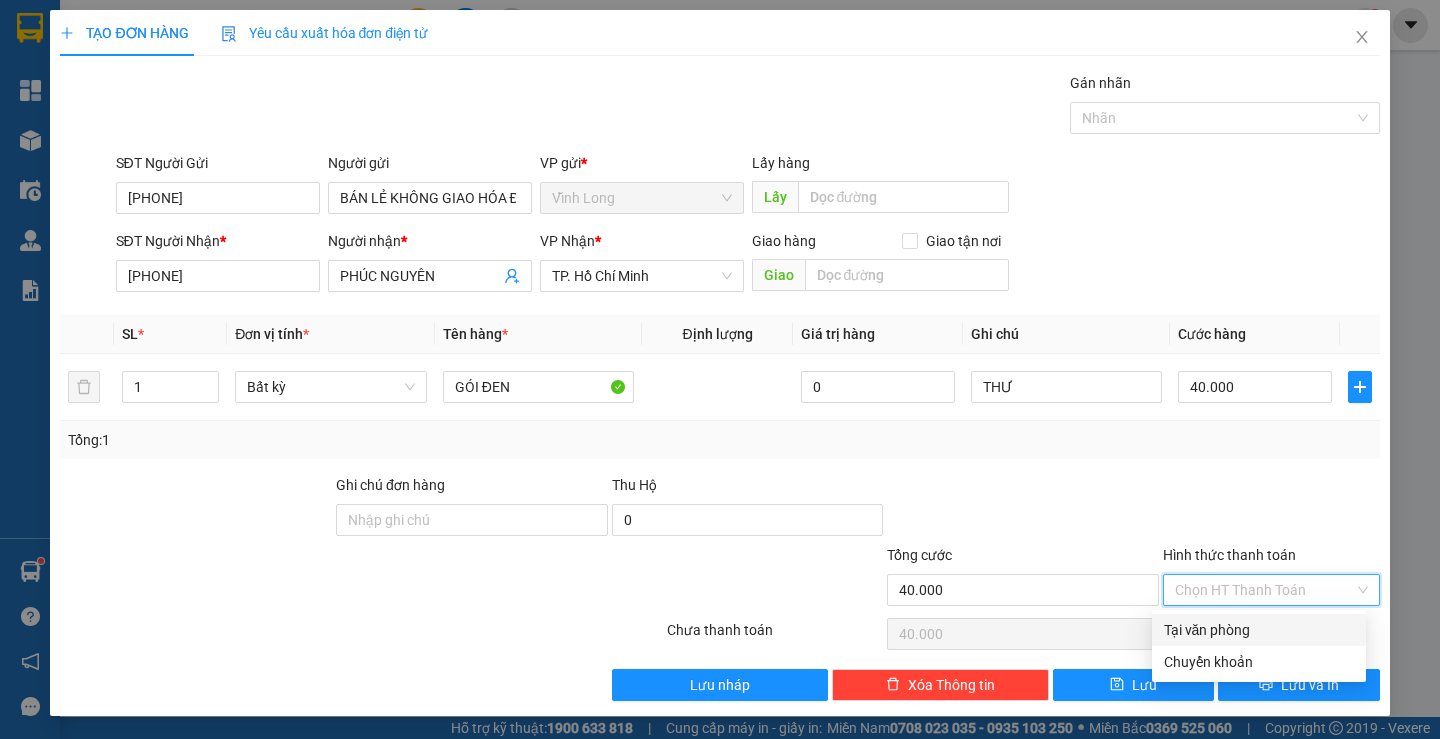 click on "Tại văn phòng" at bounding box center [1259, 630] 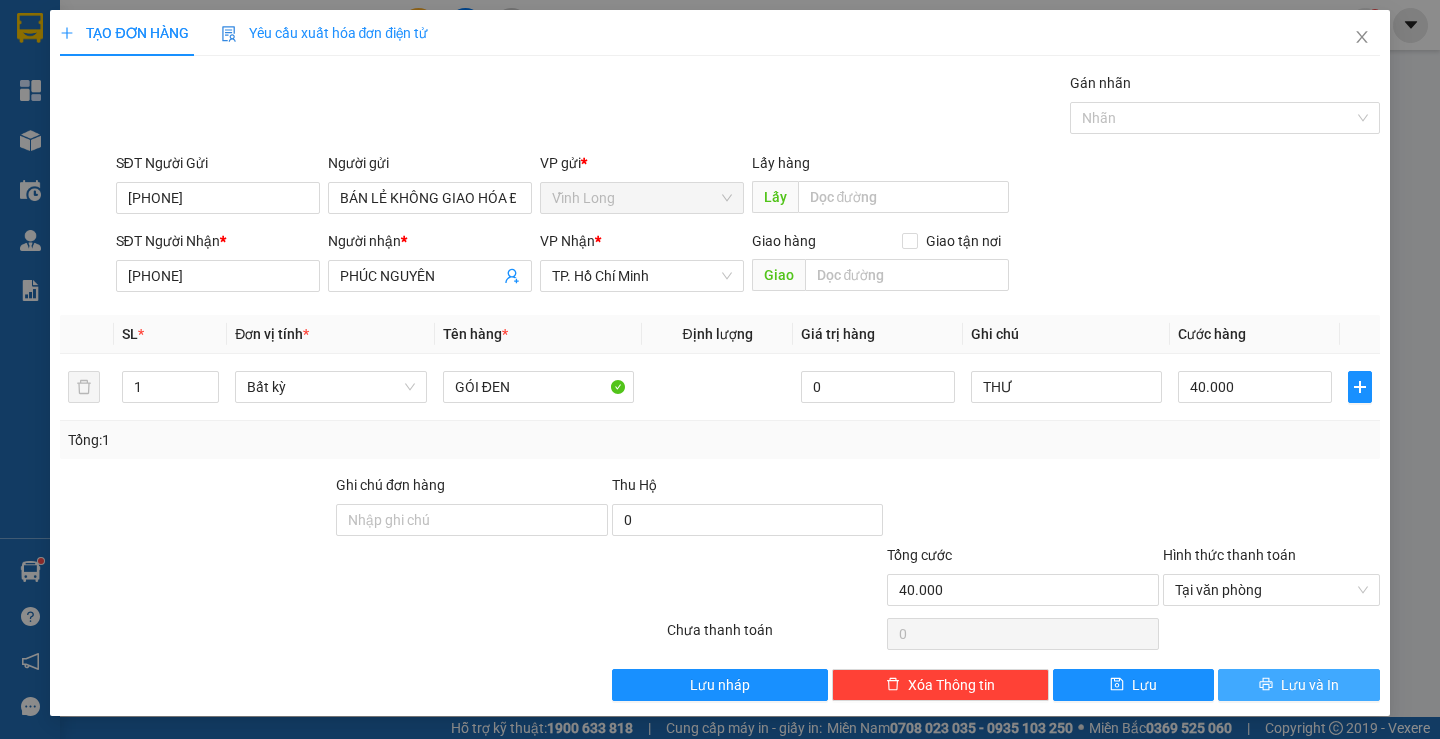 click 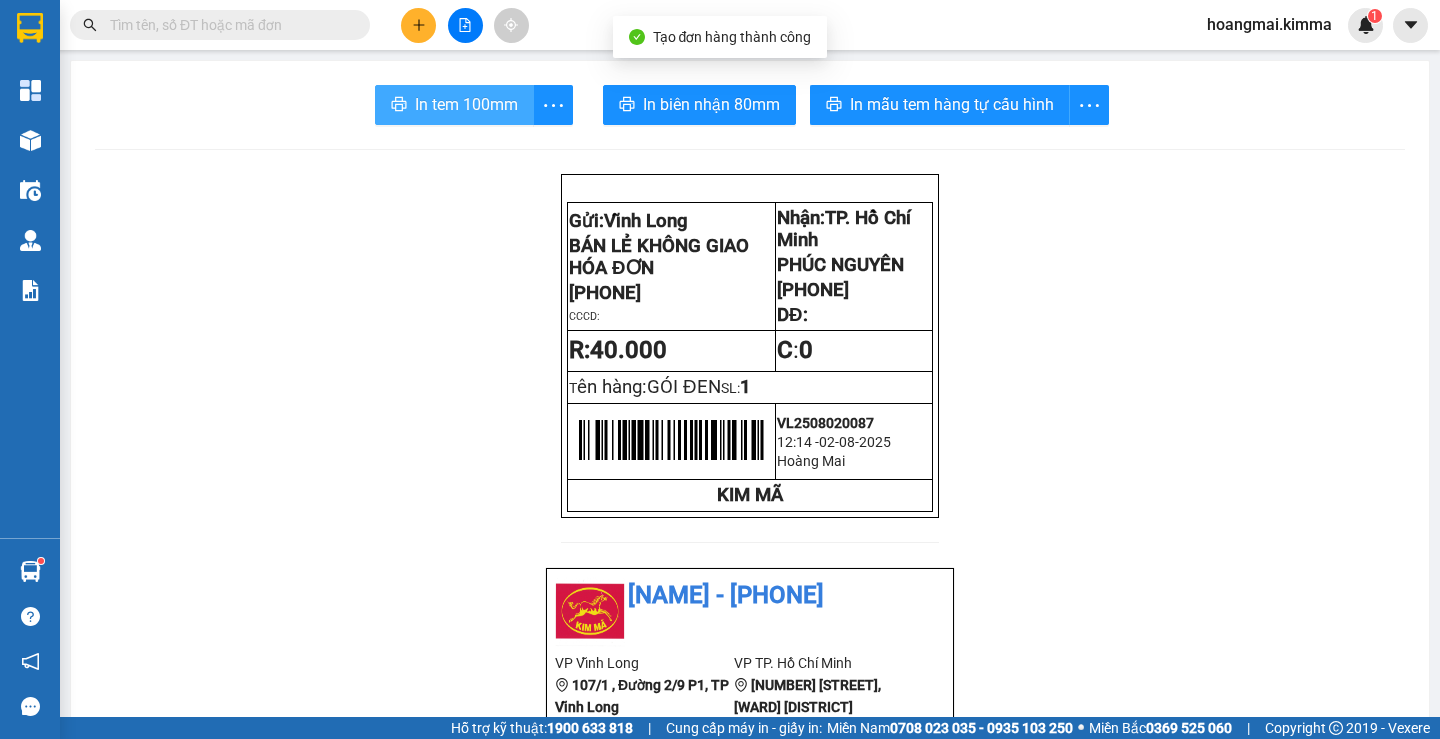click on "In tem 100mm" at bounding box center (466, 104) 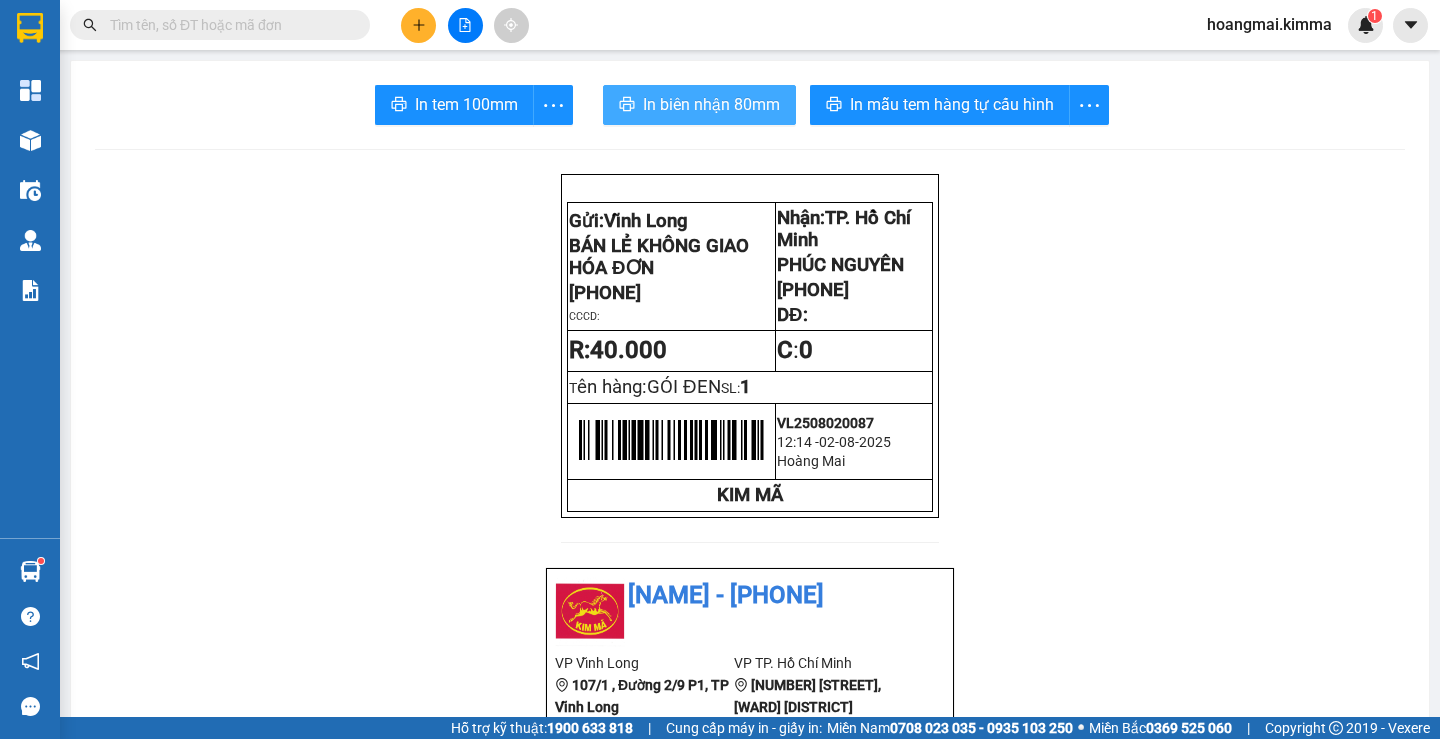 click on "In biên nhận 80mm" at bounding box center [711, 104] 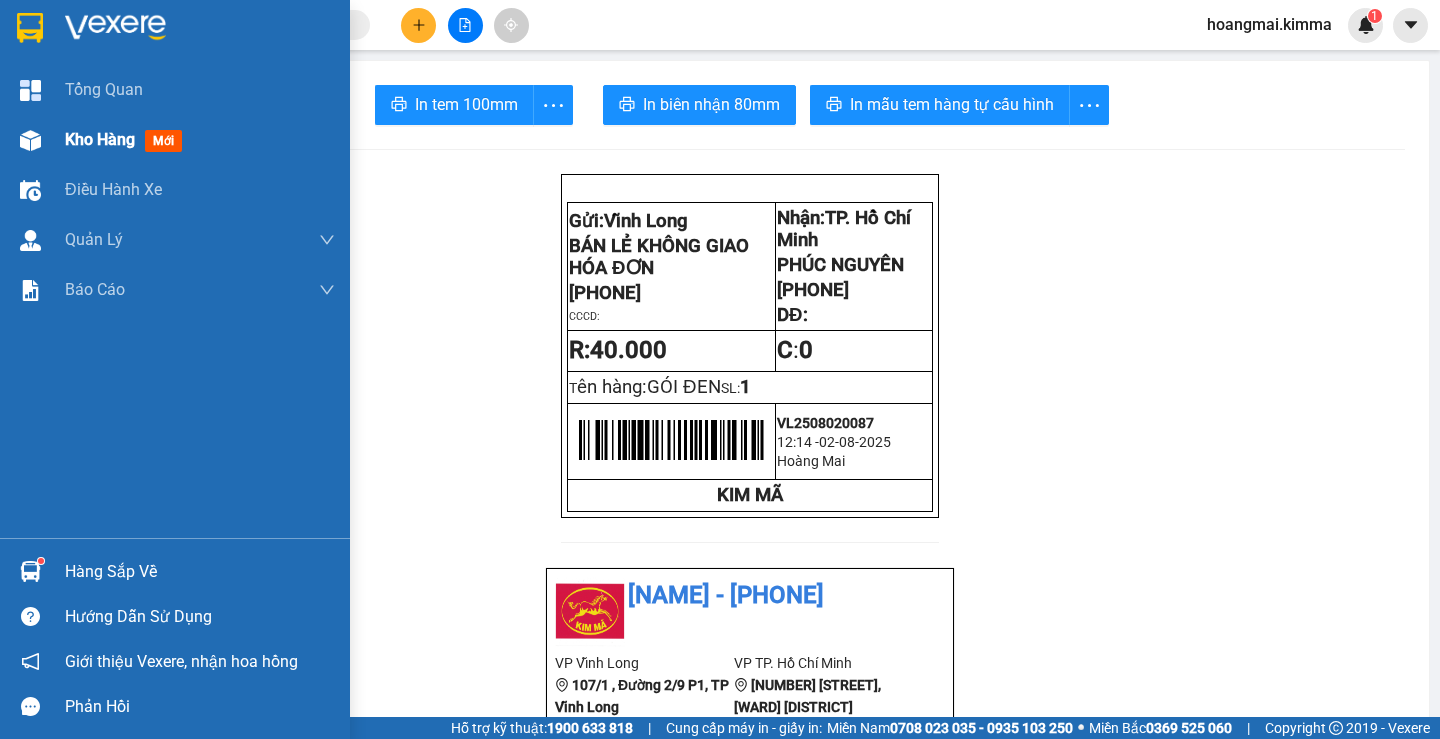 click on "Kho hàng" at bounding box center (100, 139) 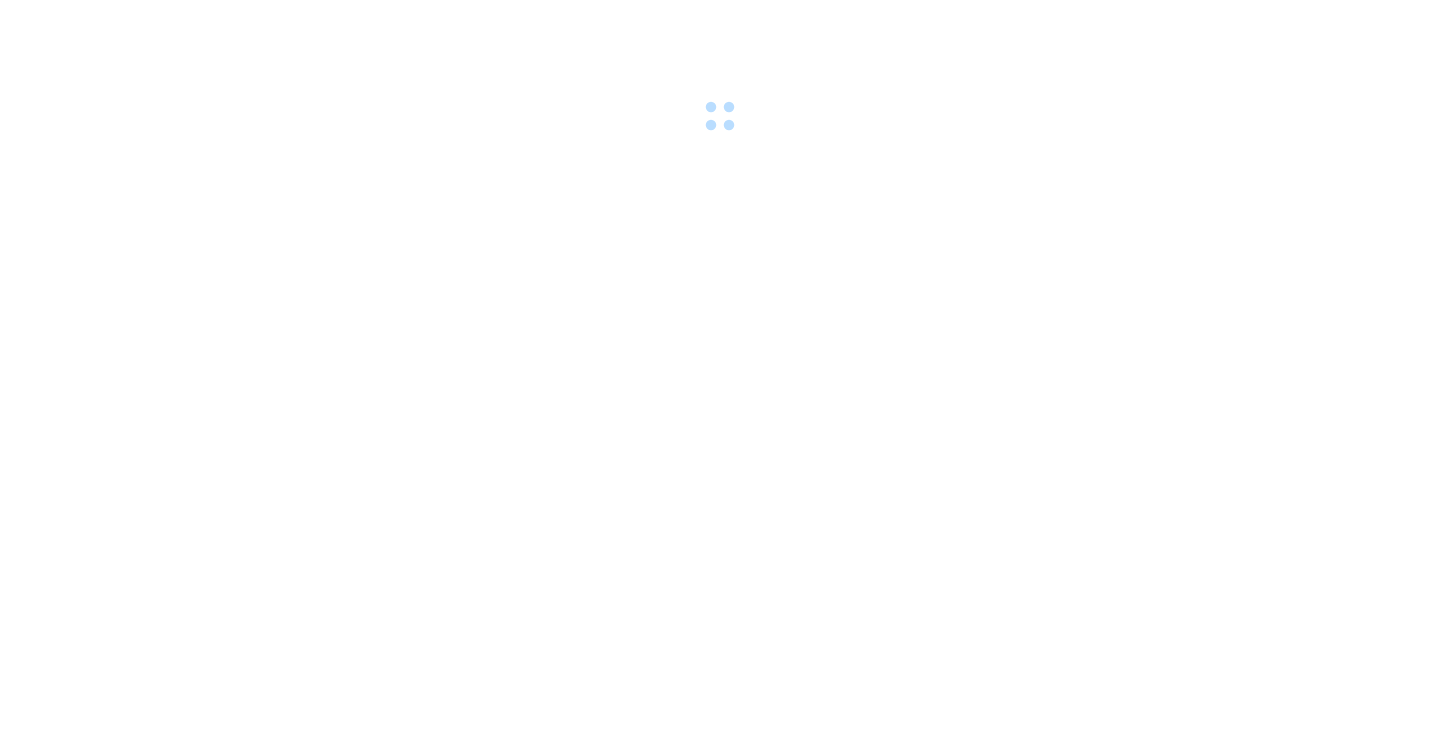 scroll, scrollTop: 0, scrollLeft: 0, axis: both 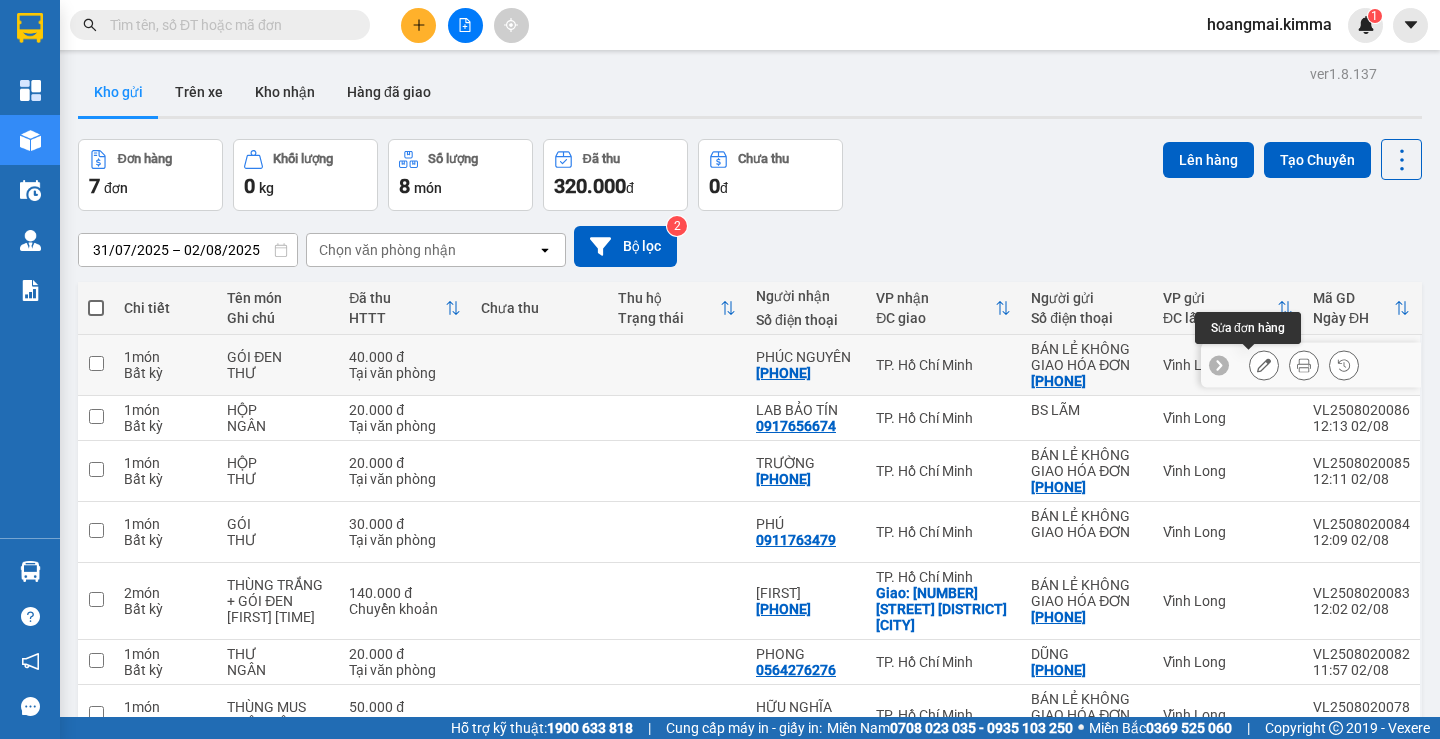 click 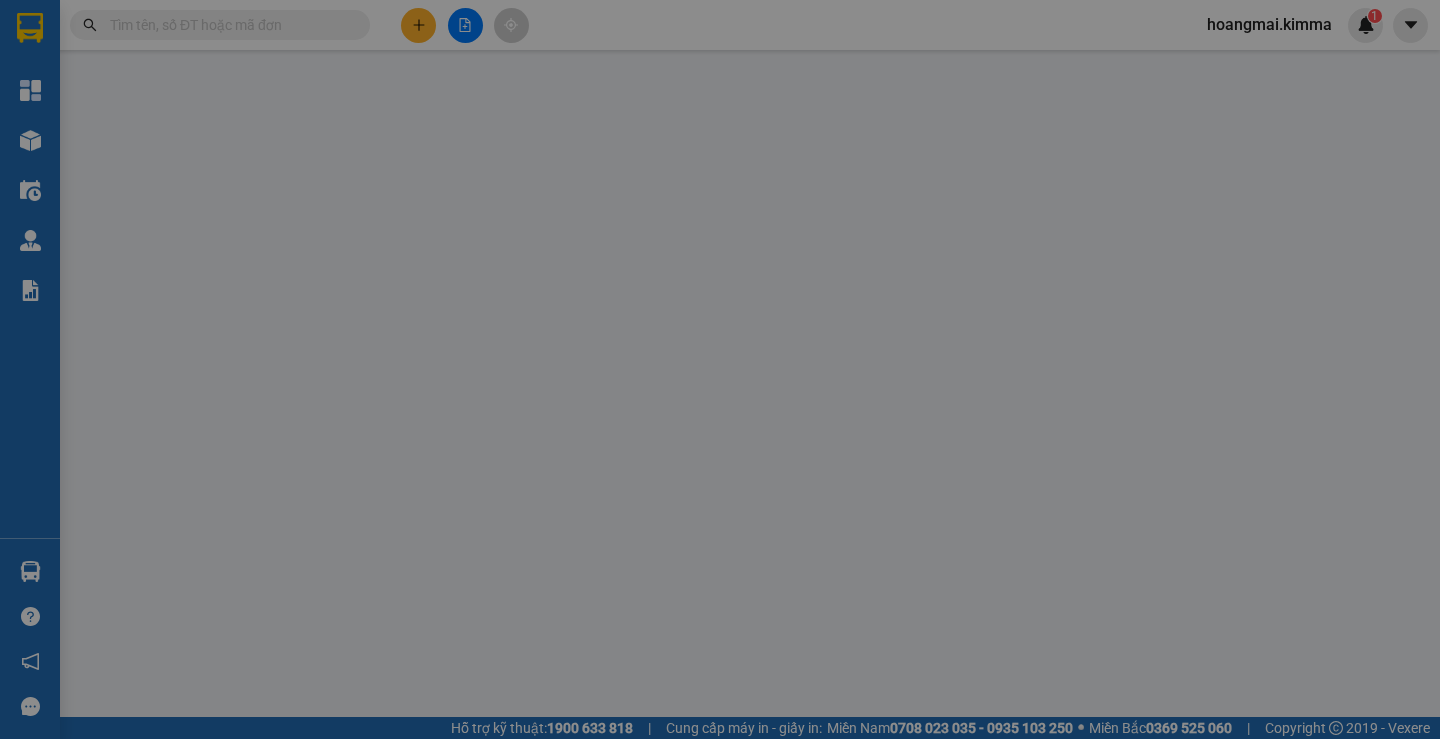 type on "[PHONE]" 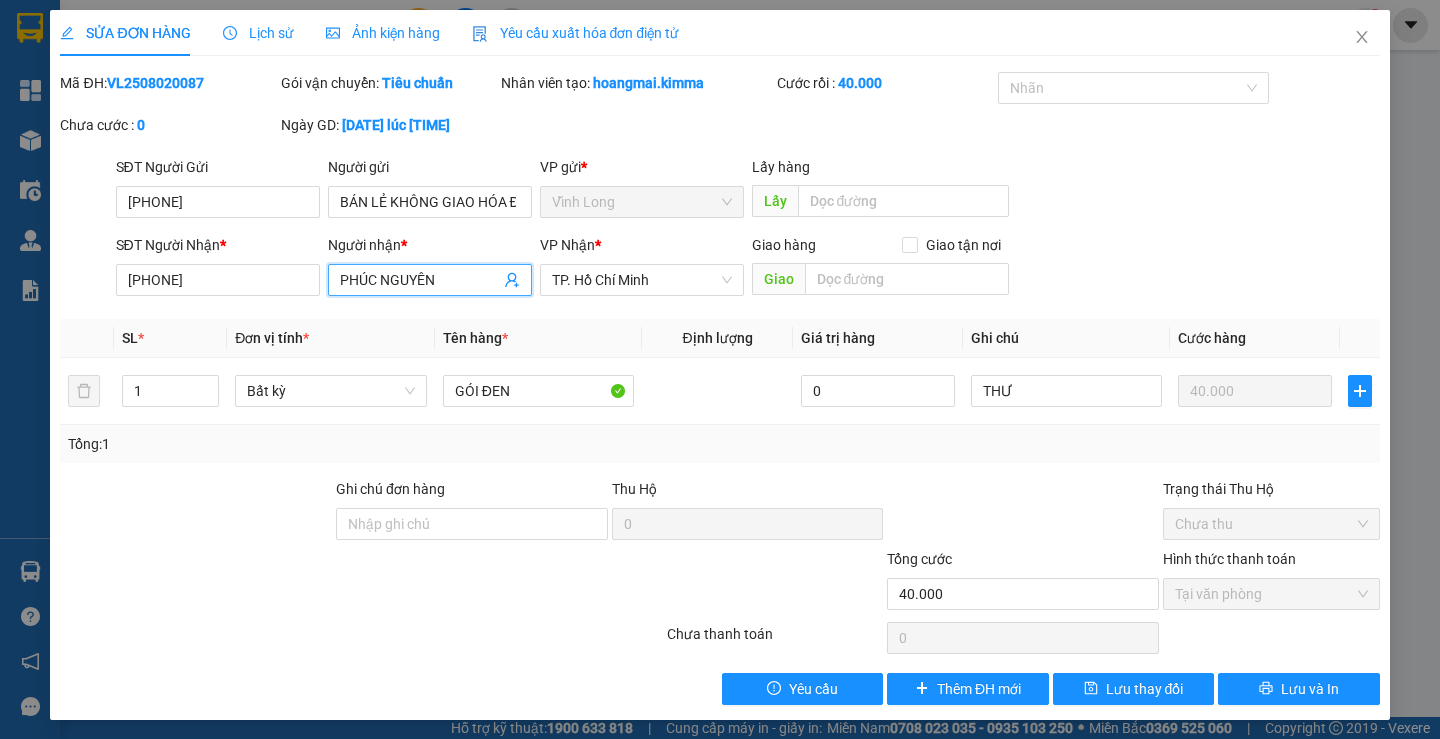 click on "PHÚC NGUYÊN" at bounding box center [420, 280] 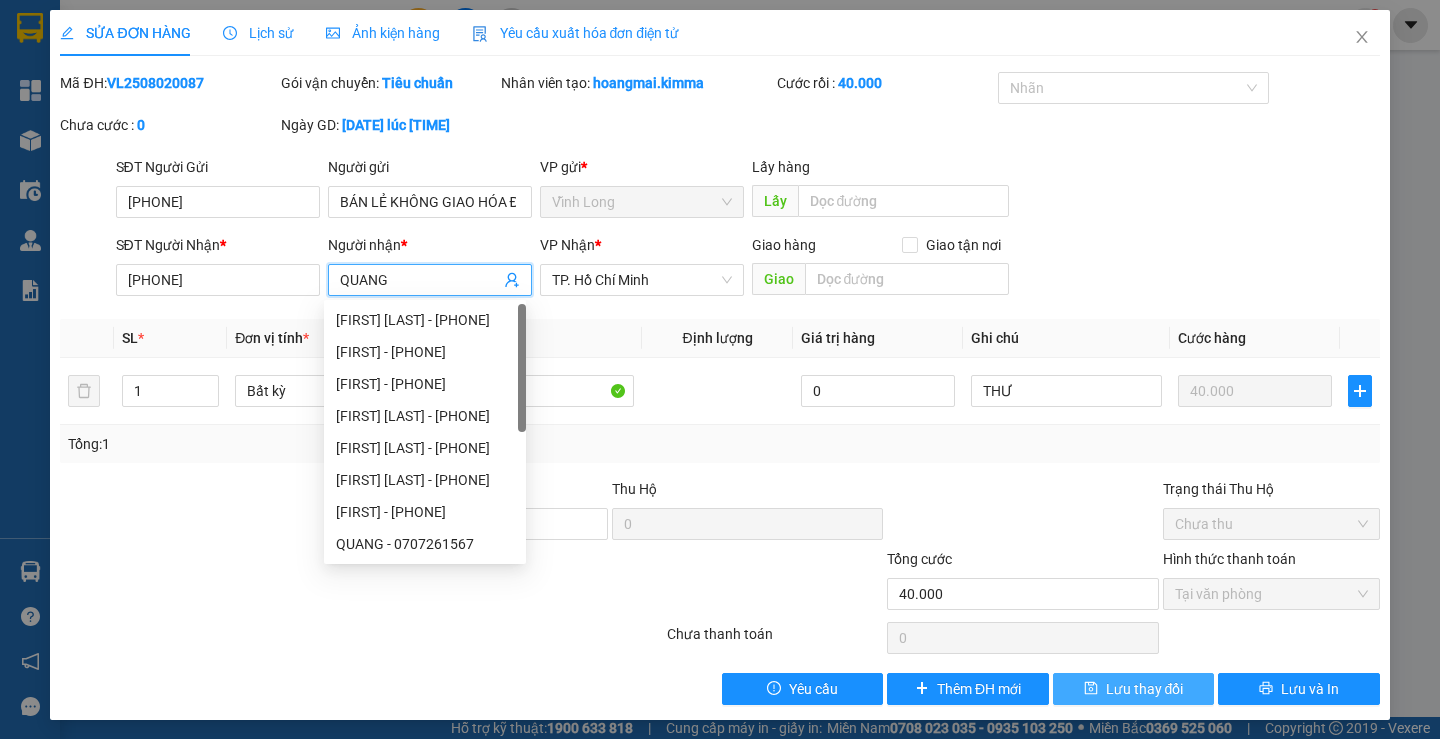 type on "QUANG" 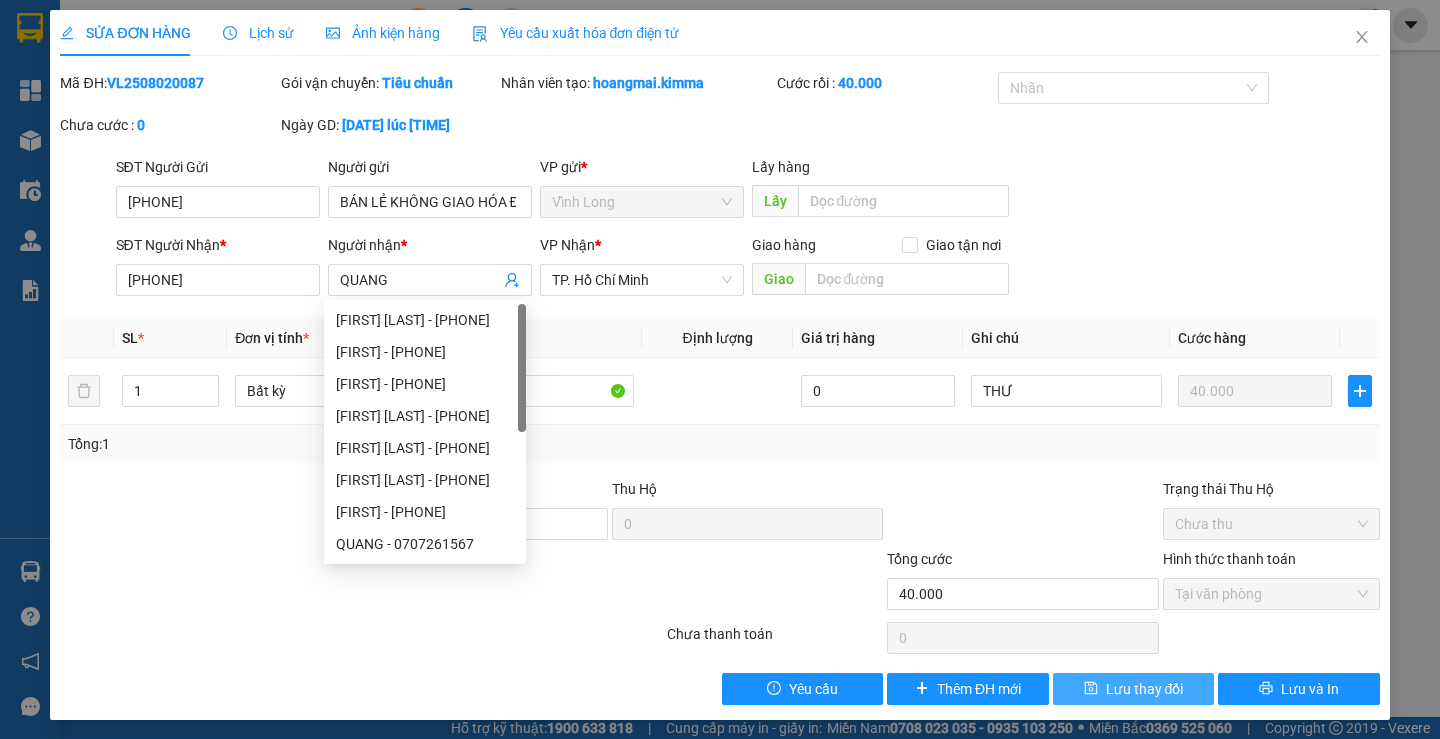 click on "Lưu thay đổi" at bounding box center (1145, 689) 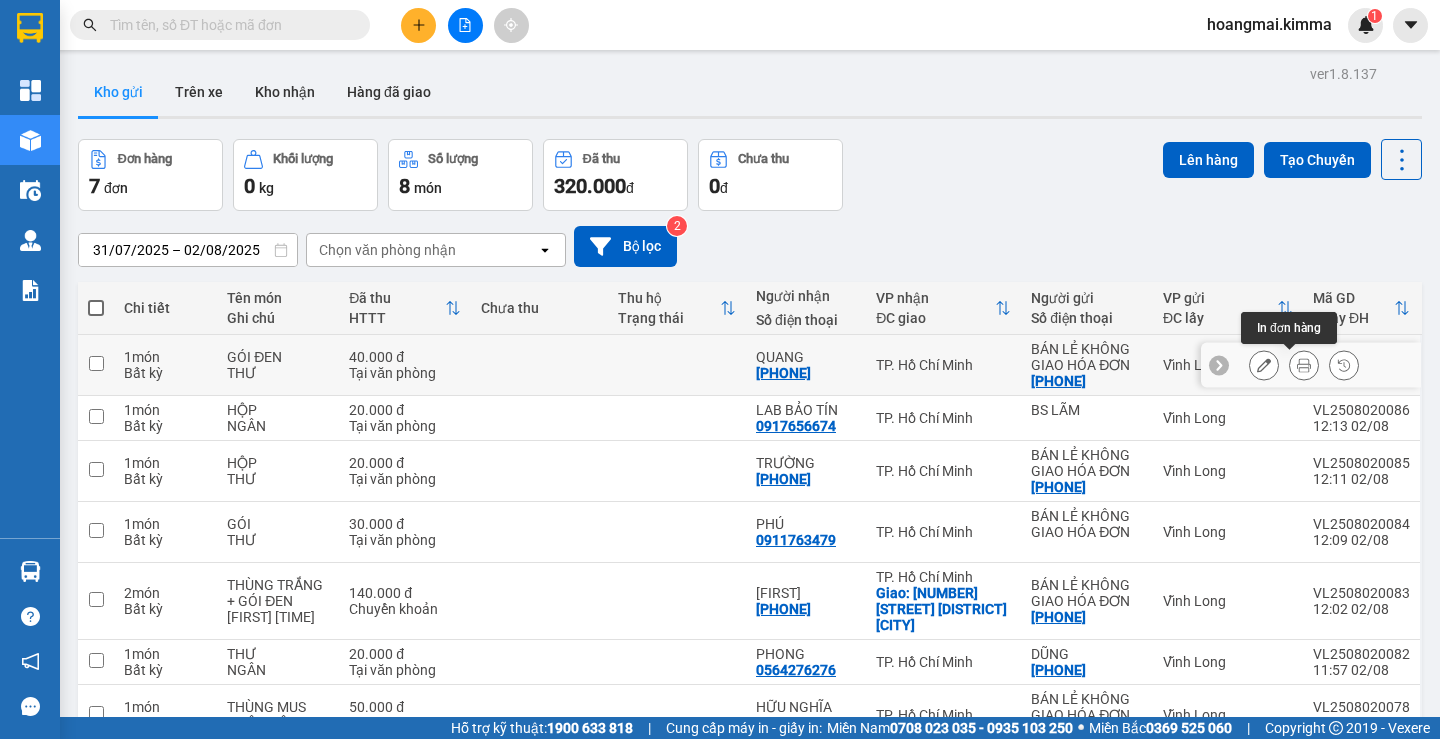 click 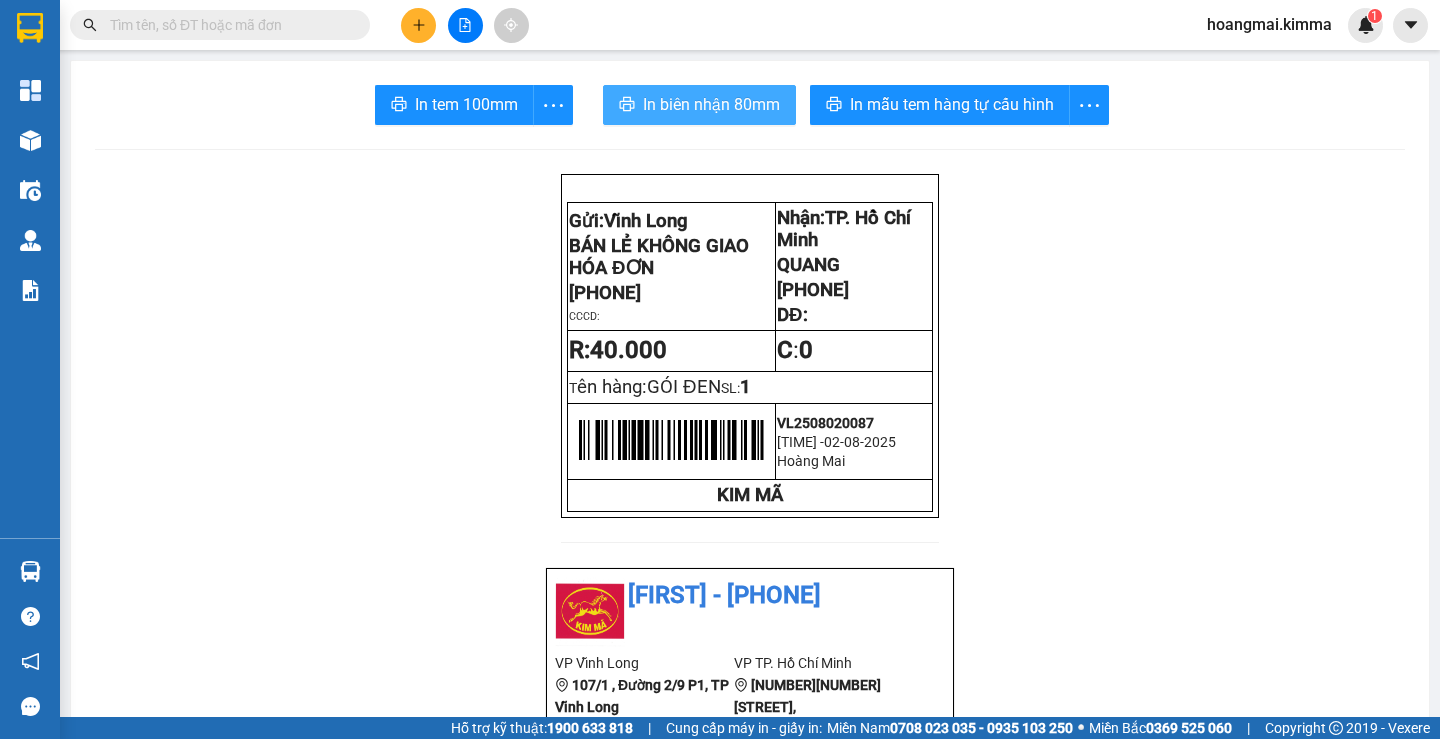 click on "In biên nhận 80mm" at bounding box center (711, 104) 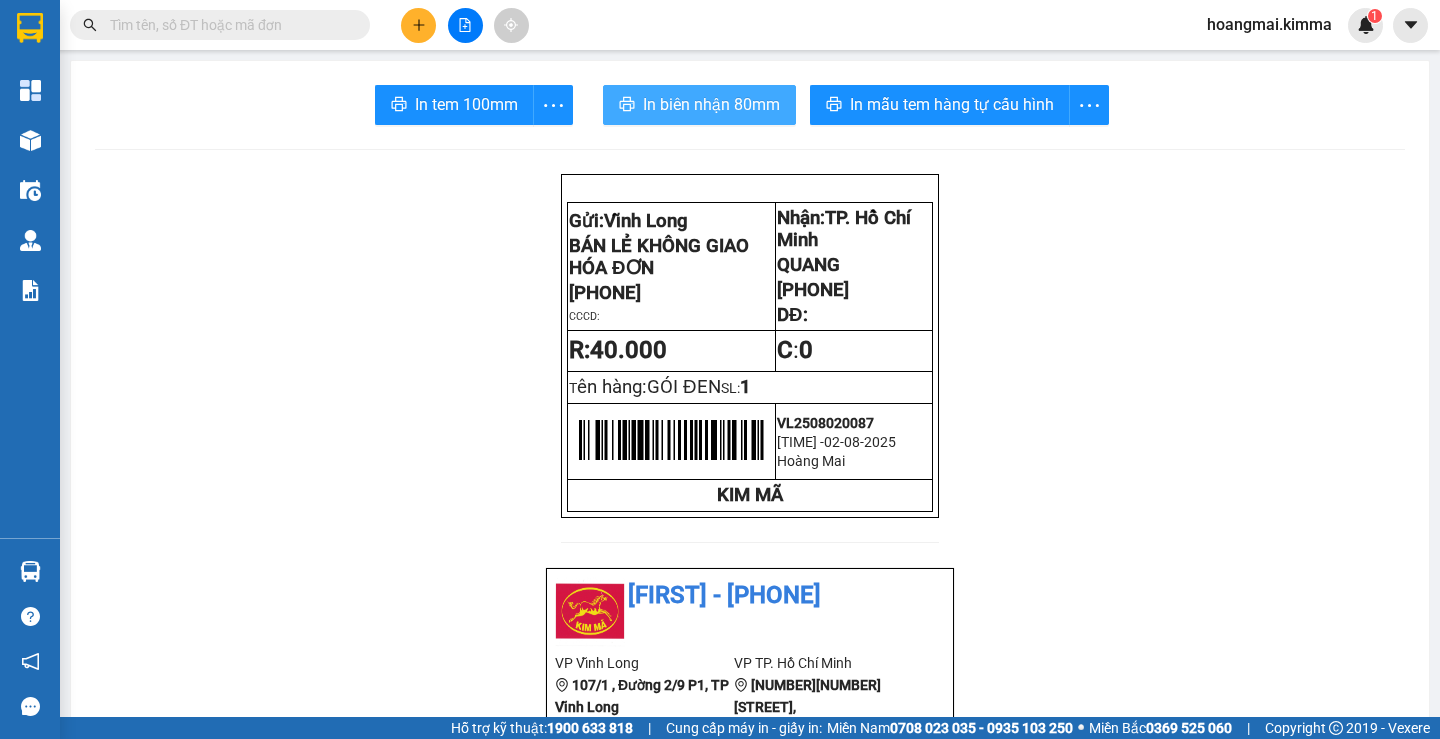 scroll, scrollTop: 0, scrollLeft: 0, axis: both 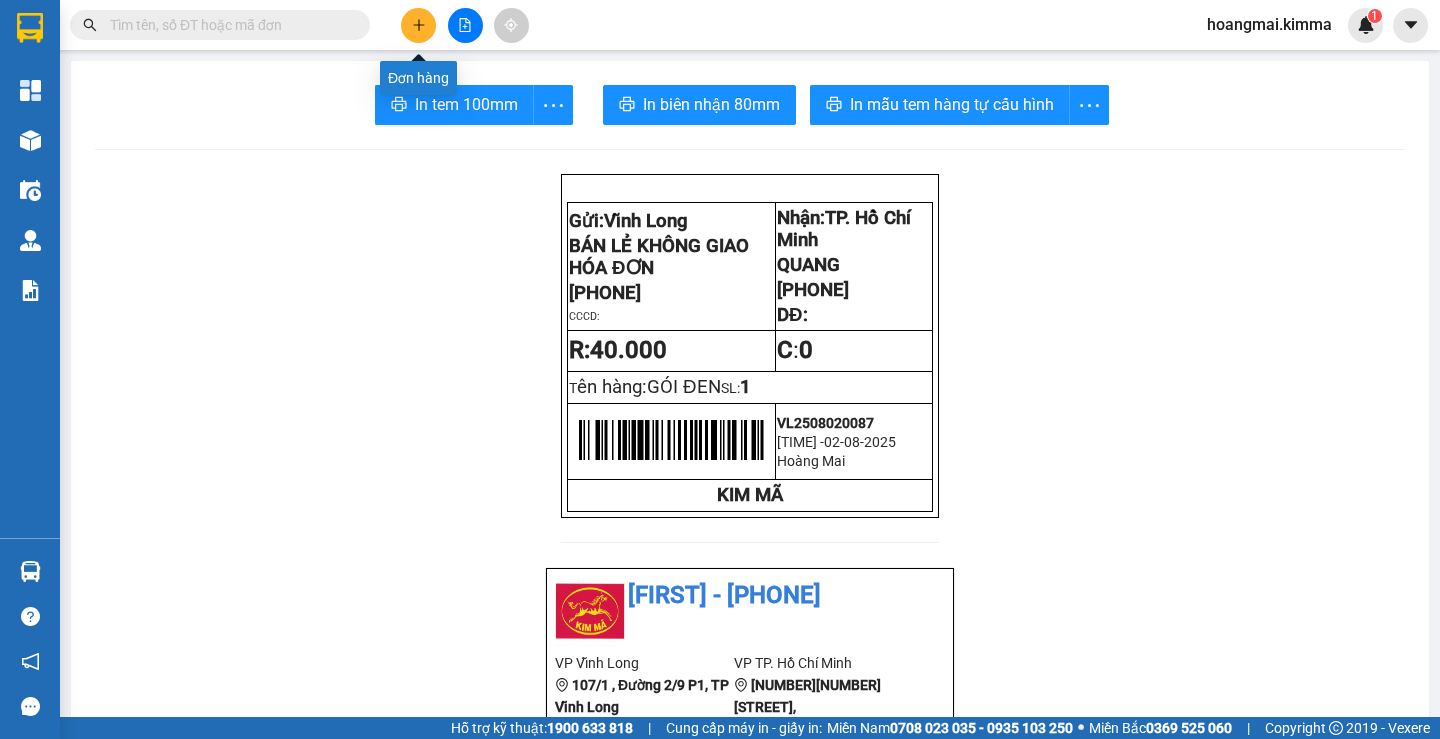 click 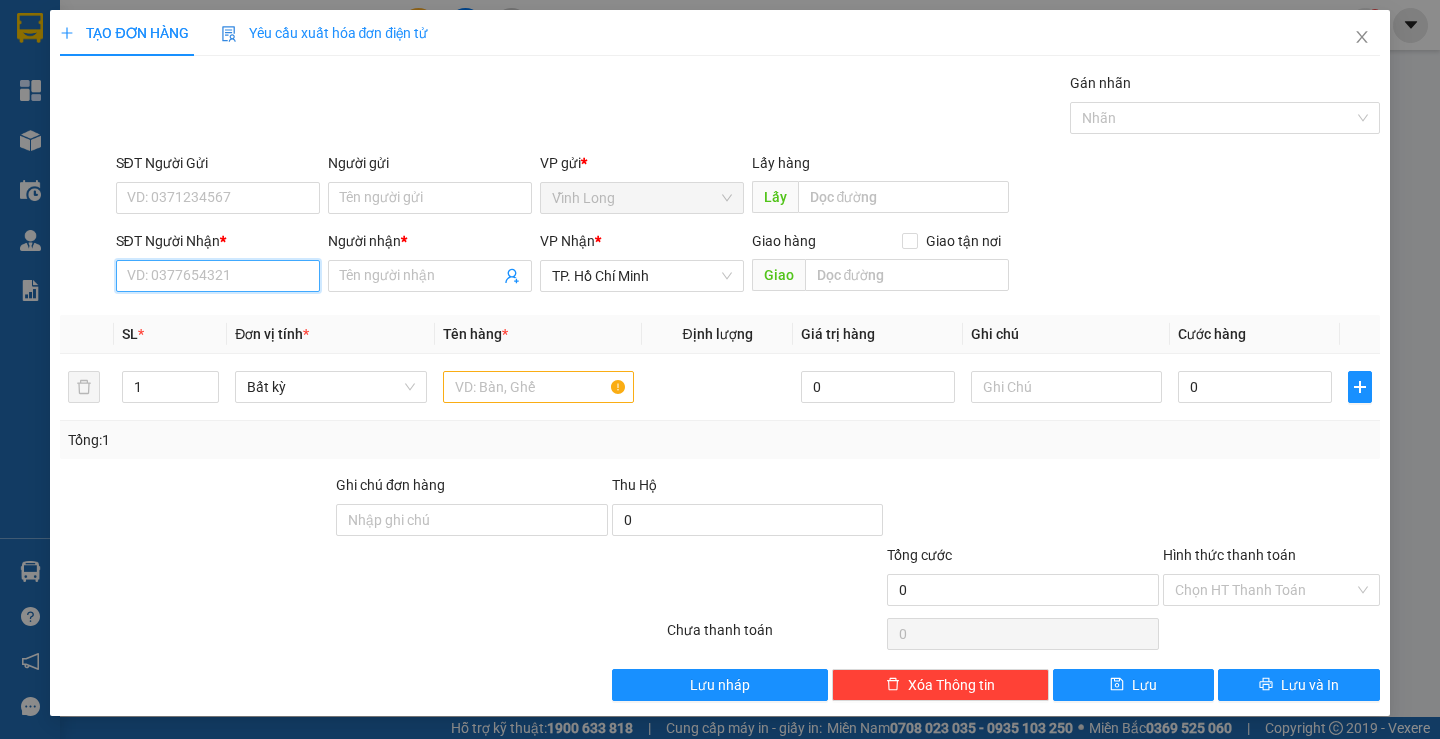 click on "SĐT Người Nhận  *" at bounding box center (218, 276) 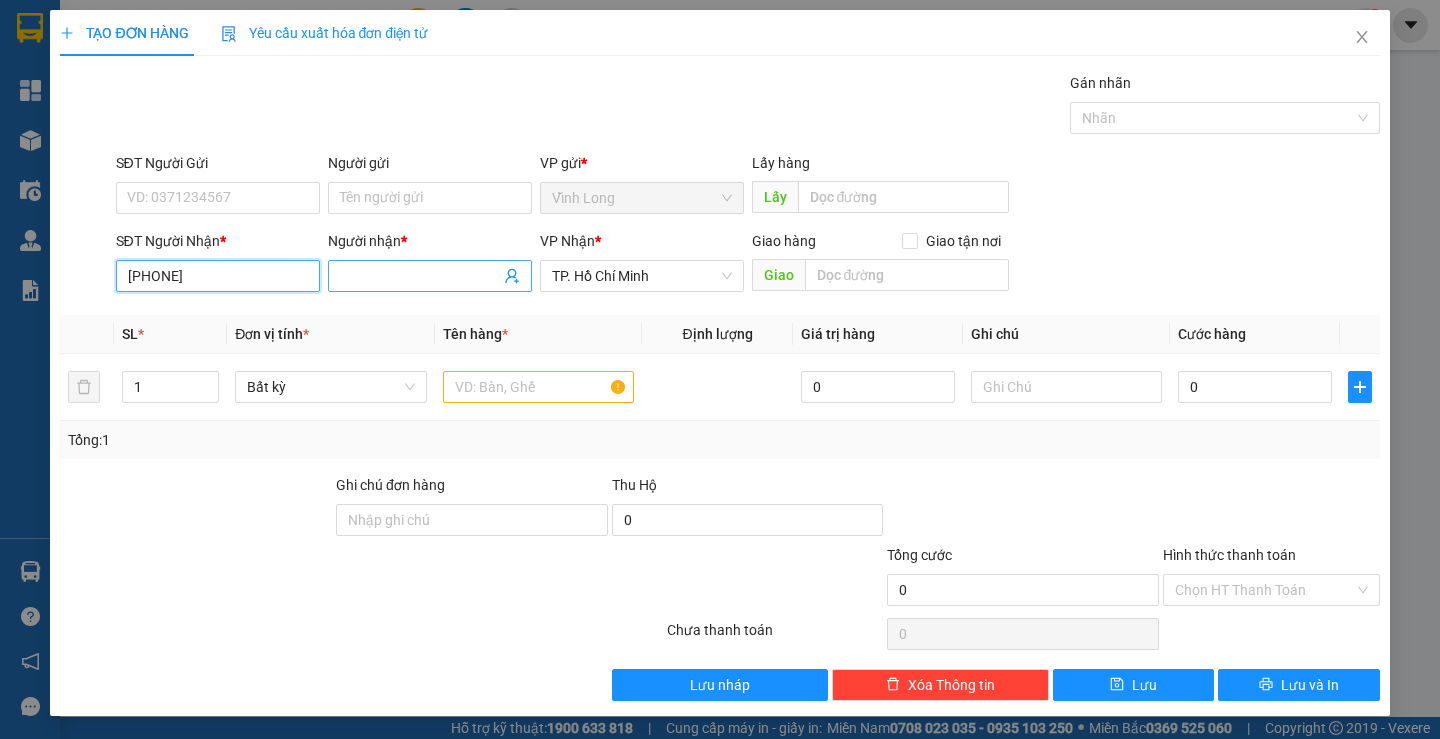type on "0913816107" 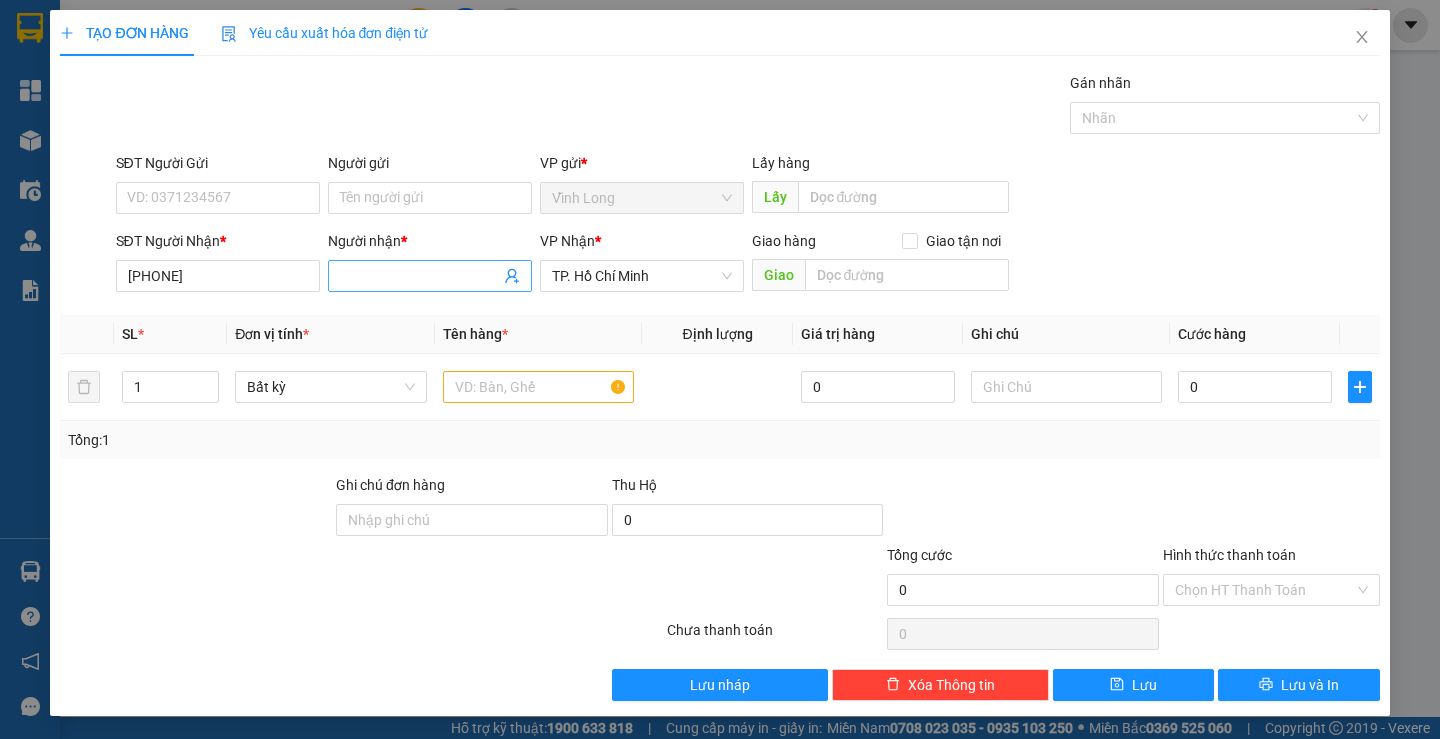 click on "Người nhận  *" at bounding box center (420, 276) 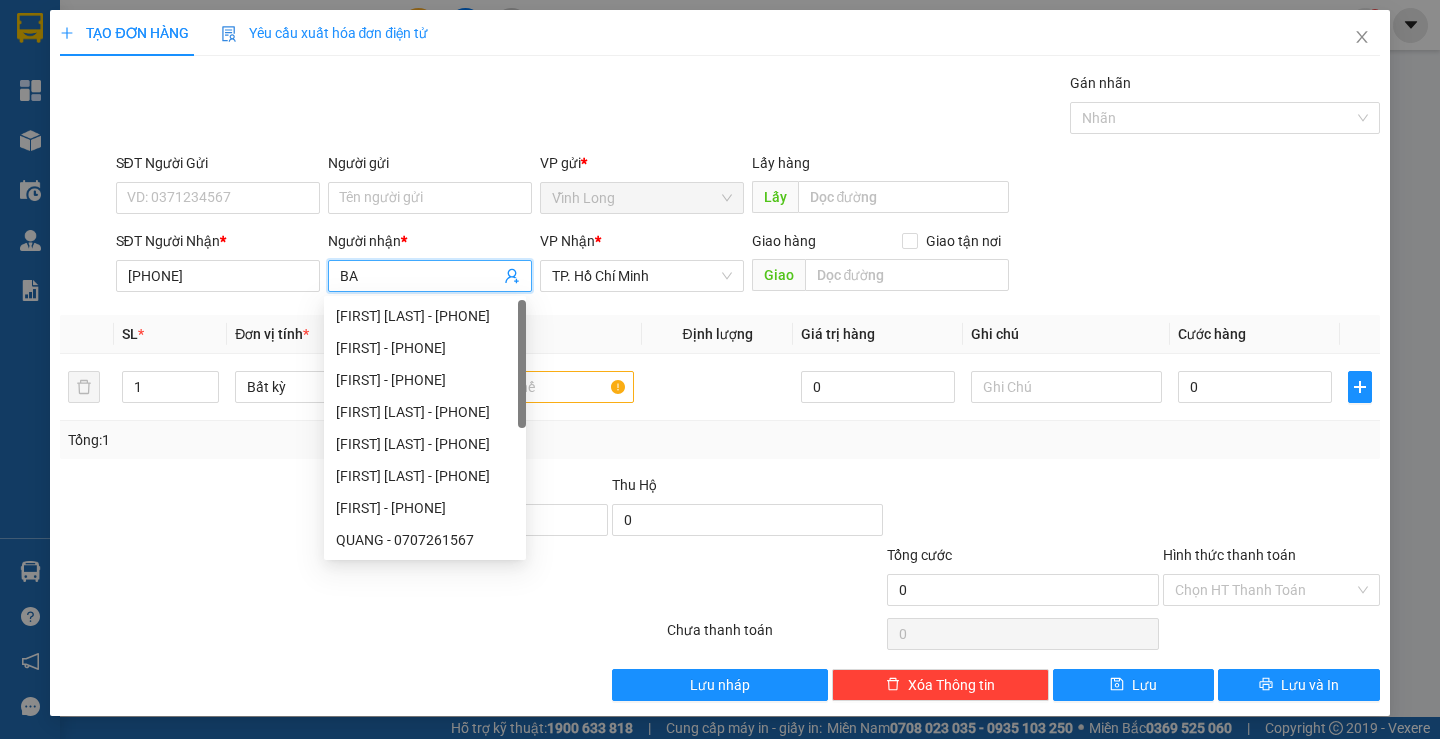 type on "B" 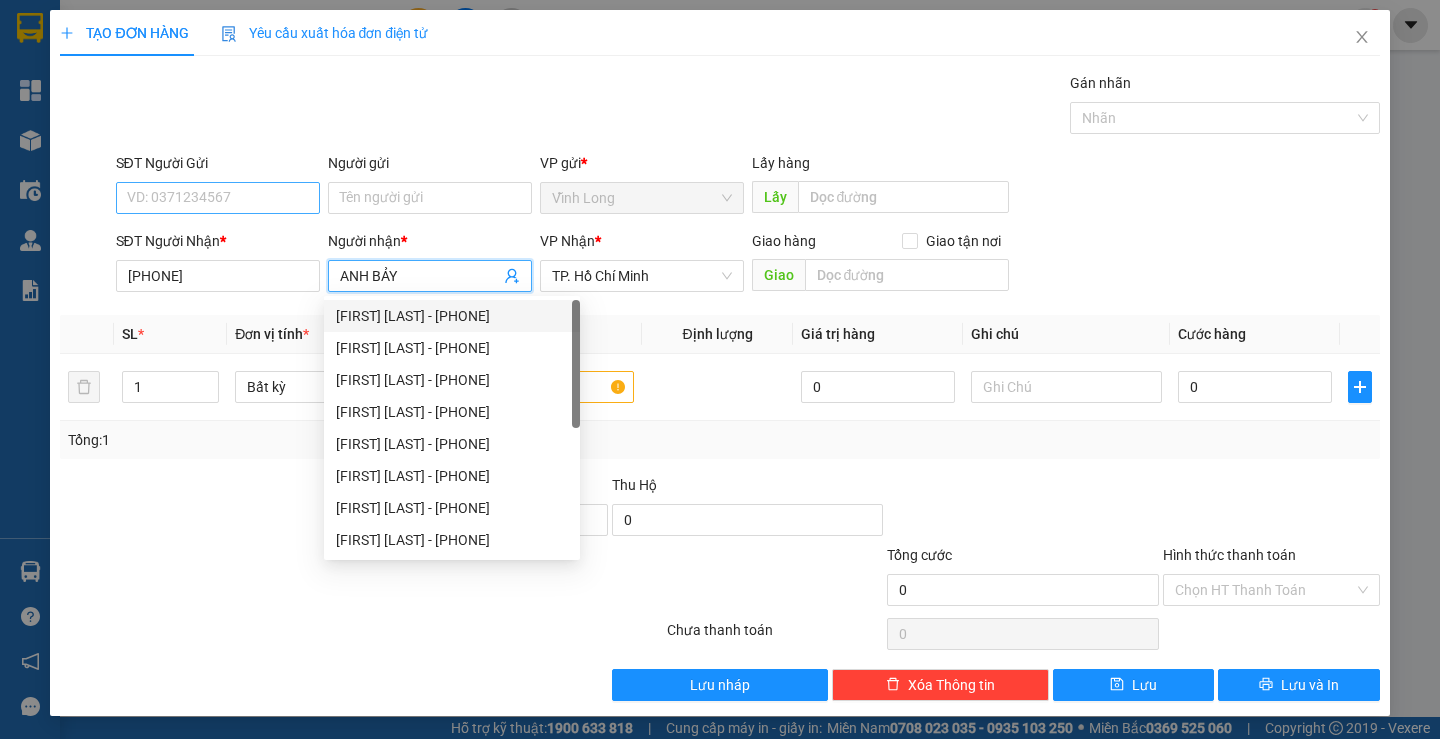 type on "ANH BẢY" 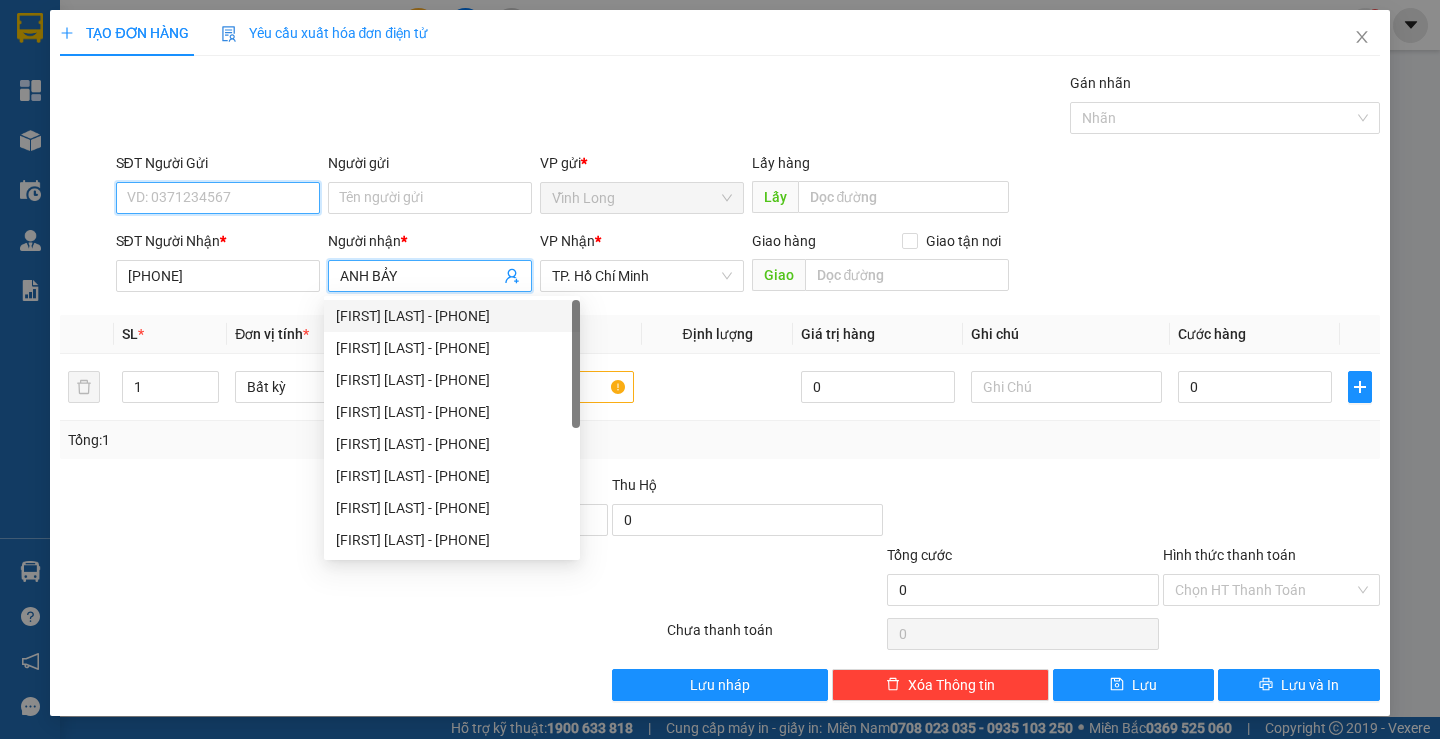click on "SĐT Người Gửi" at bounding box center [218, 198] 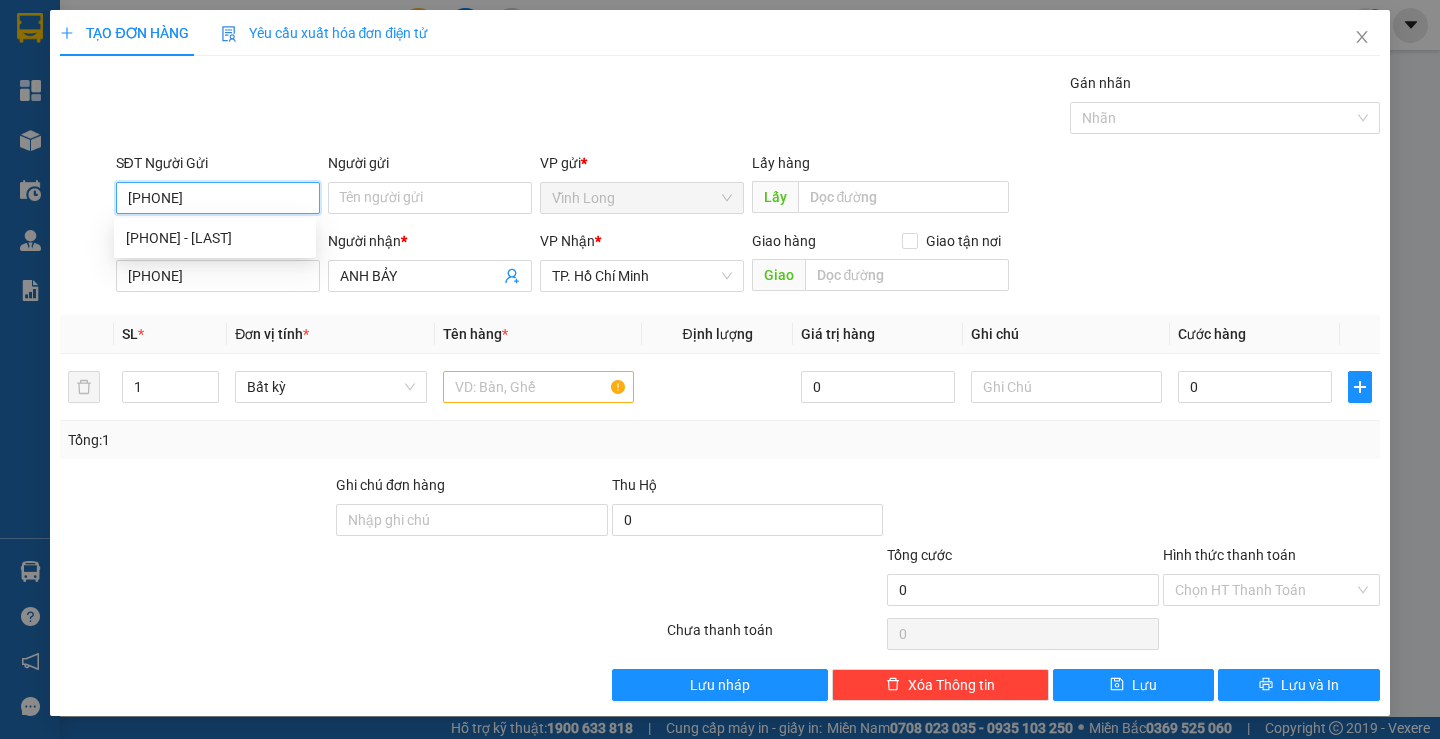 type on "0962633932" 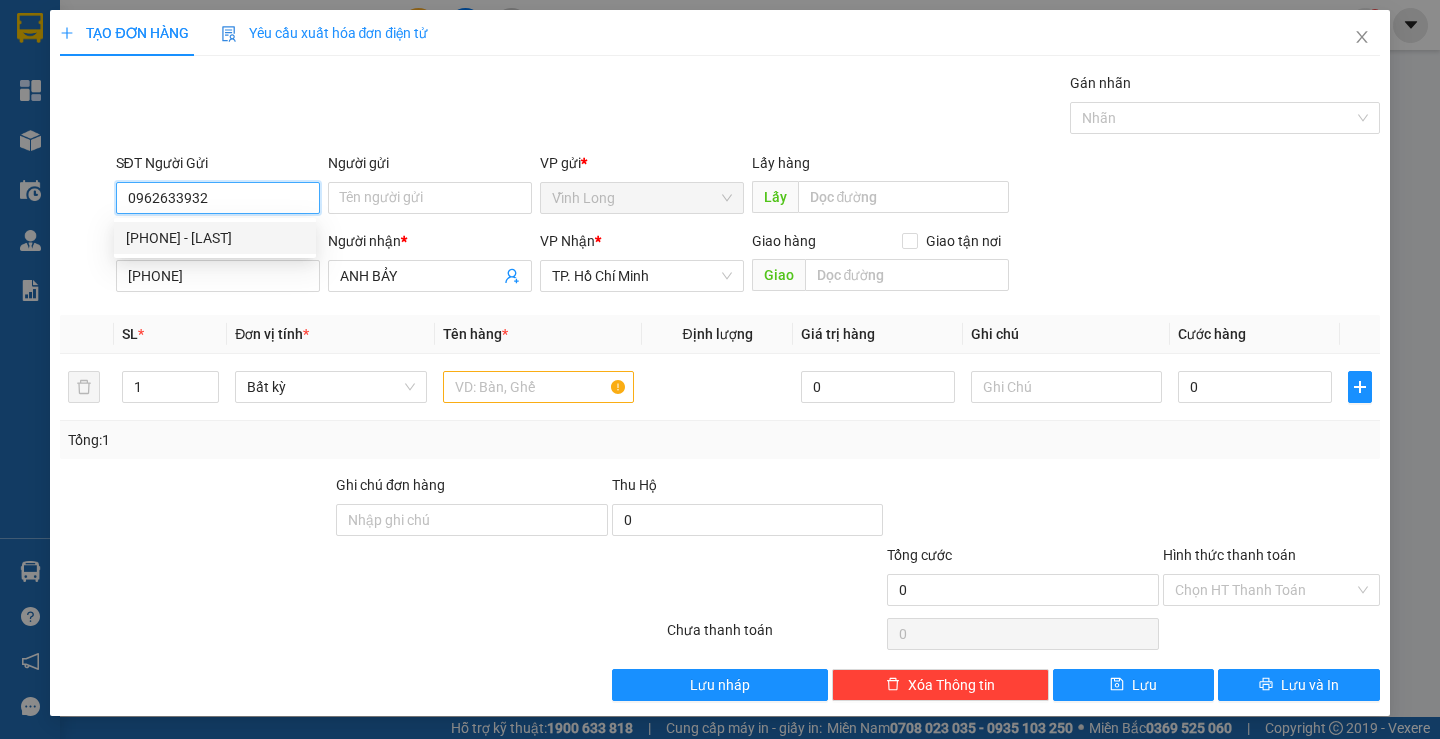 click on "0962633932 - BÁN  LWE KHÔNG GIAO HÓA ĐƠN" at bounding box center (215, 238) 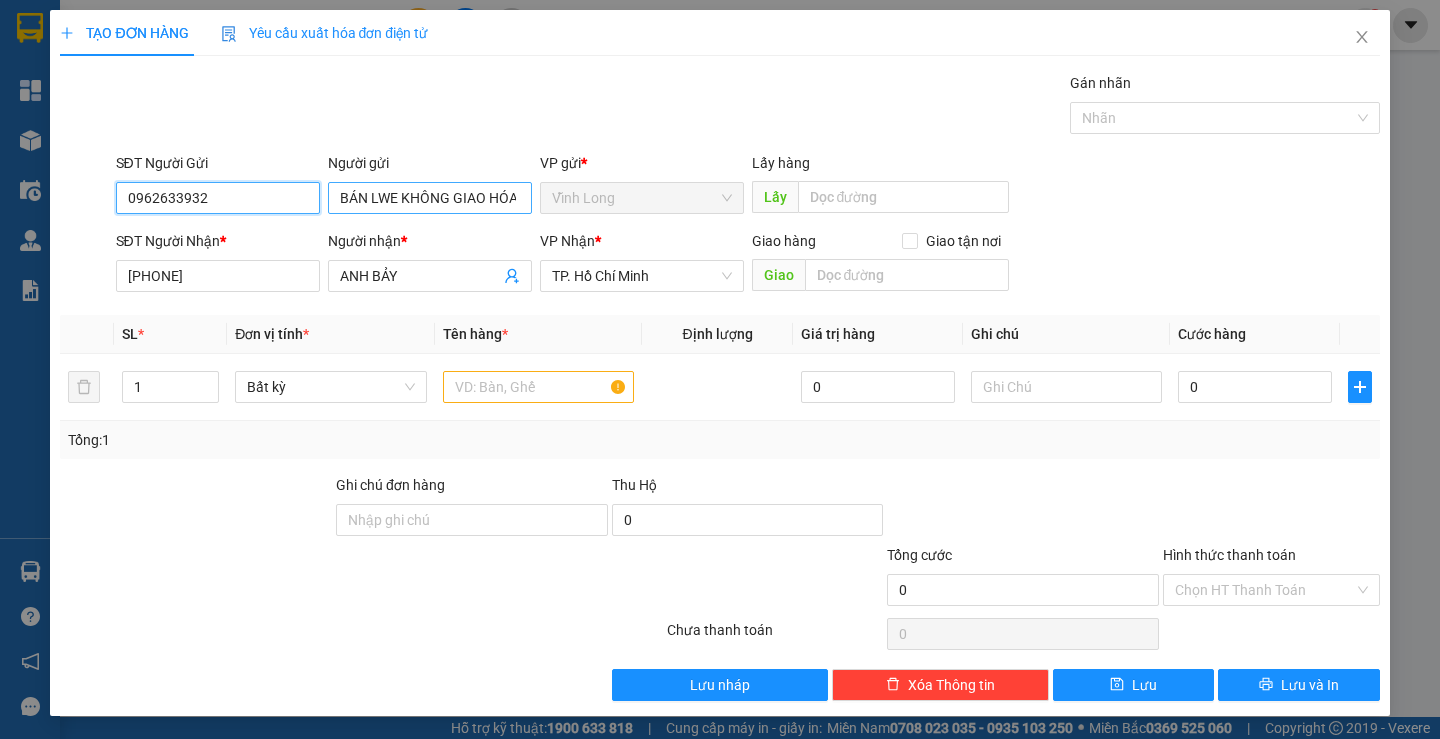 type on "0962633932" 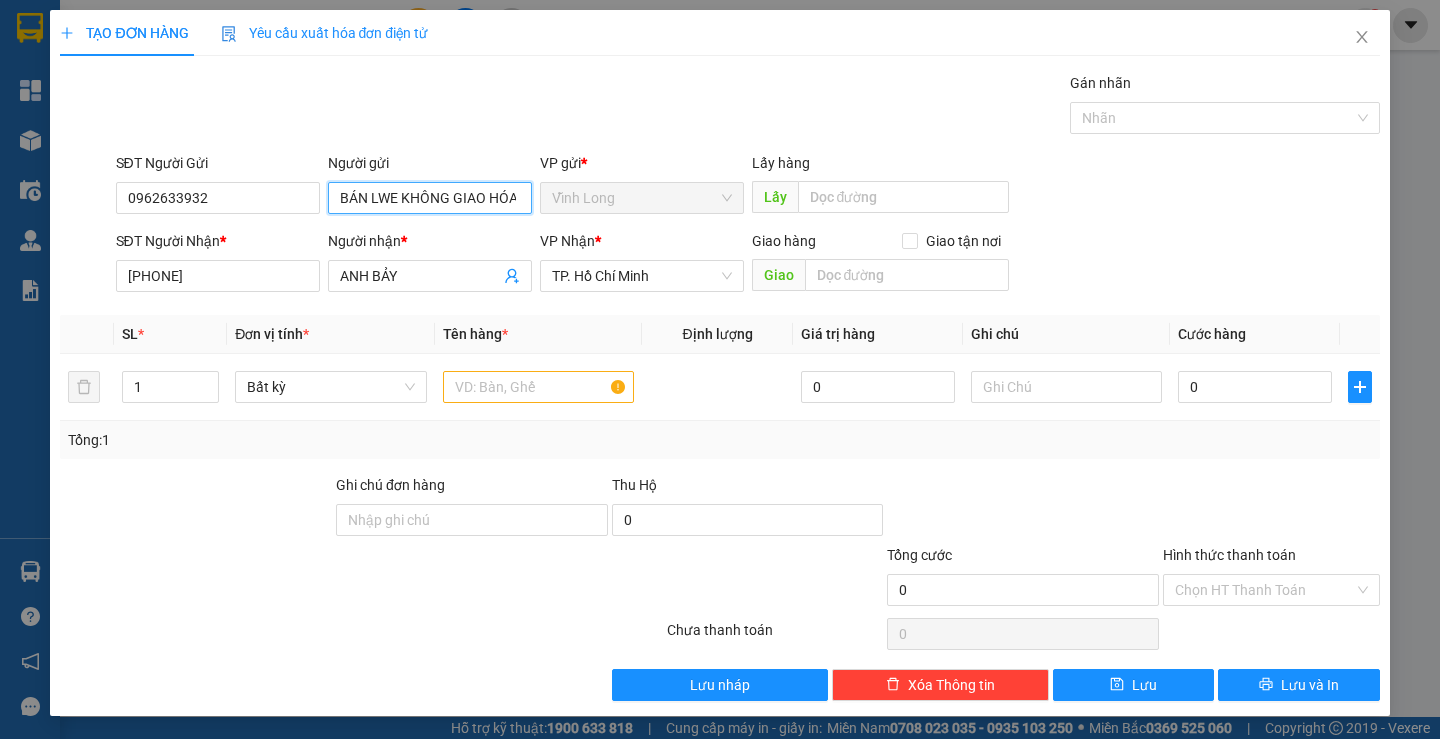 click on "BÁN  LWE KHÔNG GIAO HÓA ĐƠN" at bounding box center (430, 198) 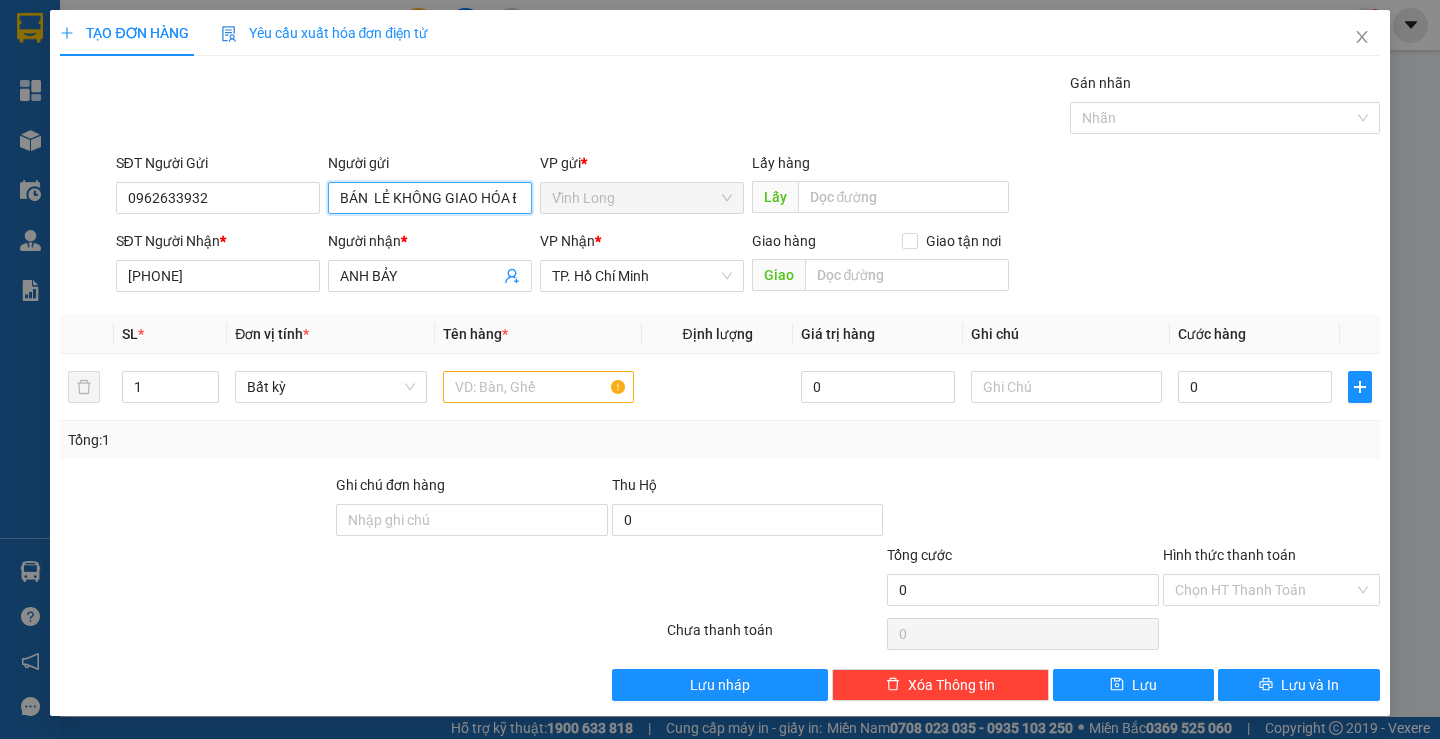 drag, startPoint x: 369, startPoint y: 192, endPoint x: 551, endPoint y: 300, distance: 211.63176 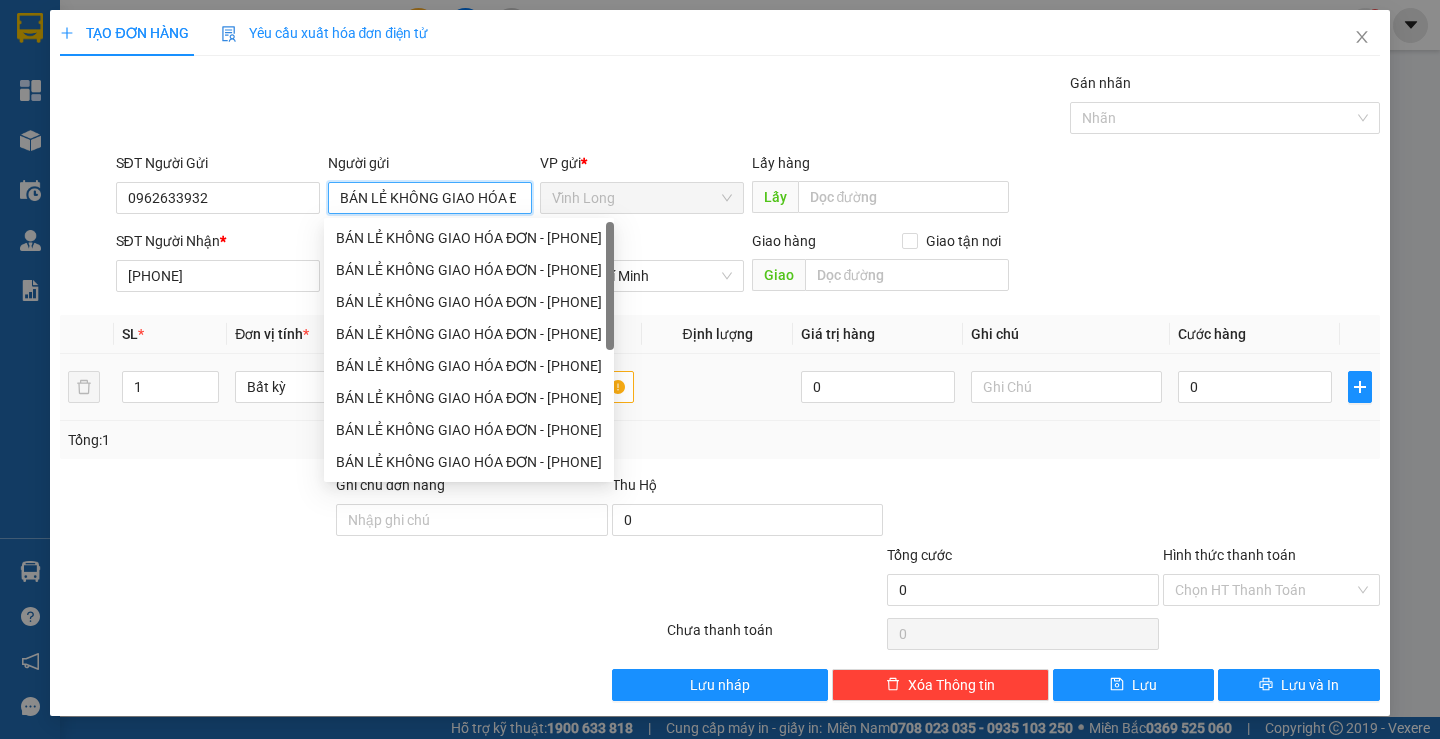 type on "BÁN LẺ KHÔNG GIAO HÓA ĐƠN" 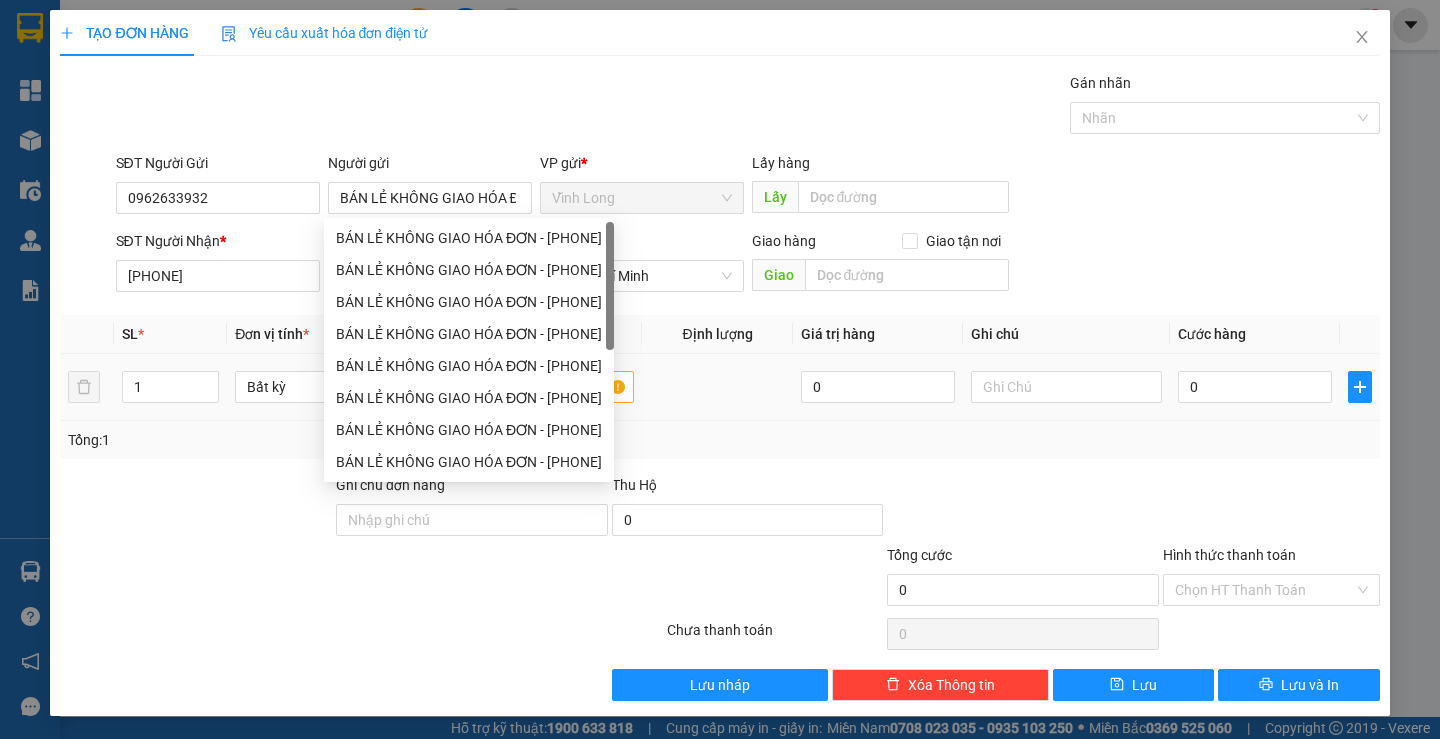 click on "Transit Pickup Surcharge Ids Transit Deliver Surcharge Ids Transit Deliver Surcharge Transit Deliver Surcharge Gói vận chuyển  * Tiêu chuẩn Gán nhãn   Nhãn SĐT Người Gửi 0962633932 Người gửi BÁN LẺ KHÔNG GIAO HÓA ĐƠN VP gửi  * Vĩnh Long Lấy hàng Lấy SĐT Người Nhận  * 0913816107 Người nhận  * ANH BẢY VP Nhận  * TP. Hồ Chí Minh Giao hàng Giao tận nơi Giao SL  * Đơn vị tính  * Tên hàng  * Định lượng Giá trị hàng Ghi chú Cước hàng                   1 Bất kỳ 0 0 Tổng:  1 Ghi chú đơn hàng Thu Hộ 0 Tổng cước 0 Hình thức thanh toán Chọn HT Thanh Toán Số tiền thu trước 0 Chưa thanh toán 0 Chọn HT Thanh Toán Lưu nháp Xóa Thông tin Lưu Lưu và In" at bounding box center [719, 386] 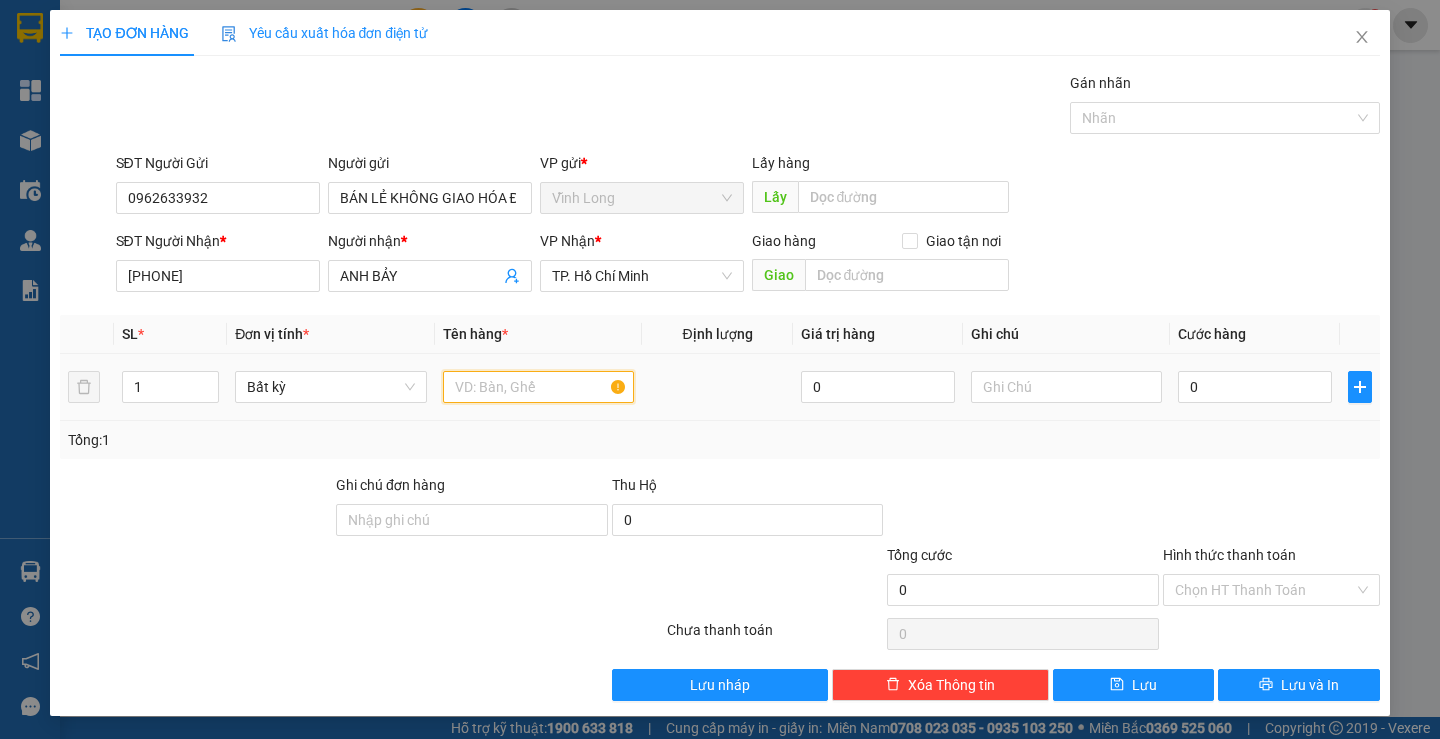 click at bounding box center (538, 387) 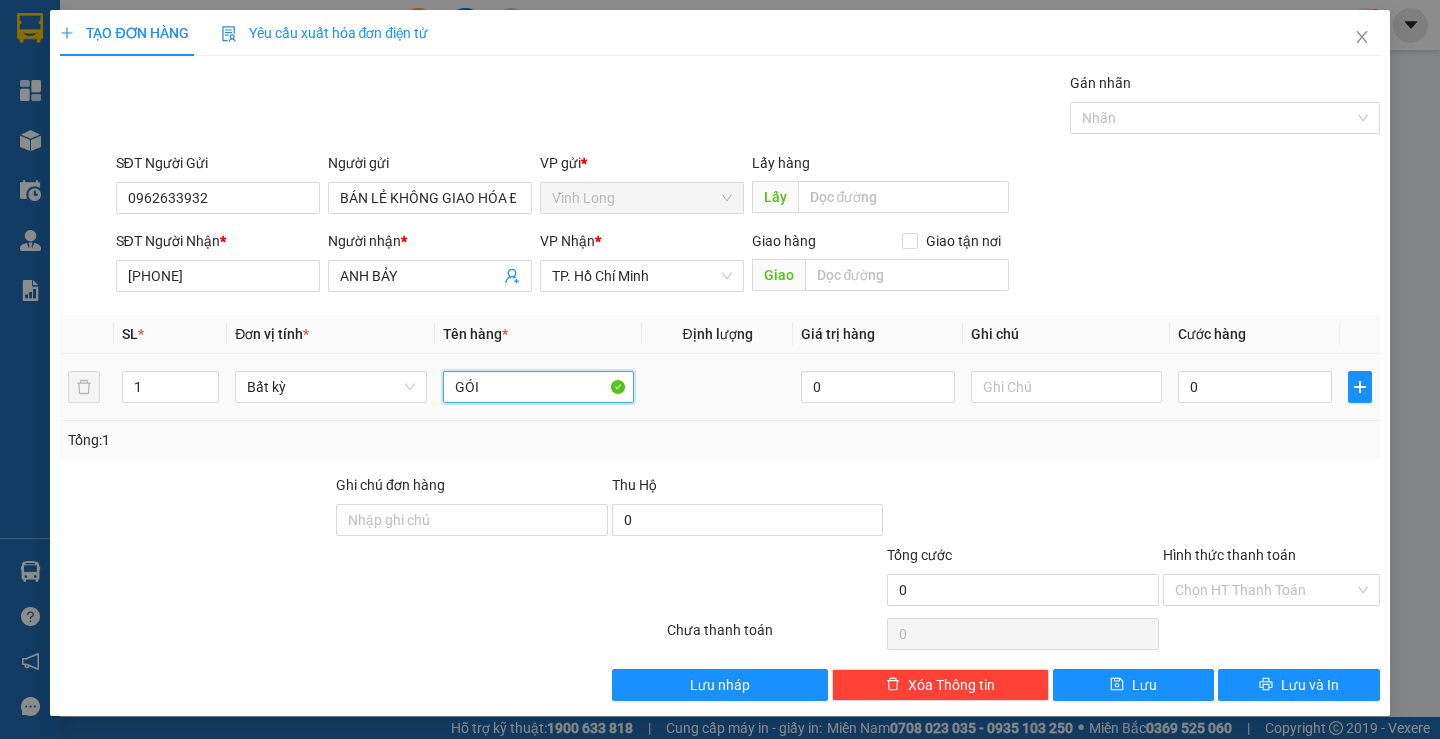 type on "GÓI" 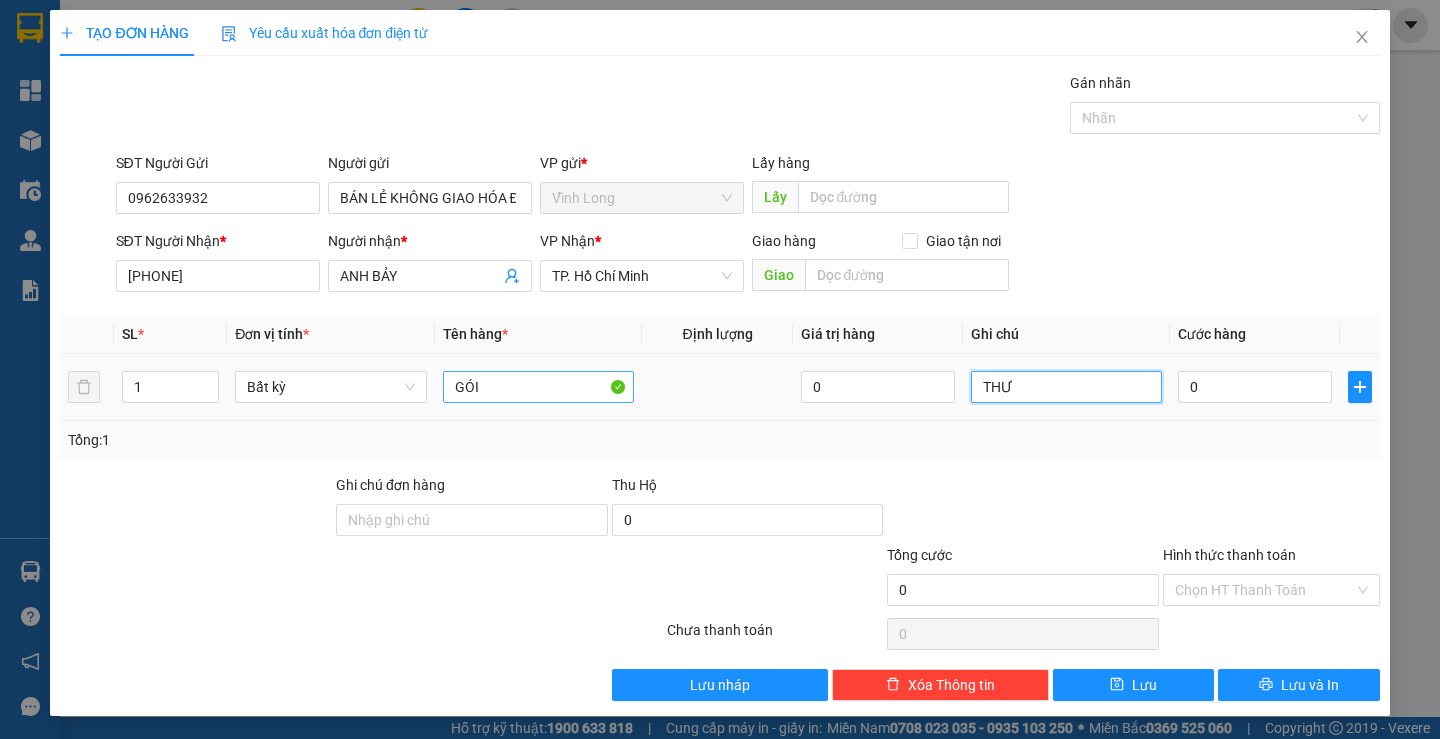 type on "THƯ" 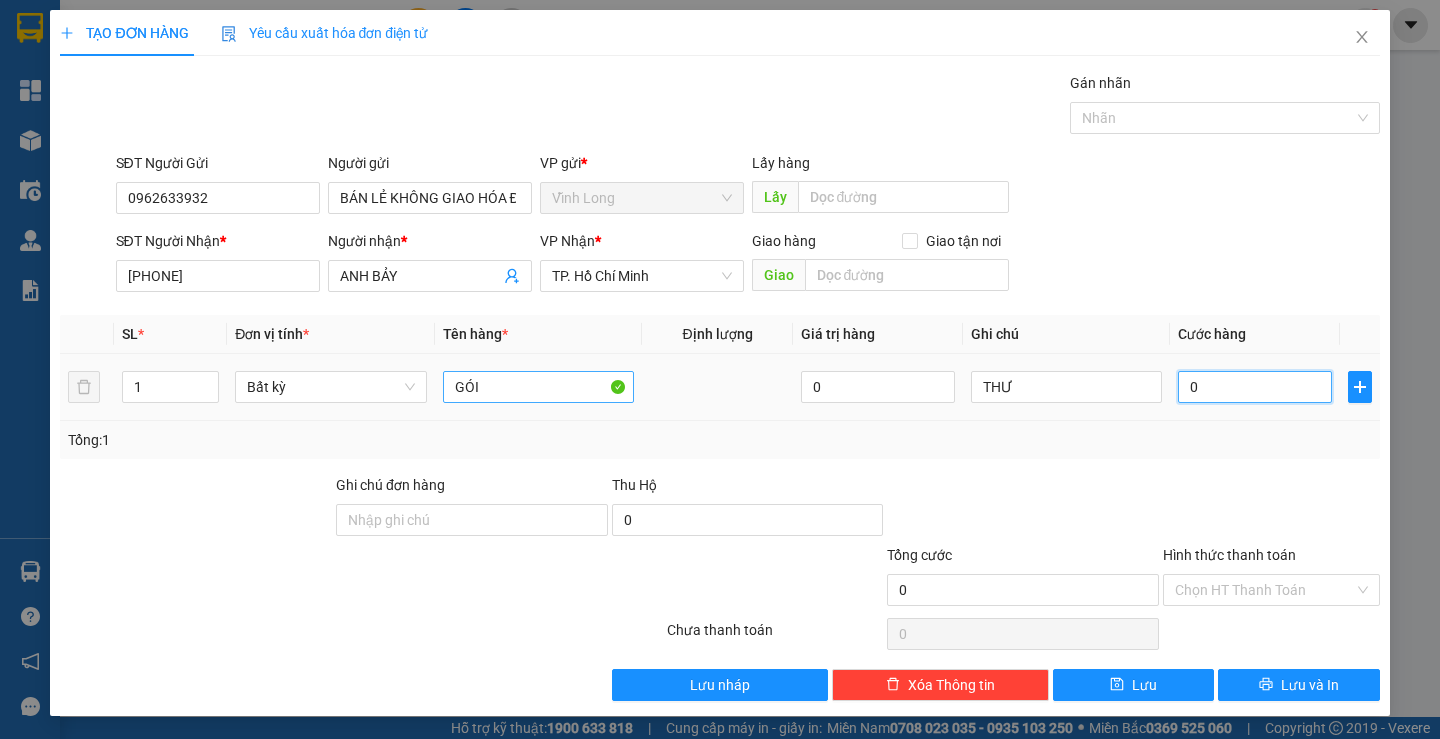 type on "2" 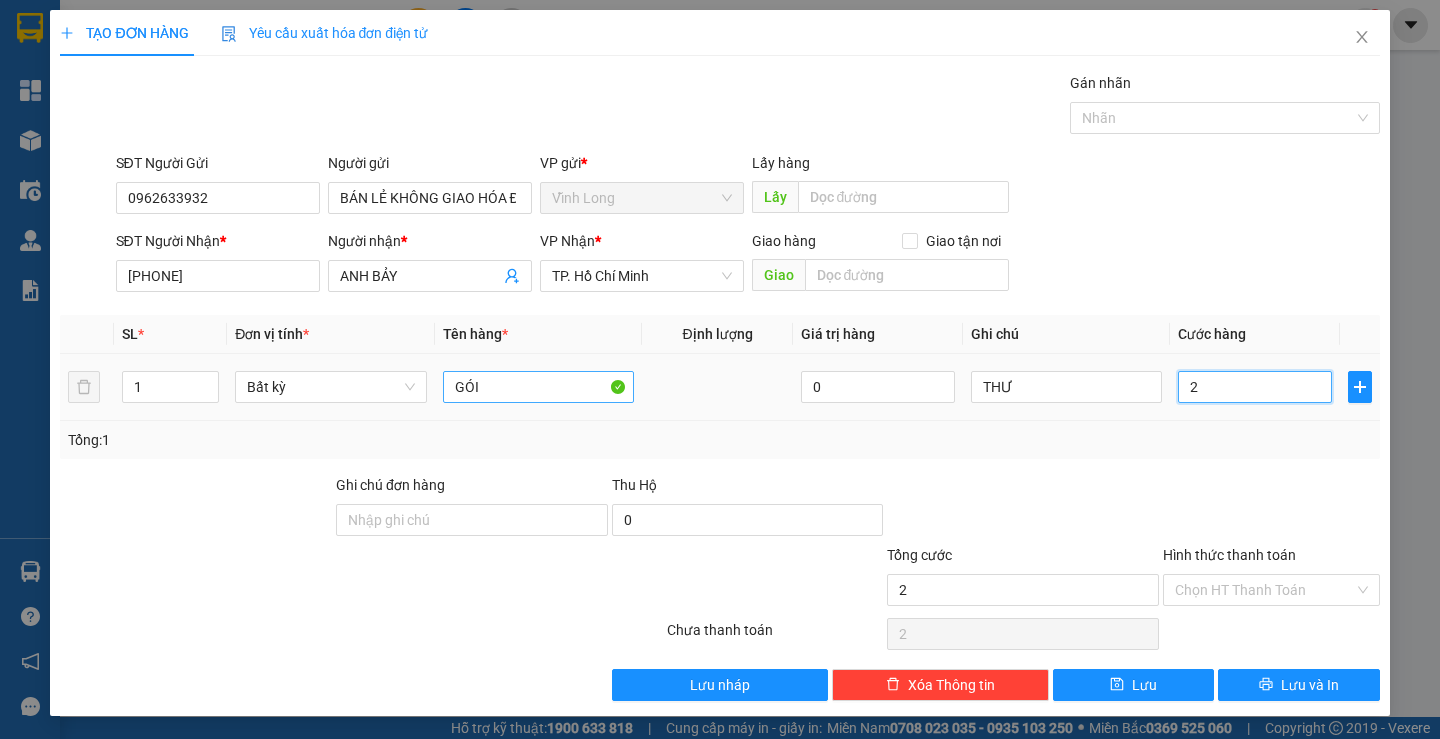 type on "20" 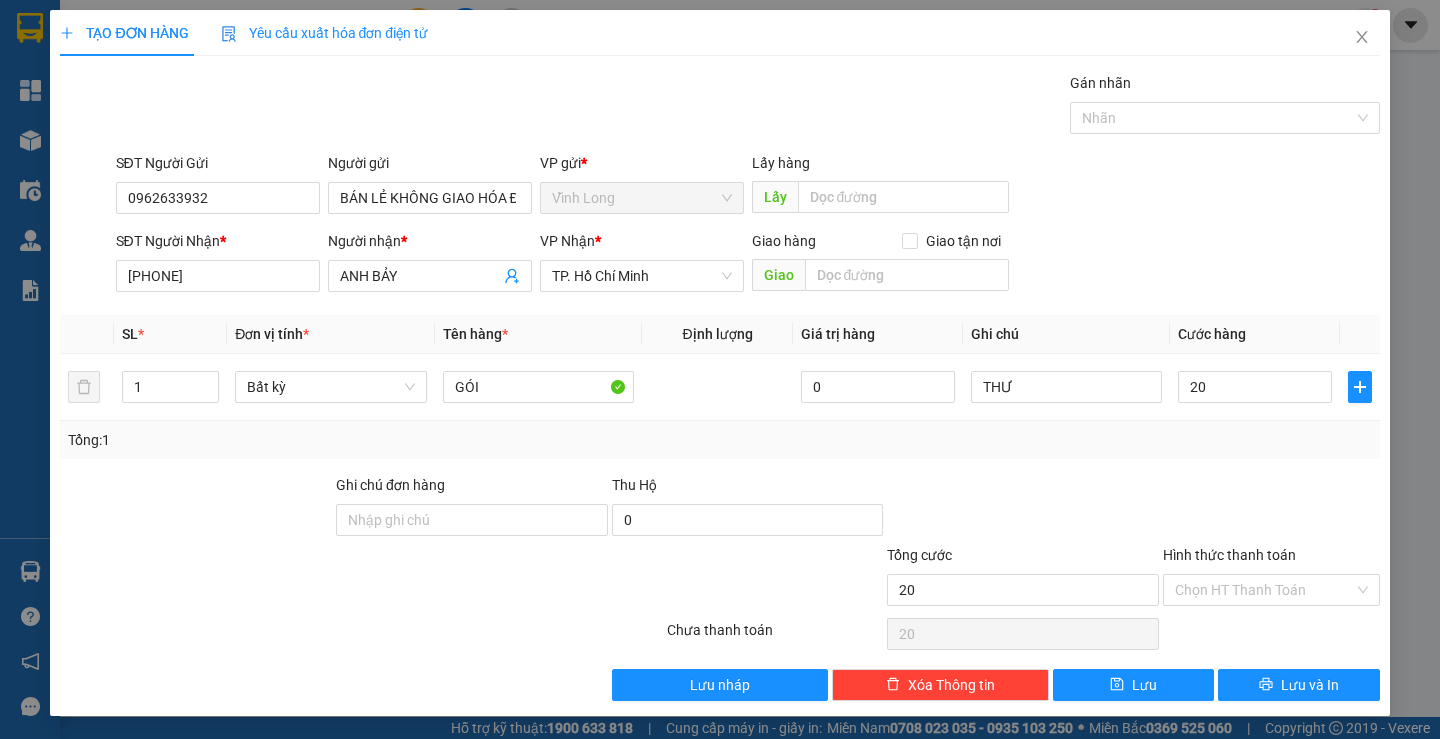 type on "20.000" 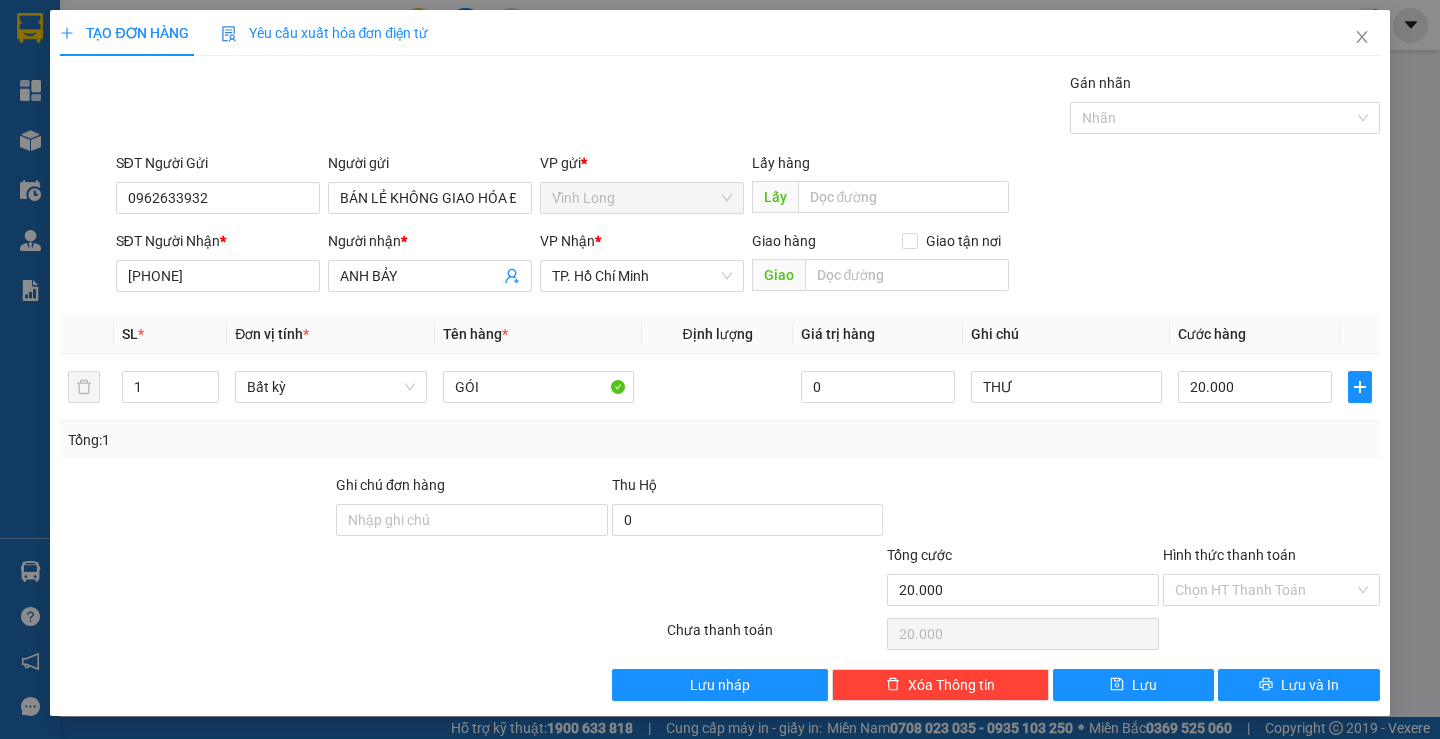 click at bounding box center (1271, 509) 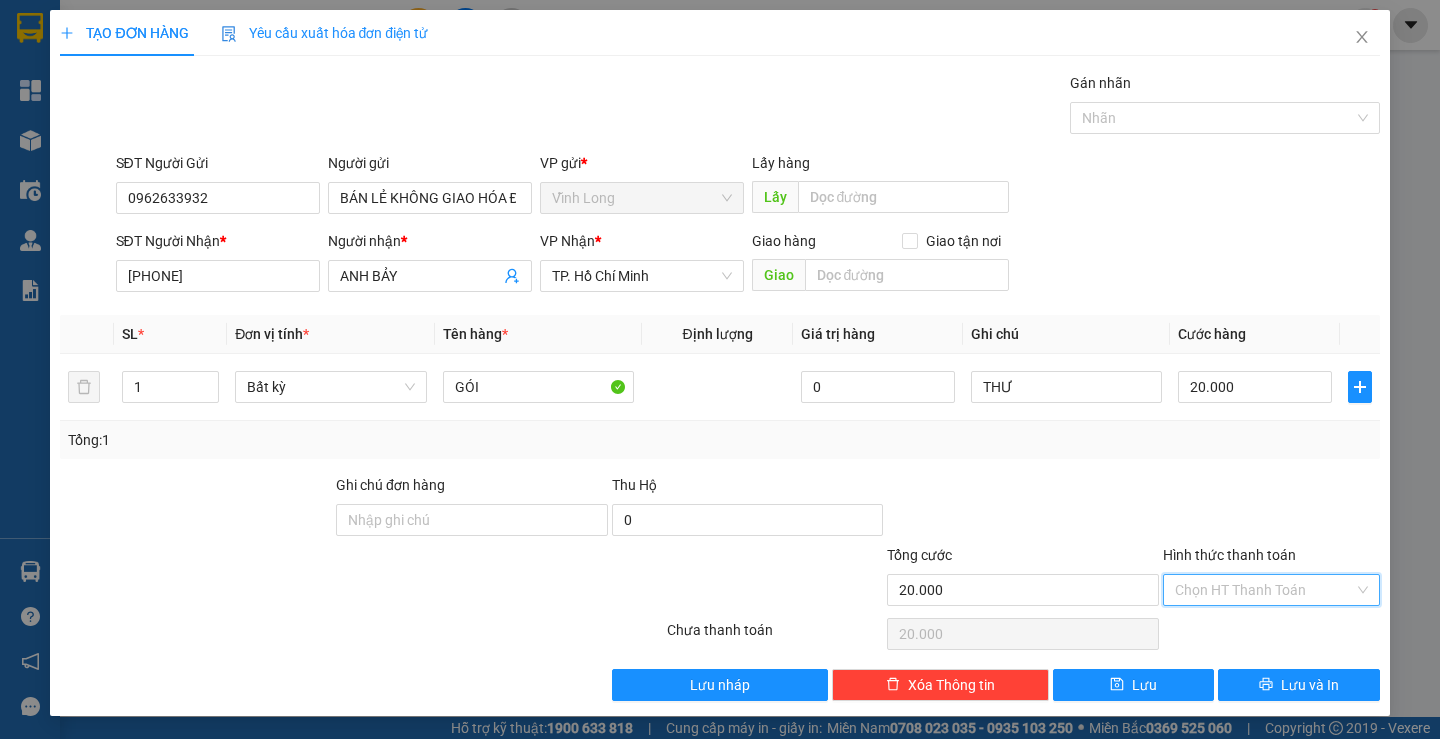 click on "Hình thức thanh toán" at bounding box center [1264, 590] 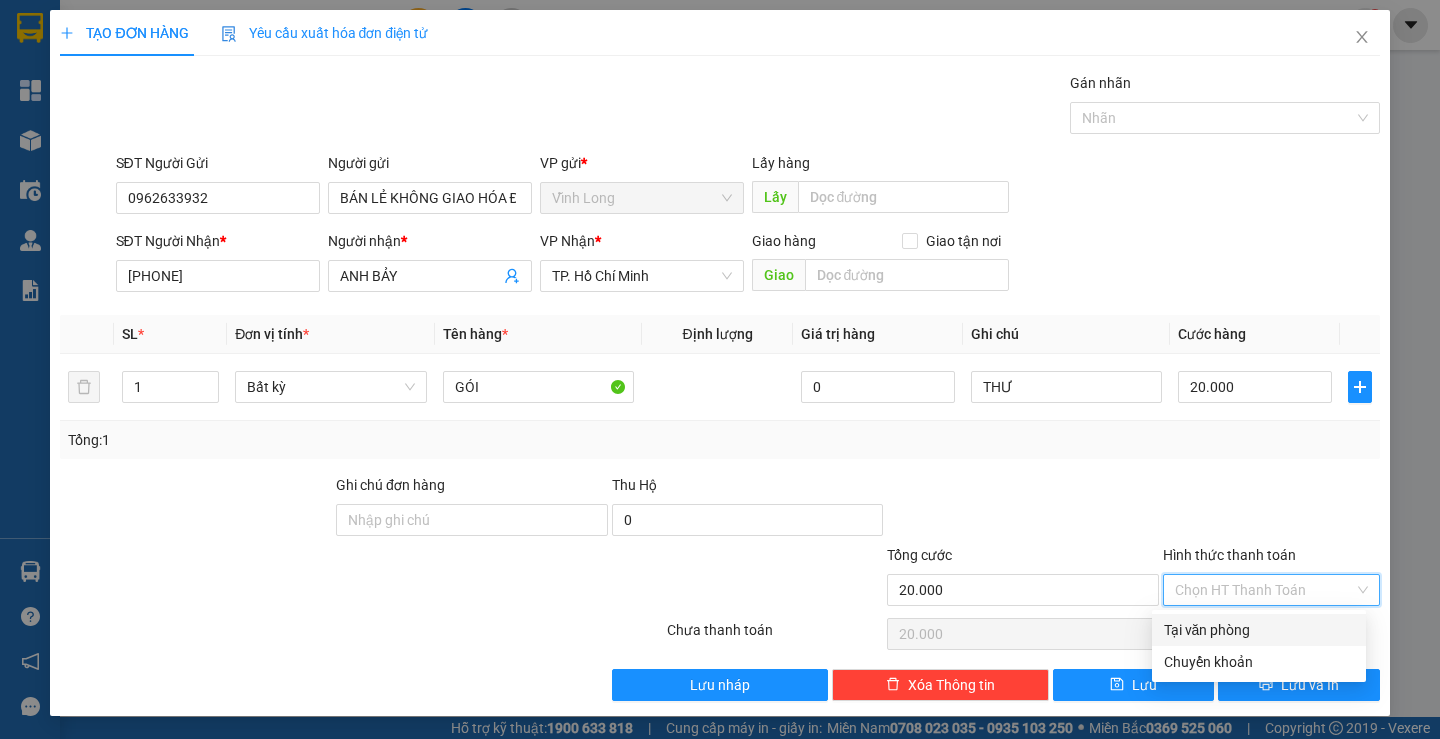click on "Tại văn phòng" at bounding box center [1259, 630] 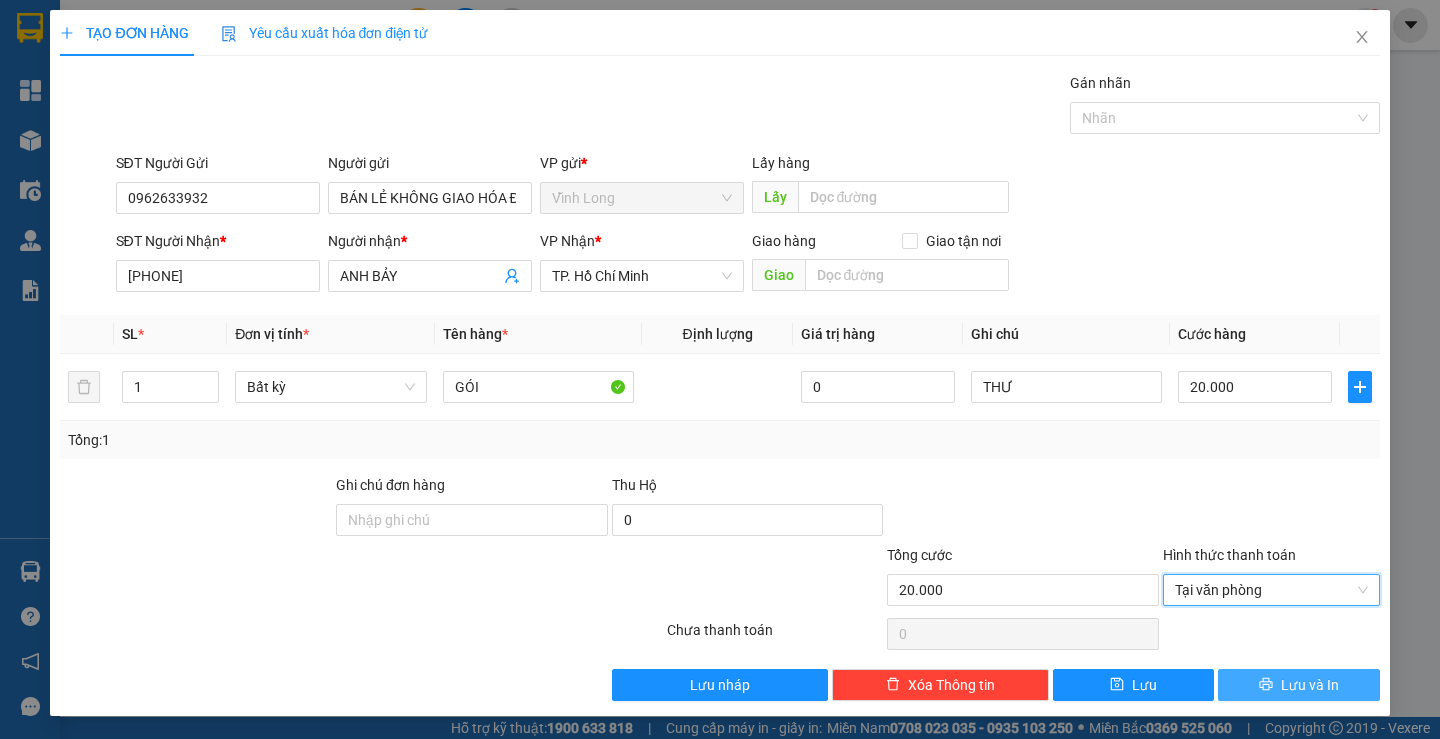 click on "Lưu và In" at bounding box center [1298, 685] 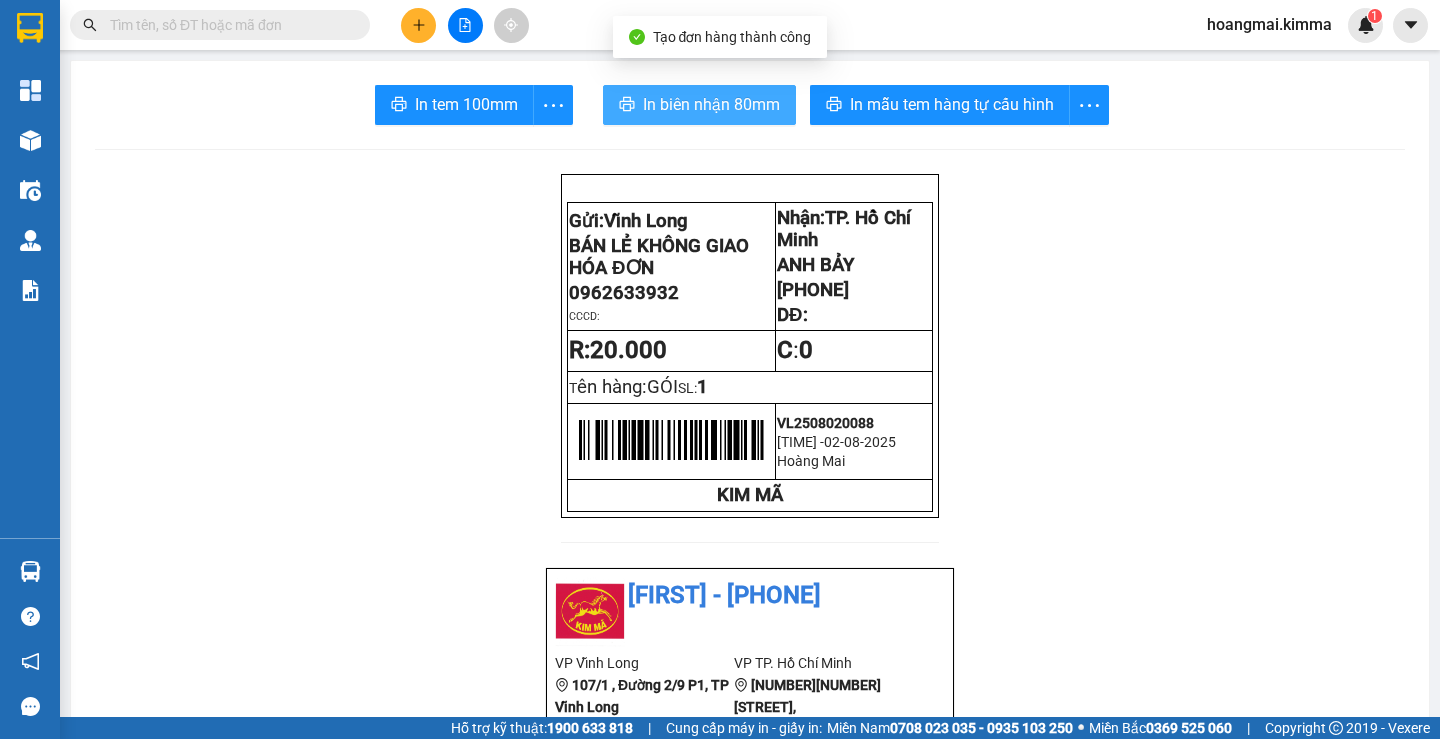 drag, startPoint x: 632, startPoint y: 109, endPoint x: 636, endPoint y: 156, distance: 47.169907 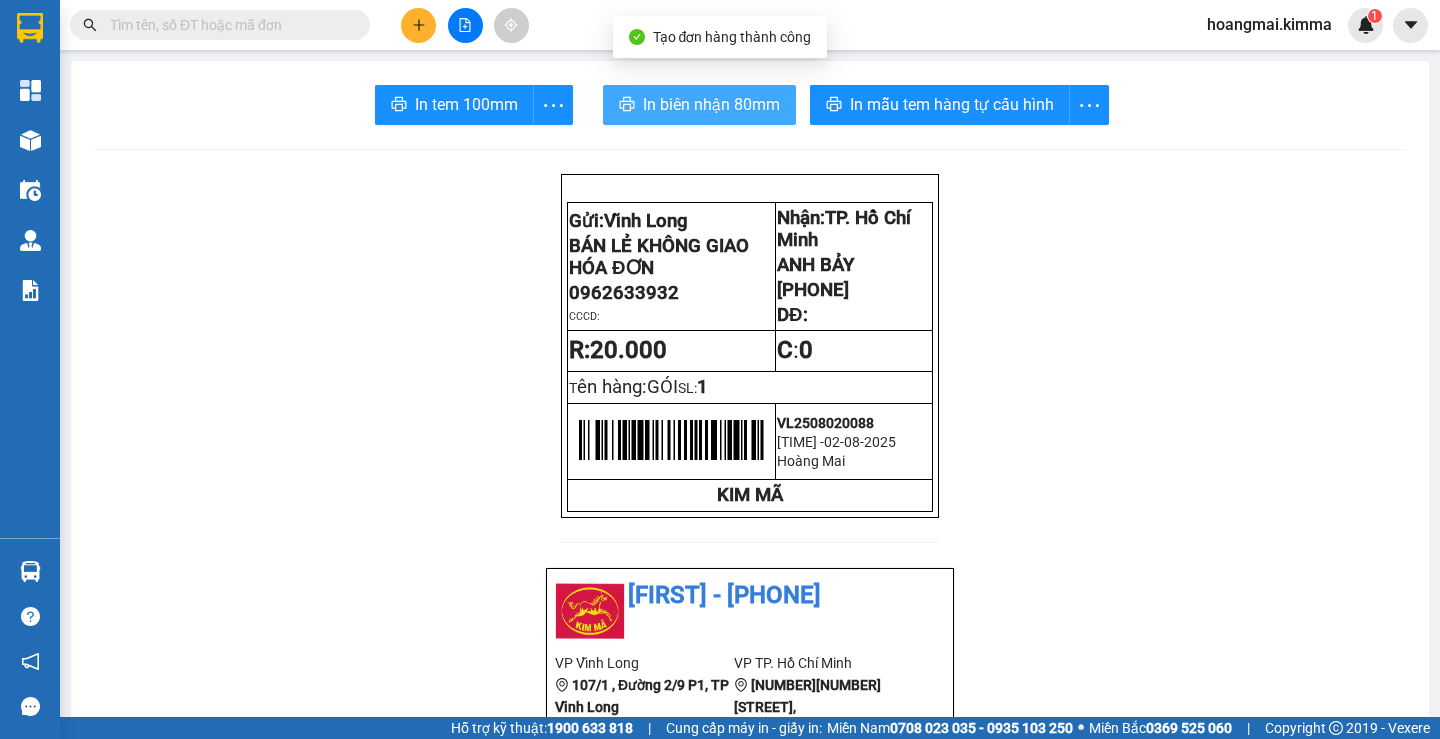 scroll, scrollTop: 0, scrollLeft: 0, axis: both 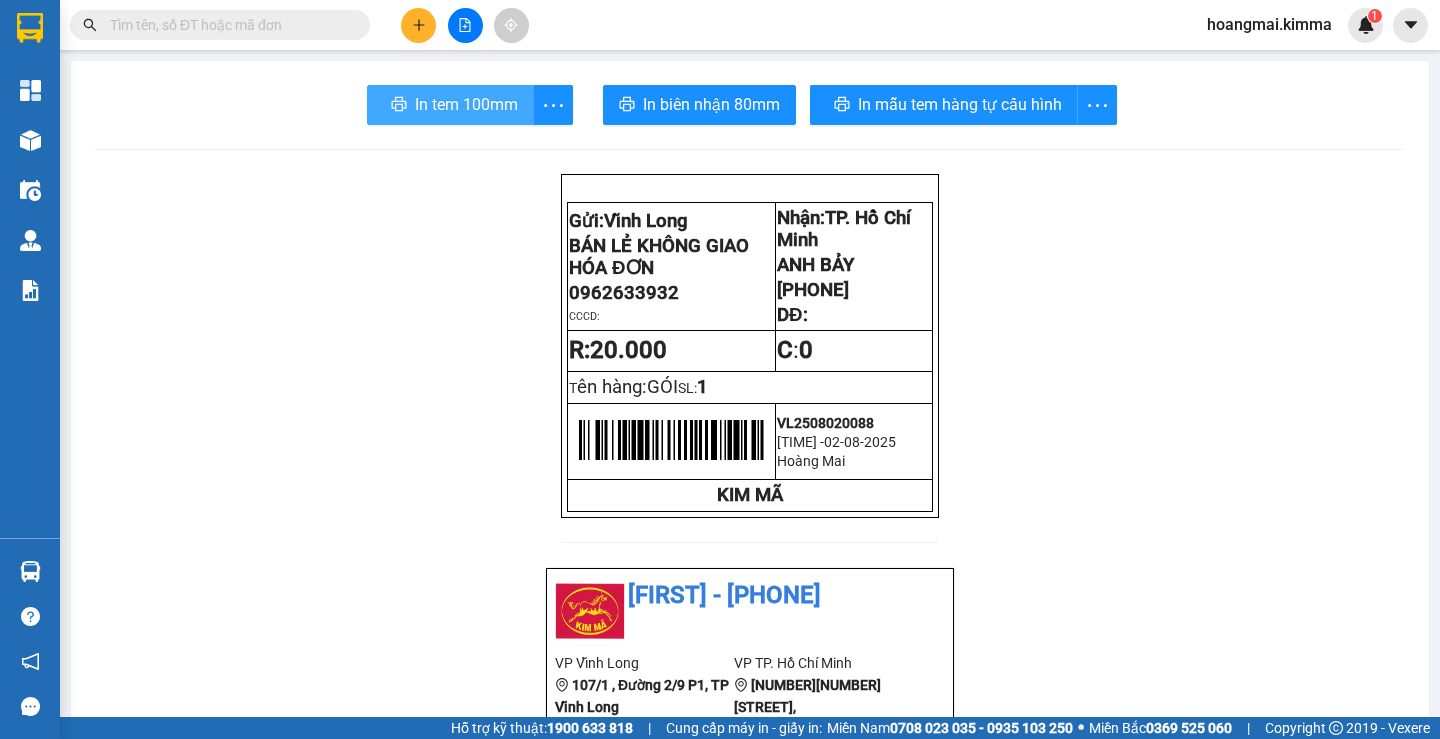 click on "In tem 100mm" at bounding box center (466, 104) 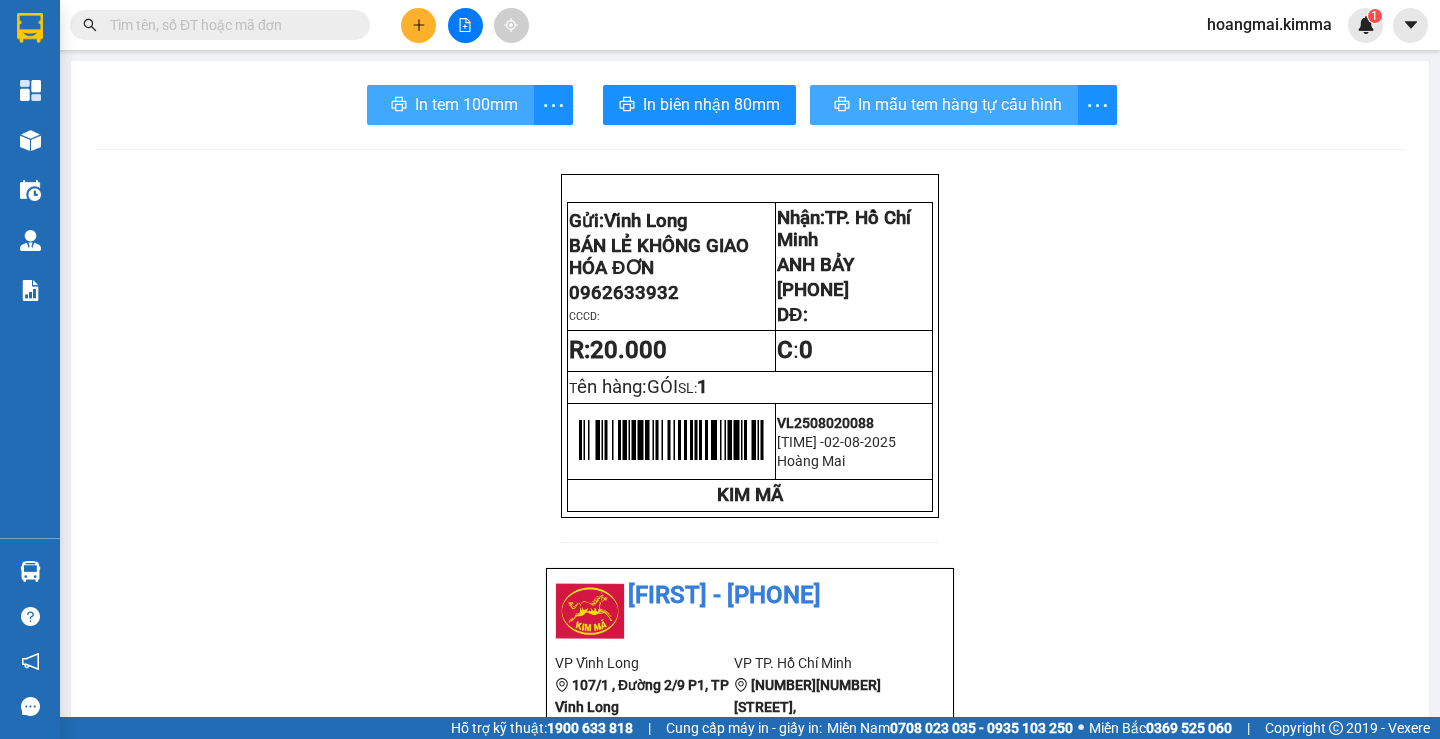scroll, scrollTop: 0, scrollLeft: 0, axis: both 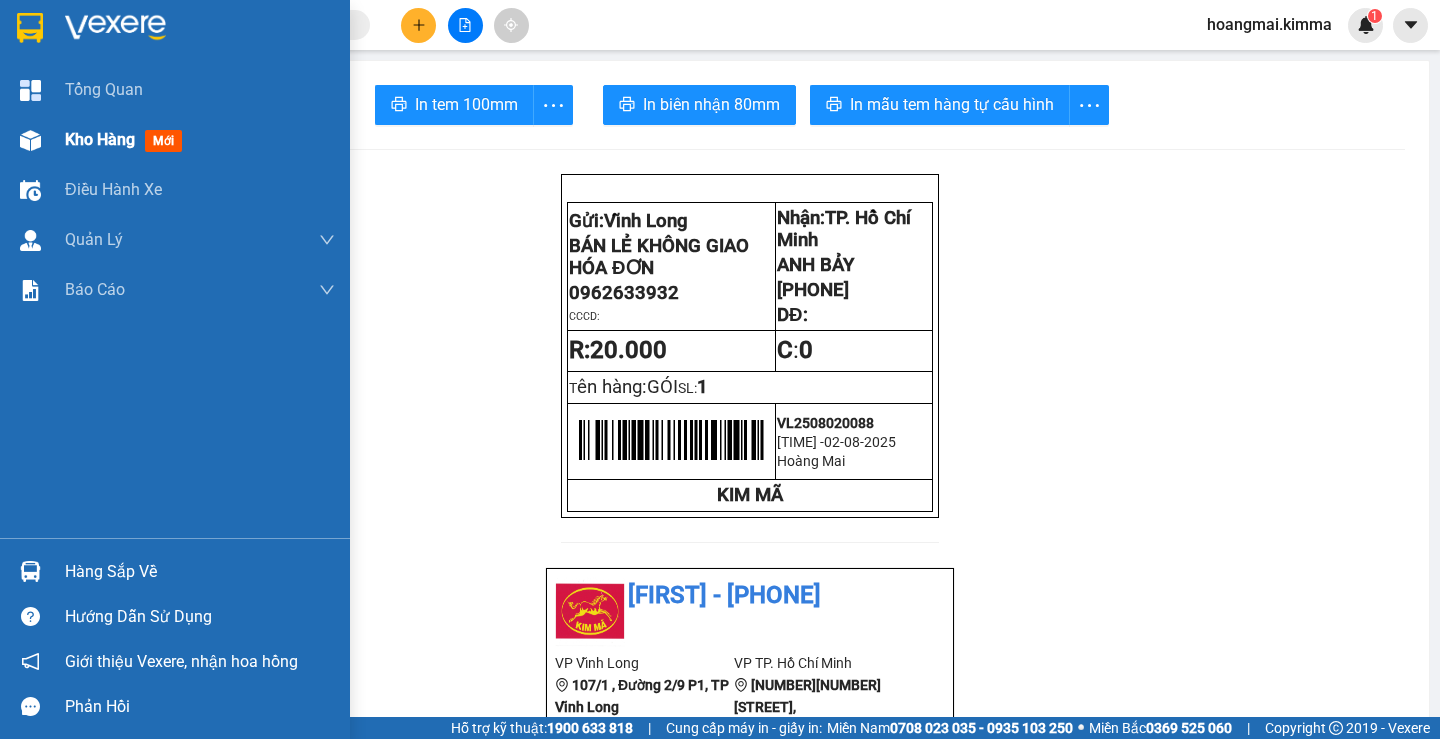 click on "Kho hàng" at bounding box center (100, 139) 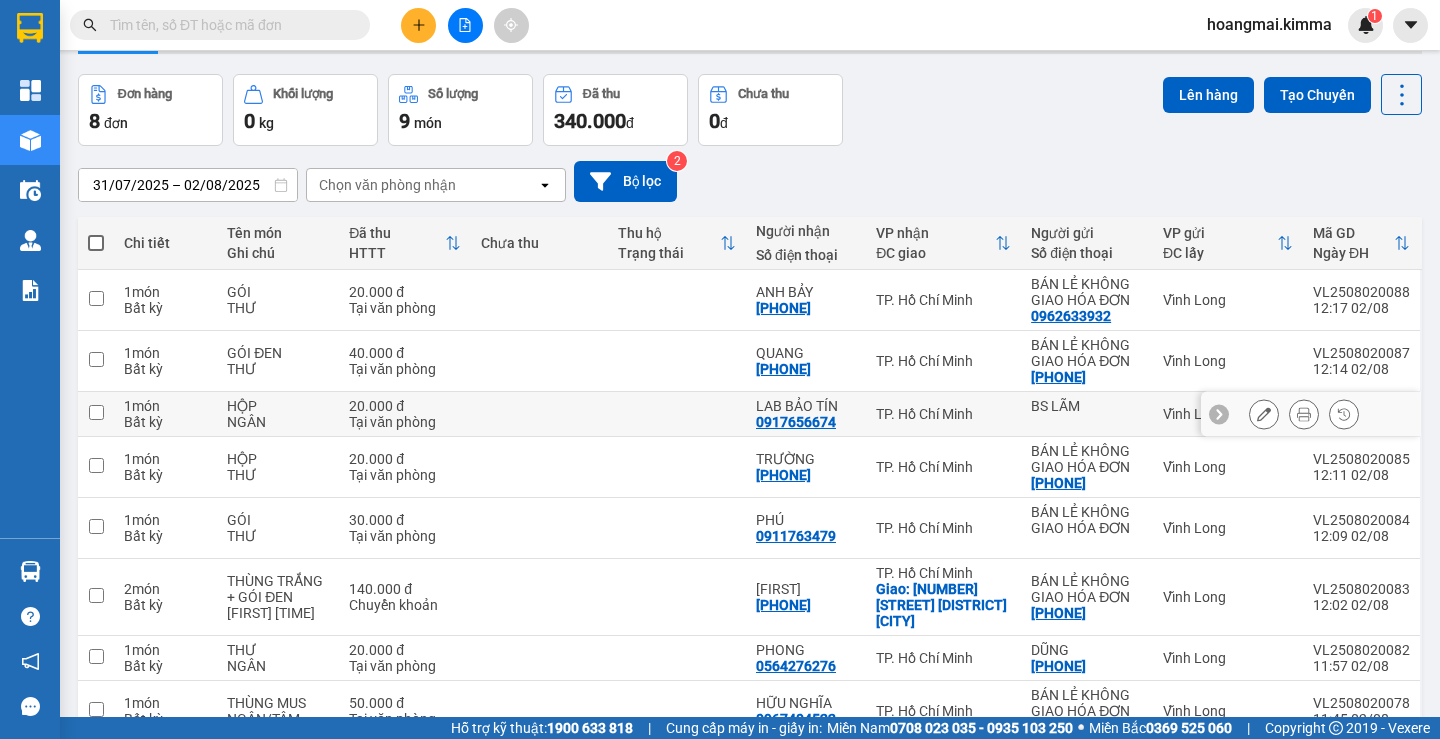 scroll, scrollTop: 100, scrollLeft: 0, axis: vertical 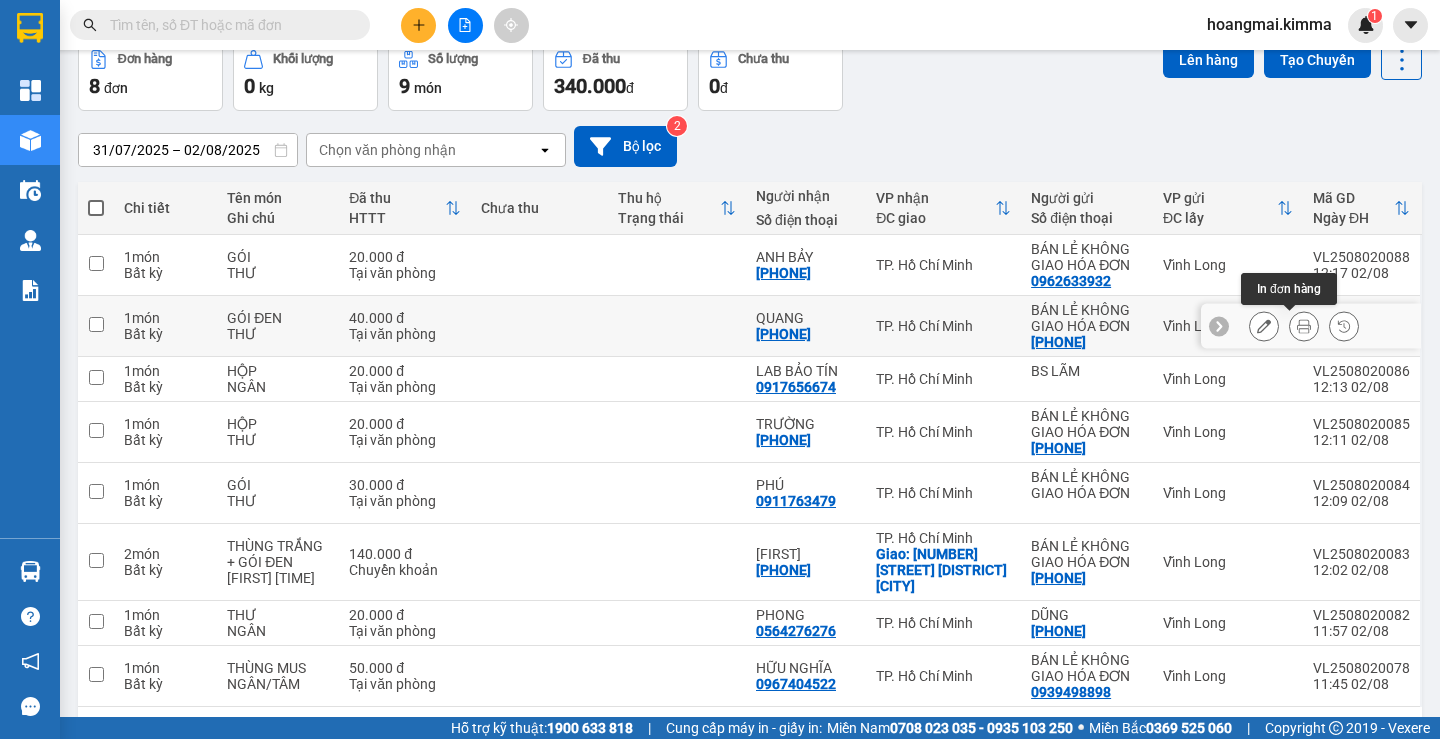 click 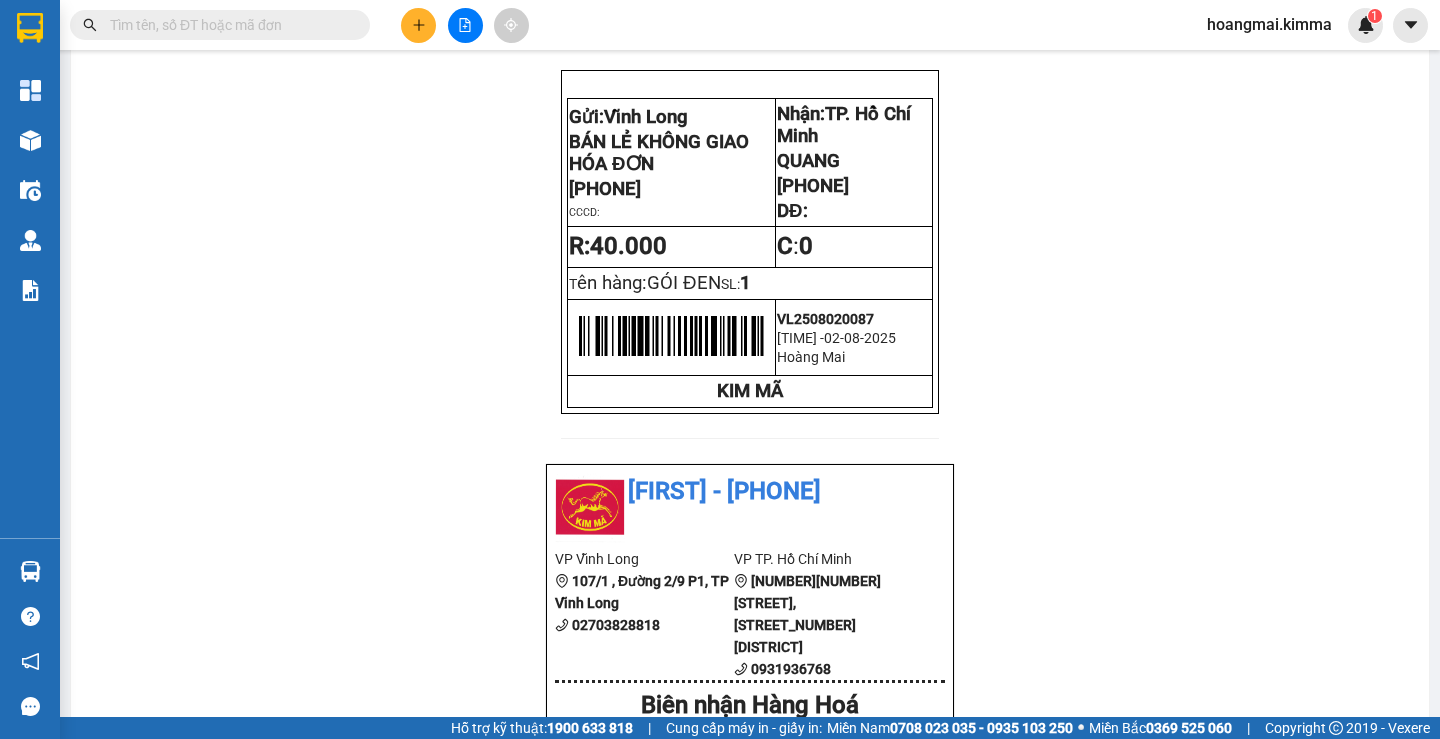 scroll, scrollTop: 0, scrollLeft: 0, axis: both 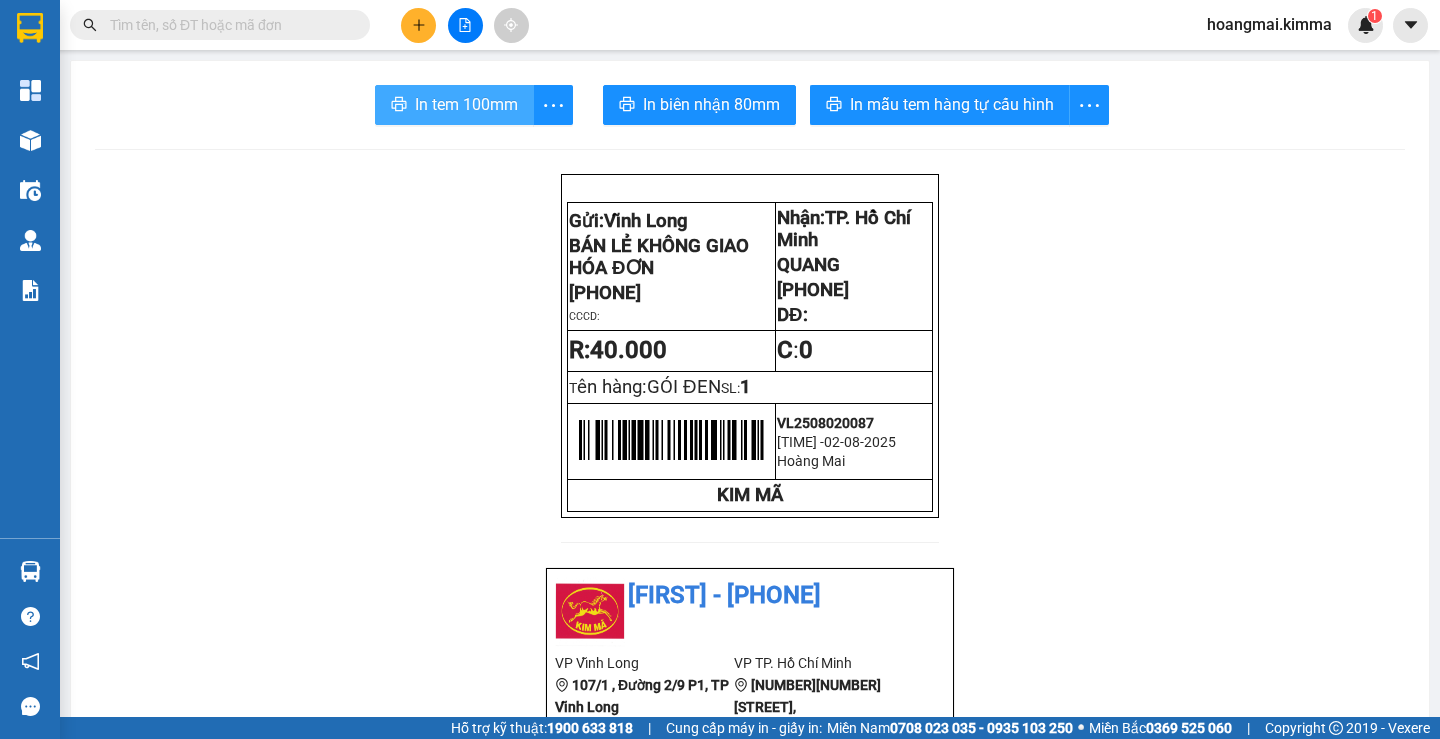 click on "In tem 100mm" at bounding box center (466, 104) 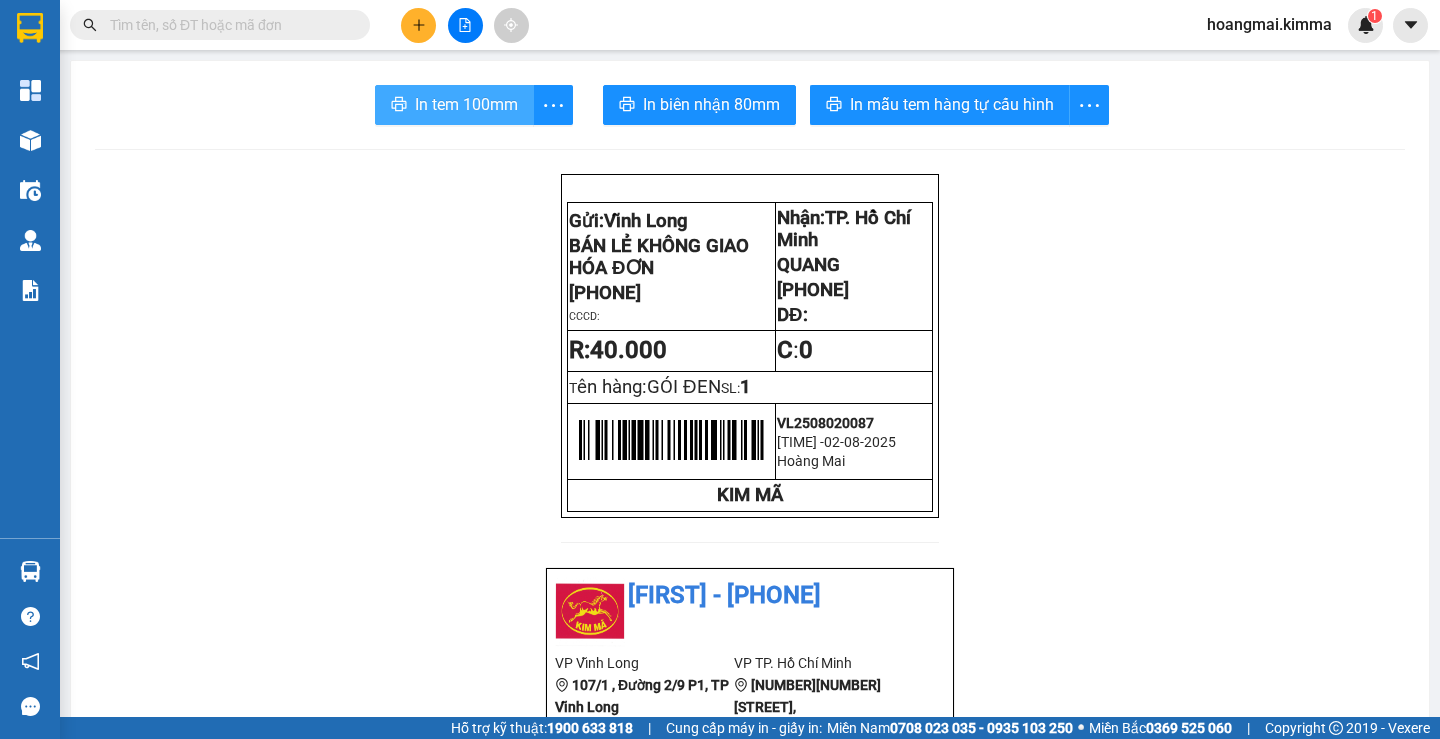 scroll, scrollTop: 0, scrollLeft: 0, axis: both 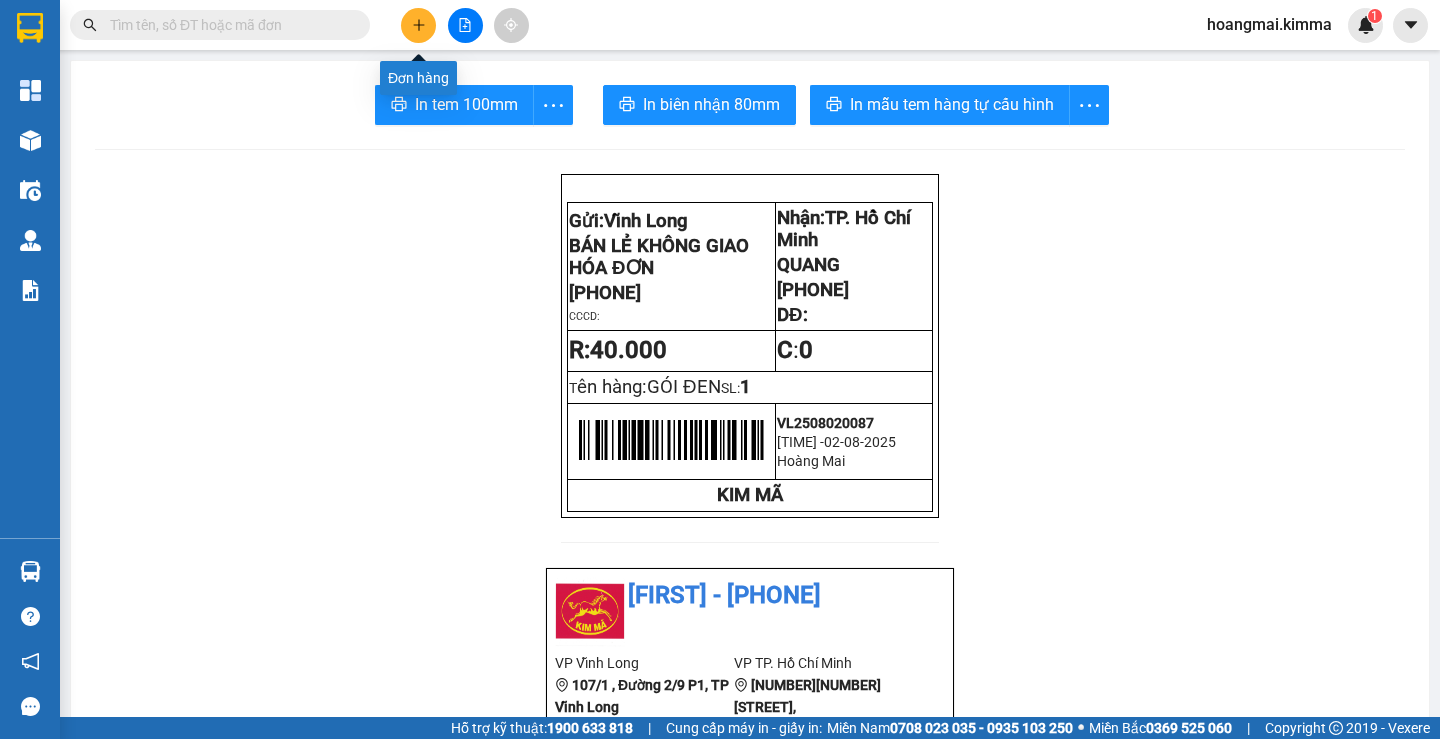 click 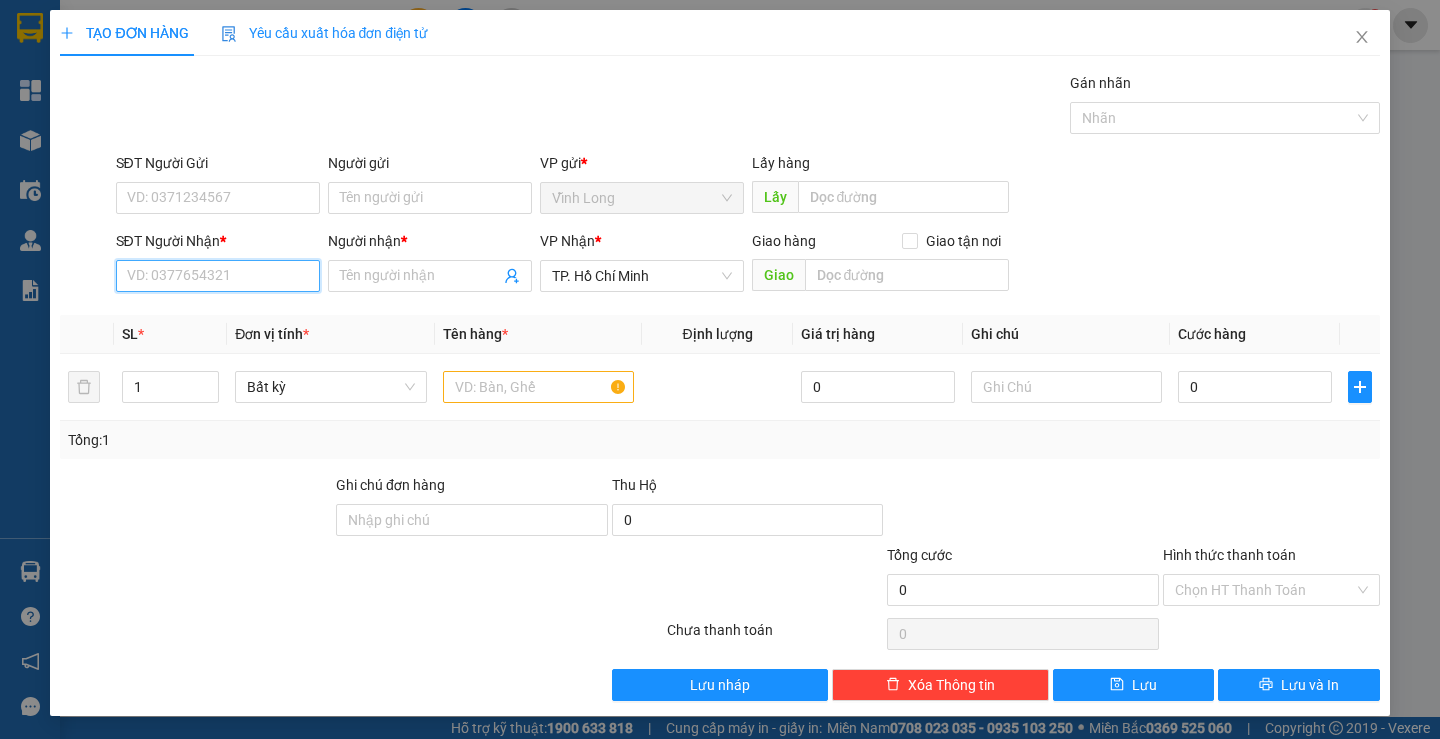 click on "SĐT Người Nhận  *" at bounding box center [218, 276] 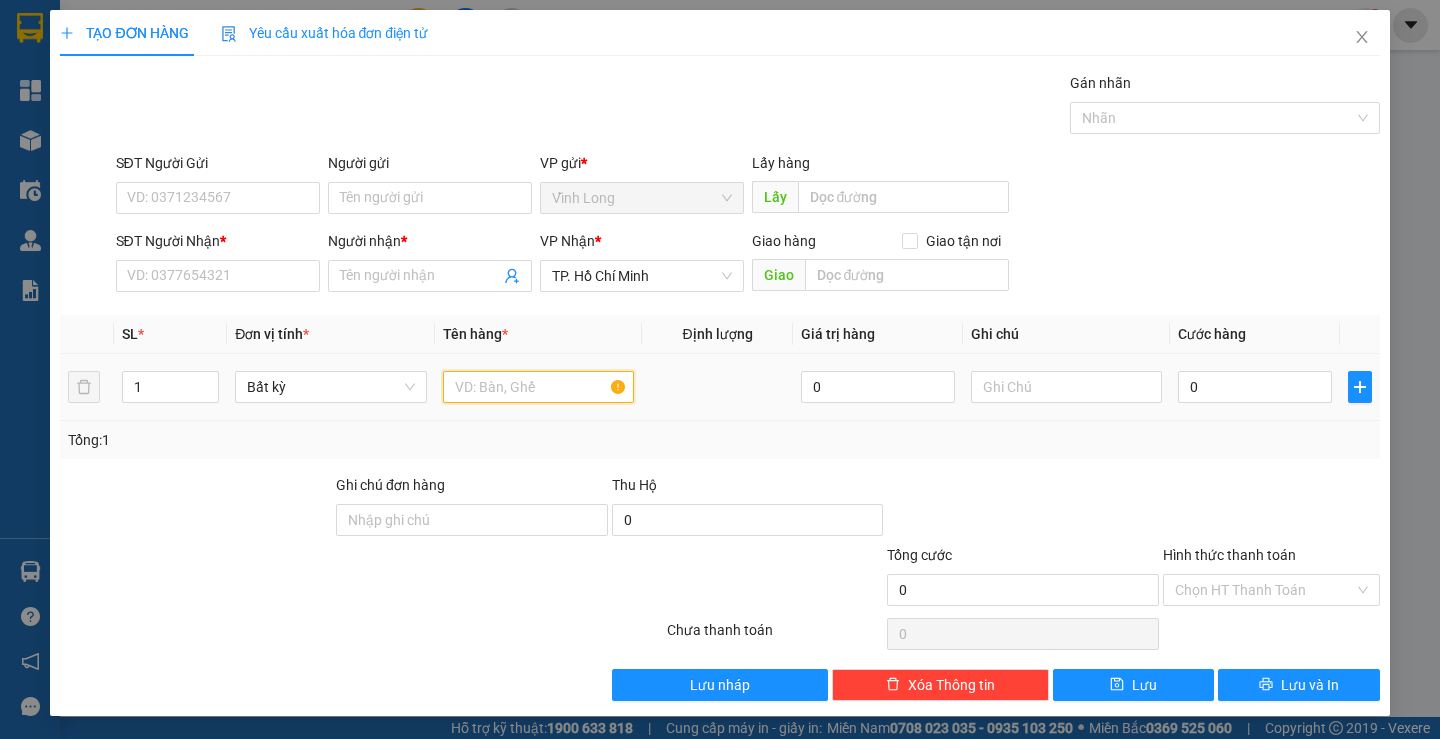 click at bounding box center [538, 387] 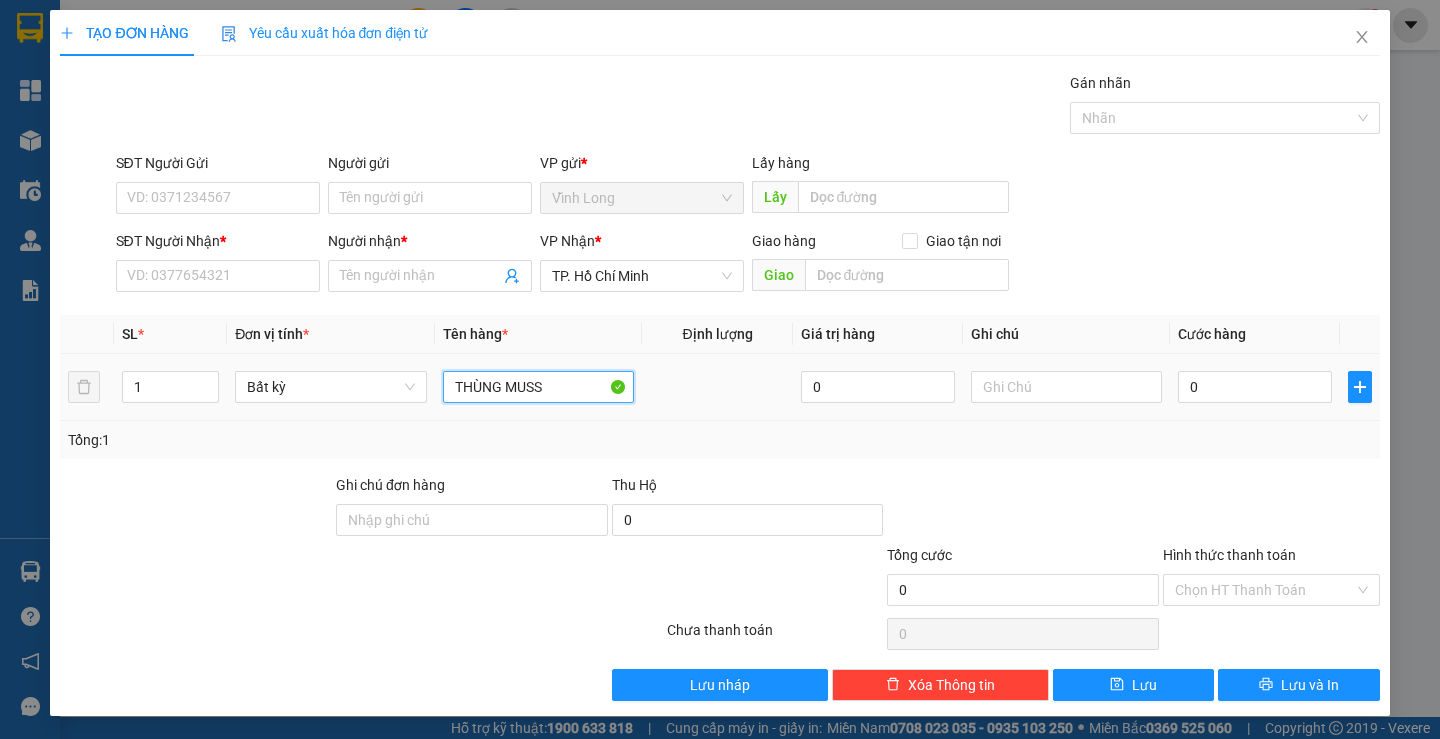 type on "THÙNG MUSS" 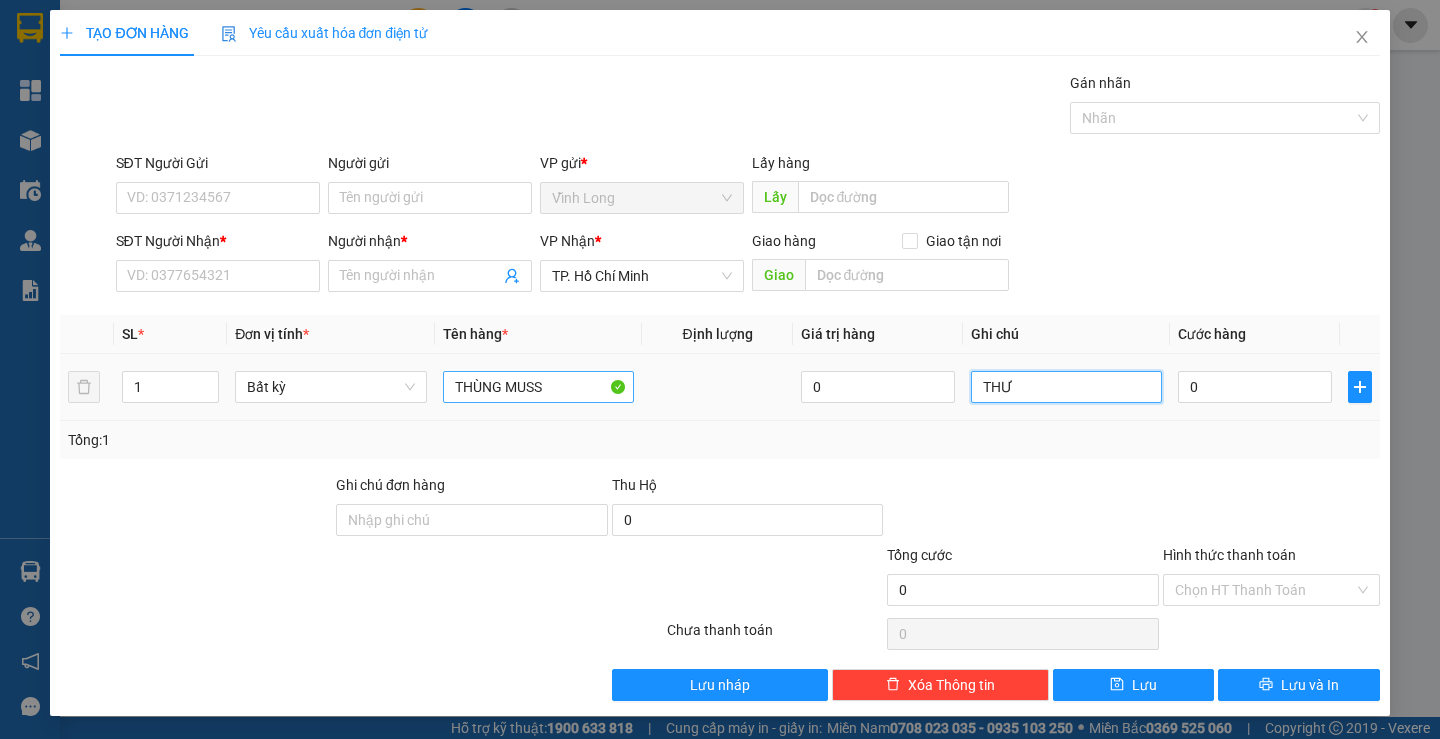 type on "THƯ" 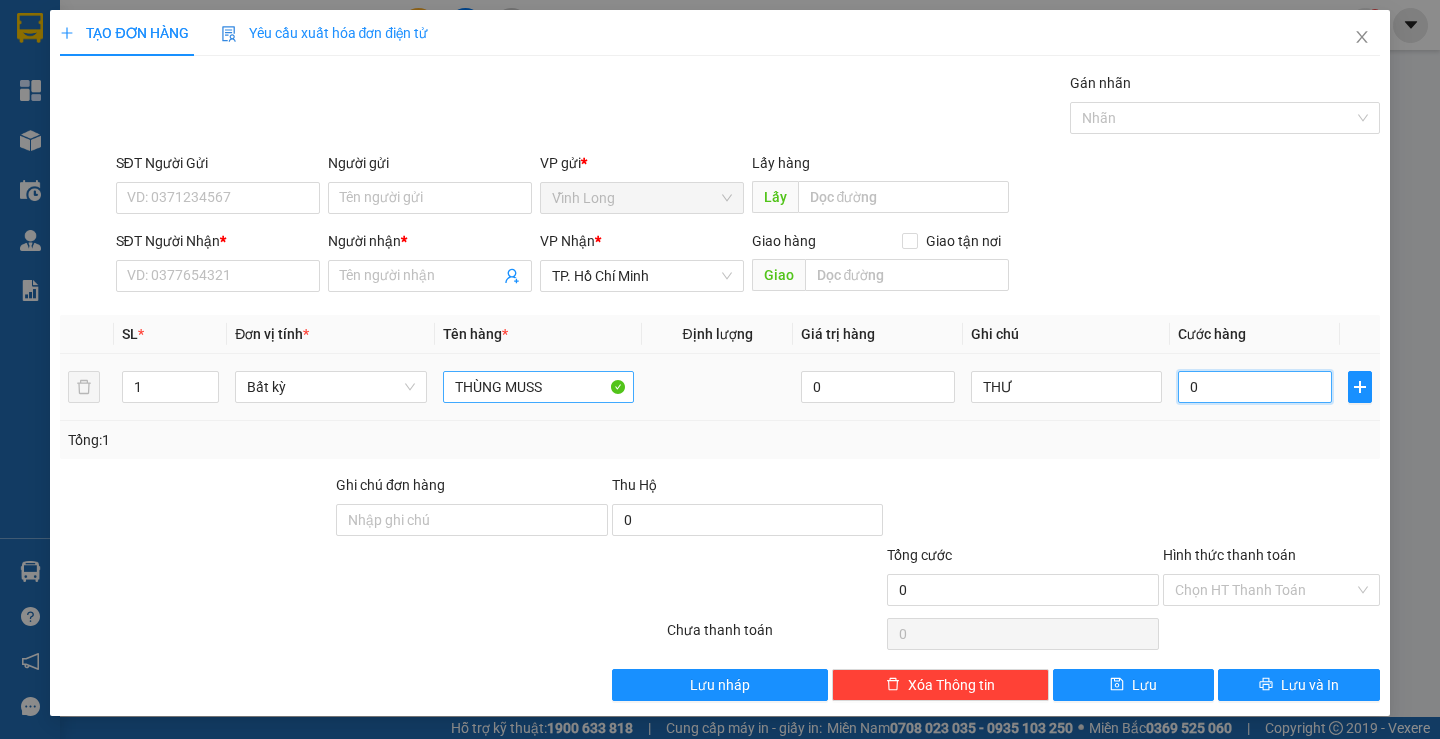 type on "5" 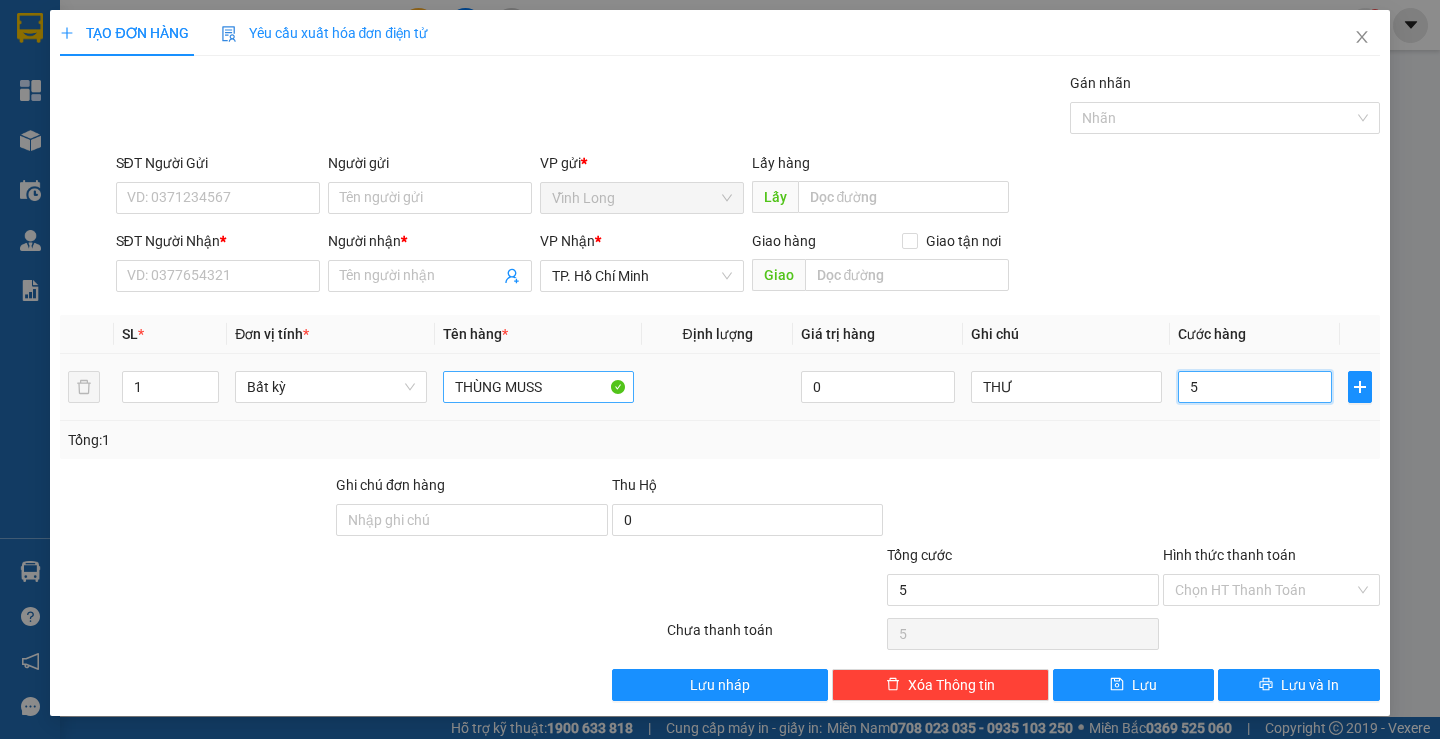 type on "50" 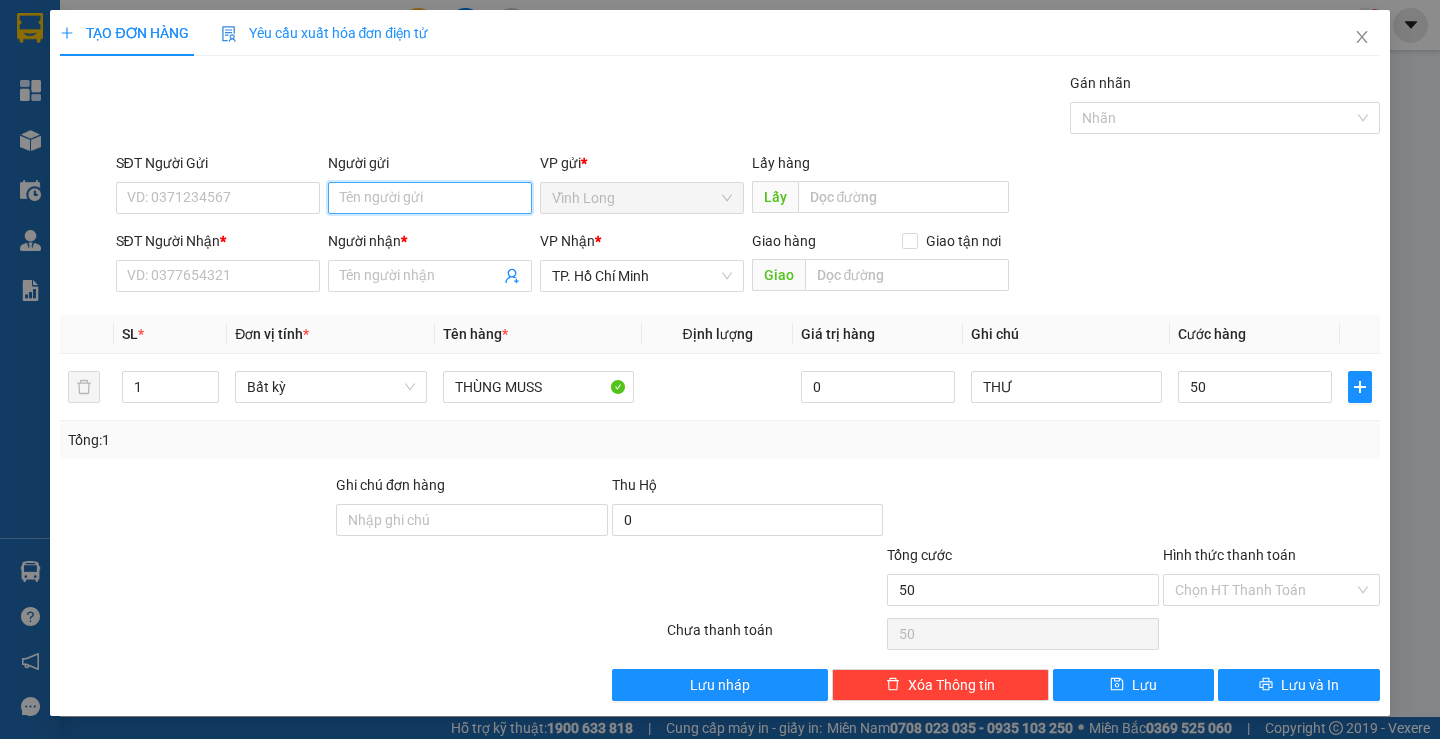 type on "50.000" 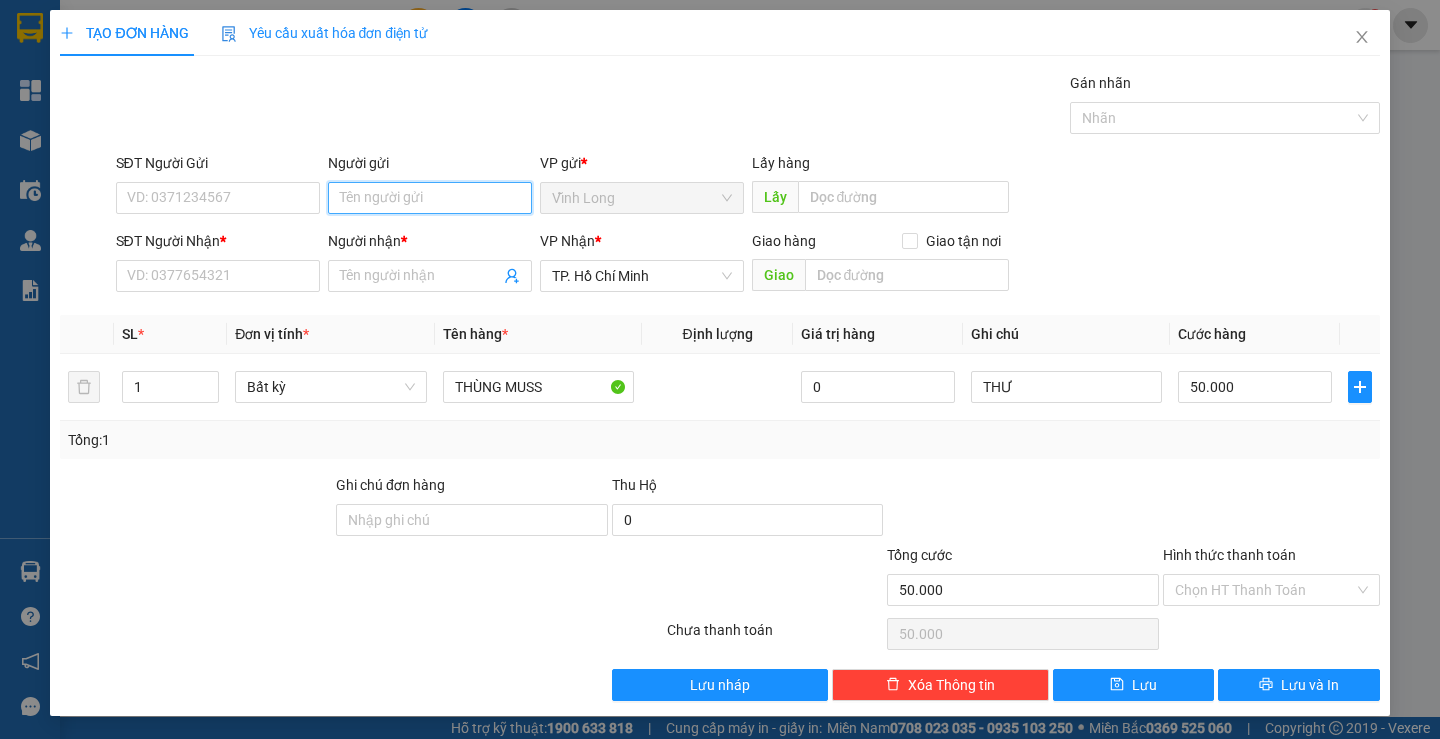 click on "Người gửi" at bounding box center [430, 198] 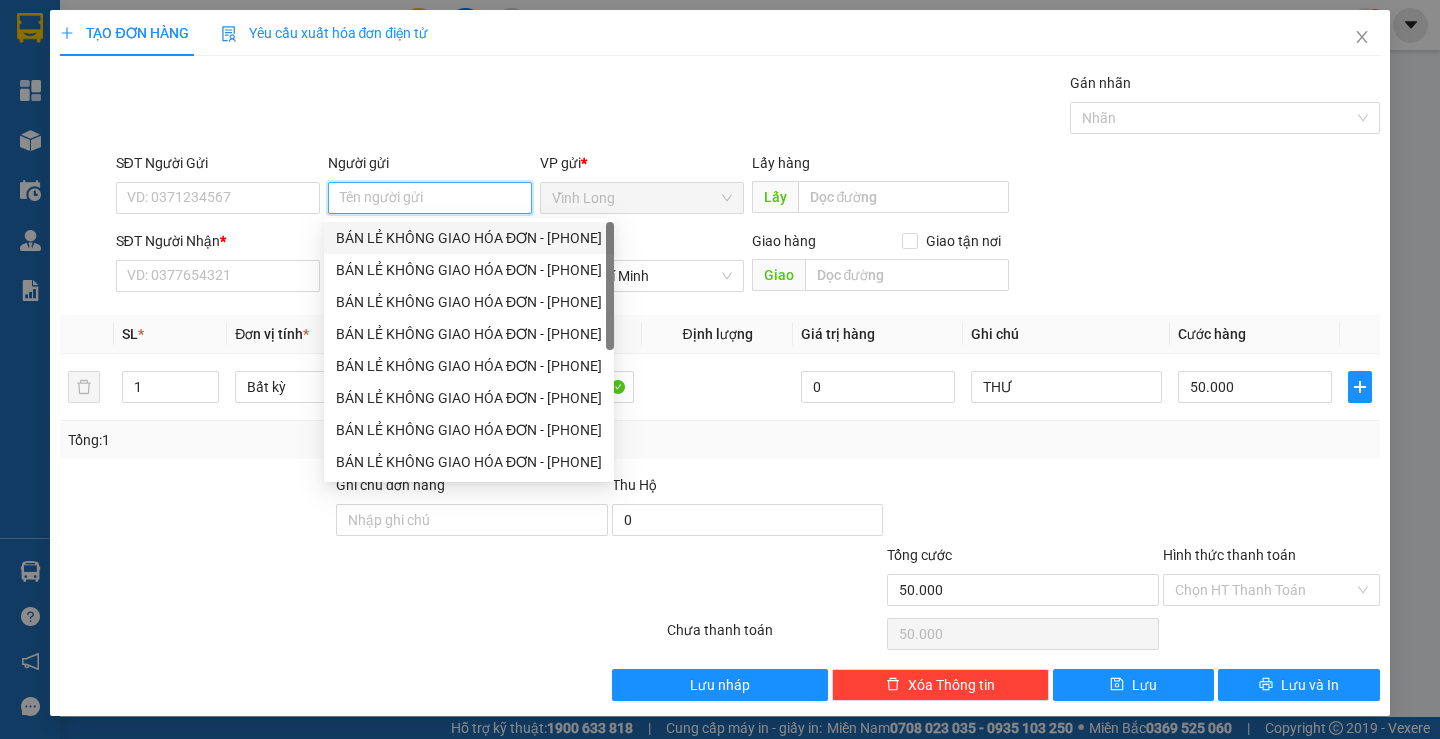 click on "BÁN LẺ KHÔNG GIAO HÓA ĐƠN - [PHONE]" at bounding box center (469, 238) 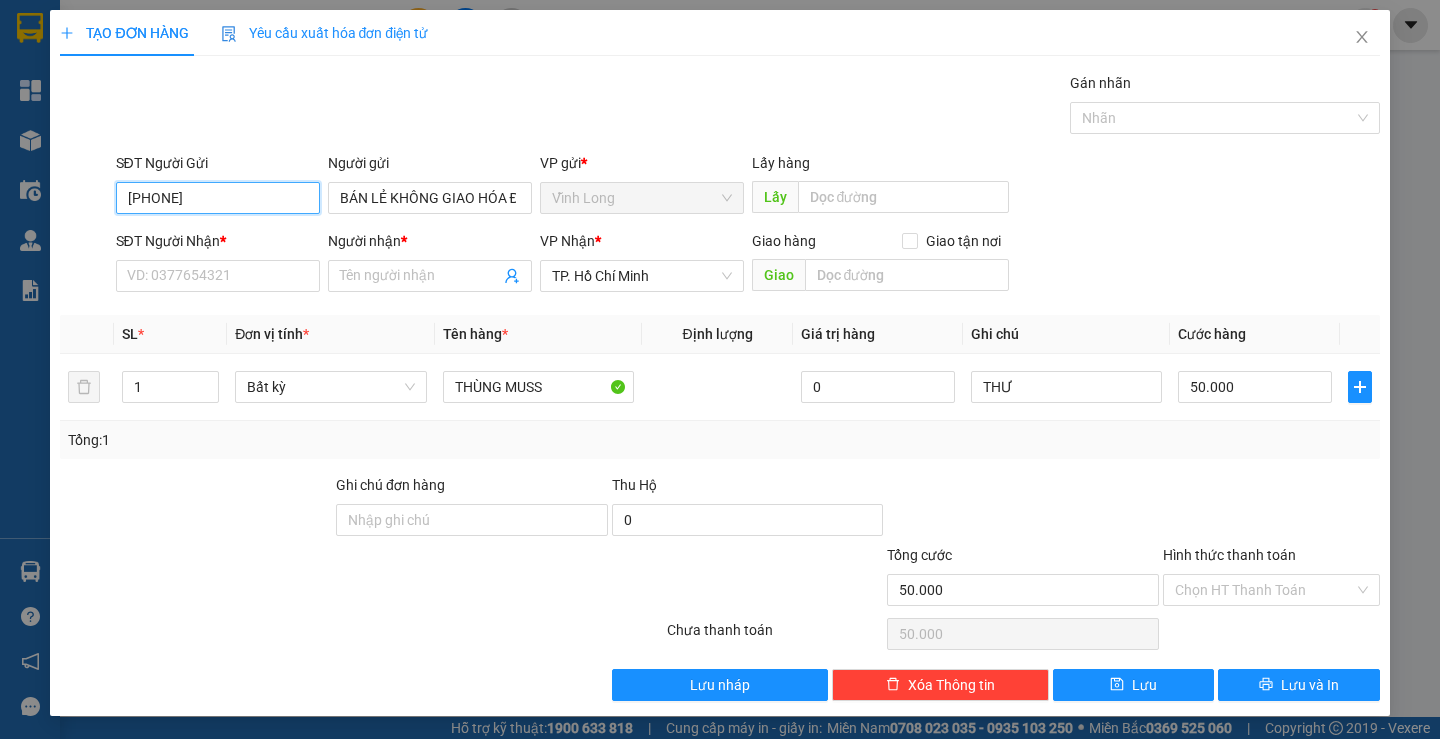 drag, startPoint x: 242, startPoint y: 189, endPoint x: 0, endPoint y: 187, distance: 242.00827 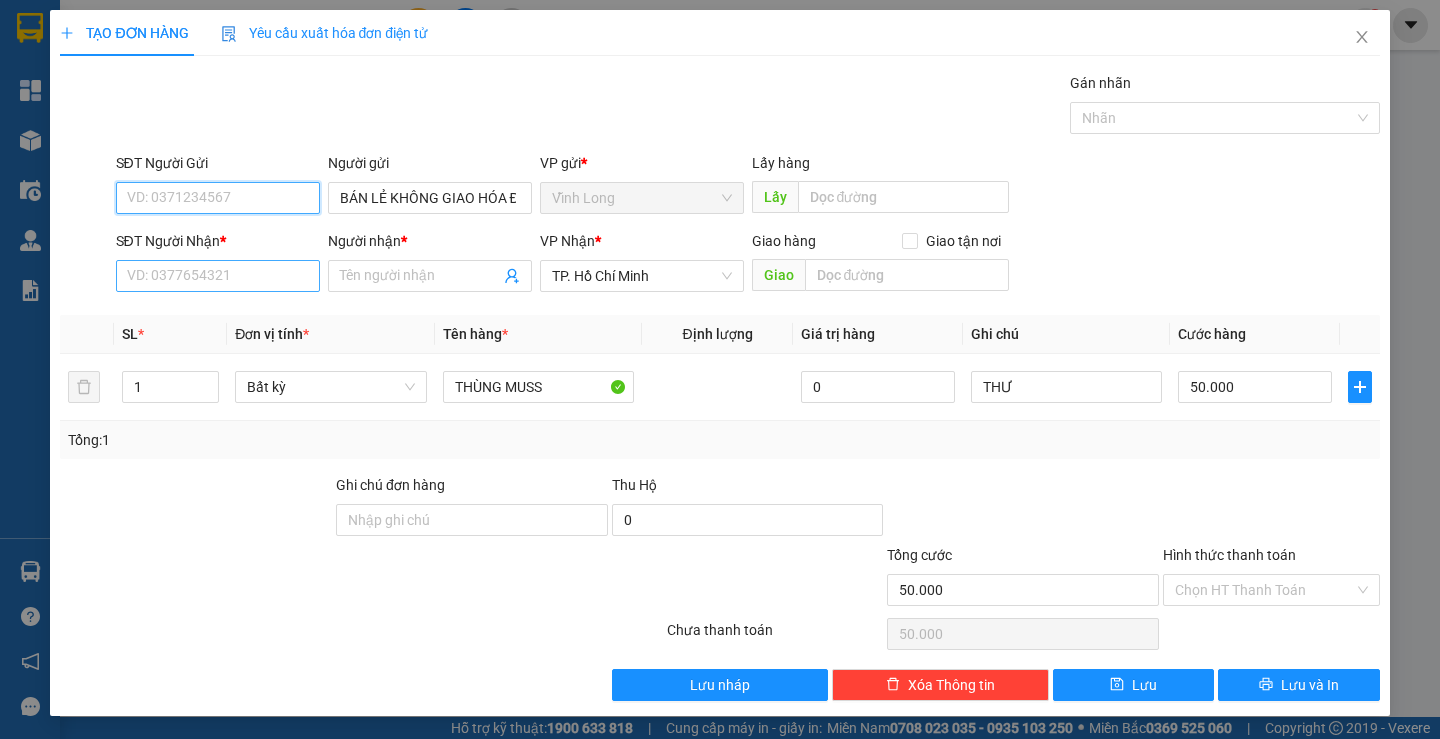 type 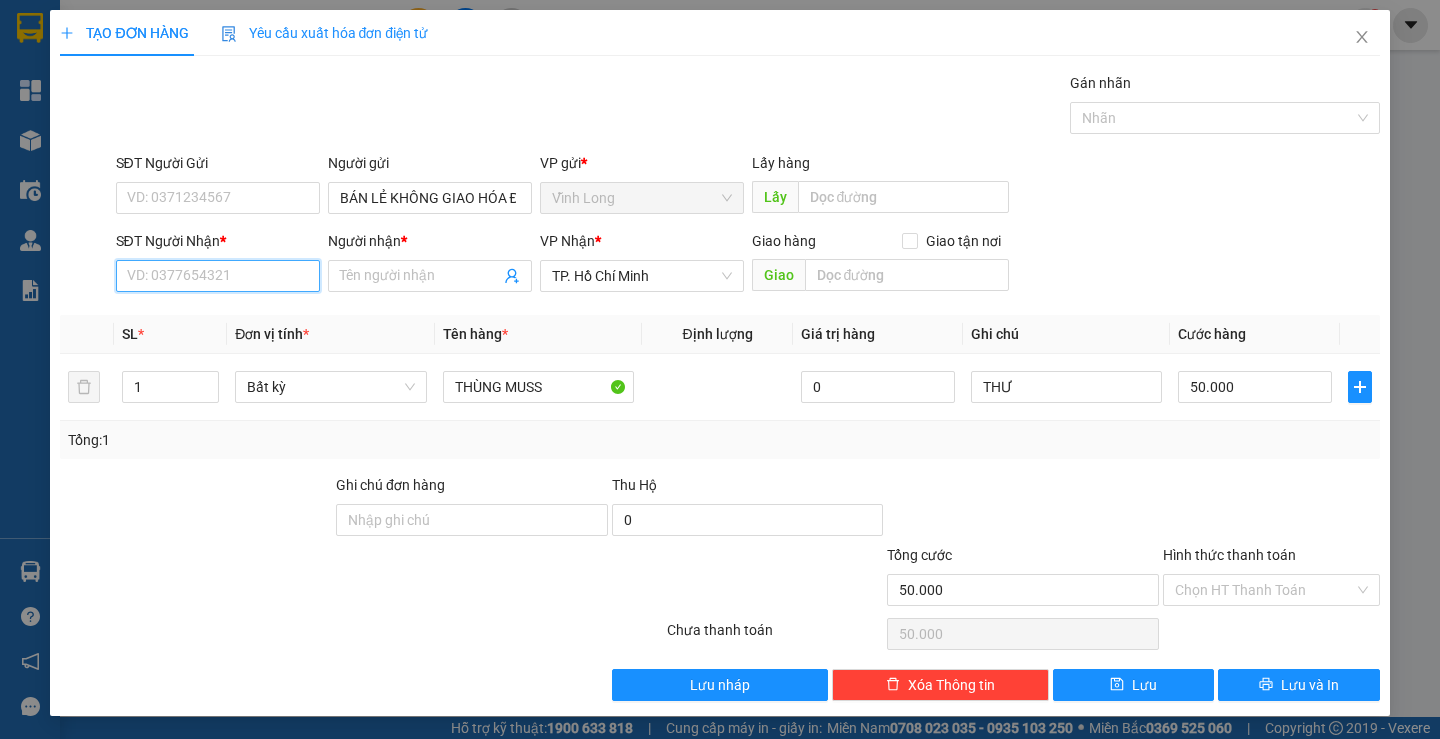 click on "SĐT Người Nhận  *" at bounding box center (218, 276) 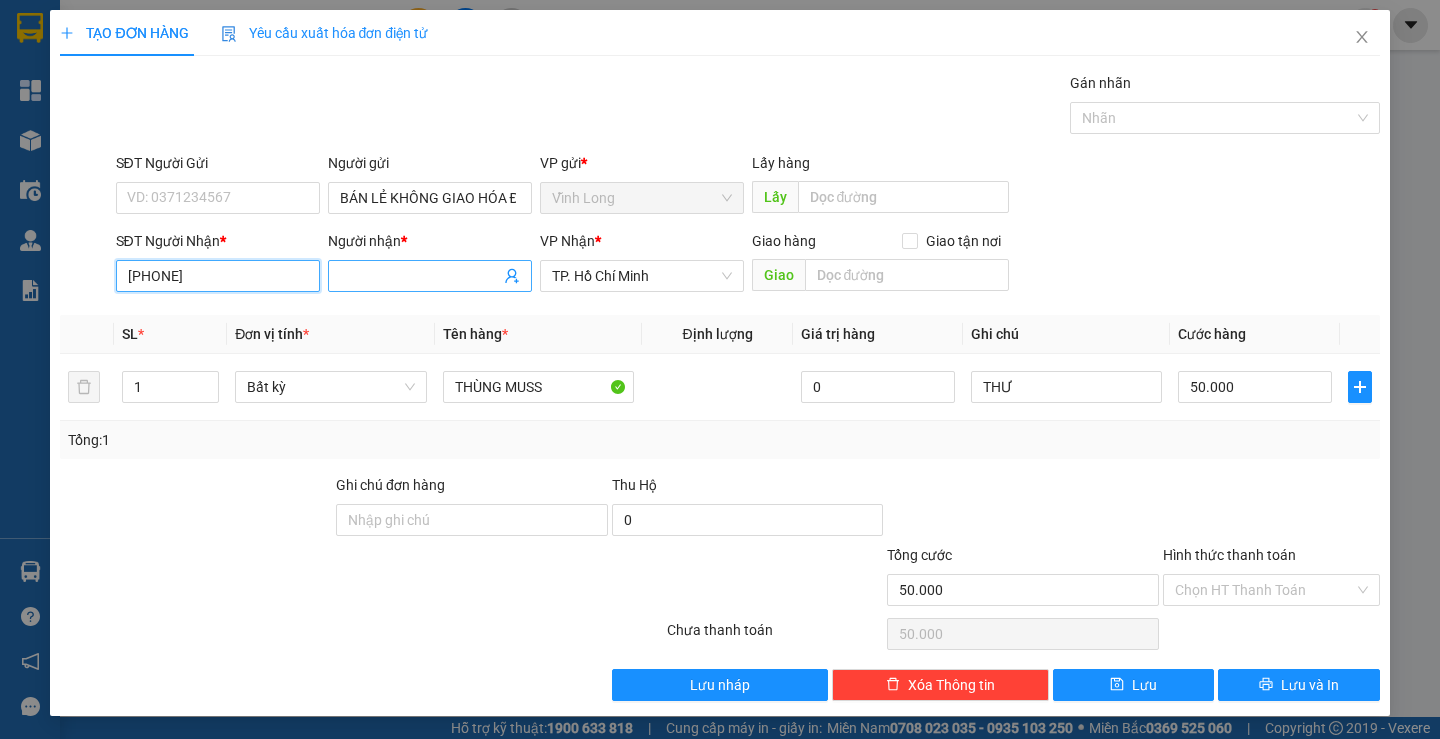 type on "0369298787" 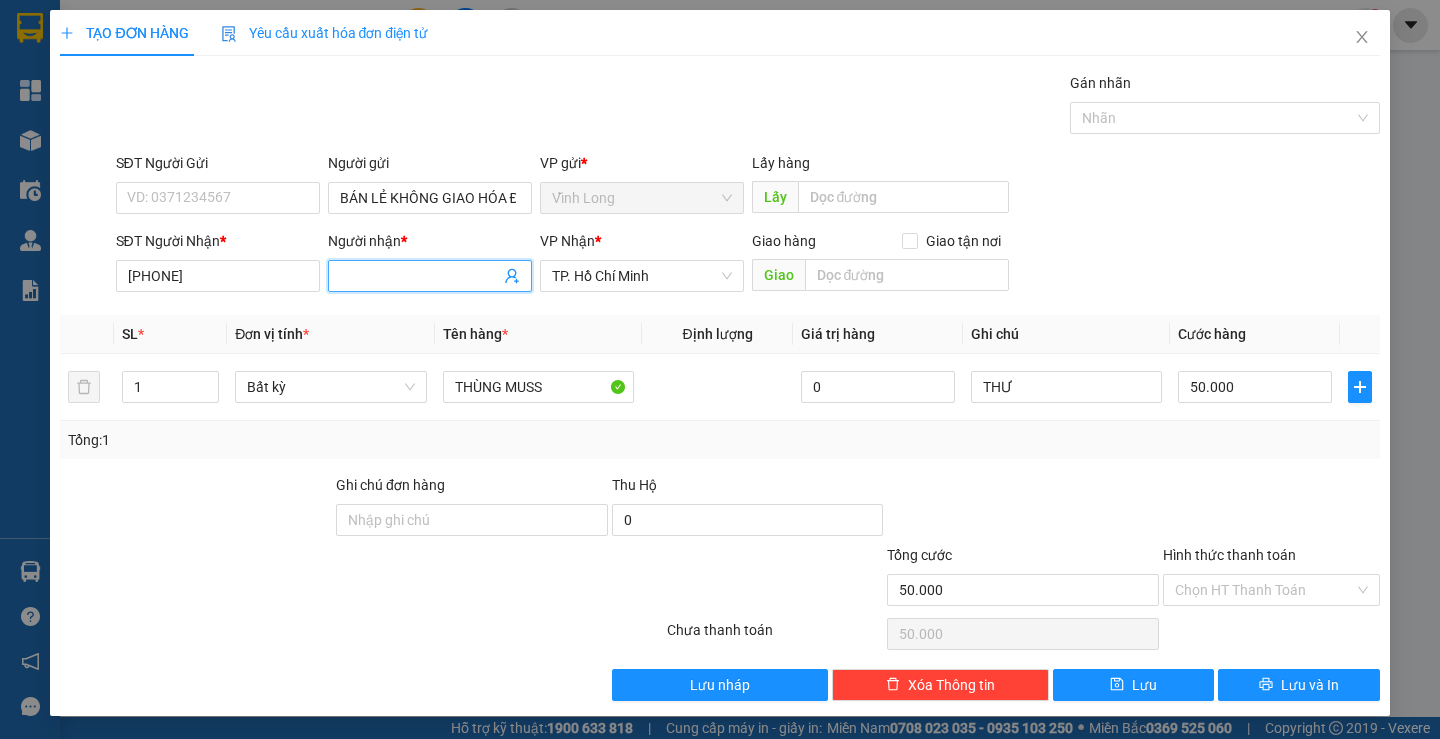 click on "Người nhận  *" at bounding box center (420, 276) 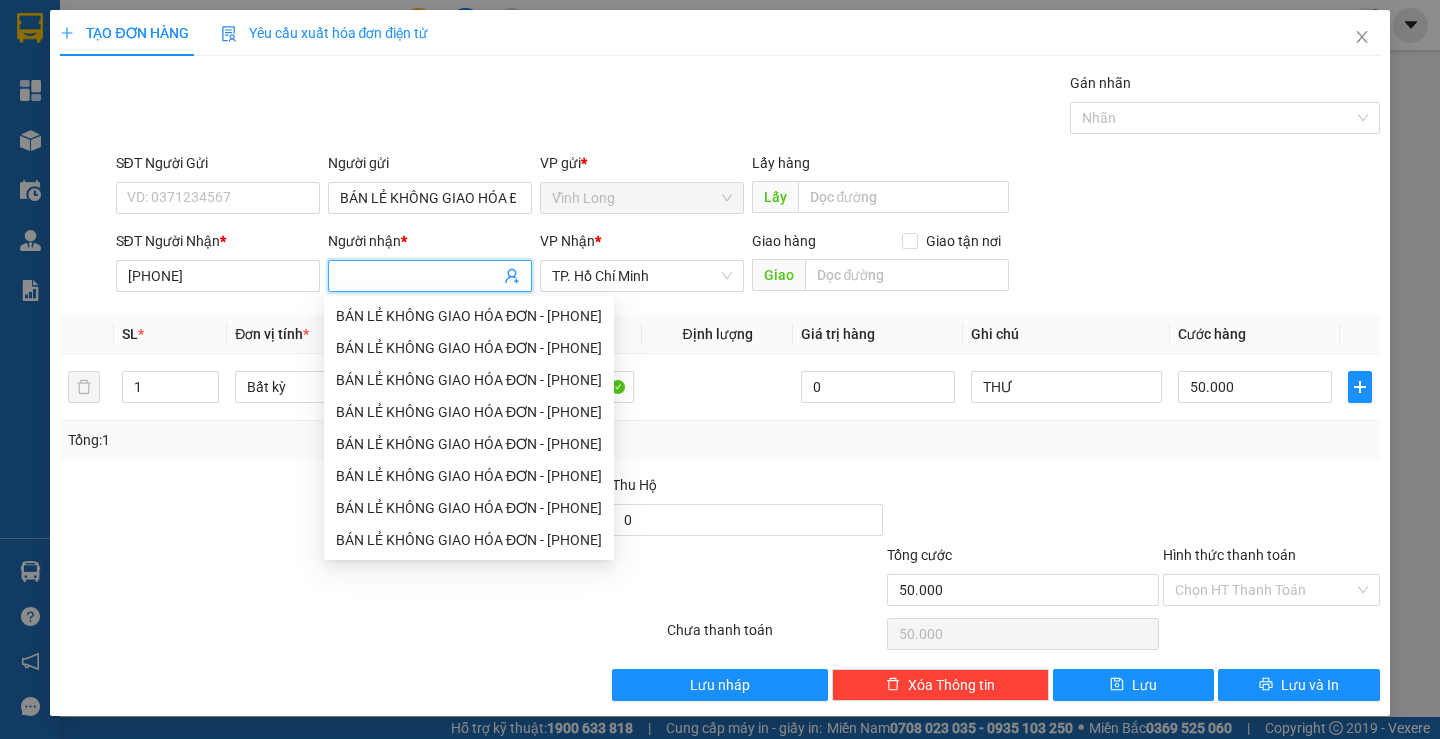click on "Người nhận  *" at bounding box center [420, 276] 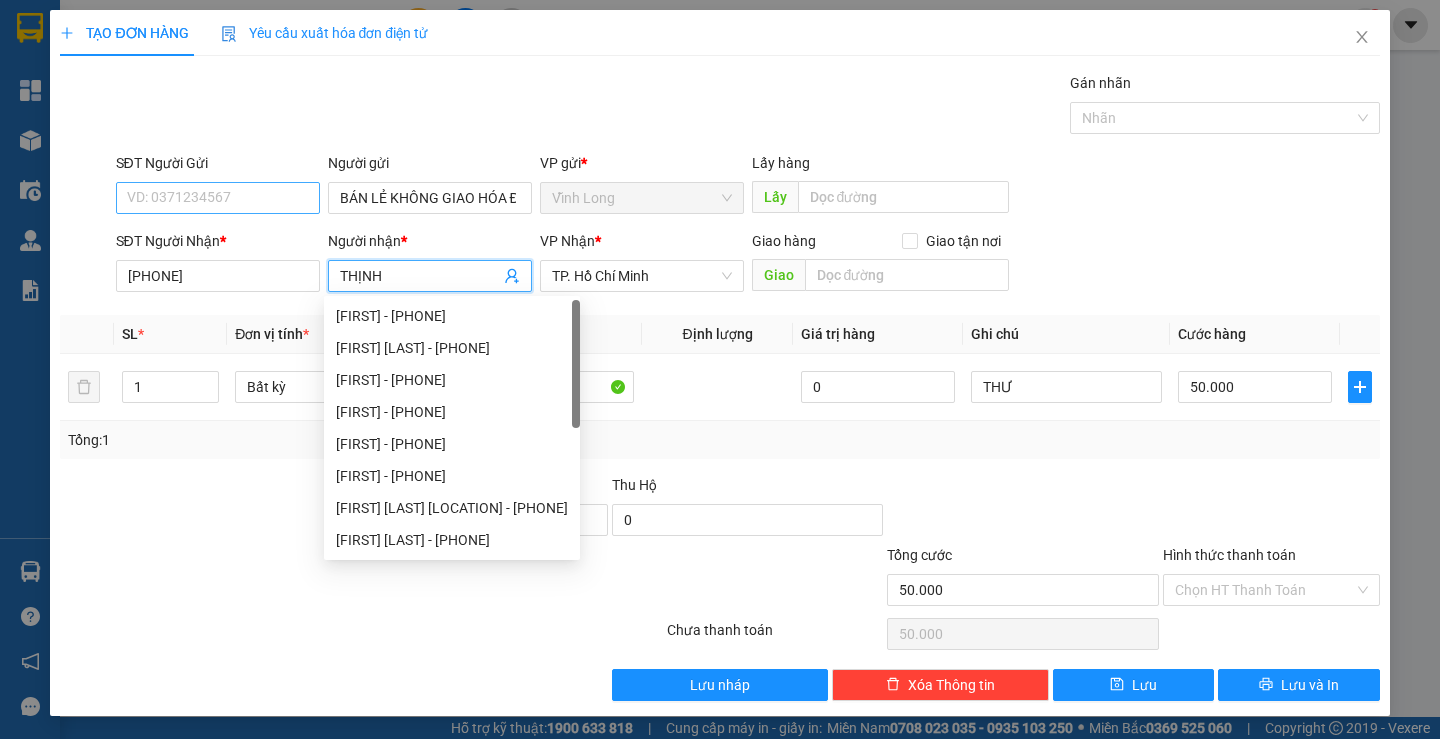 type on "THỊNH" 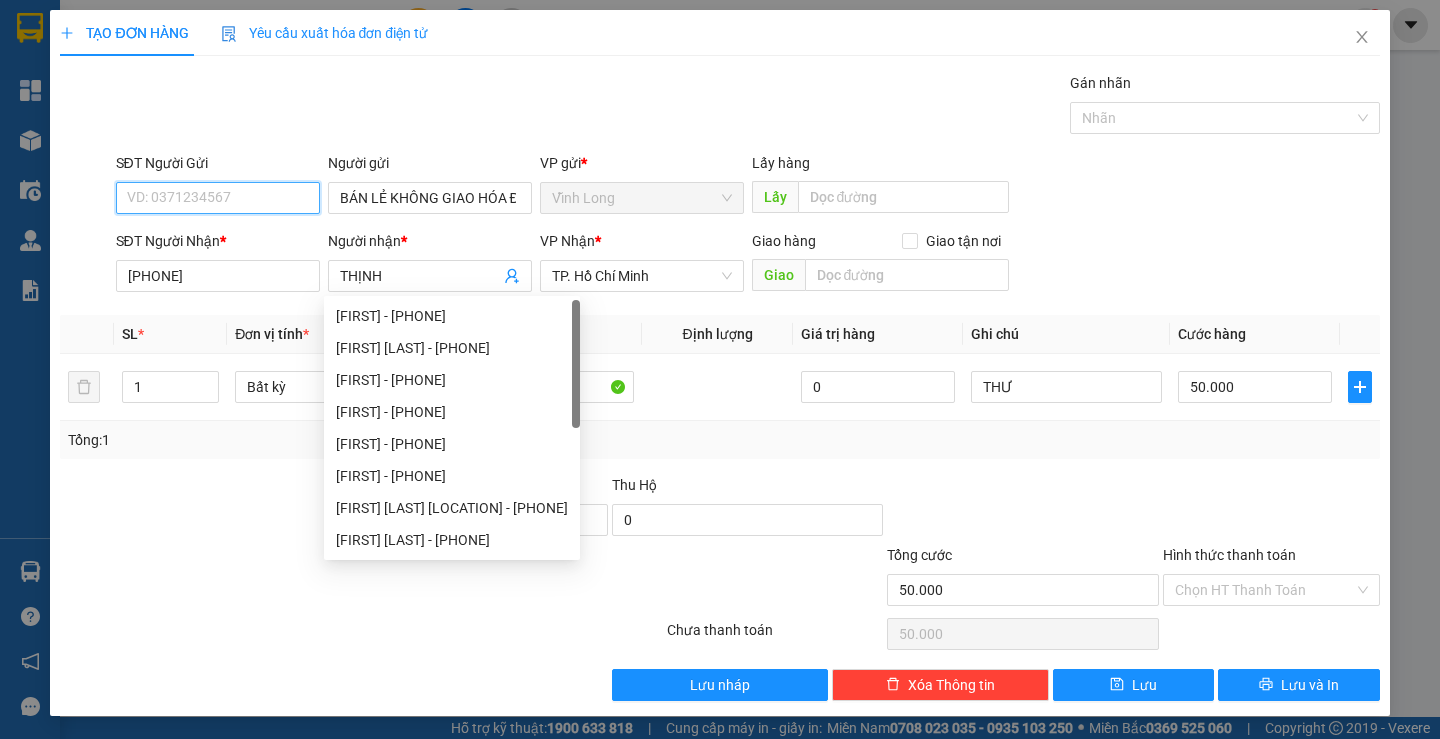 click on "SĐT Người Gửi" at bounding box center [218, 198] 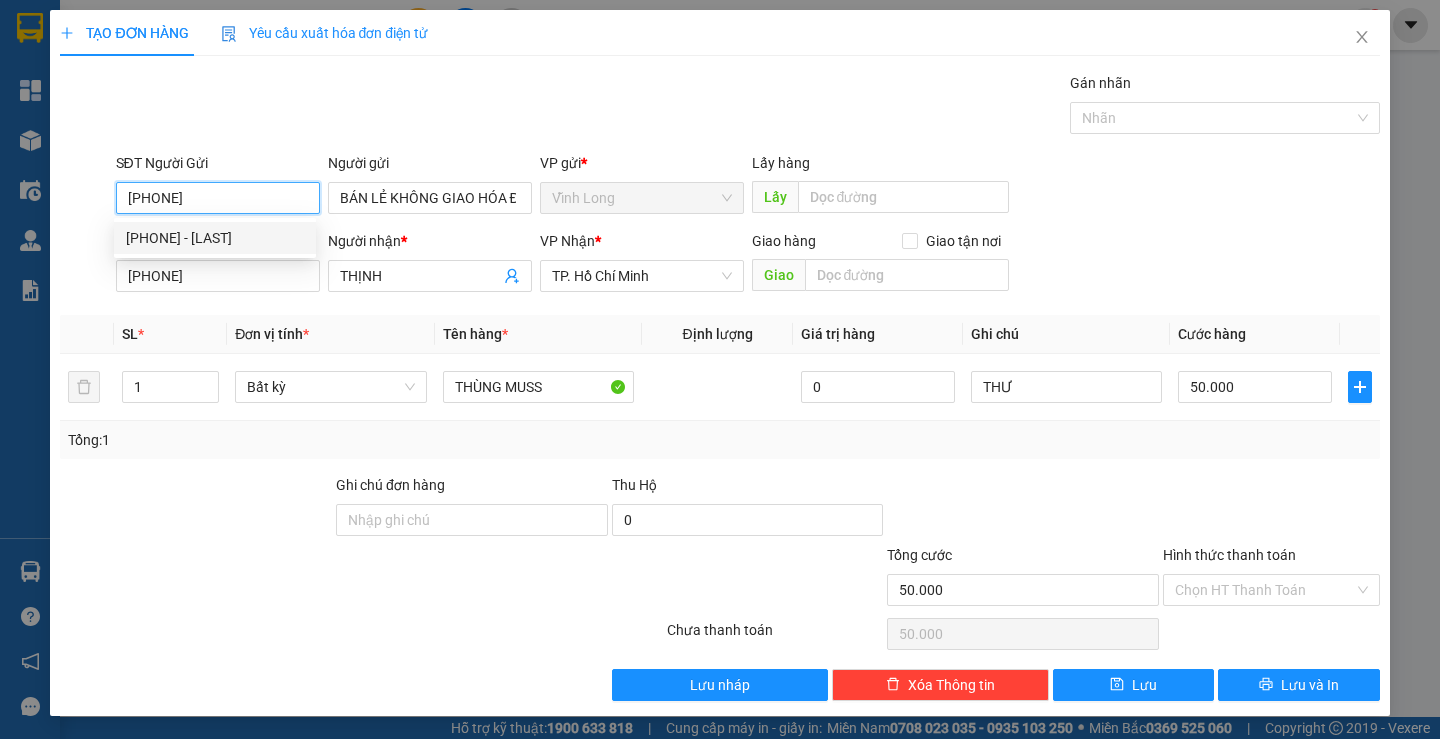 click on "0987734735 - BÁN LẺ KHÔNG GIAO HÓA ĐƠN" at bounding box center (215, 238) 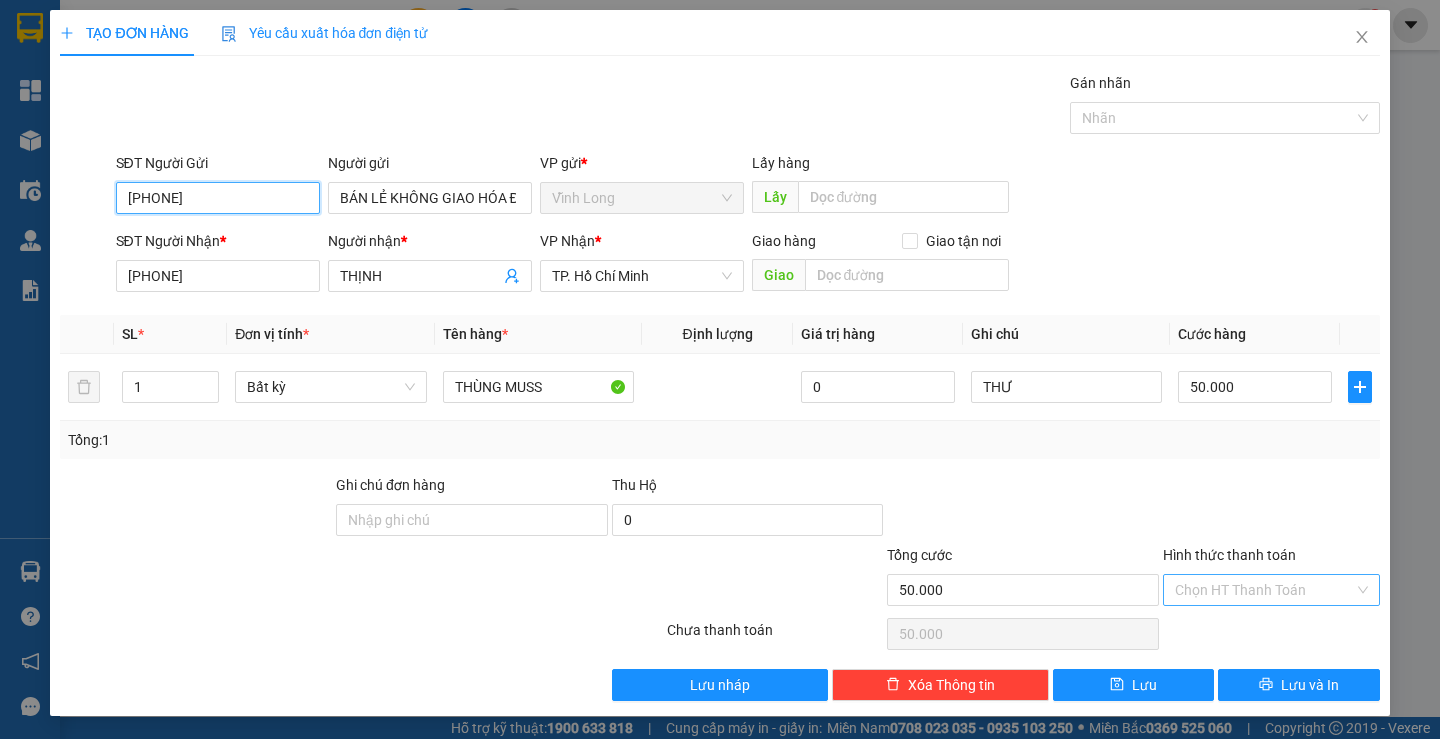 type on "0987734735" 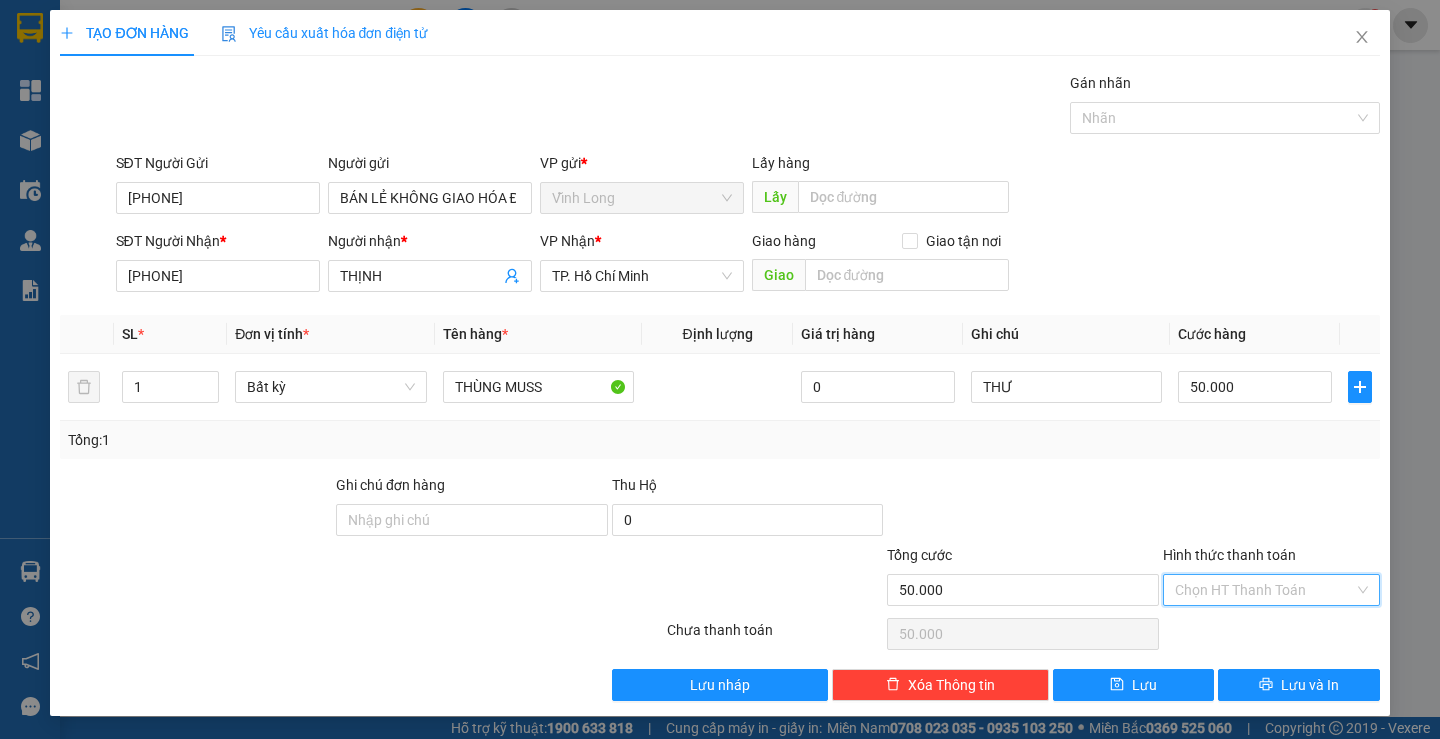 click on "Hình thức thanh toán" at bounding box center (1264, 590) 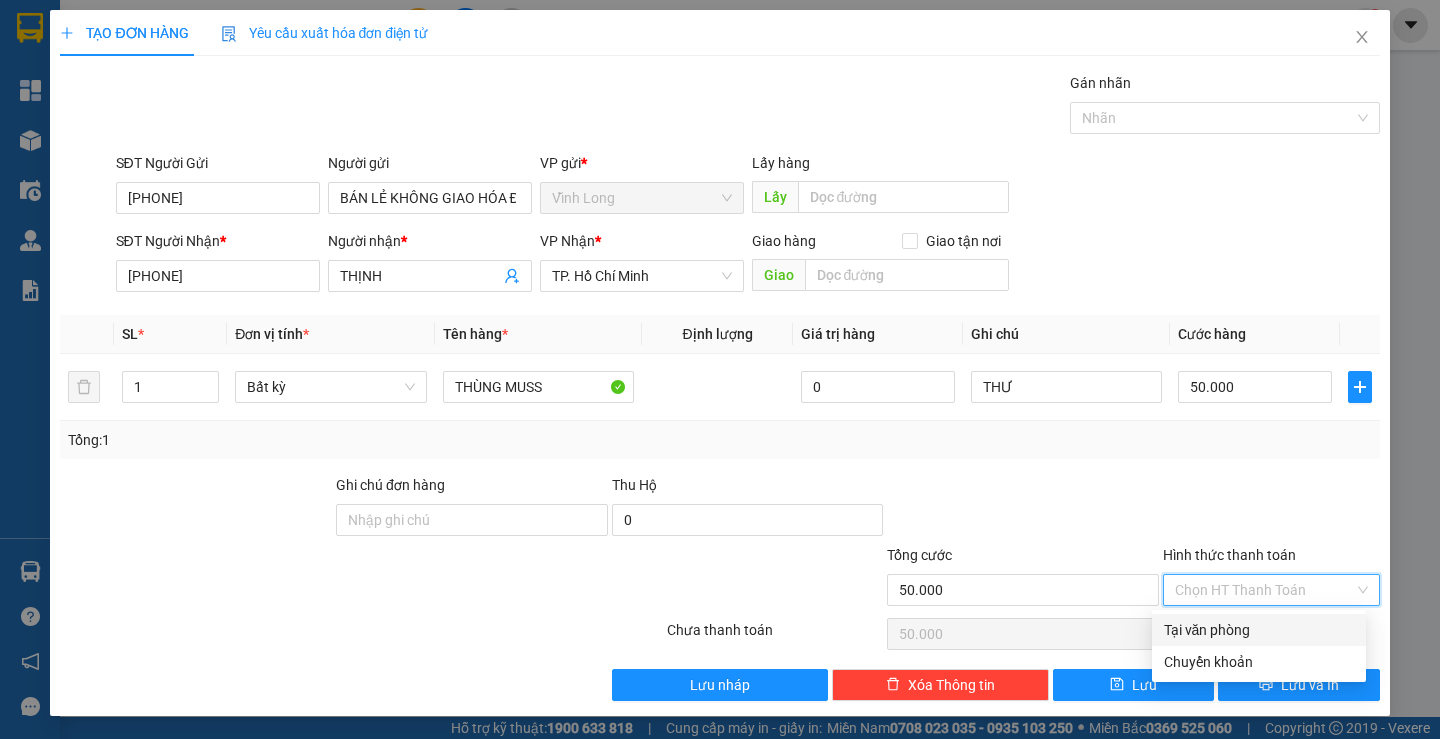 click on "Transit Pickup Surcharge Ids Transit Deliver Surcharge Ids Transit Deliver Surcharge Transit Deliver Surcharge Gói vận chuyển  * Tiêu chuẩn Gán nhãn   Nhãn SĐT Người Gửi 0987734735 Người gửi BÁN LẺ KHÔNG GIAO HÓA ĐƠN VP gửi  * Vĩnh Long Lấy hàng Lấy SĐT Người Nhận  * 0369298787 Người nhận  * THỊNH VP Nhận  * TP. Hồ Chí Minh Giao hàng Giao tận nơi Giao SL  * Đơn vị tính  * Tên hàng  * Định lượng Giá trị hàng Ghi chú Cước hàng                   1 Bất kỳ THÙNG MUSS 0 THƯ 50.000 Tổng:  1 Ghi chú đơn hàng Thu Hộ 0 Tổng cước 50.000 Hình thức thanh toán Chọn HT Thanh Toán Số tiền thu trước 0 Chưa thanh toán 50.000 Chọn HT Thanh Toán Lưu nháp Xóa Thông tin Lưu Lưu và In Tại văn phòng Chuyển khoản Tại văn phòng Chuyển khoản" at bounding box center [719, 386] 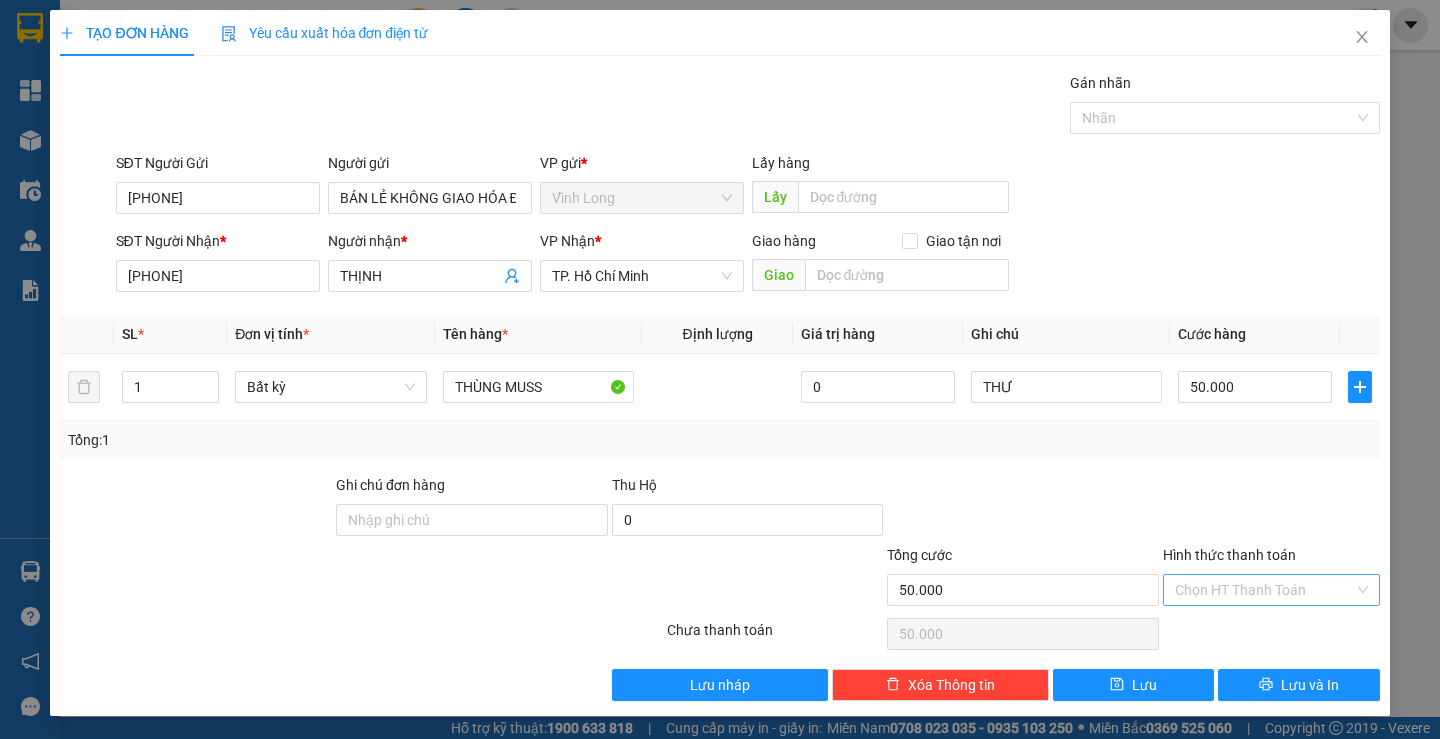 click on "Hình thức thanh toán" at bounding box center [1264, 590] 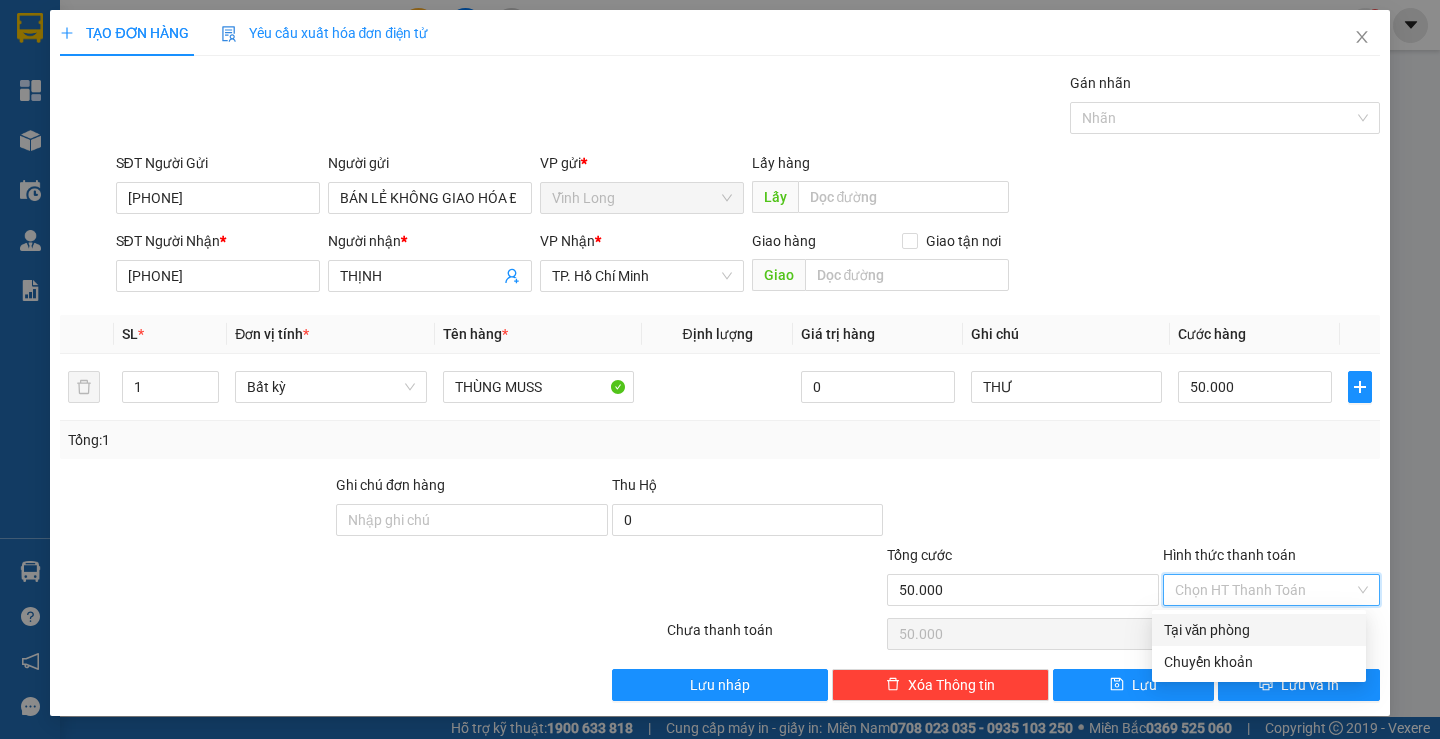 click on "Tại văn phòng" at bounding box center (1259, 630) 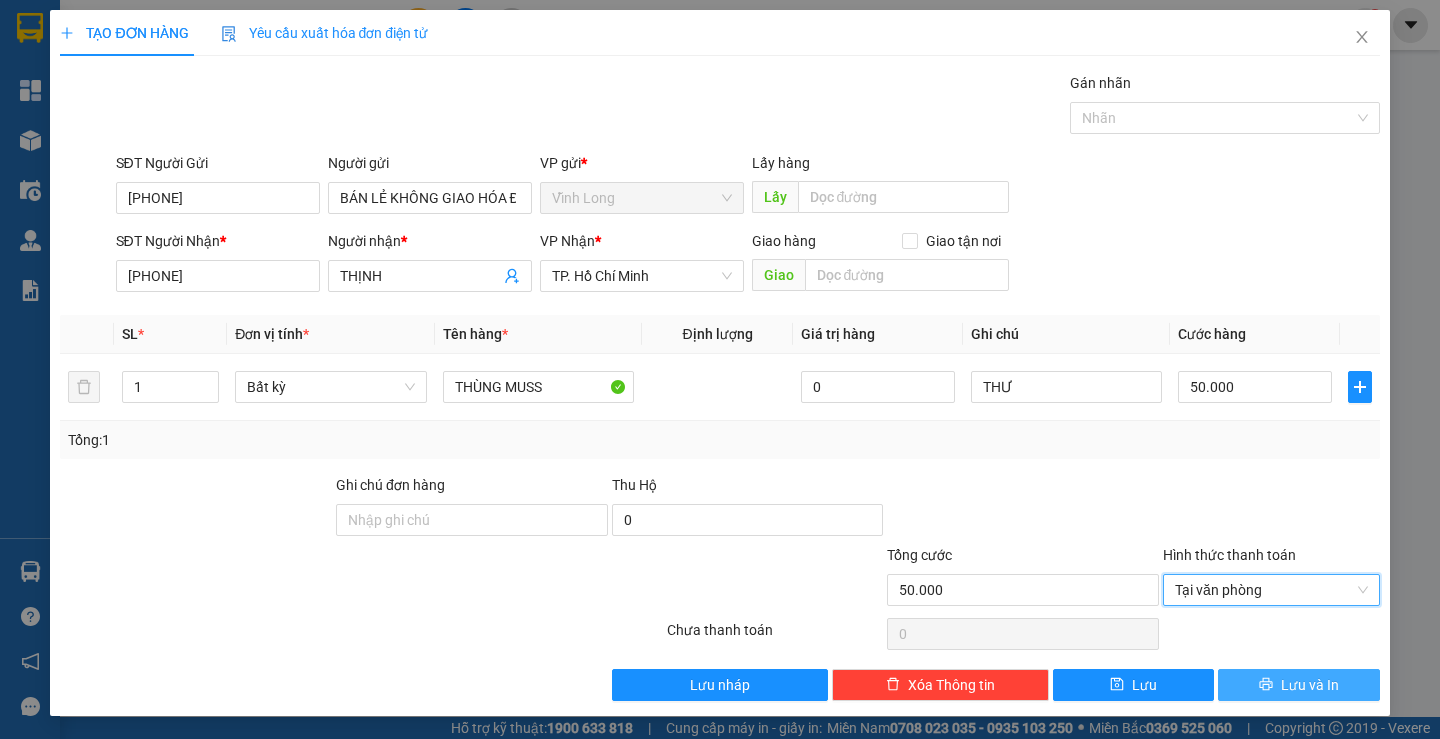 click 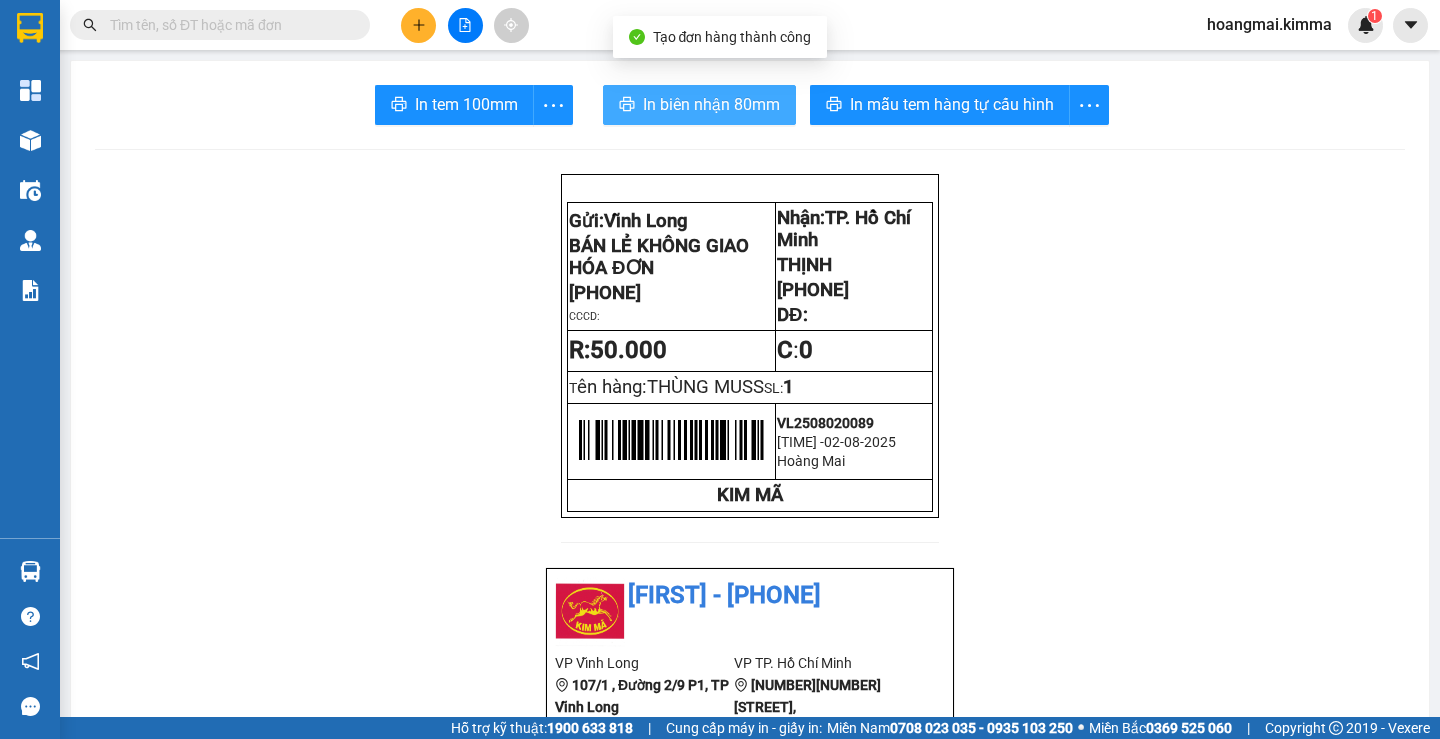 click on "In biên nhận 80mm" at bounding box center [711, 104] 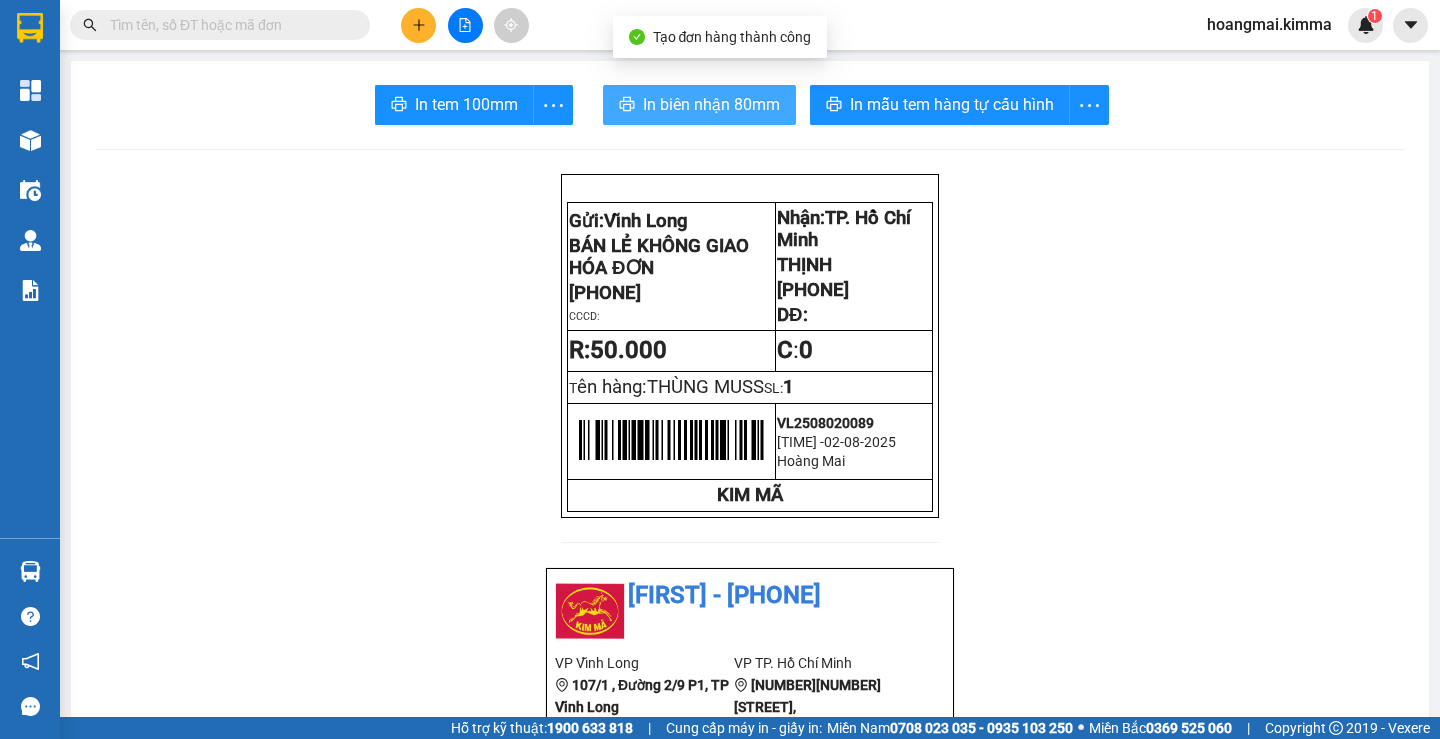 scroll, scrollTop: 0, scrollLeft: 0, axis: both 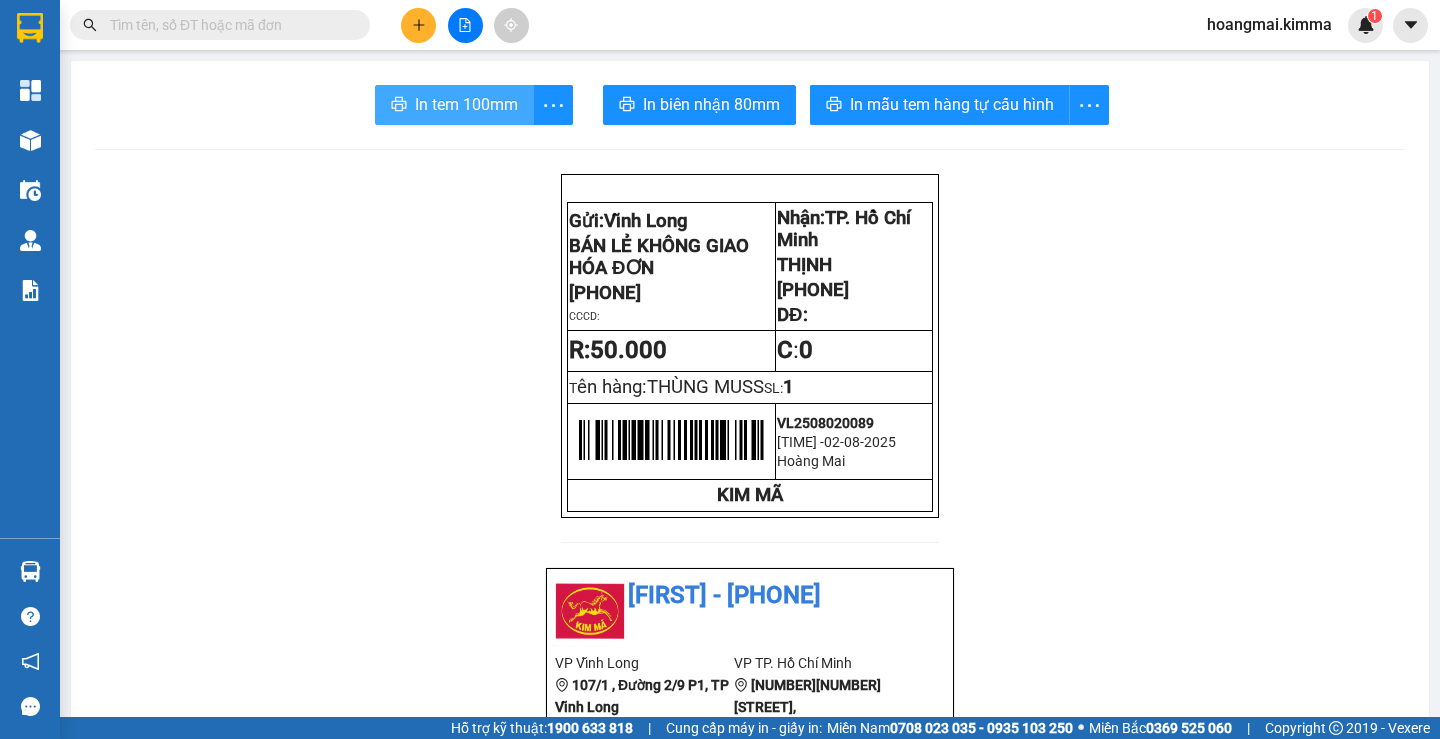 click on "In tem 100mm" at bounding box center (466, 104) 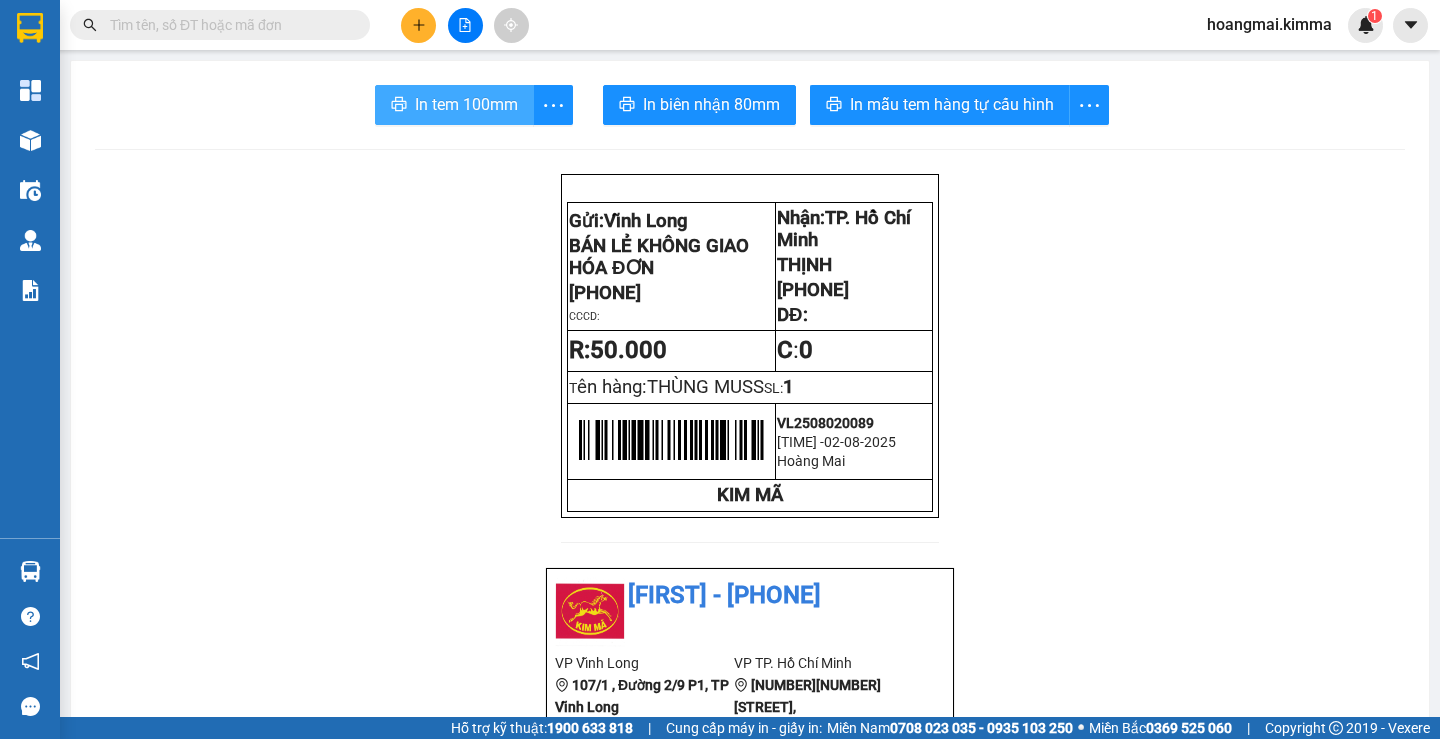 scroll, scrollTop: 0, scrollLeft: 0, axis: both 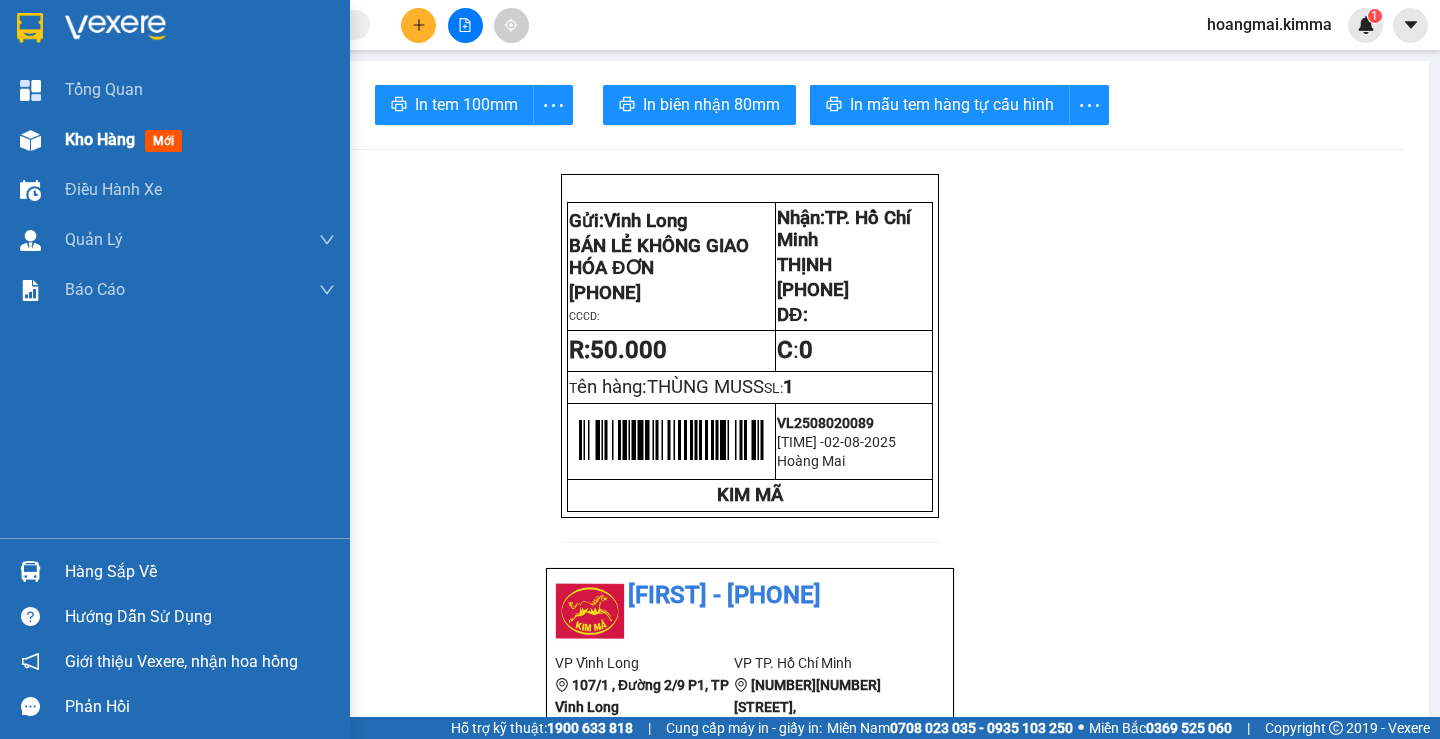click at bounding box center (30, 140) 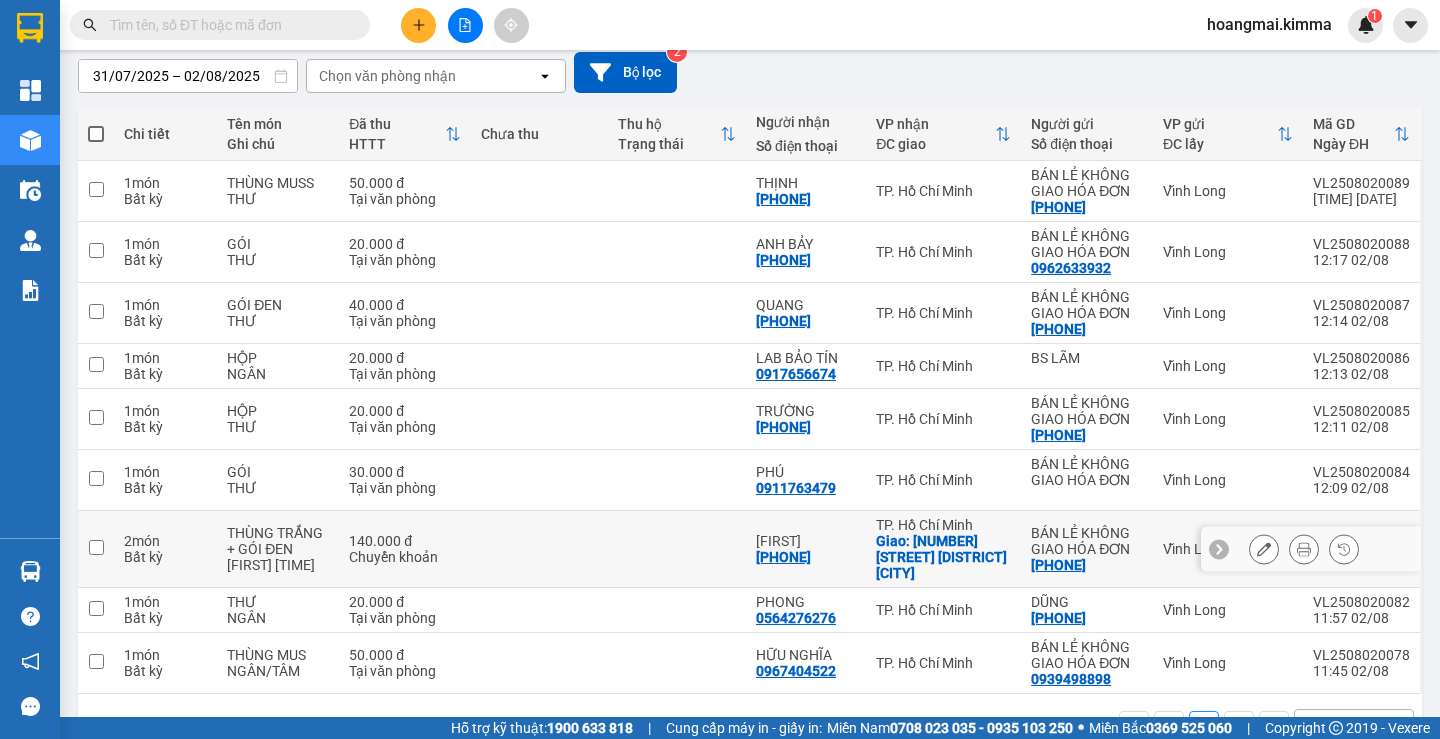 scroll, scrollTop: 217, scrollLeft: 0, axis: vertical 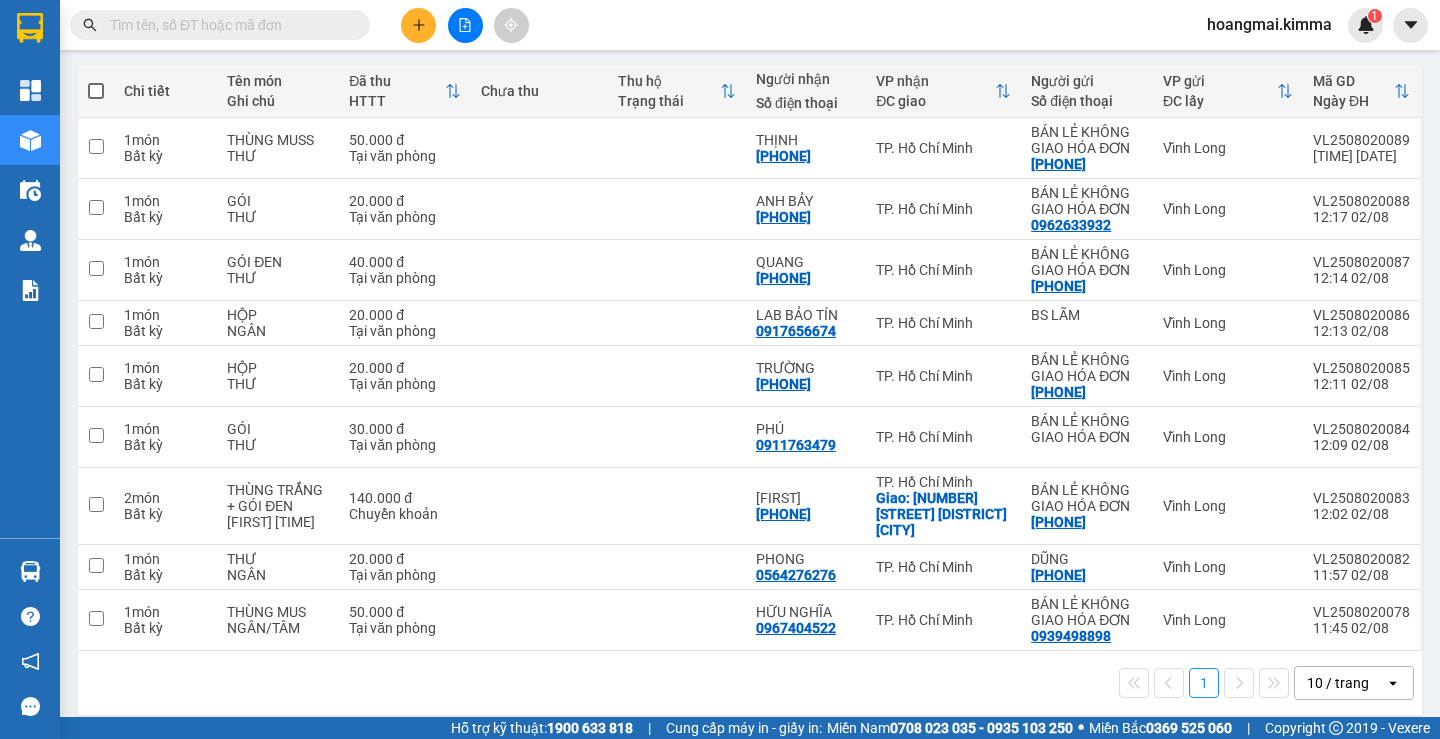 click on "10 / trang" at bounding box center (1338, 683) 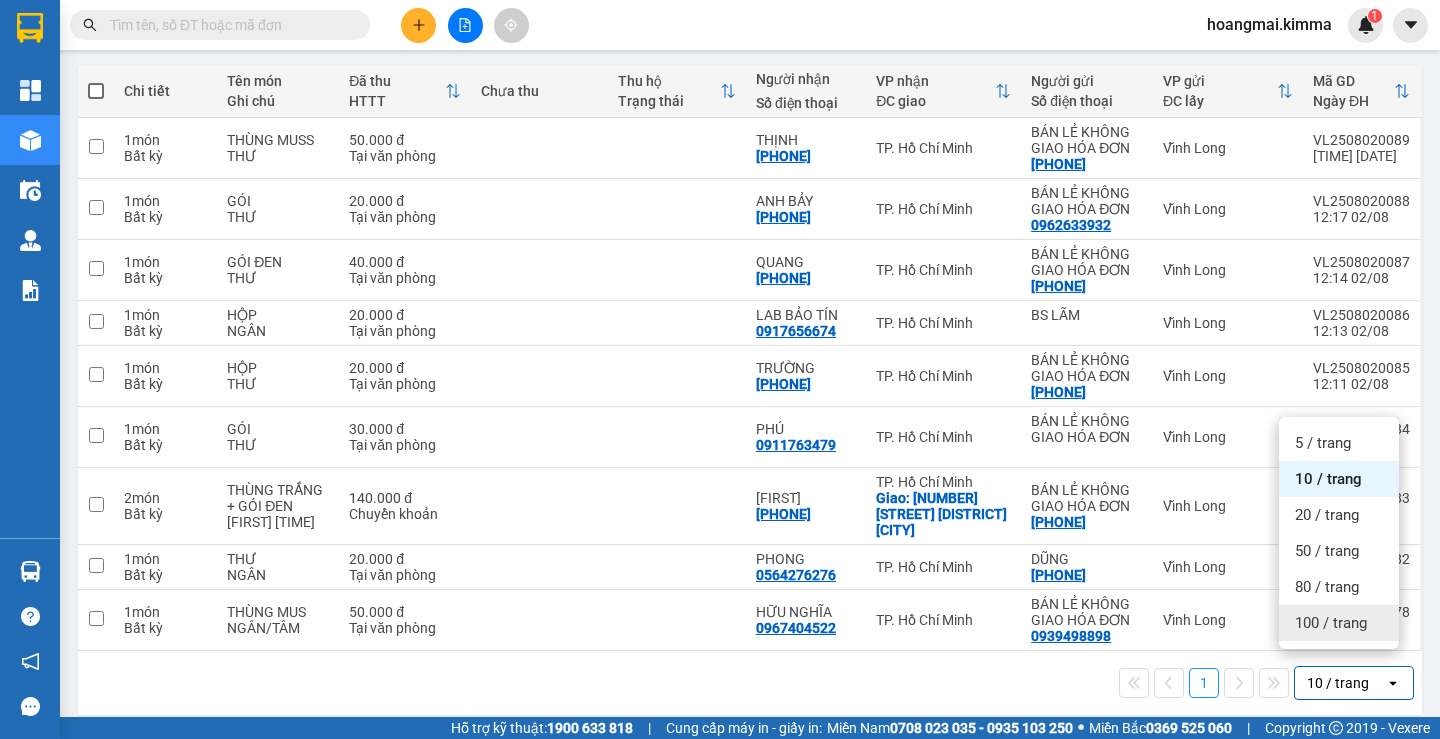 drag, startPoint x: 1317, startPoint y: 625, endPoint x: 1269, endPoint y: 679, distance: 72.249565 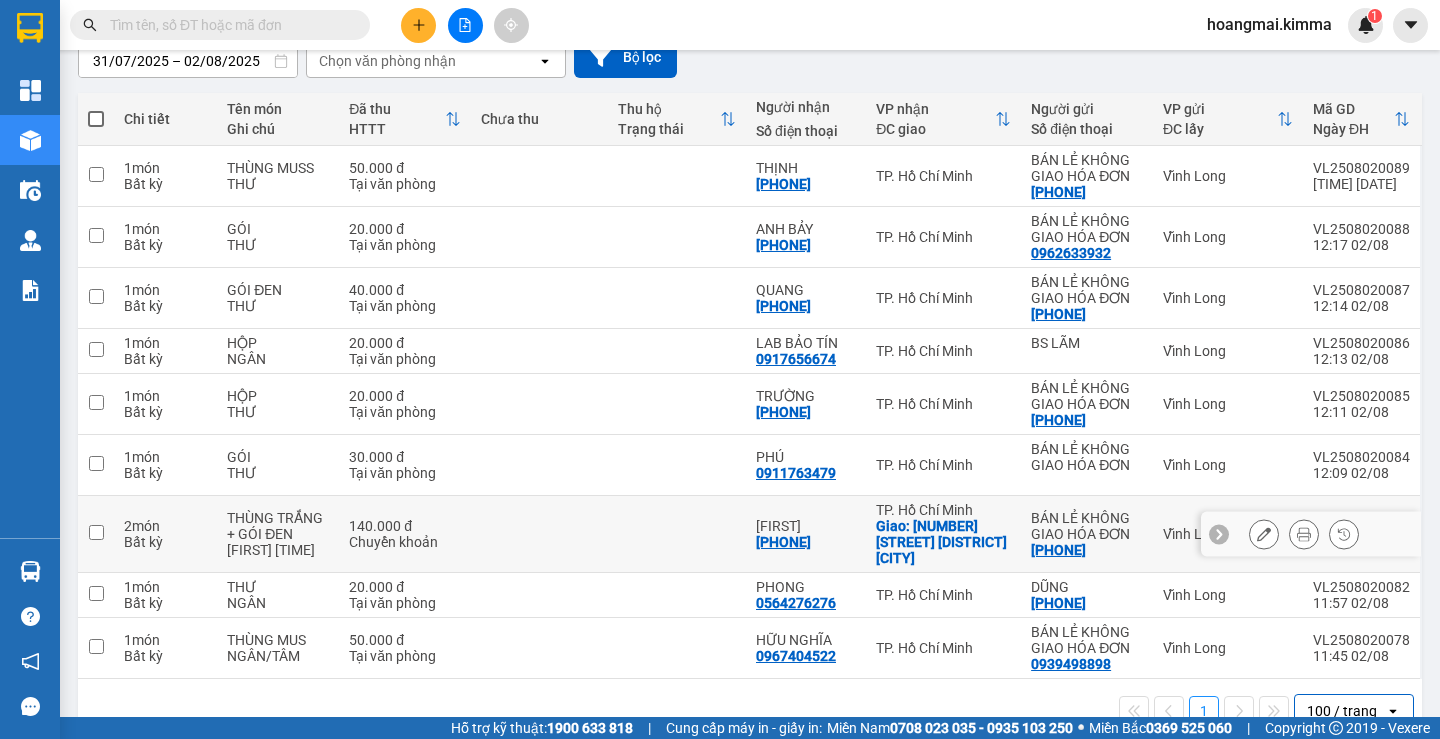 scroll, scrollTop: 217, scrollLeft: 0, axis: vertical 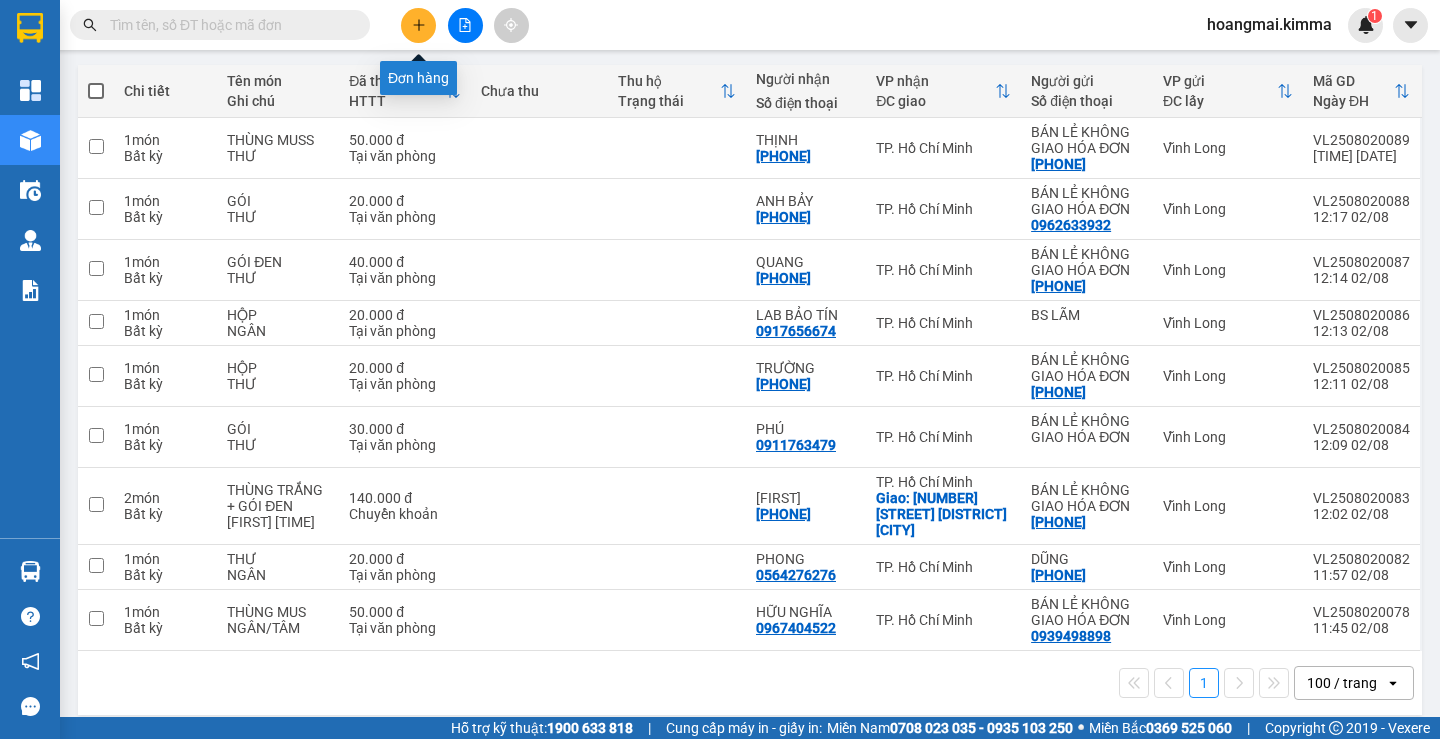 click at bounding box center (418, 25) 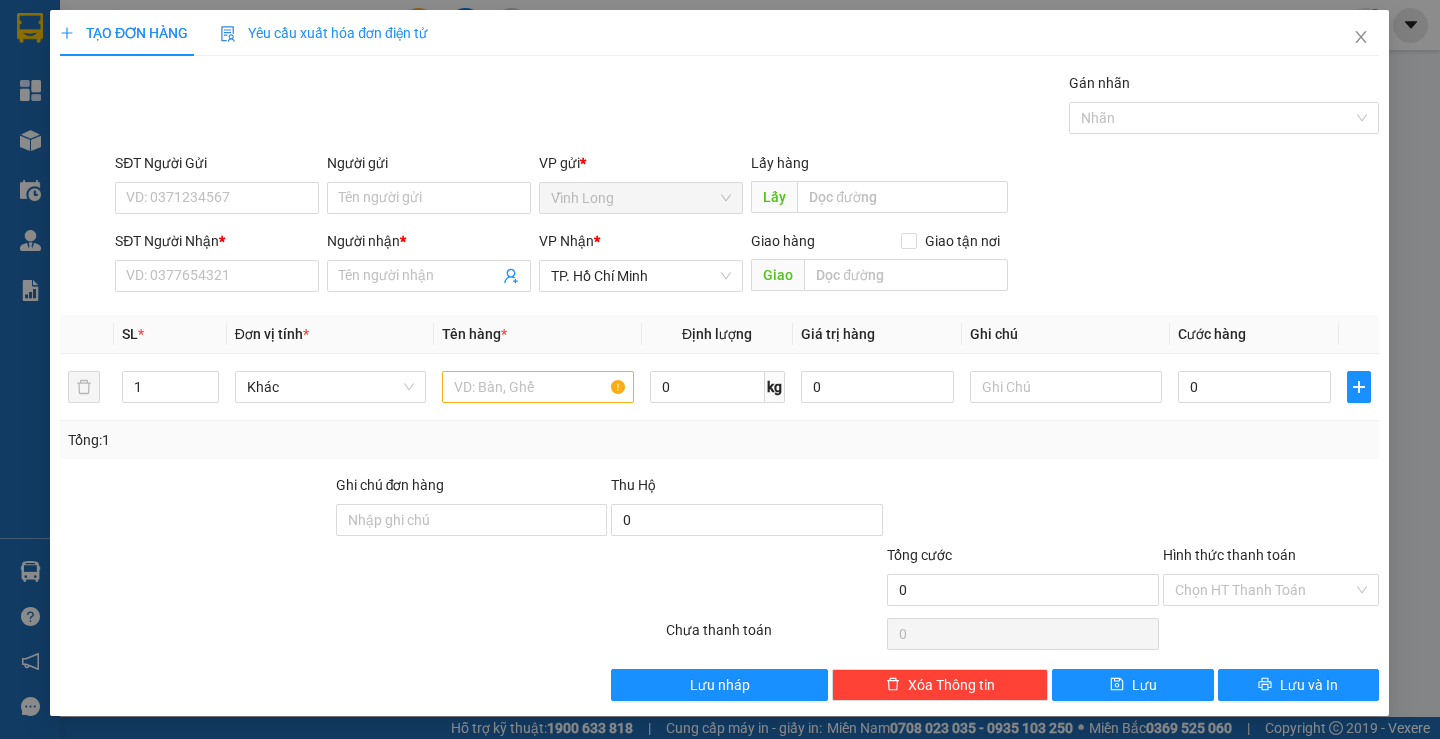 scroll, scrollTop: 0, scrollLeft: 0, axis: both 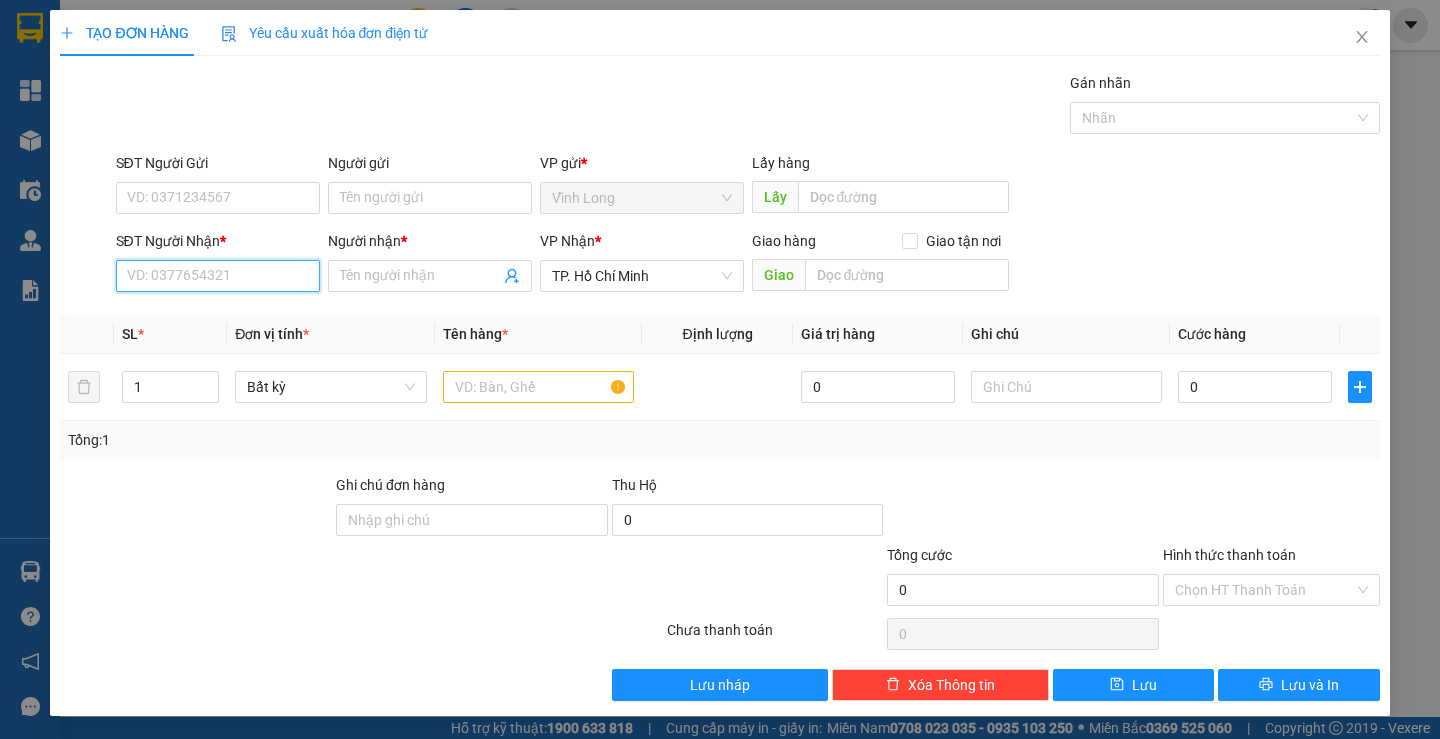 click on "SĐT Người Nhận  *" at bounding box center (218, 276) 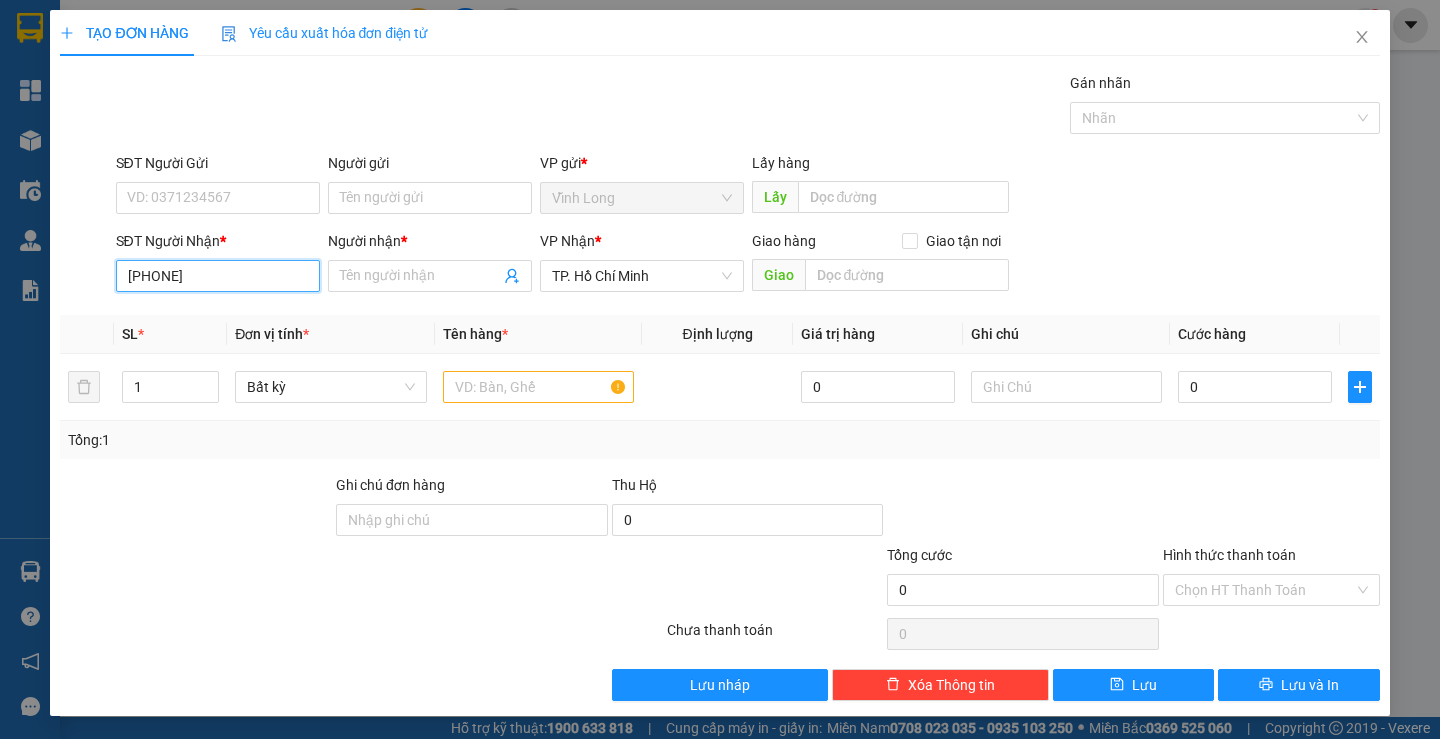 type on "0902681893" 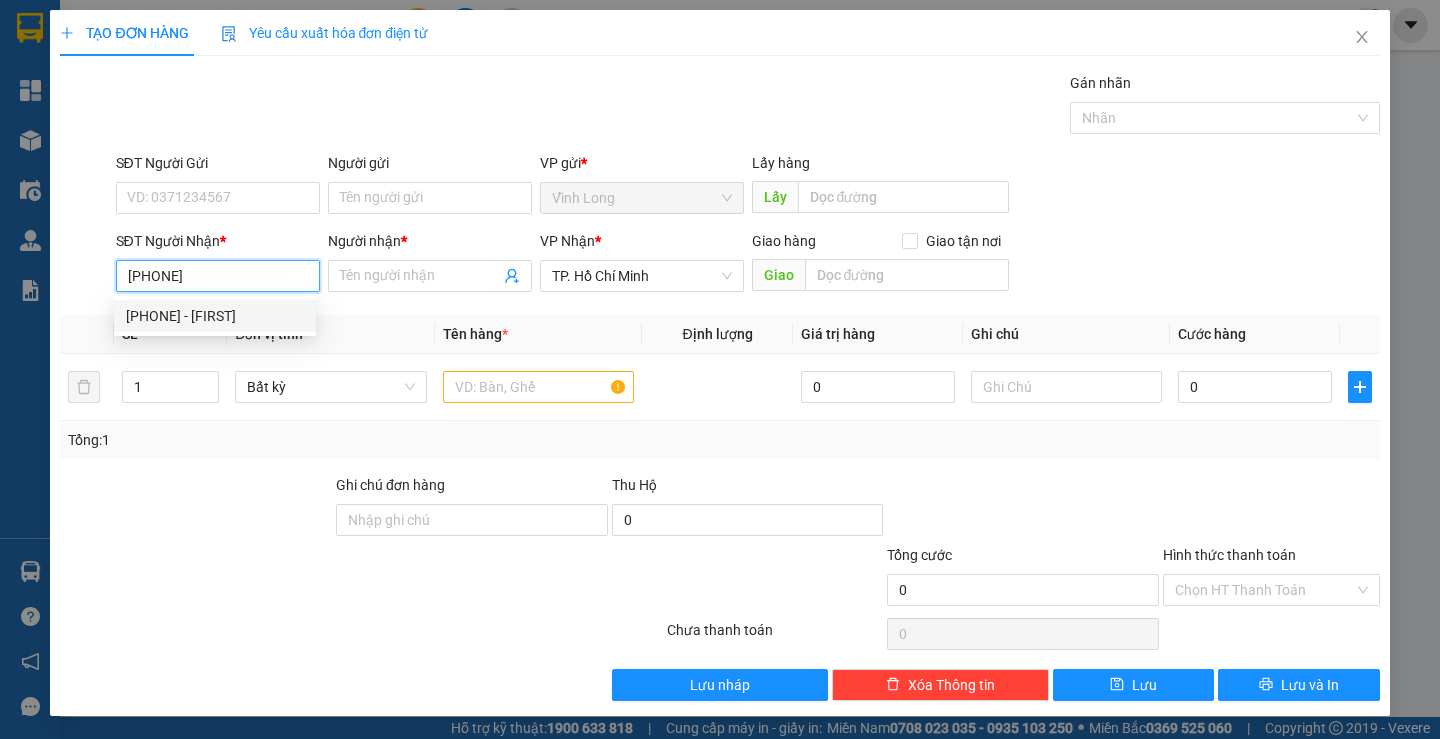 click on "0902681893 - HƯNG" at bounding box center (215, 316) 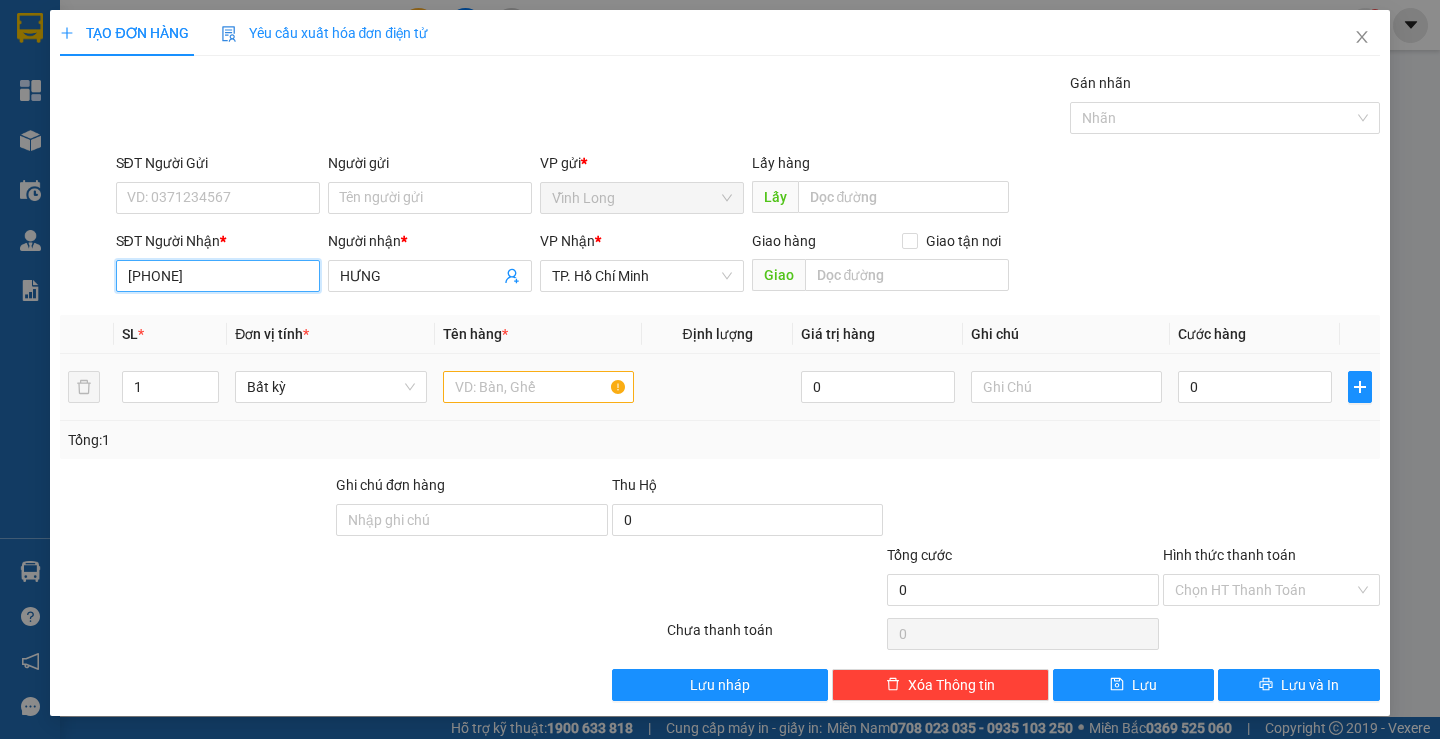 type on "0902681893" 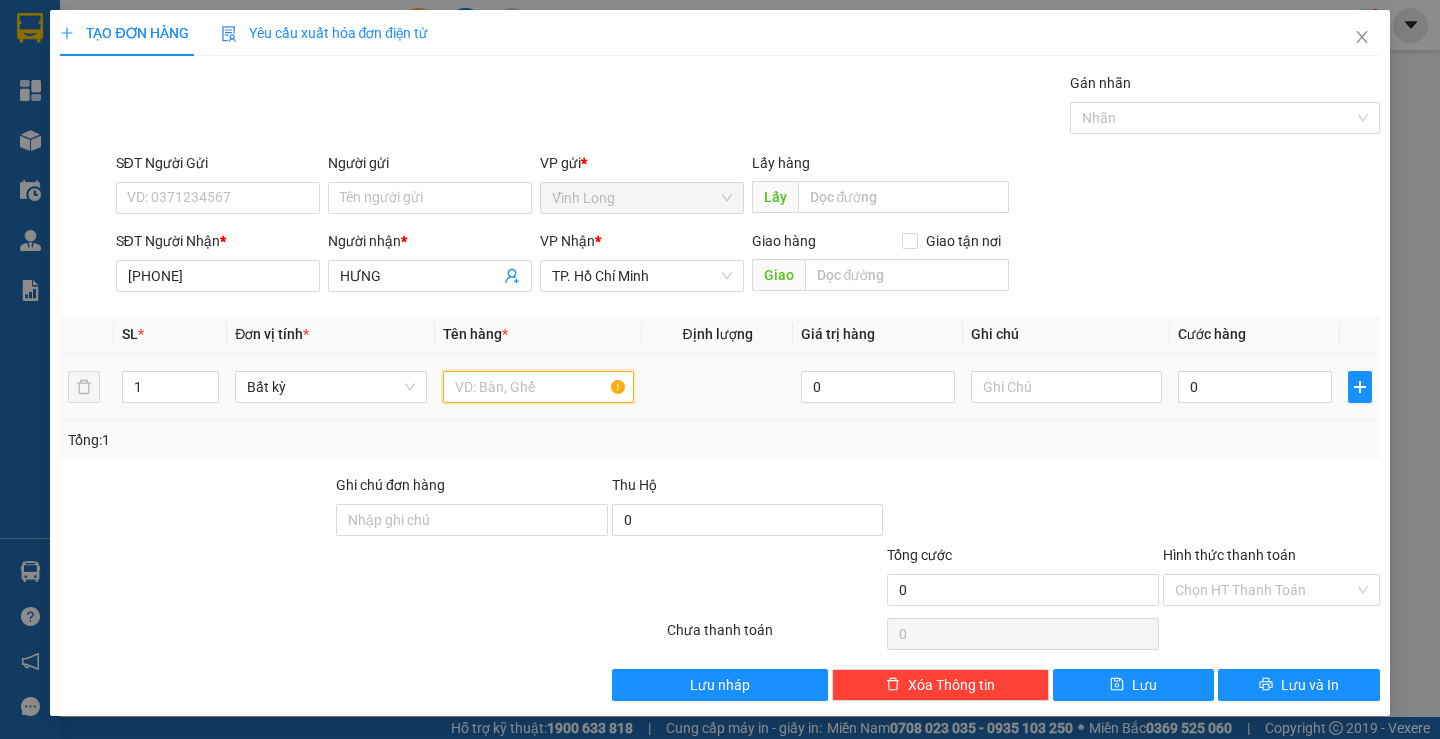 click at bounding box center [538, 387] 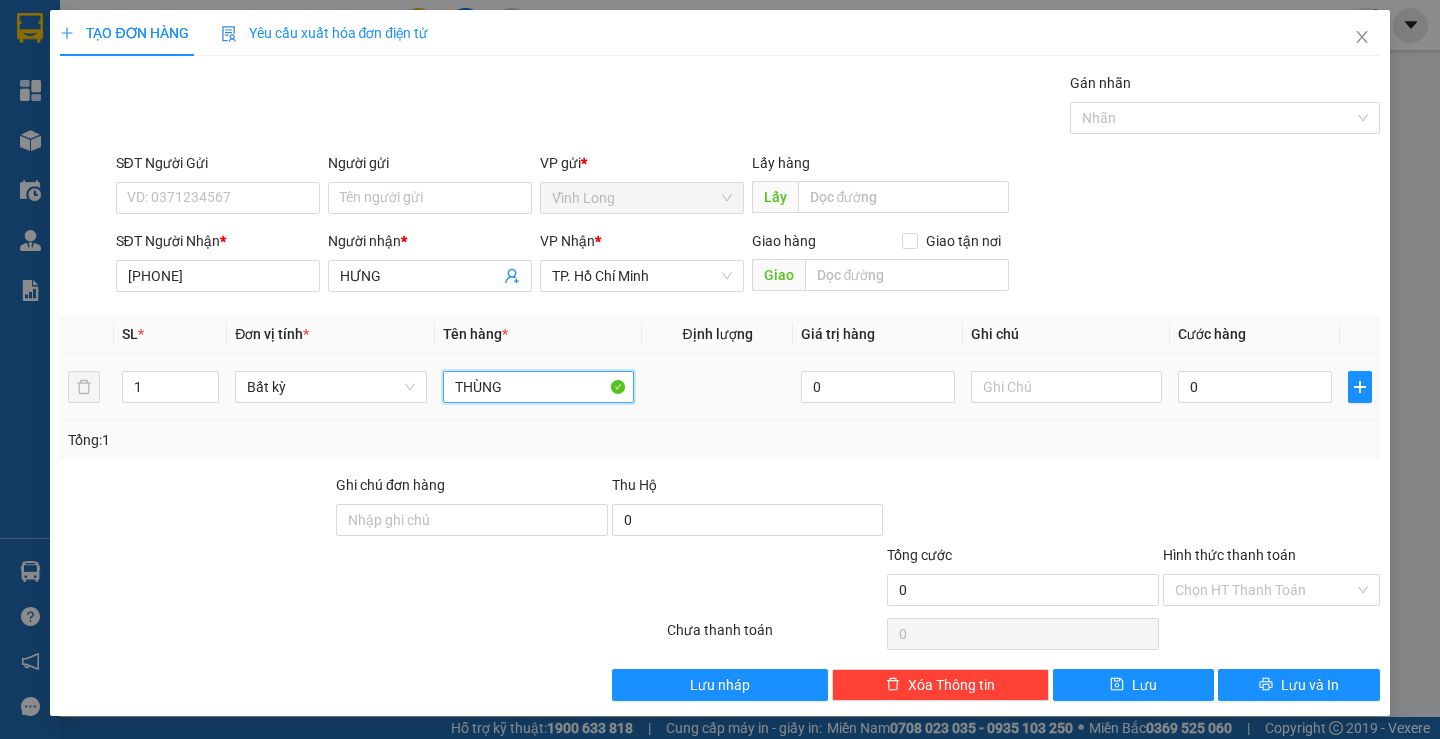 type on "THÙNG" 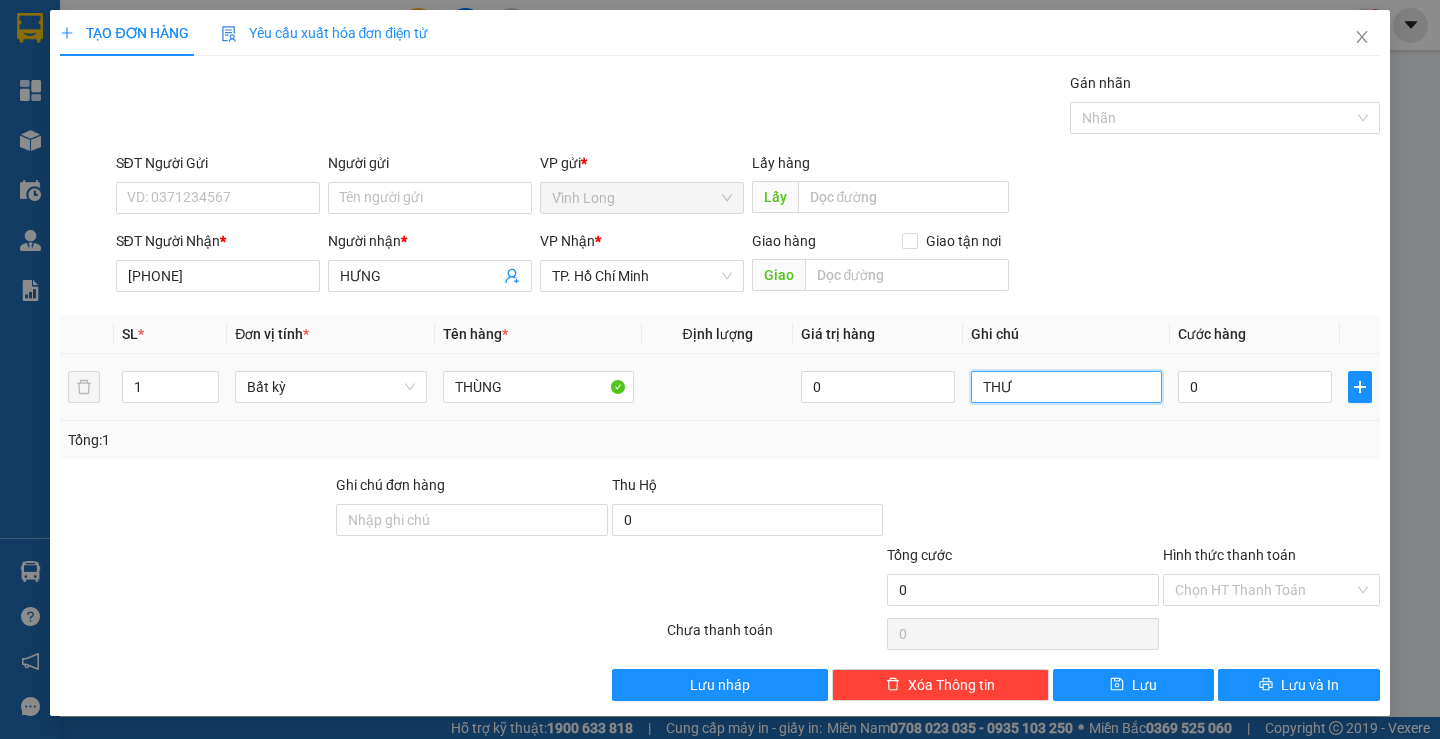 type on "THƯ" 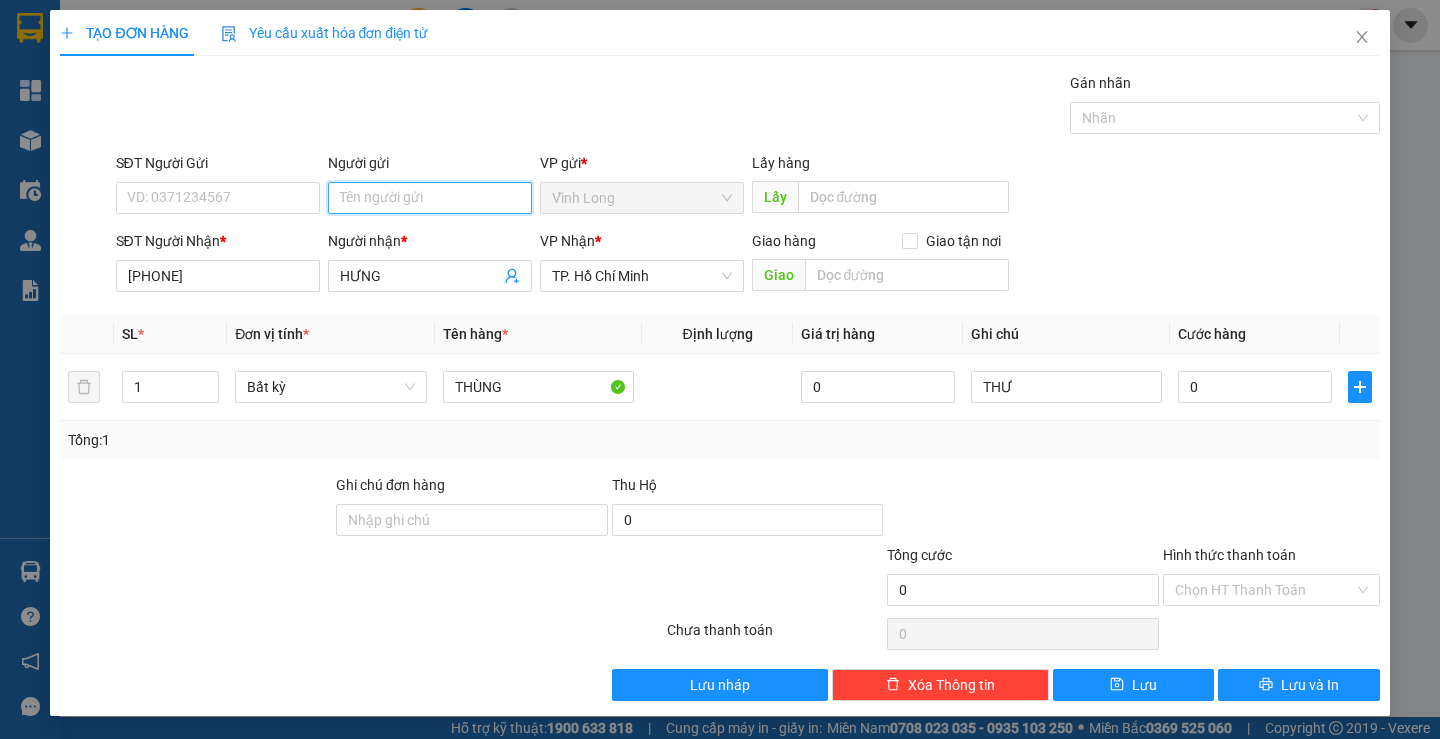click on "Người gửi" at bounding box center (430, 198) 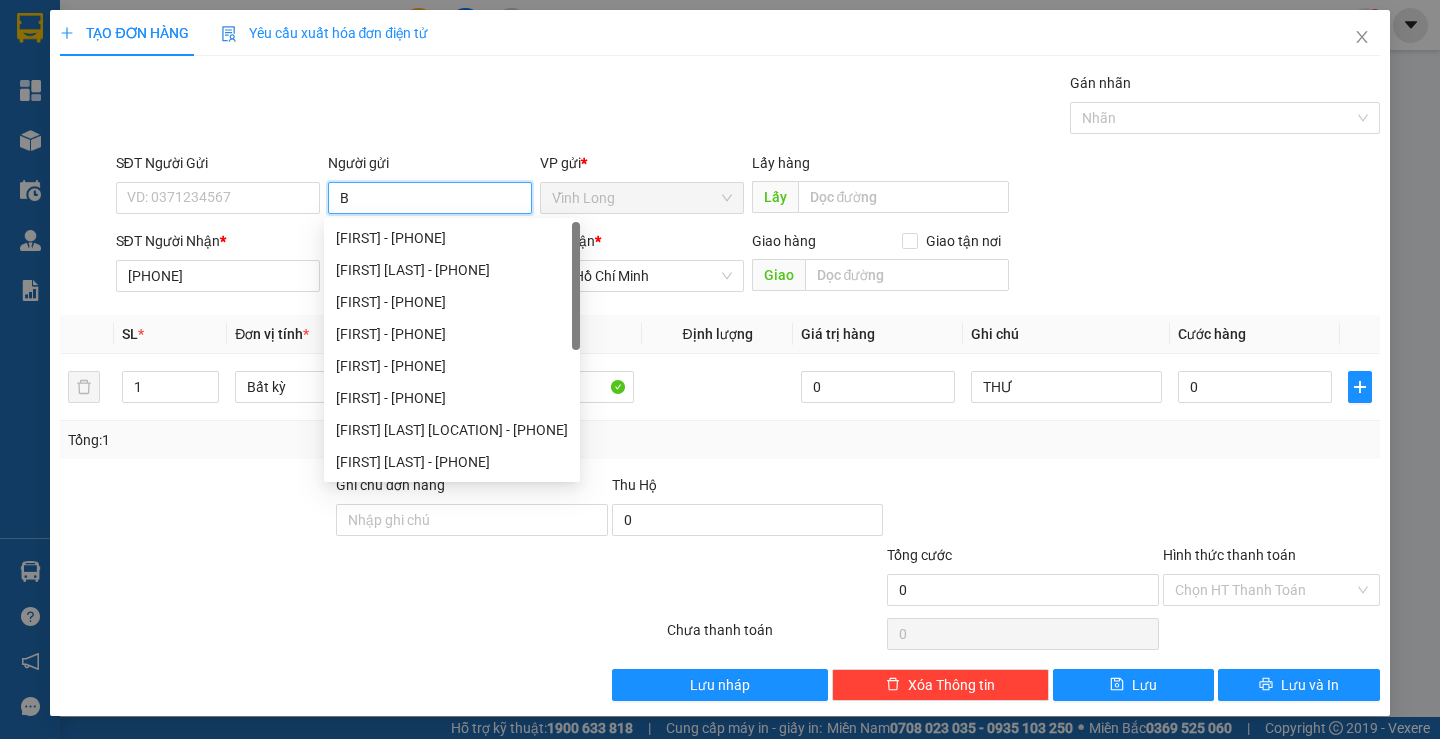 type on "BA" 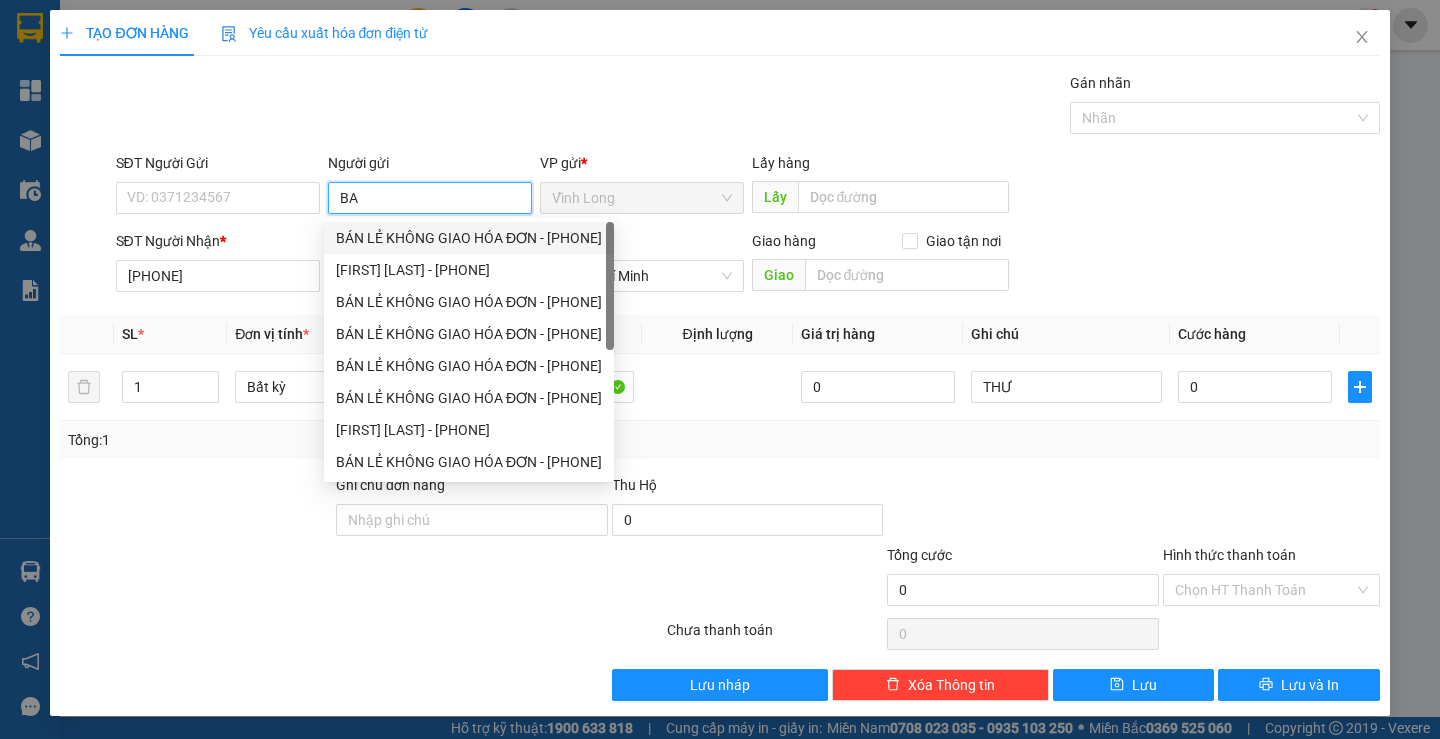 click on "BÁN LẺ KHÔNG GIAO HÓA ĐƠN - 0908498599" at bounding box center [469, 238] 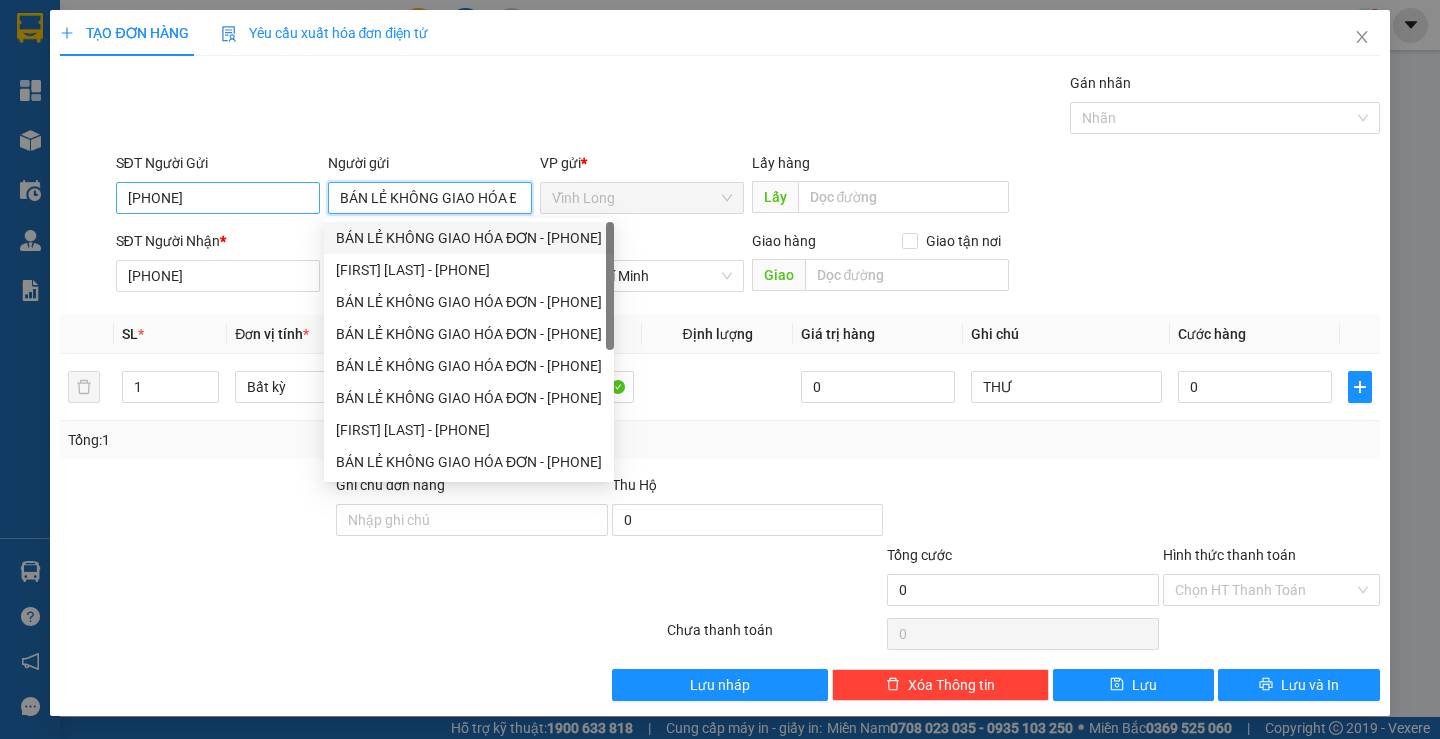 type on "BÁN LẺ KHÔNG GIAO HÓA ĐƠN" 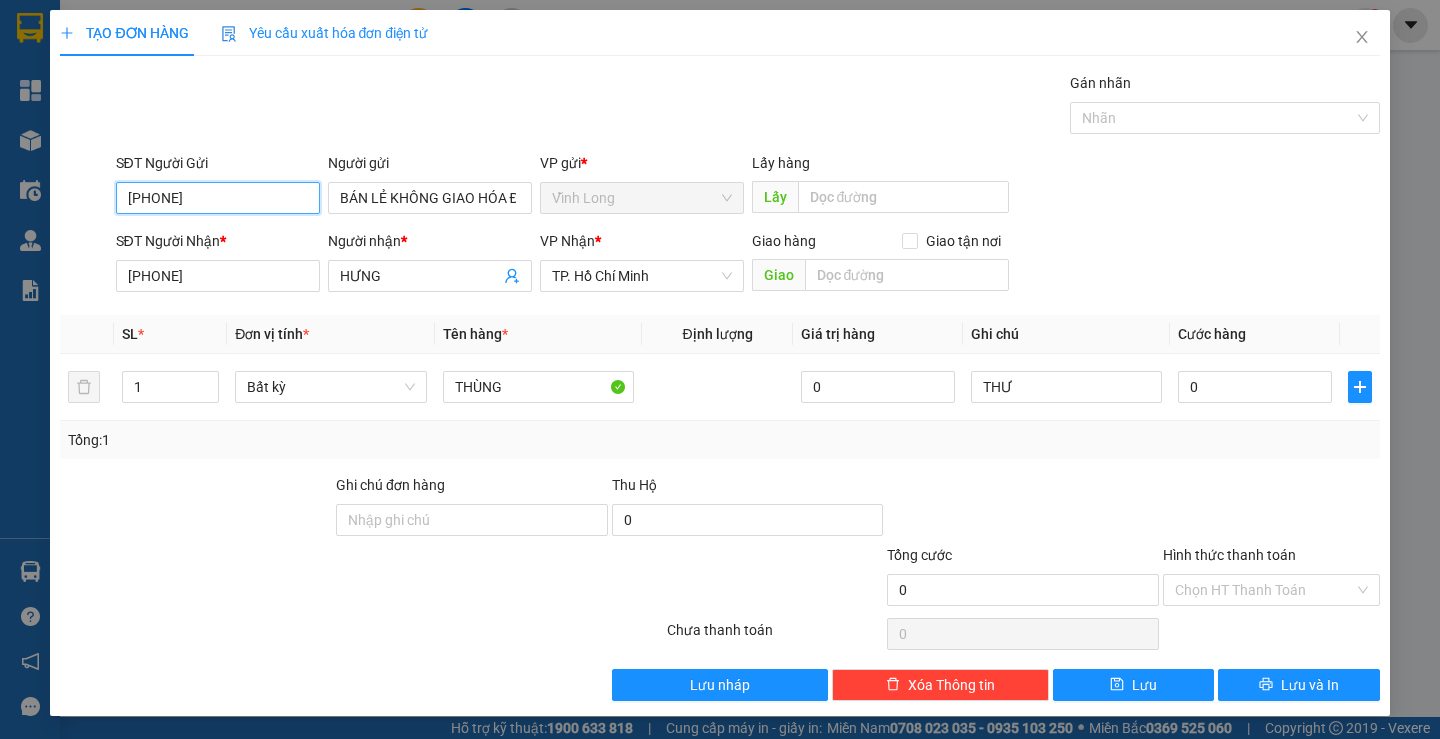 drag, startPoint x: 253, startPoint y: 199, endPoint x: 0, endPoint y: 246, distance: 257.32858 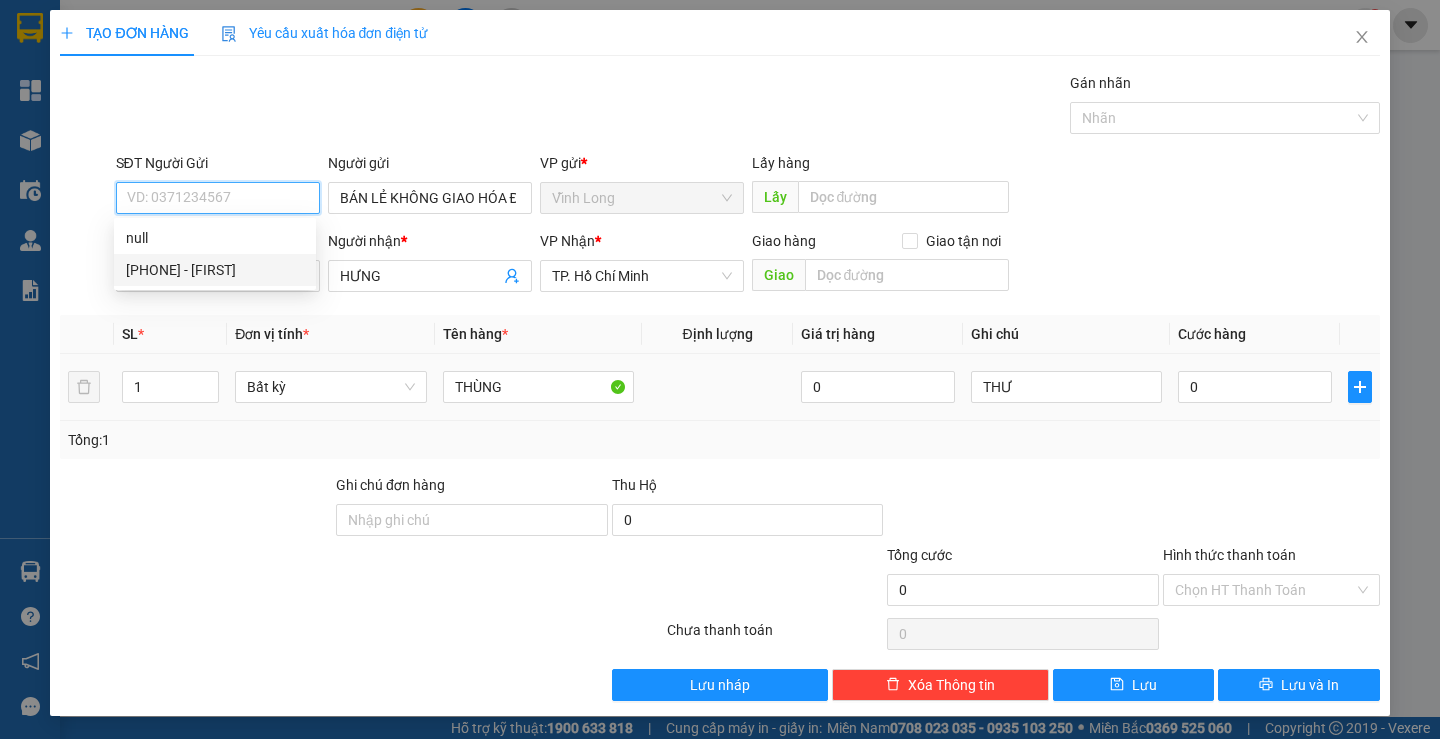 type 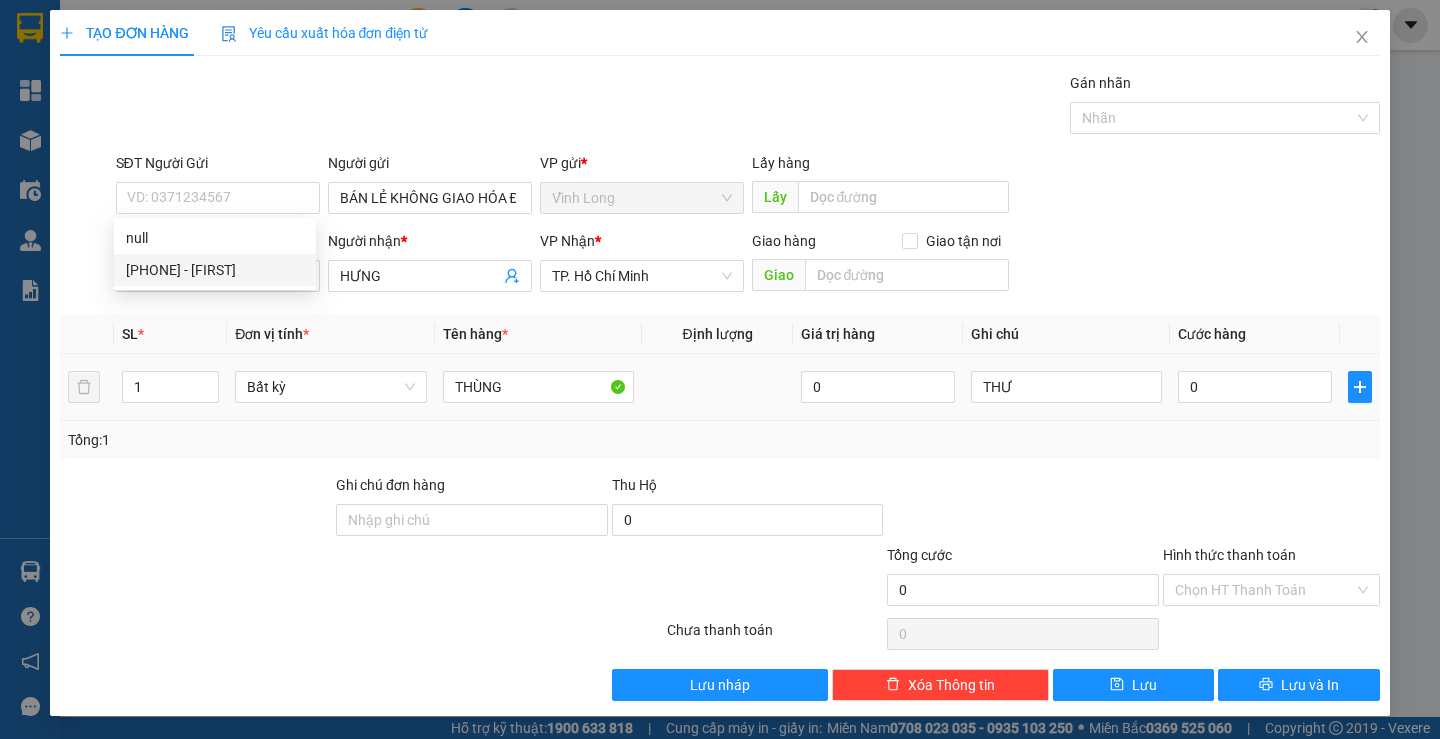 click on "0" at bounding box center (1255, 387) 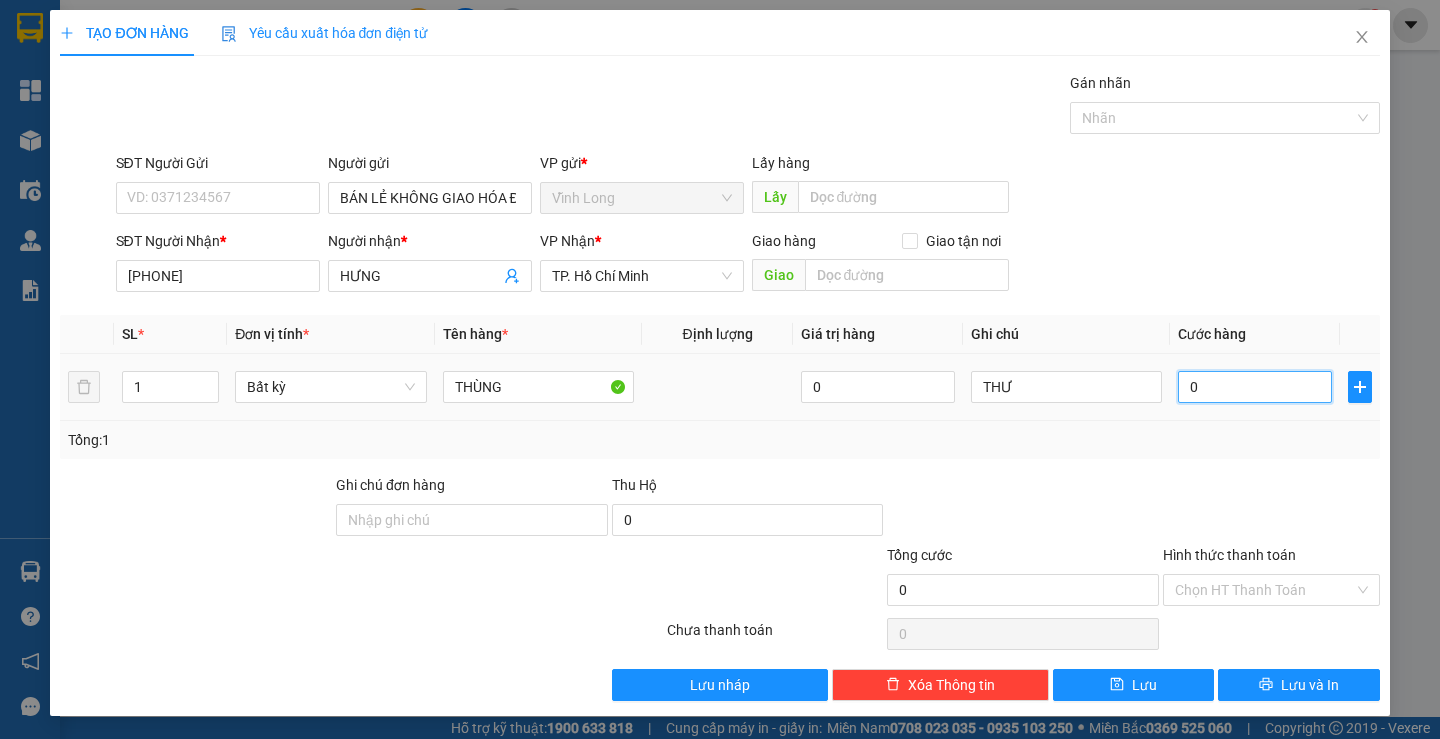 click on "0" at bounding box center [1255, 387] 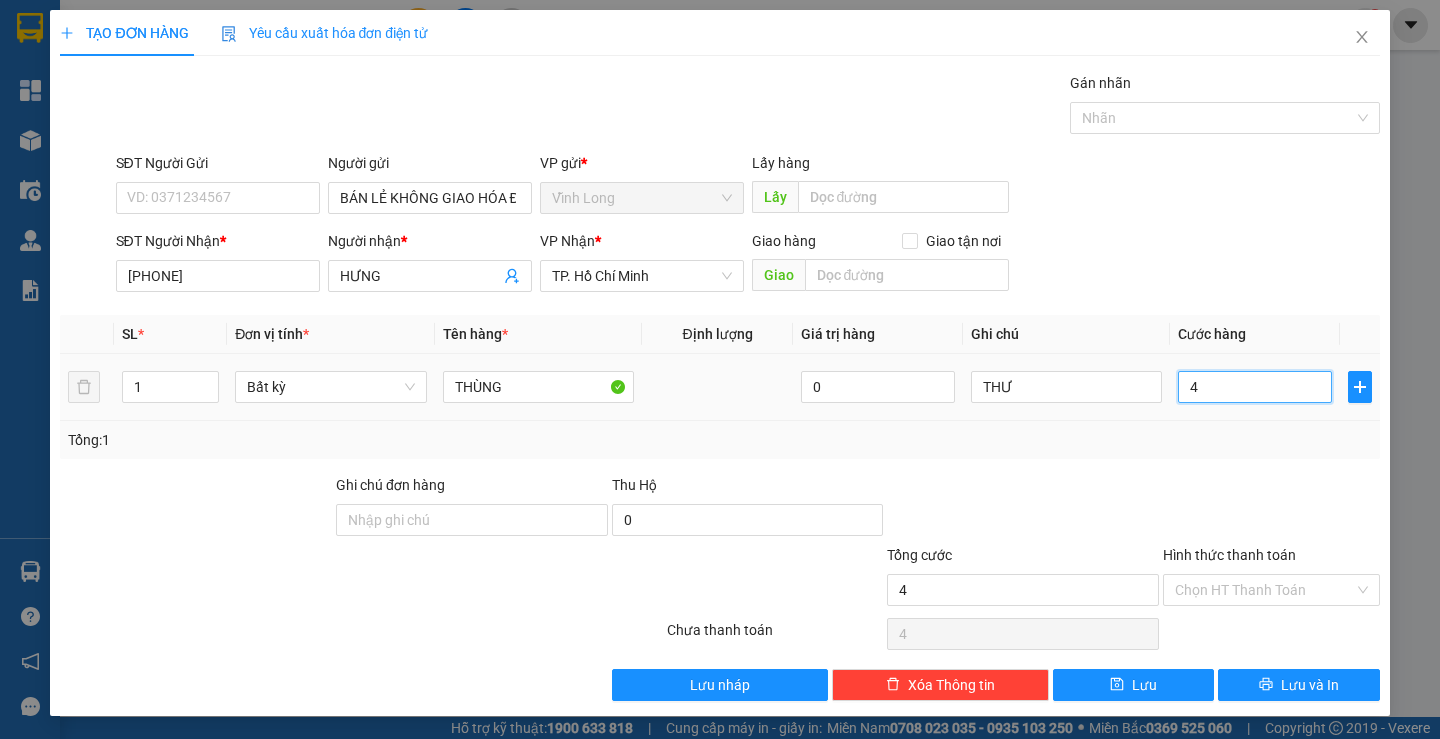 type on "40" 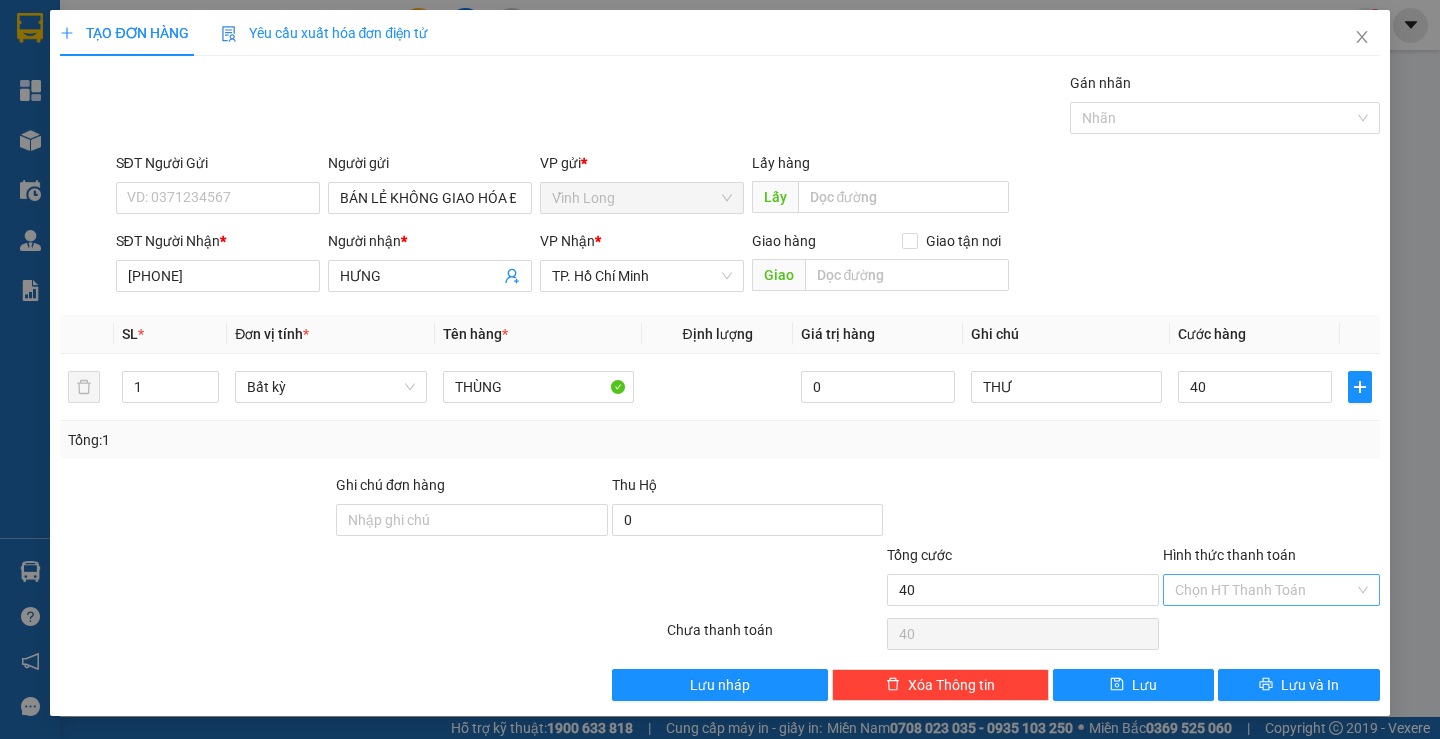 type on "40.000" 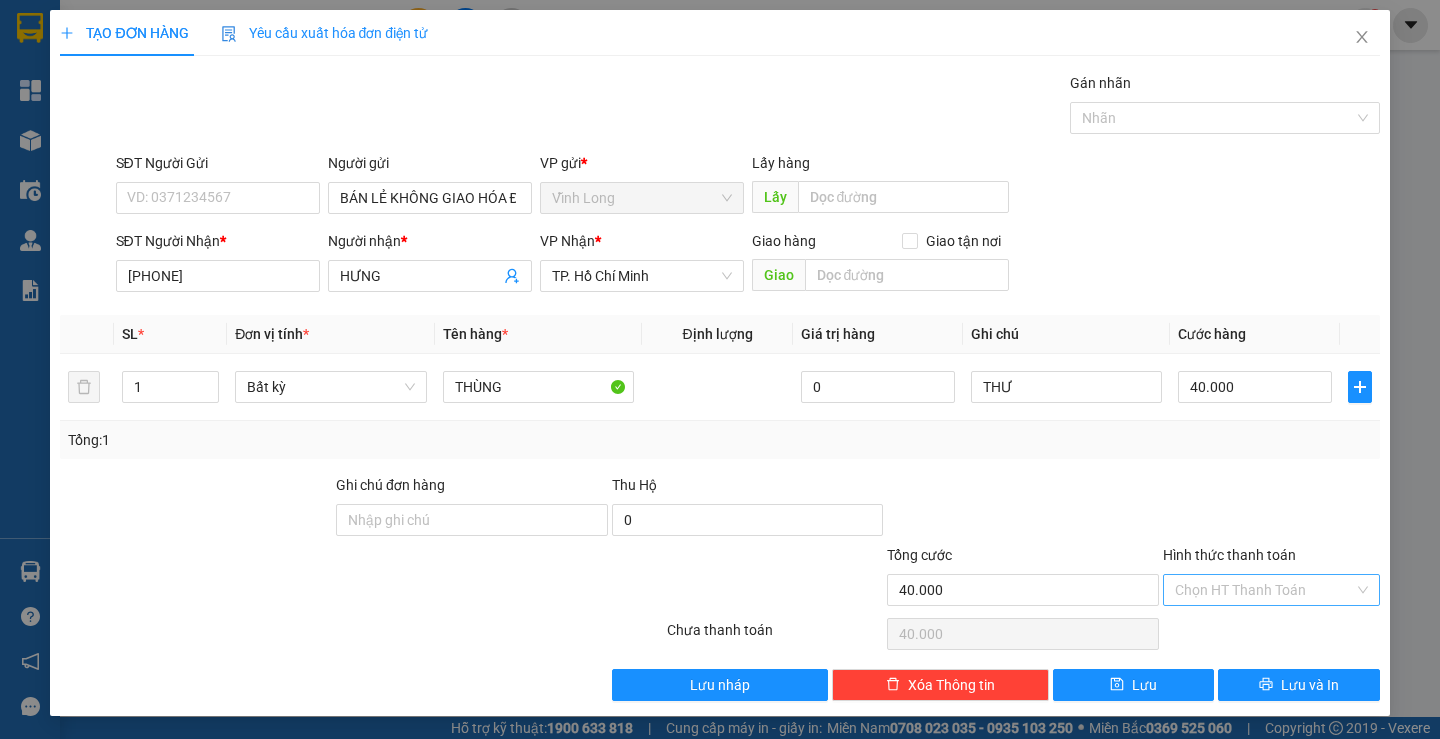click on "Hình thức thanh toán" at bounding box center (1264, 590) 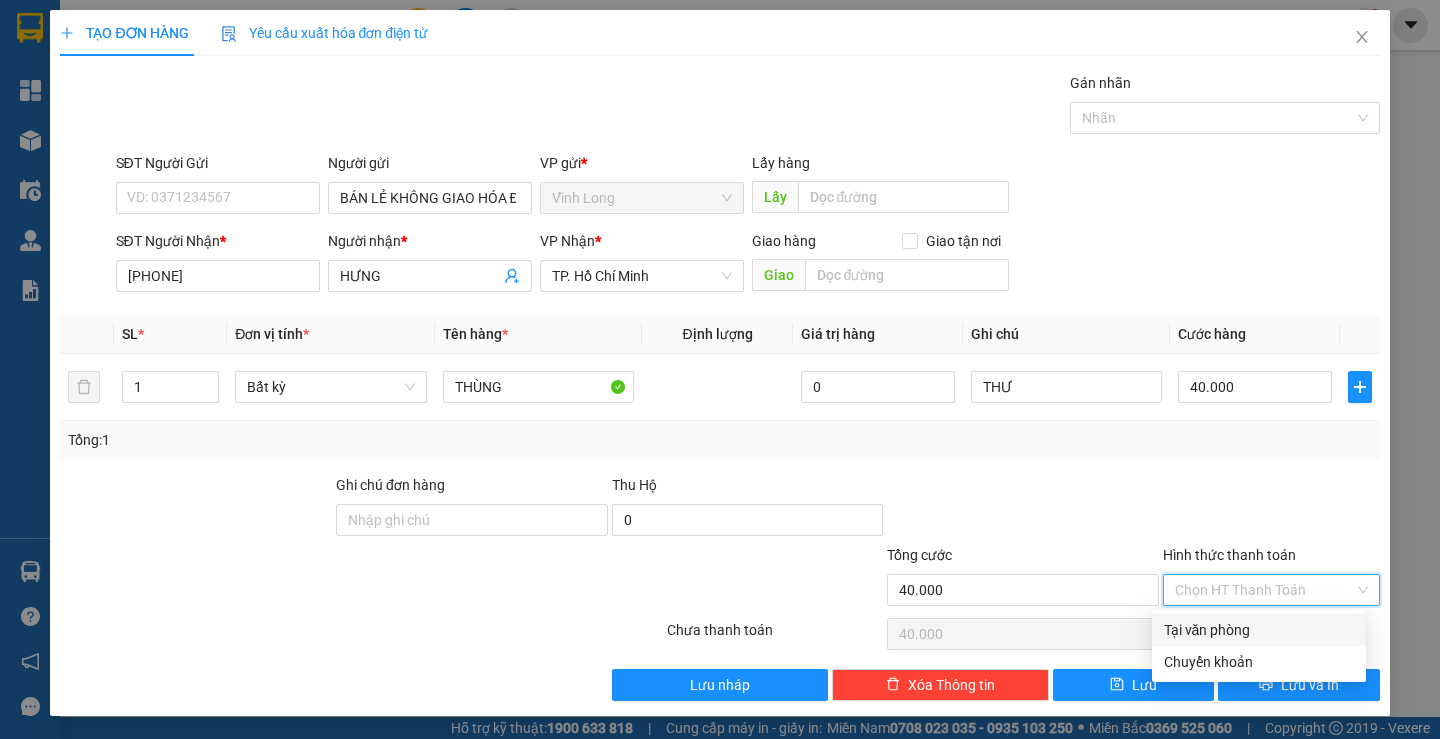 click on "Tại văn phòng" at bounding box center [1259, 630] 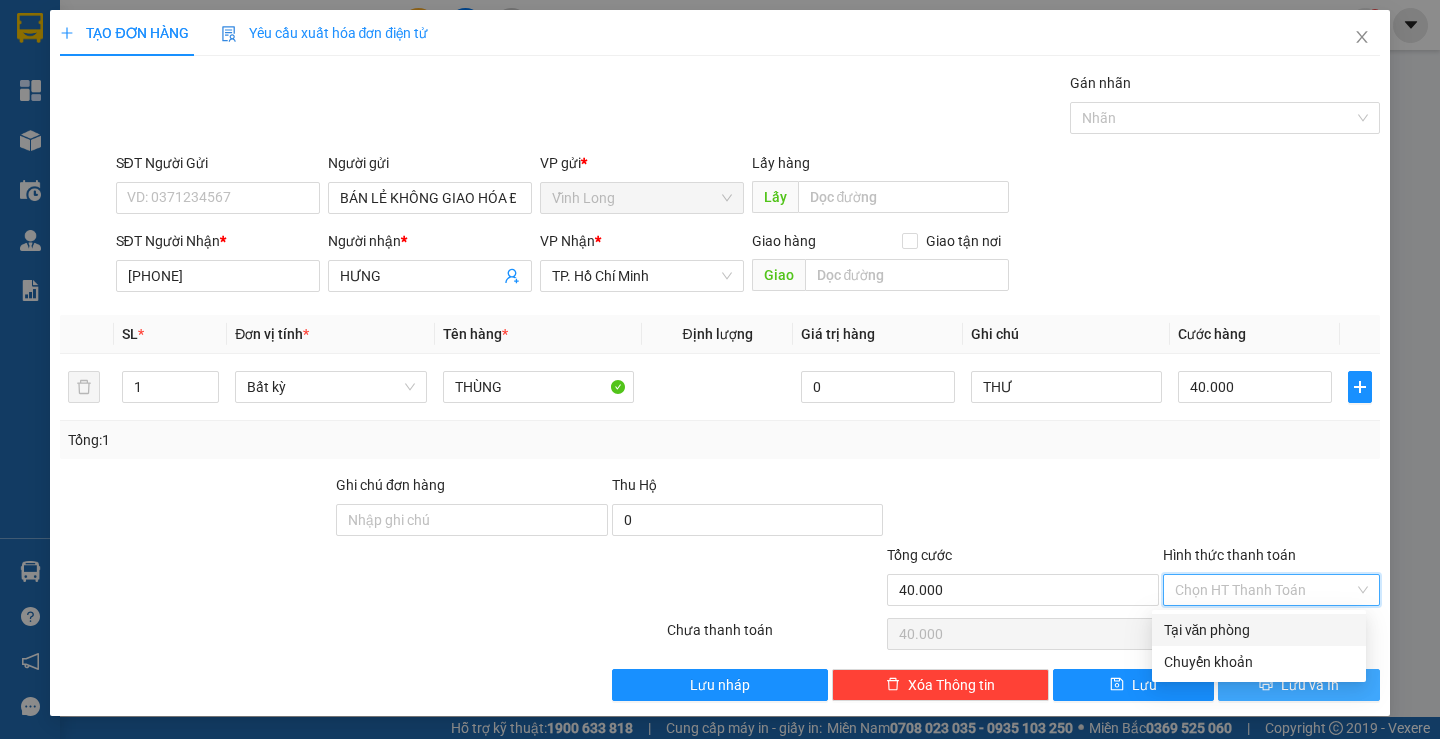 type on "0" 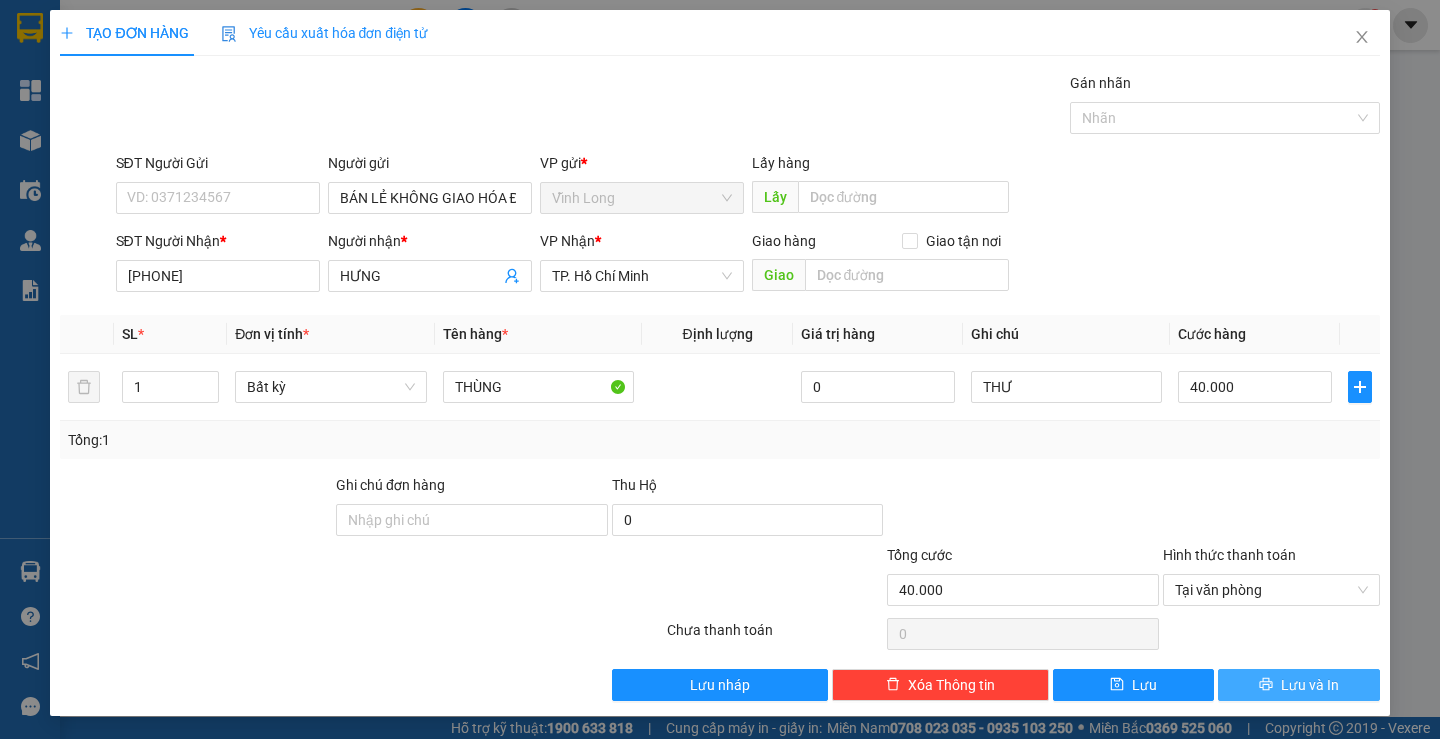 click on "Lưu và In" at bounding box center [1298, 685] 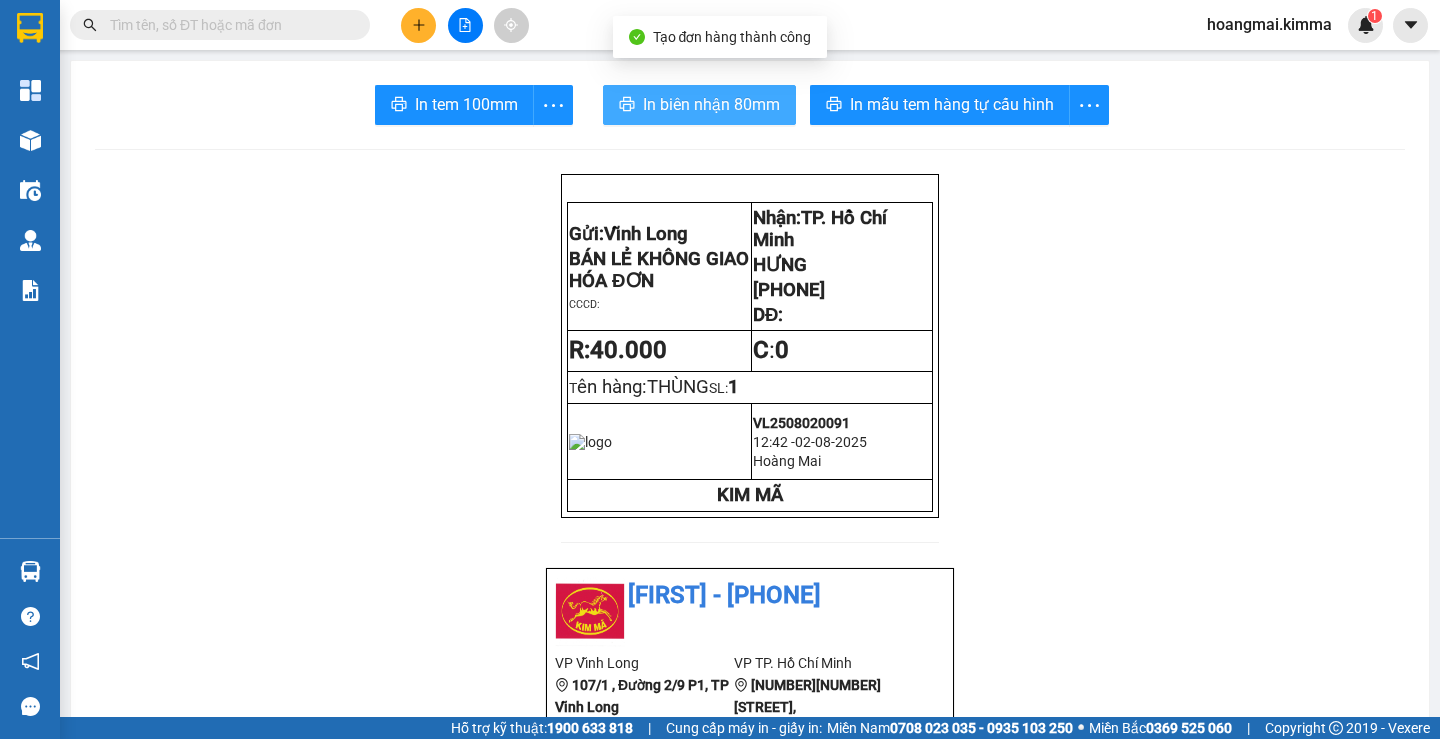 click on "In biên nhận 80mm" at bounding box center (711, 104) 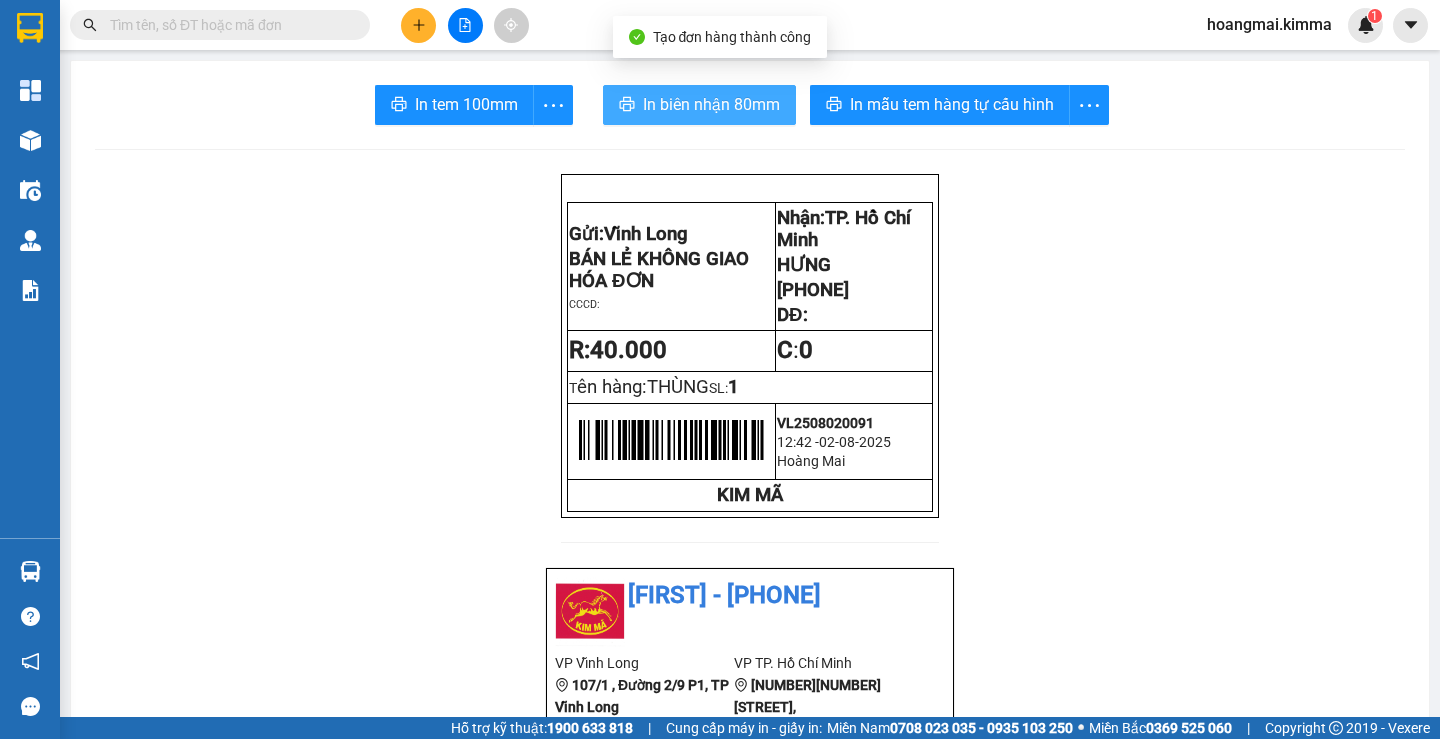 scroll, scrollTop: 0, scrollLeft: 0, axis: both 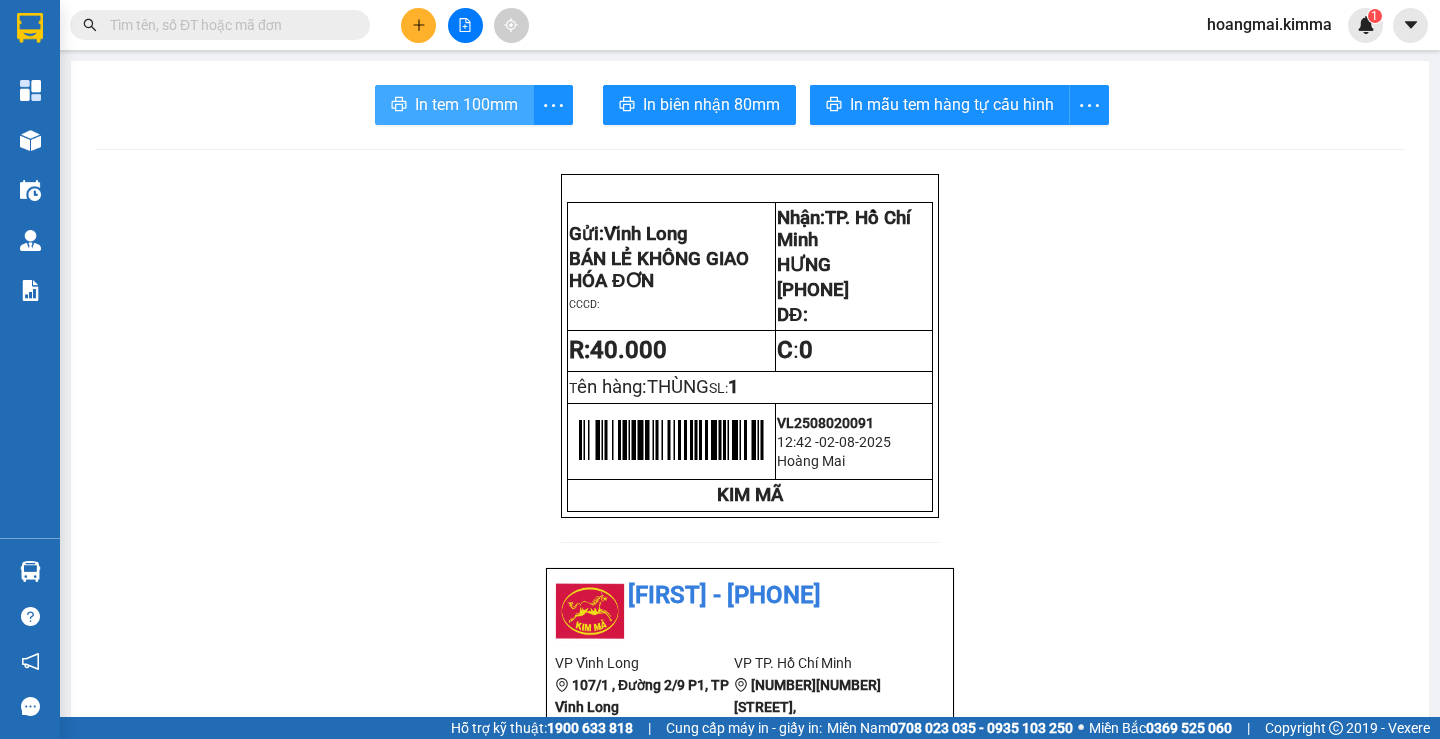 click on "In tem 100mm" at bounding box center [466, 104] 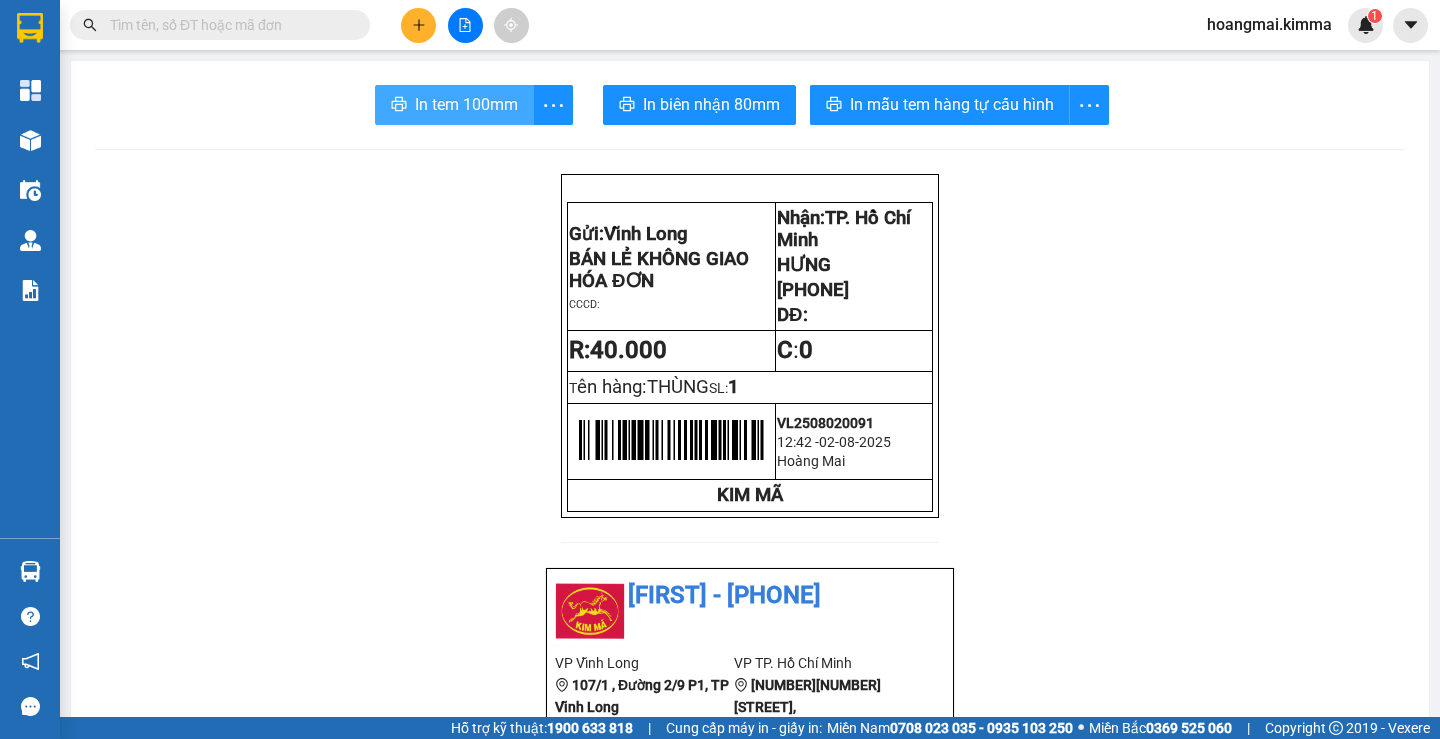 scroll, scrollTop: 0, scrollLeft: 0, axis: both 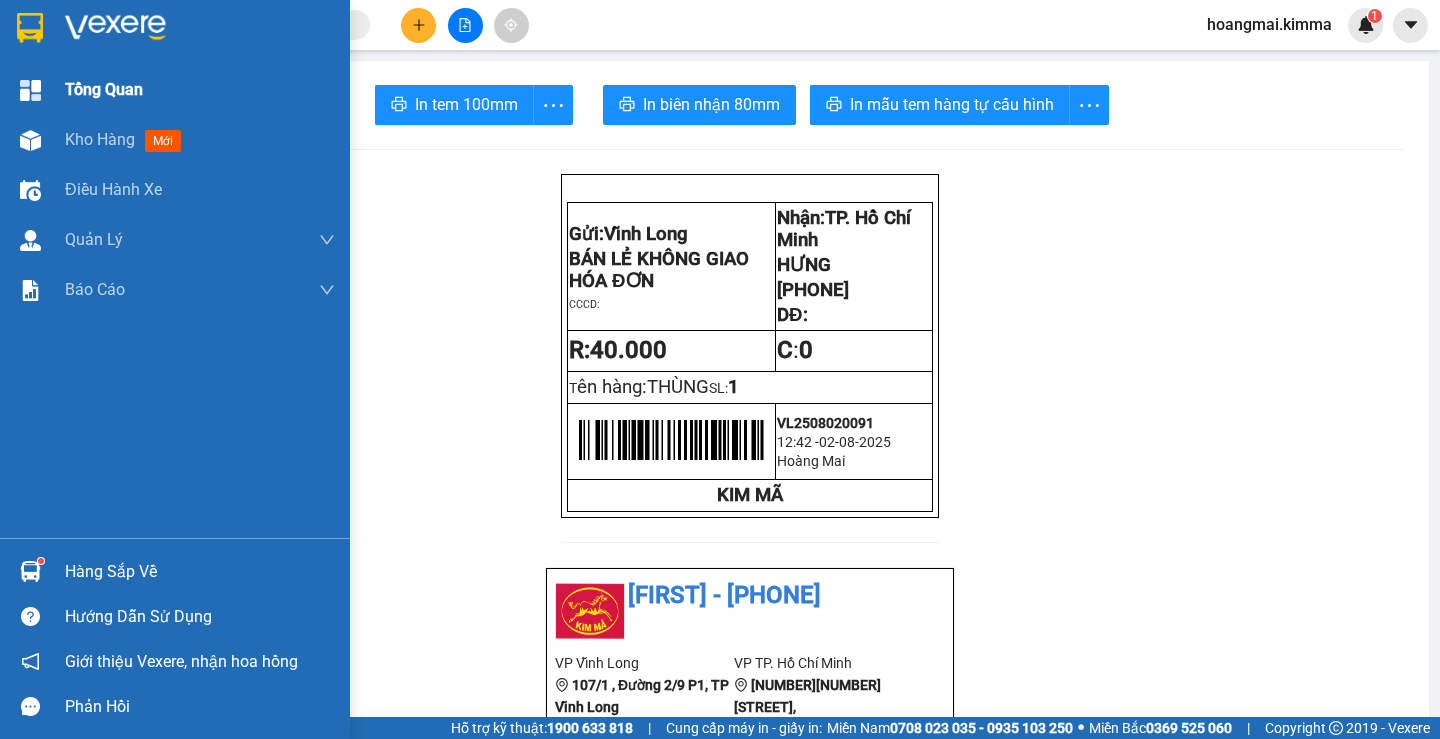 click on "Tổng Quan" at bounding box center (175, 90) 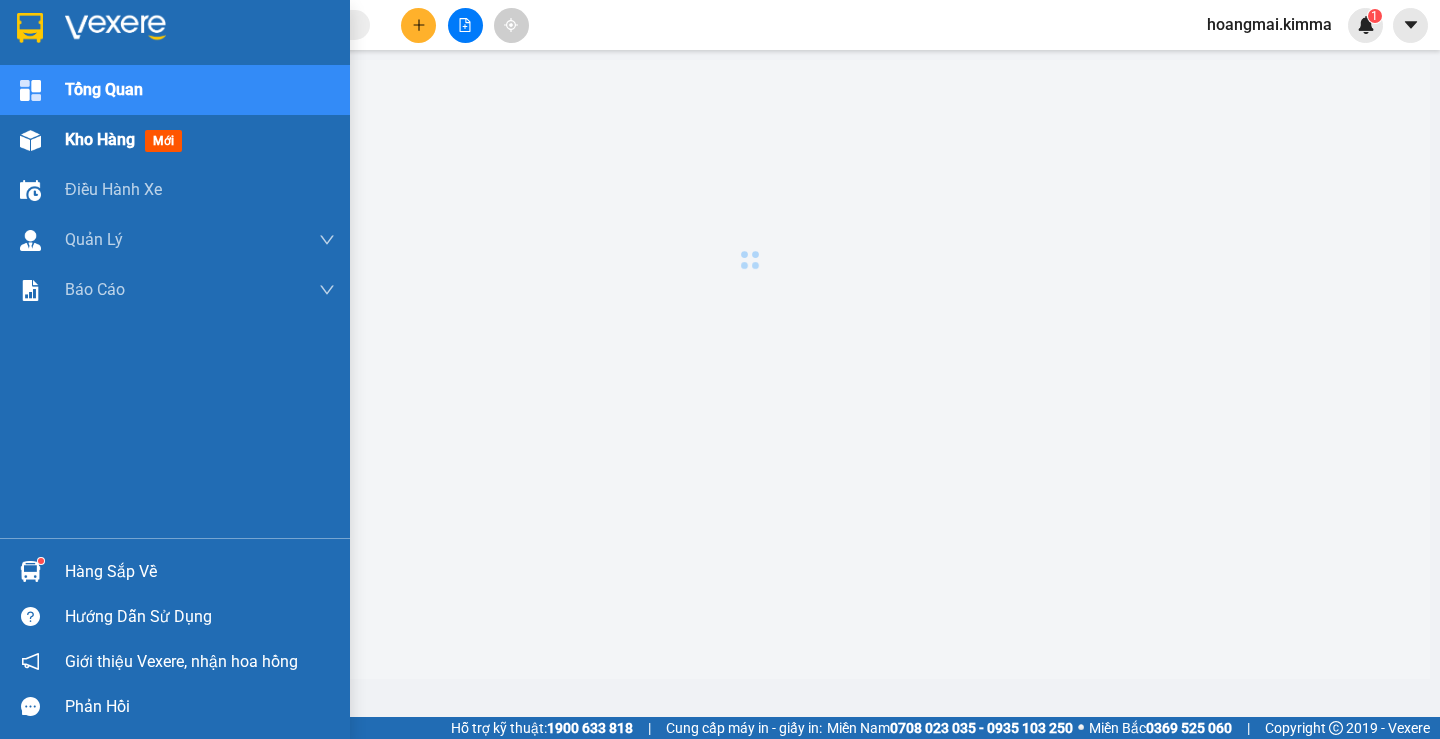 click at bounding box center [30, 140] 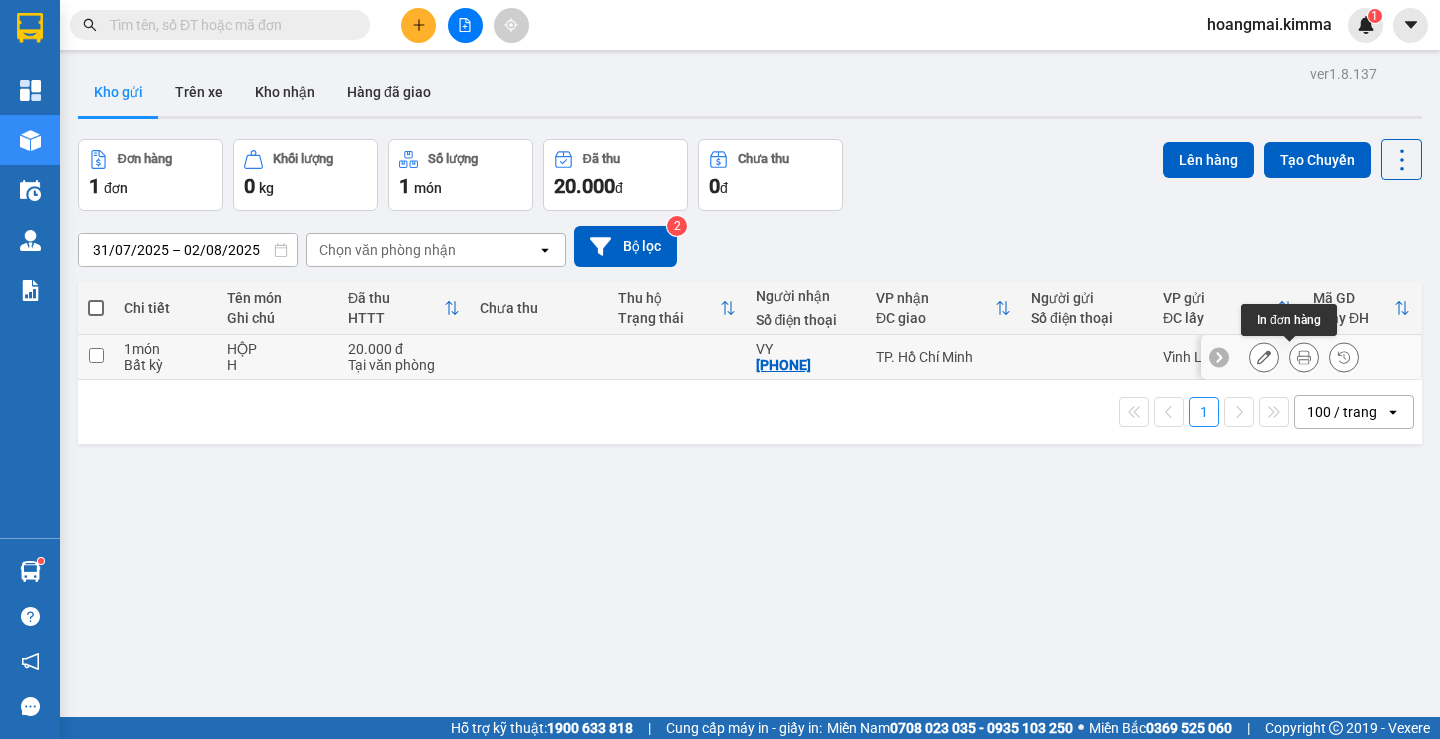 click 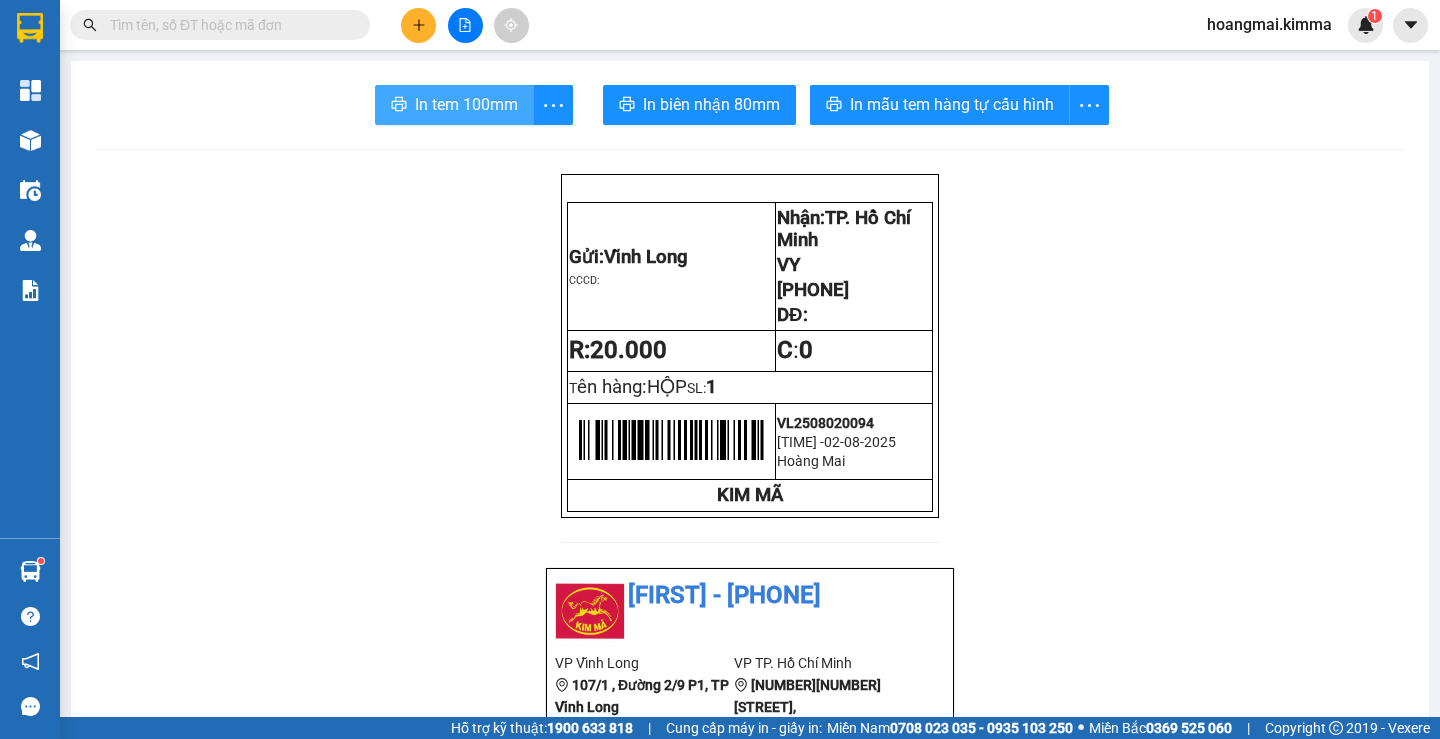 click on "In tem 100mm" at bounding box center (466, 104) 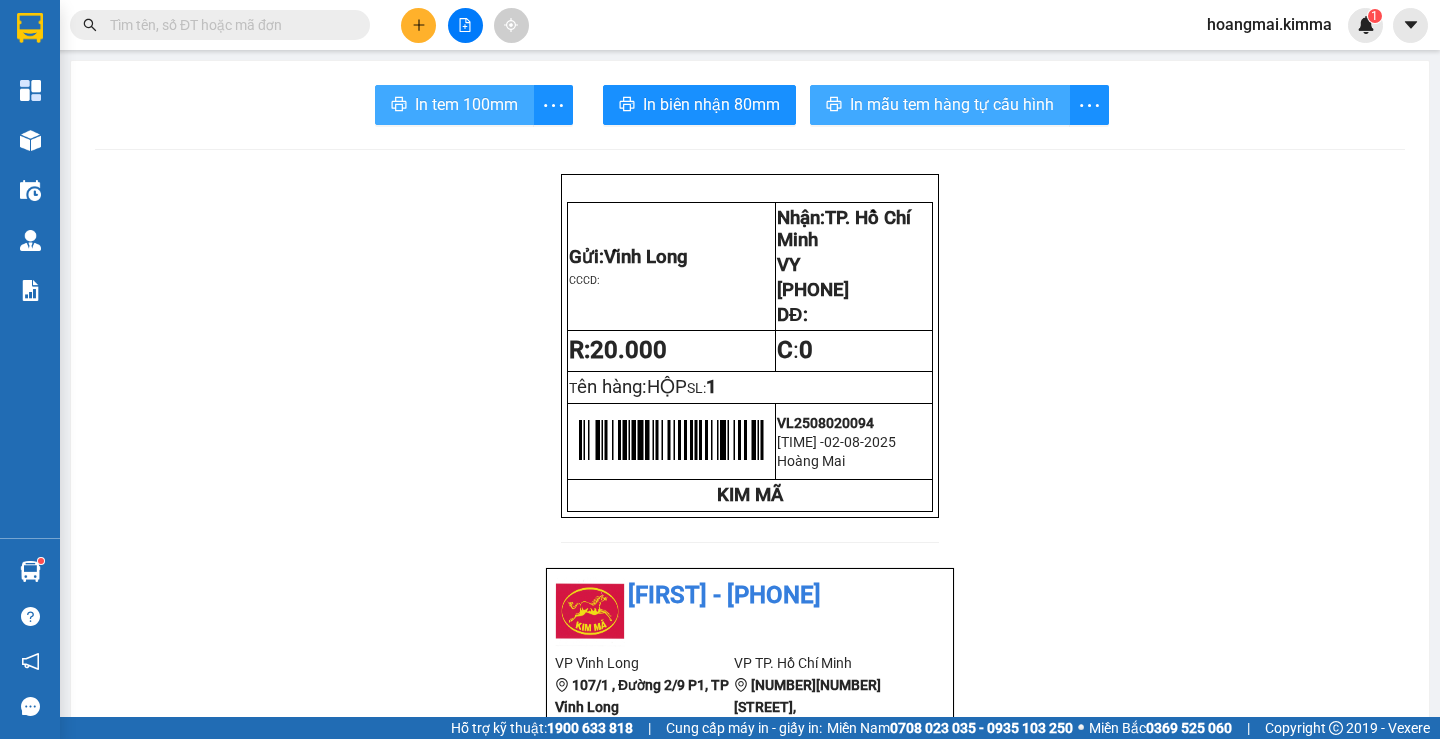 scroll, scrollTop: 0, scrollLeft: 0, axis: both 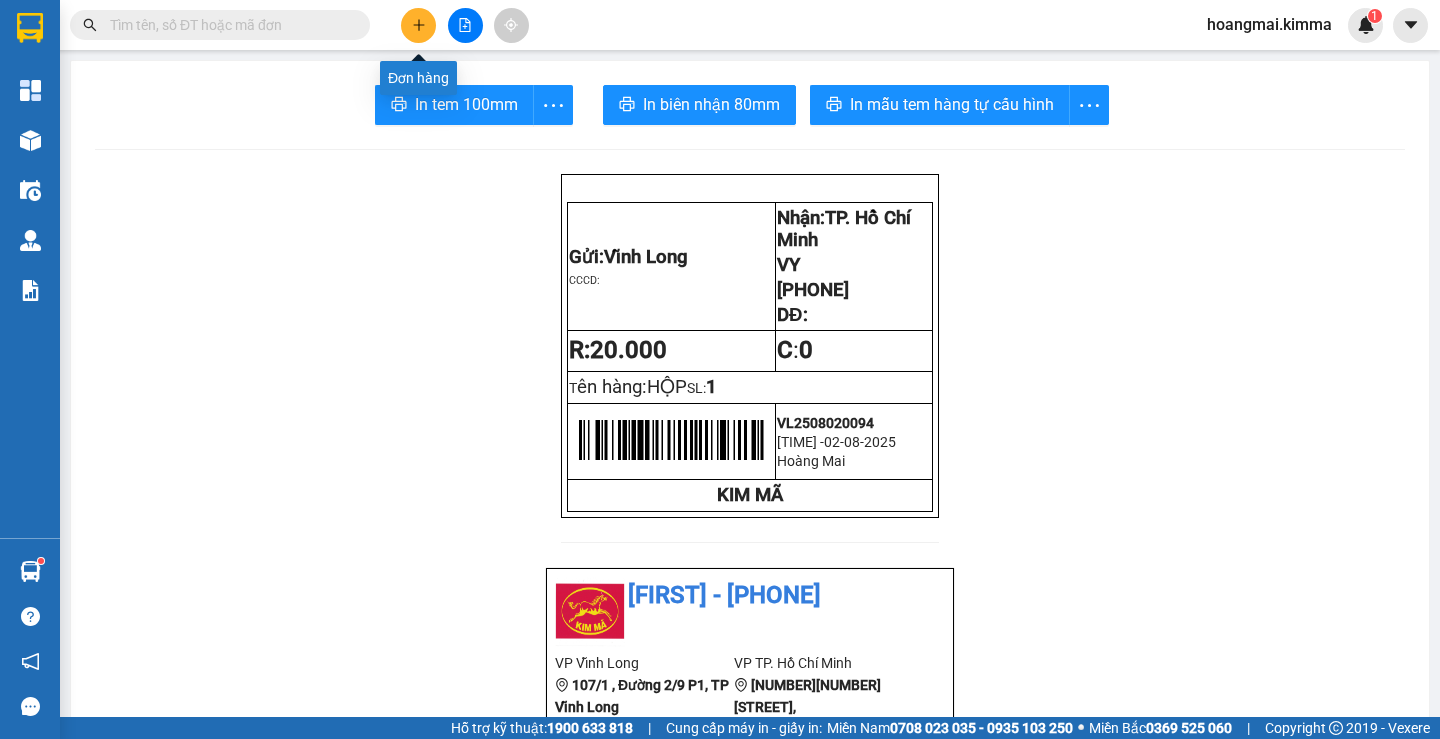 click 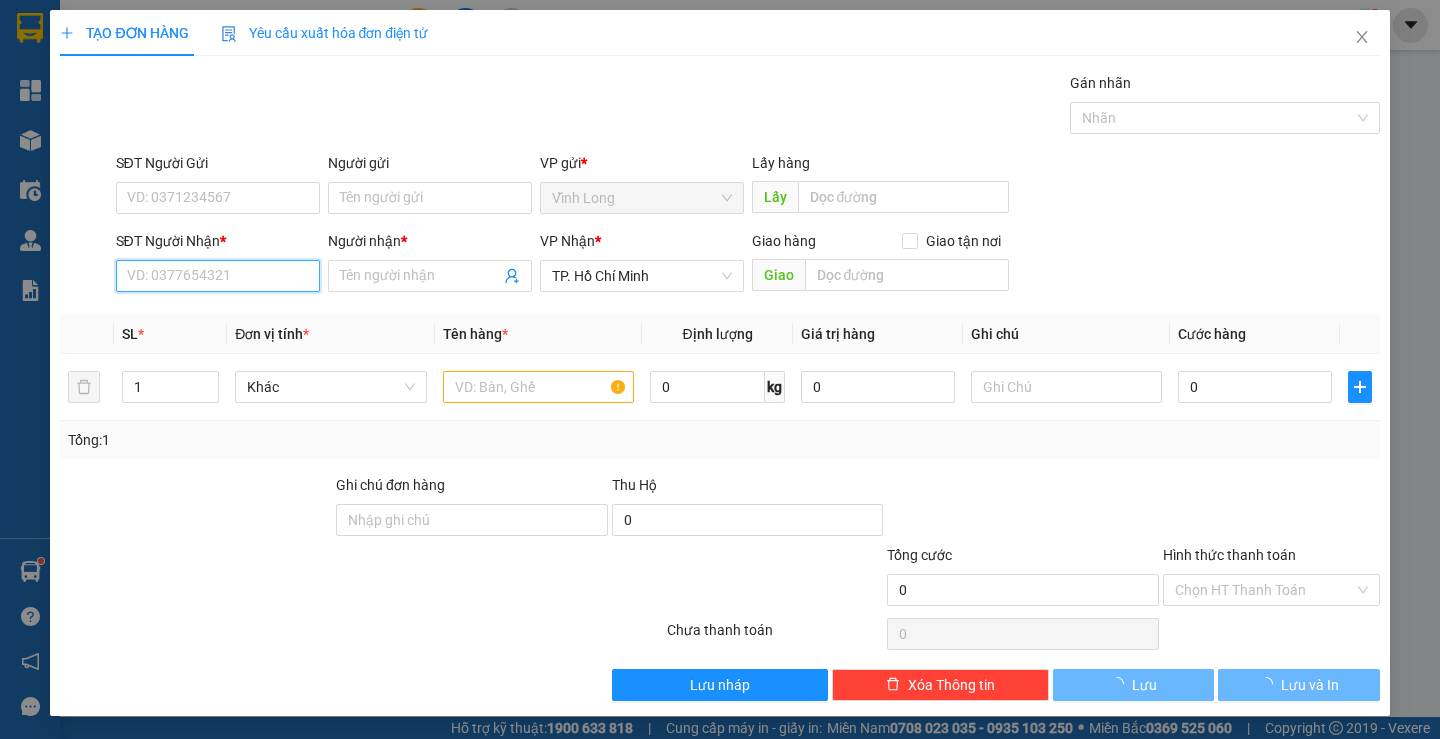 click on "SĐT Người Nhận  *" at bounding box center (218, 276) 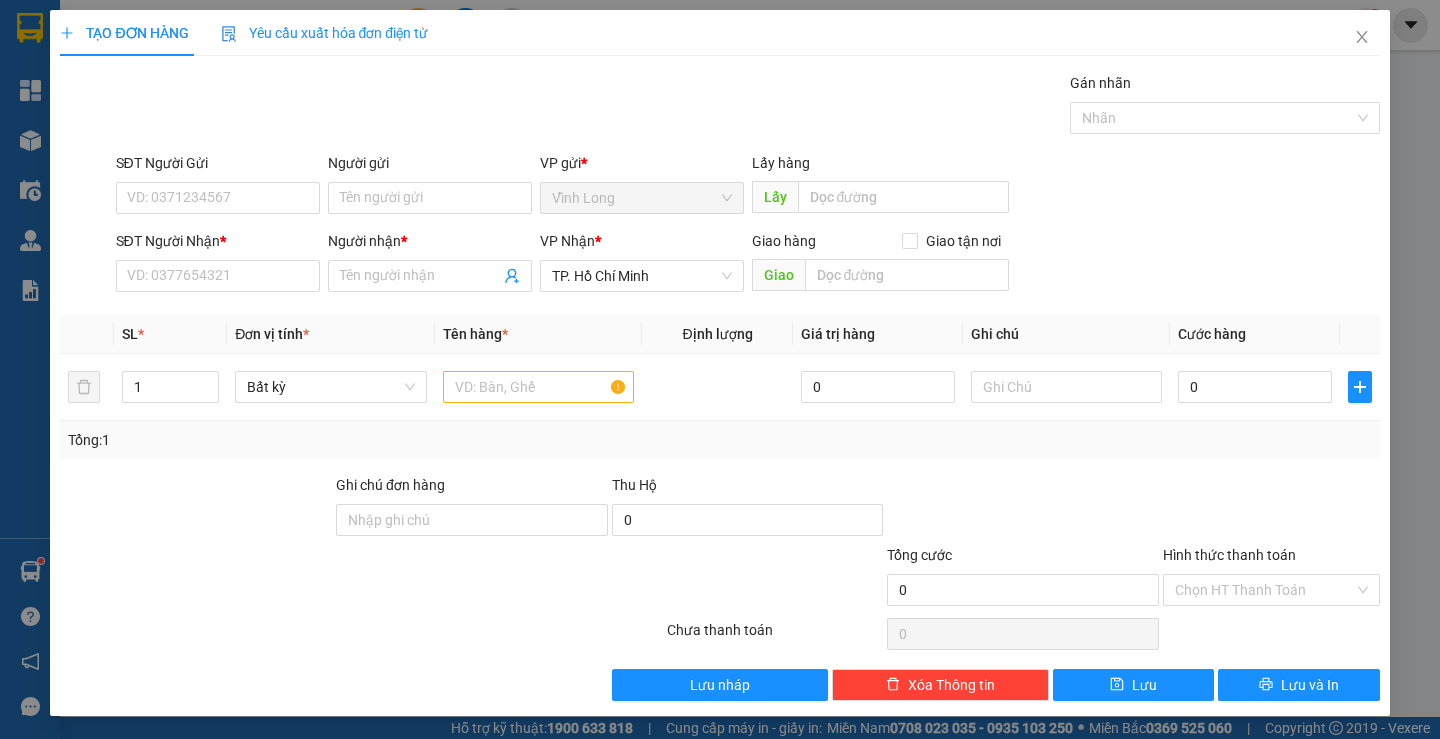 click on "SĐT Người Nhận  * VD: 0377654321" at bounding box center [218, 265] 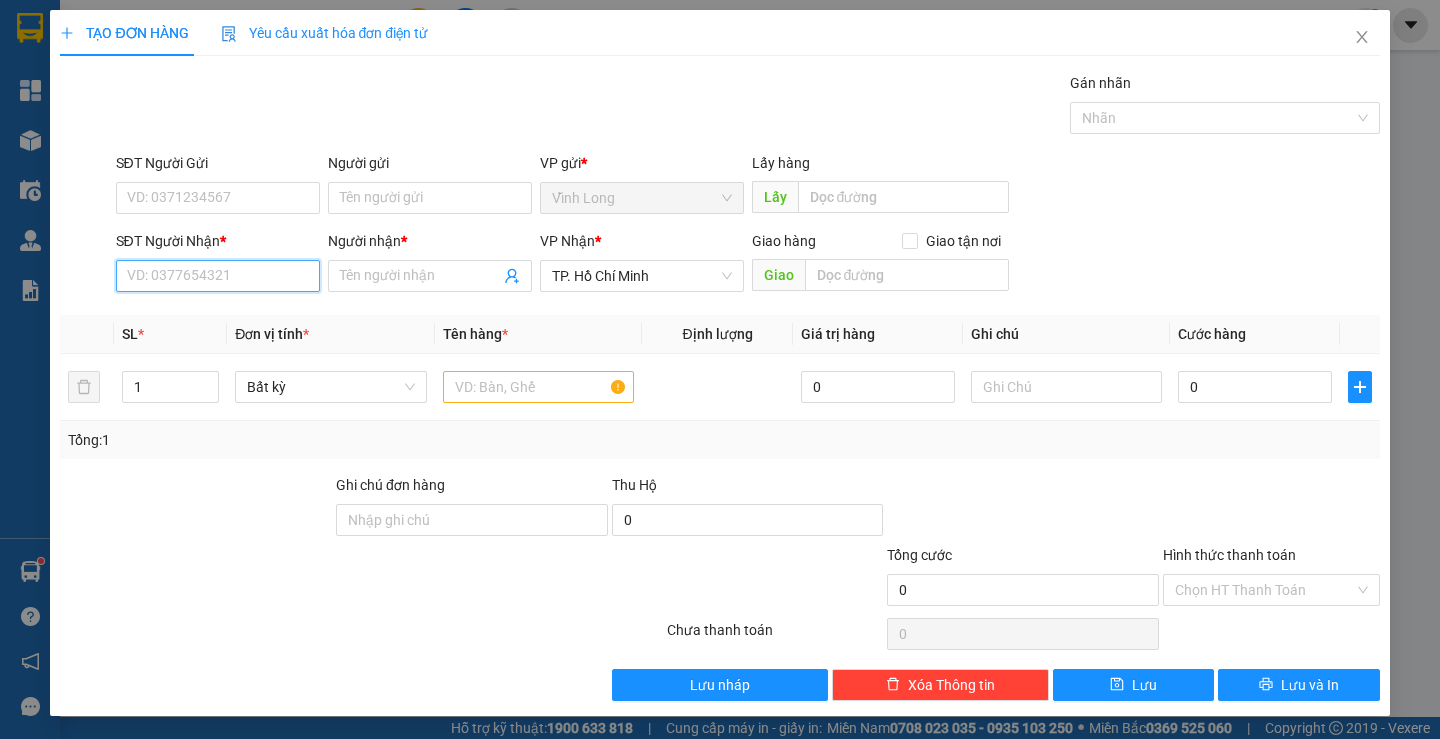 click on "SĐT Người Nhận  *" at bounding box center [218, 276] 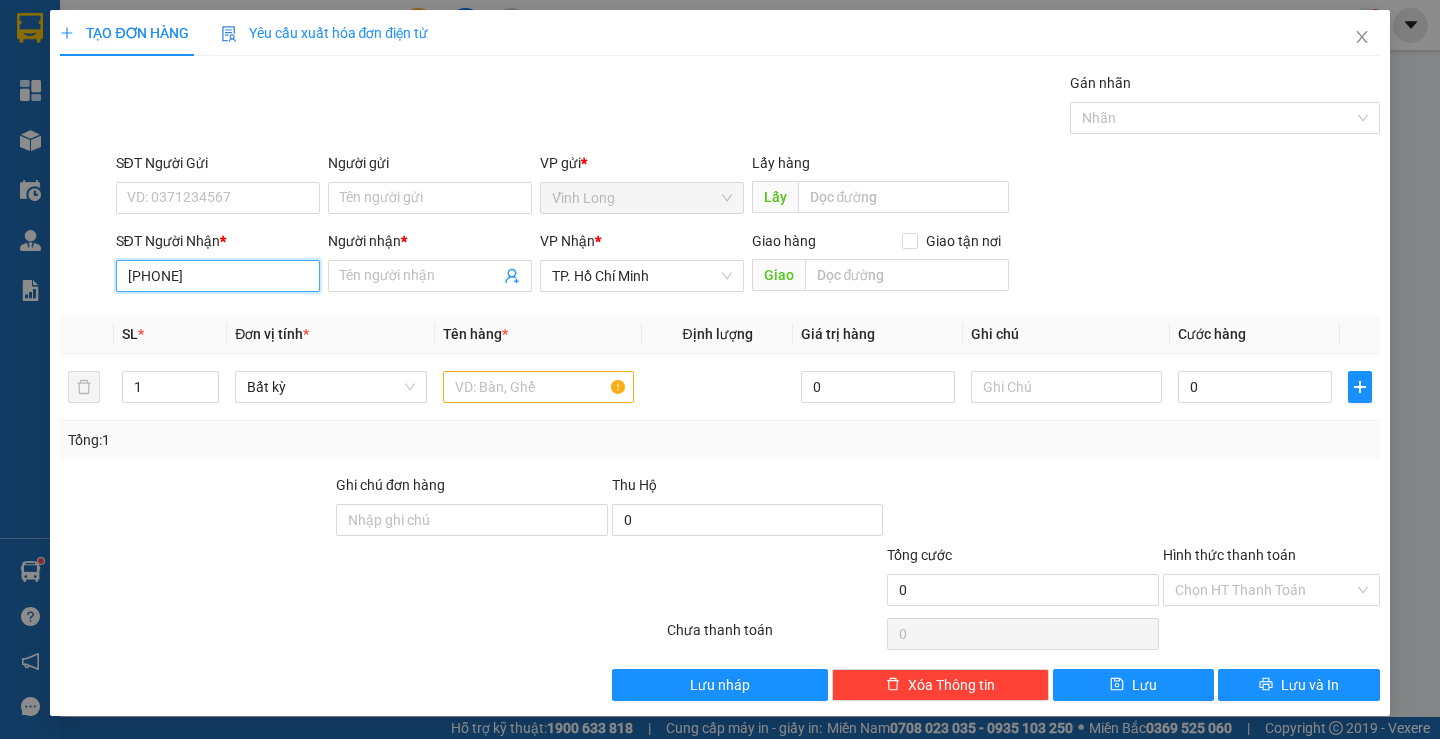 type on "0902705668" 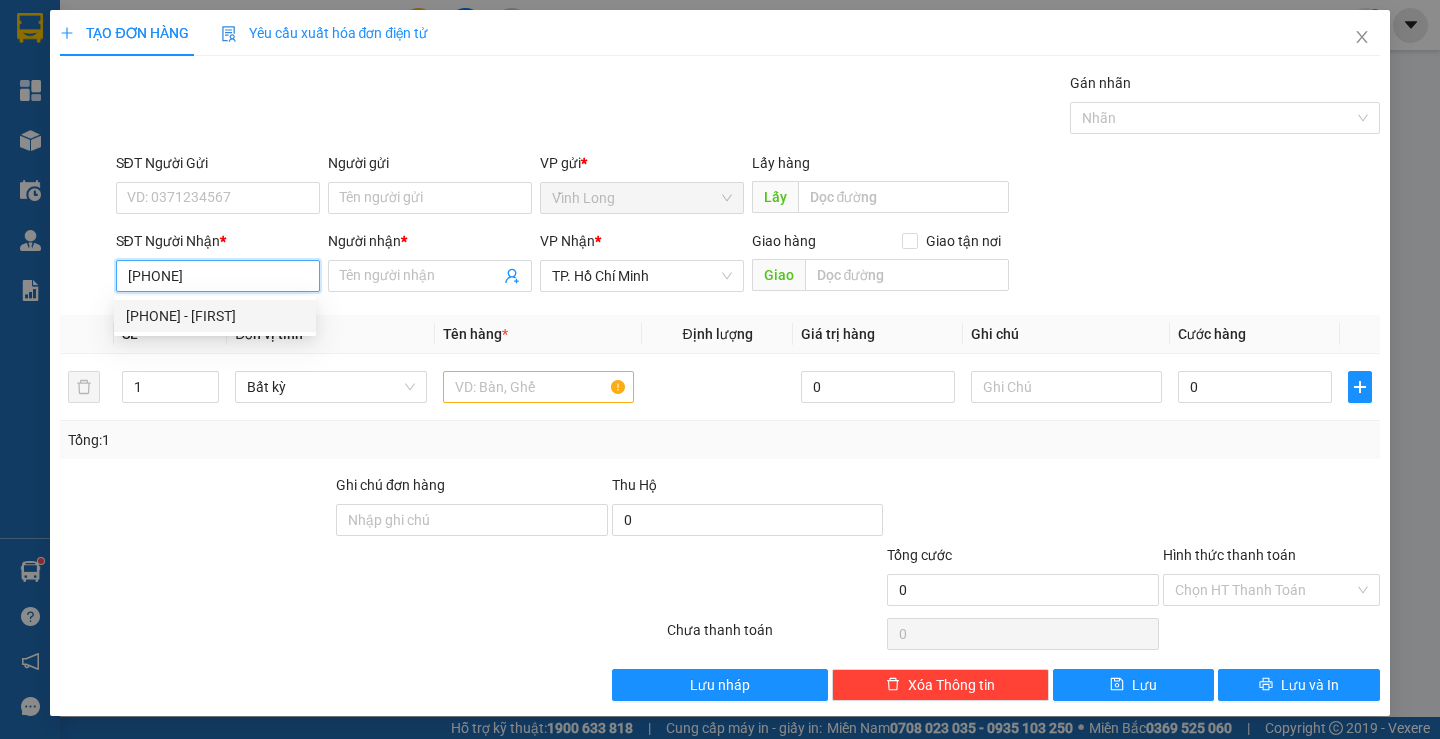 click on "0902705668 - HOÀNG" at bounding box center (215, 316) 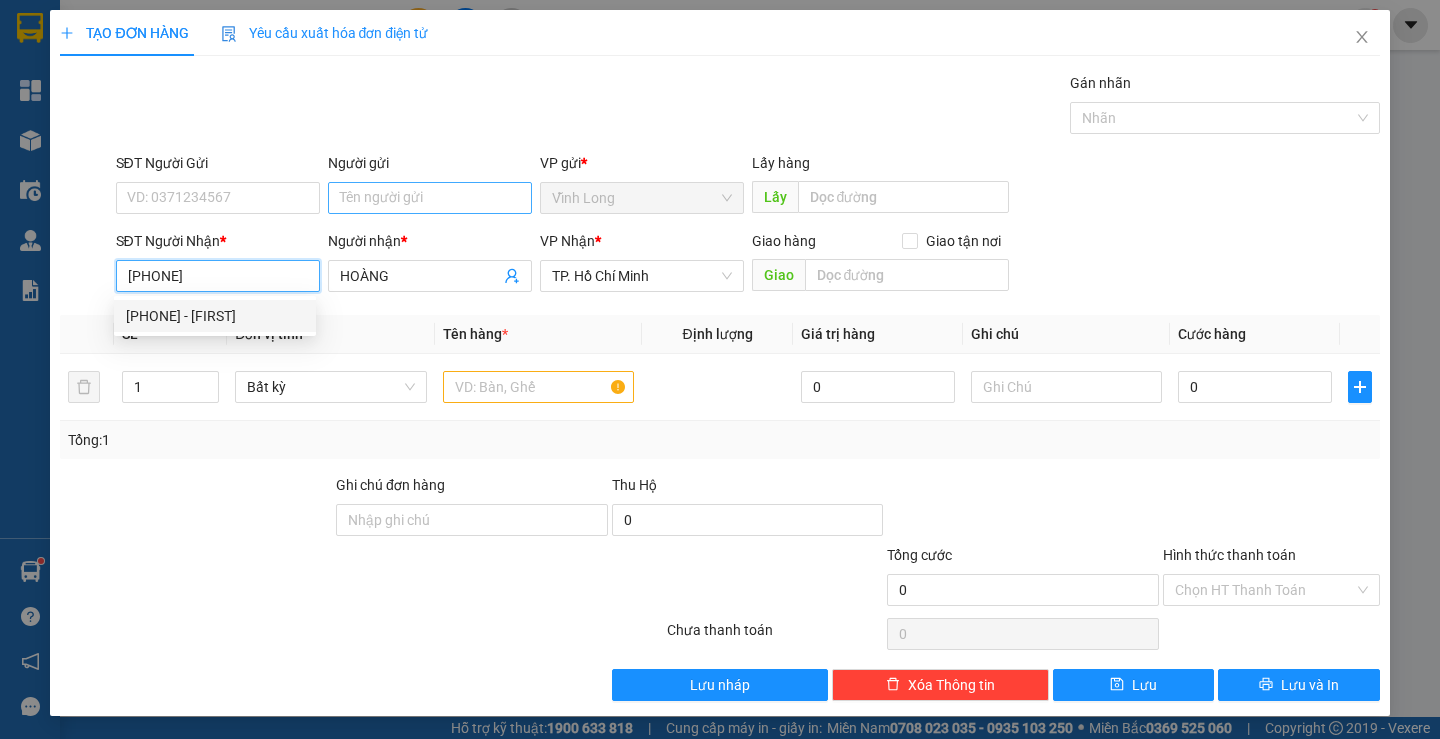 type on "0902705668" 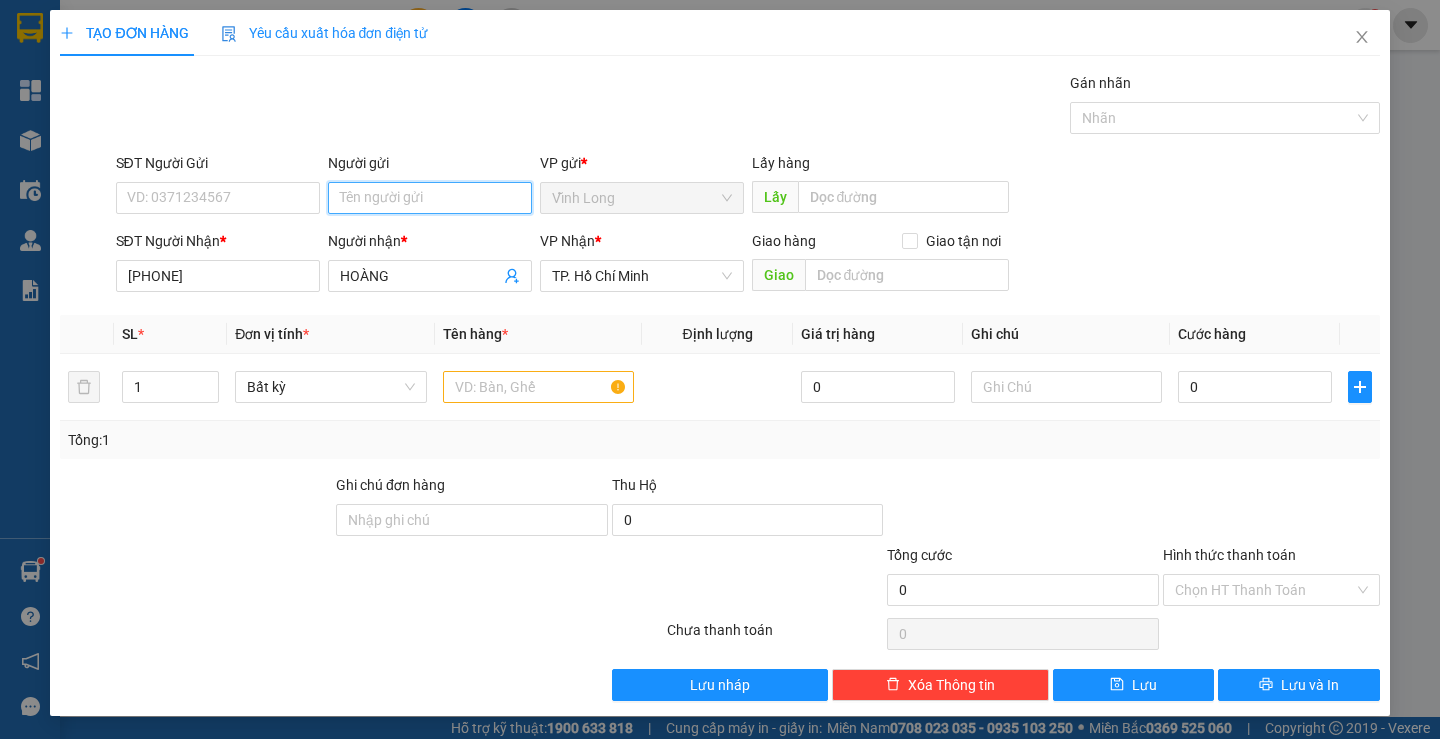 click on "Người gửi" at bounding box center (430, 198) 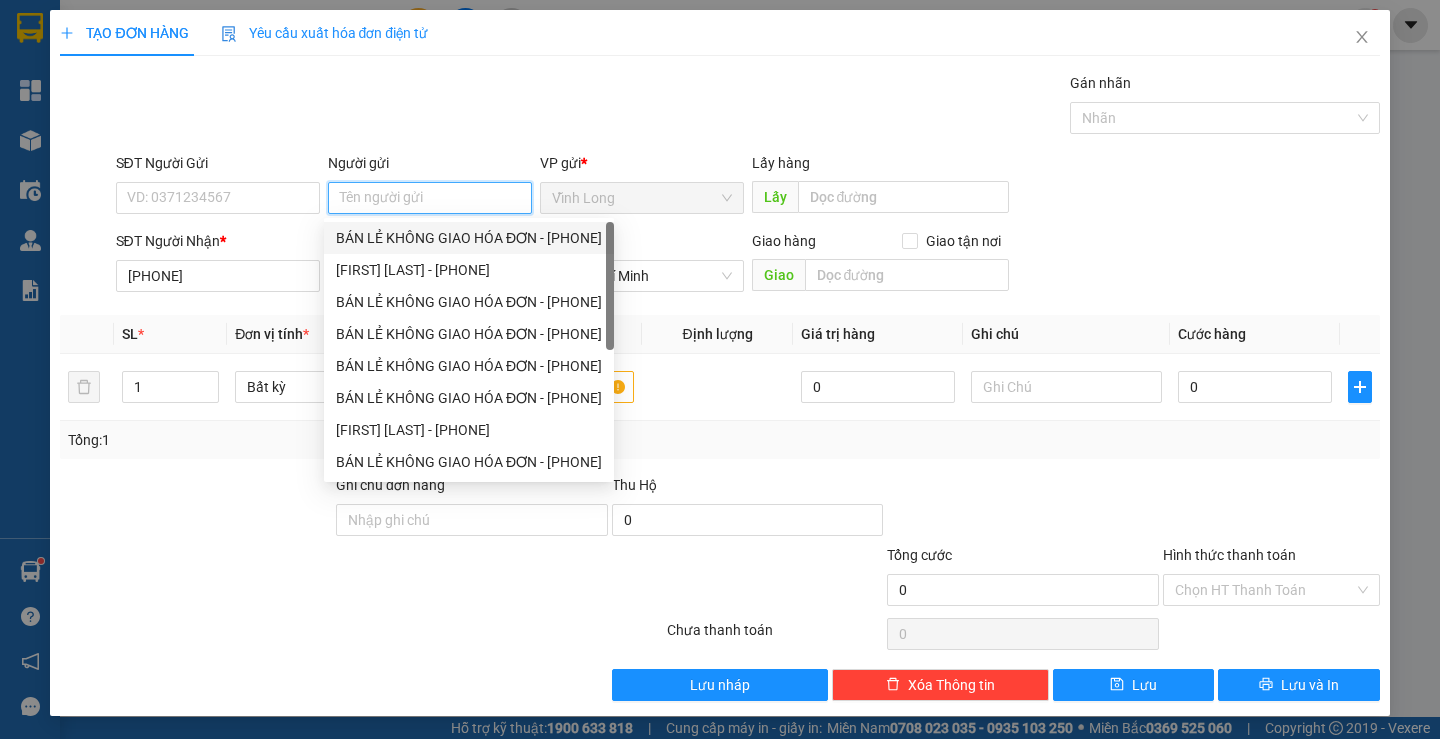 click on "BÁN LẺ KHÔNG GIAO HÓA ĐƠN - 0908498599" at bounding box center [469, 238] 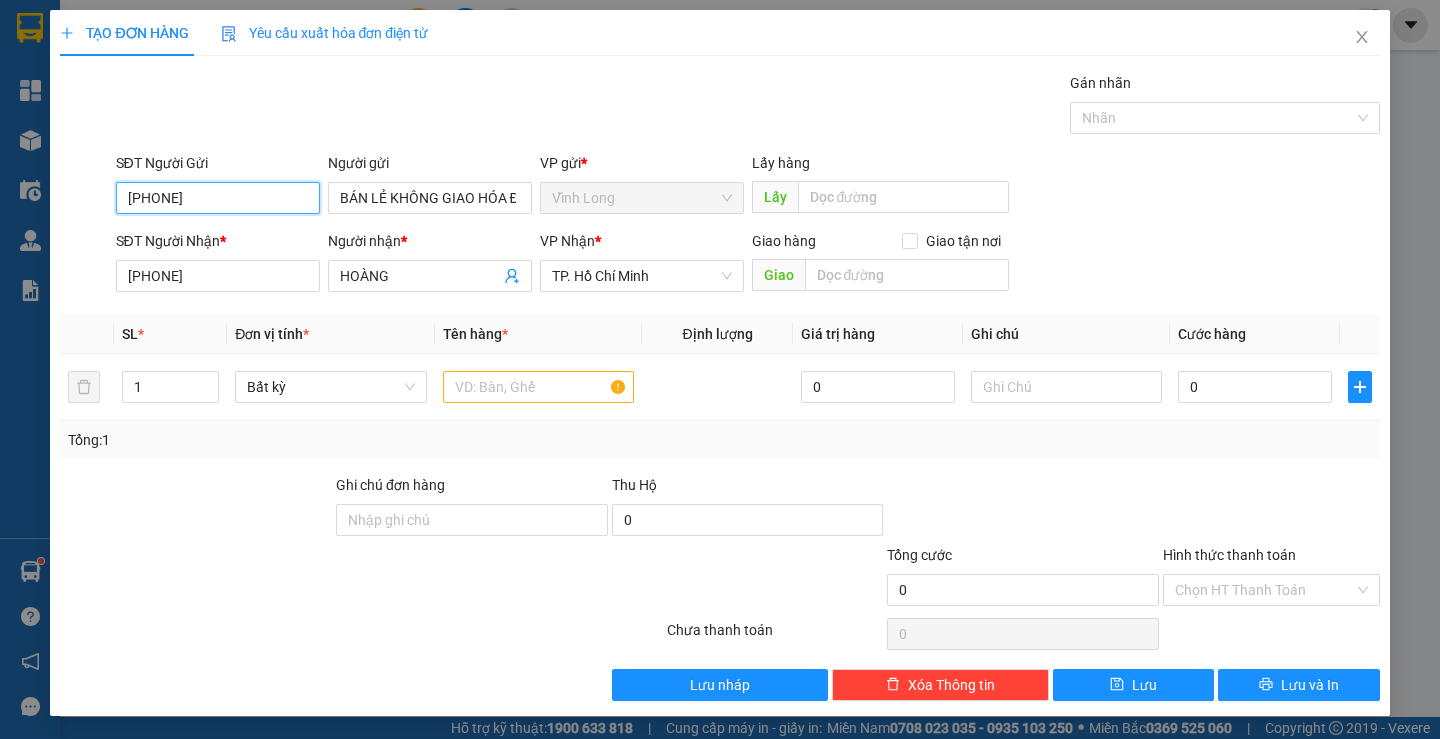 drag, startPoint x: 280, startPoint y: 203, endPoint x: 0, endPoint y: 224, distance: 280.7864 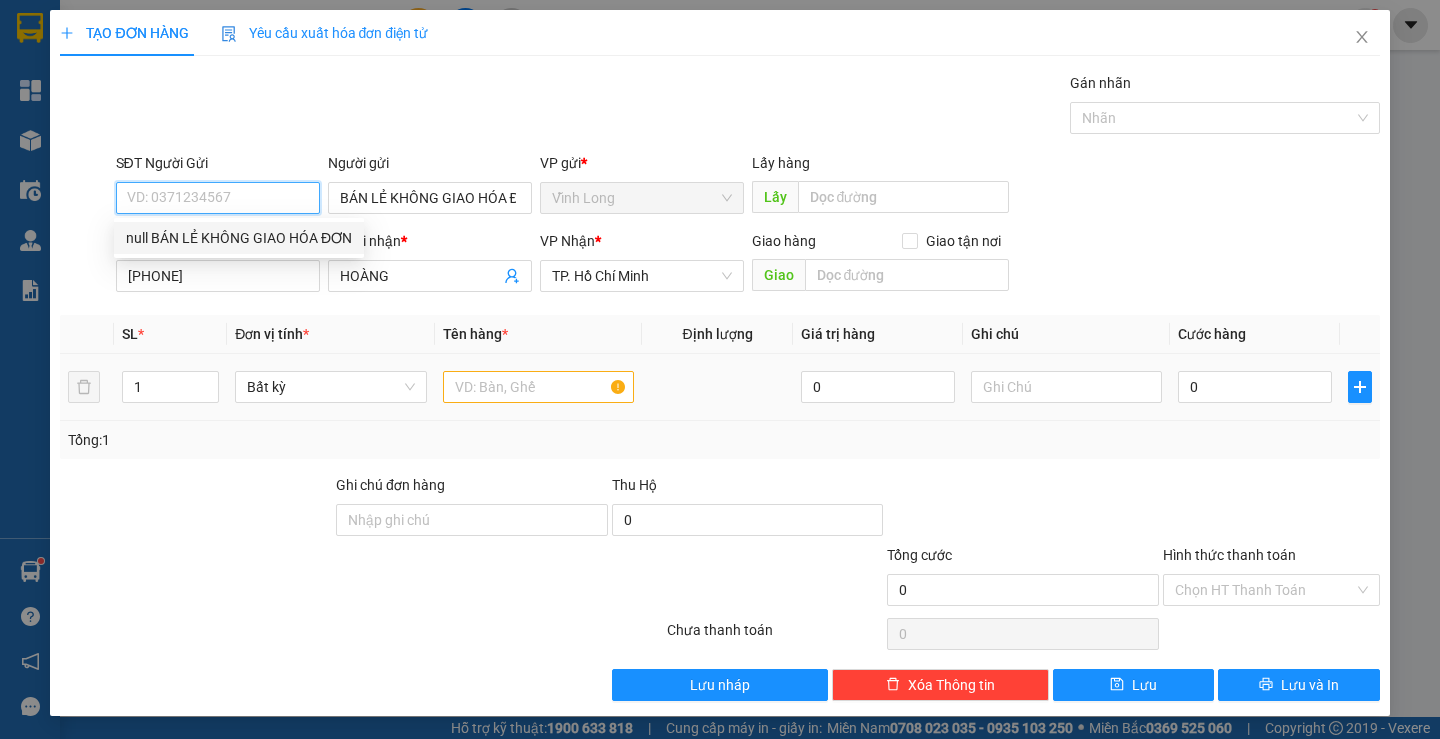 type 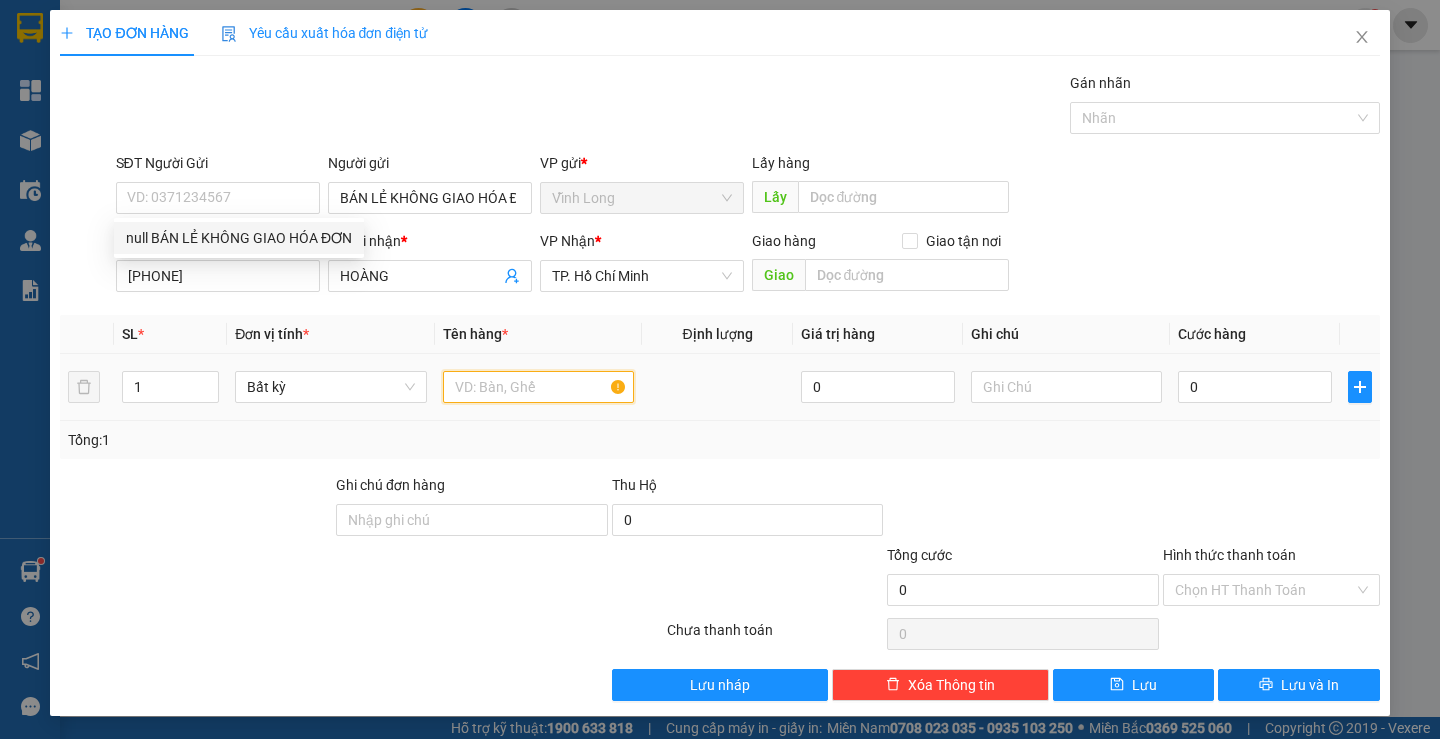 click at bounding box center (538, 387) 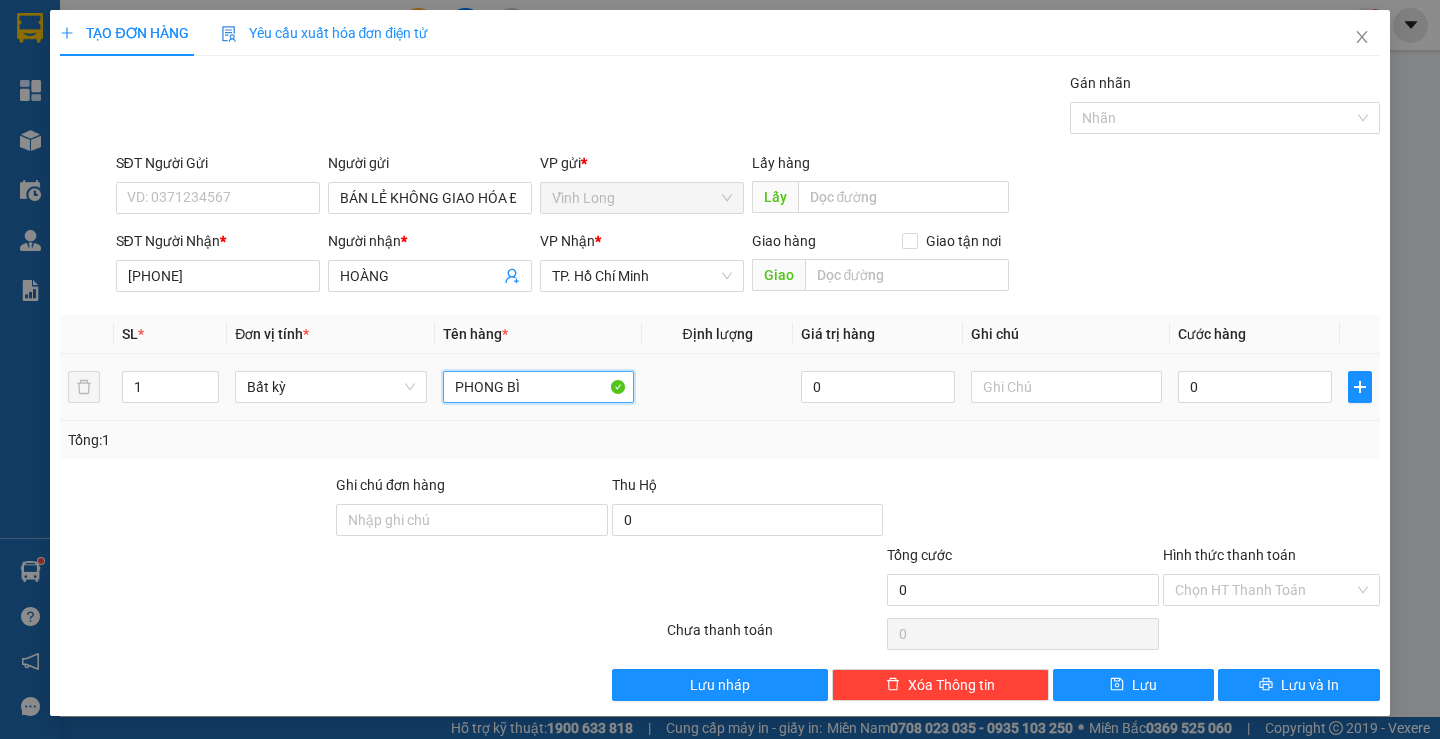 type on "PHONG BÌ" 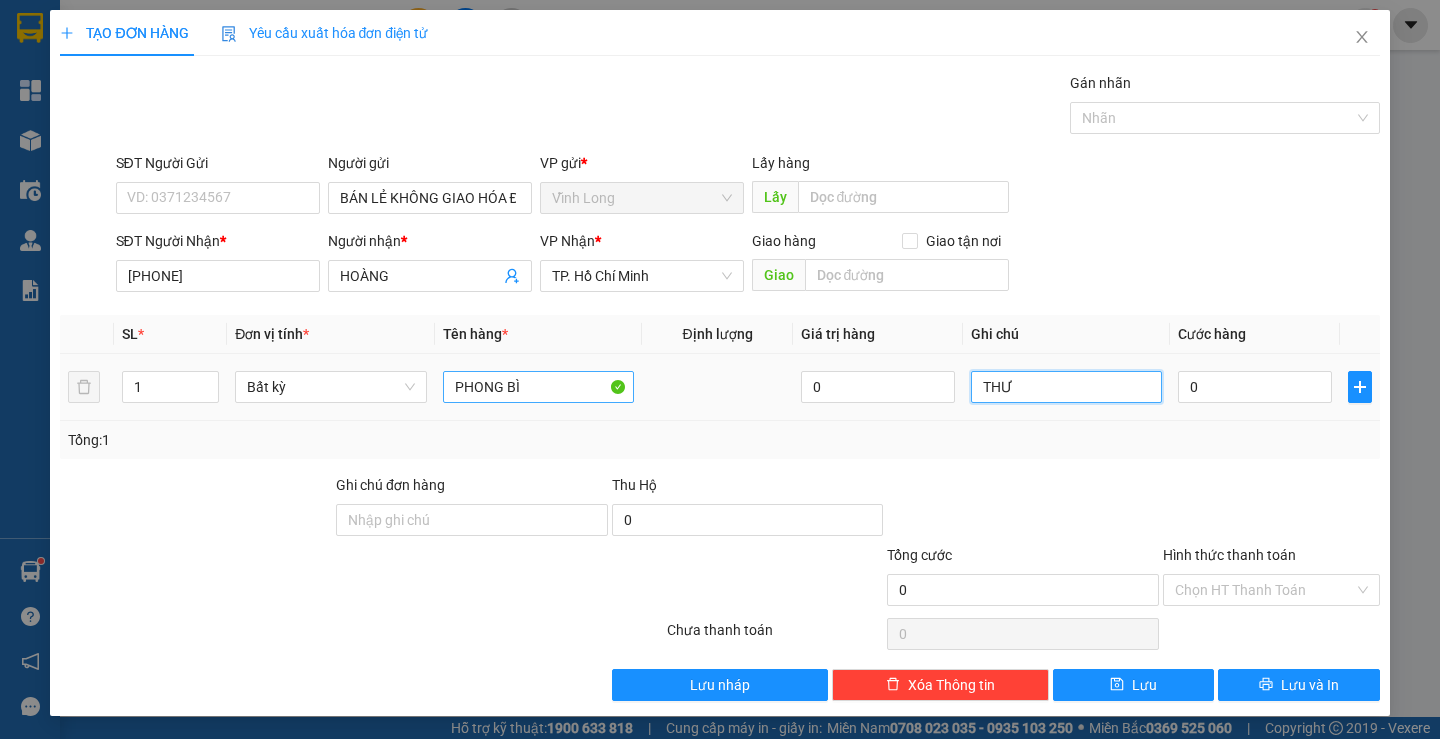 type on "THƯ" 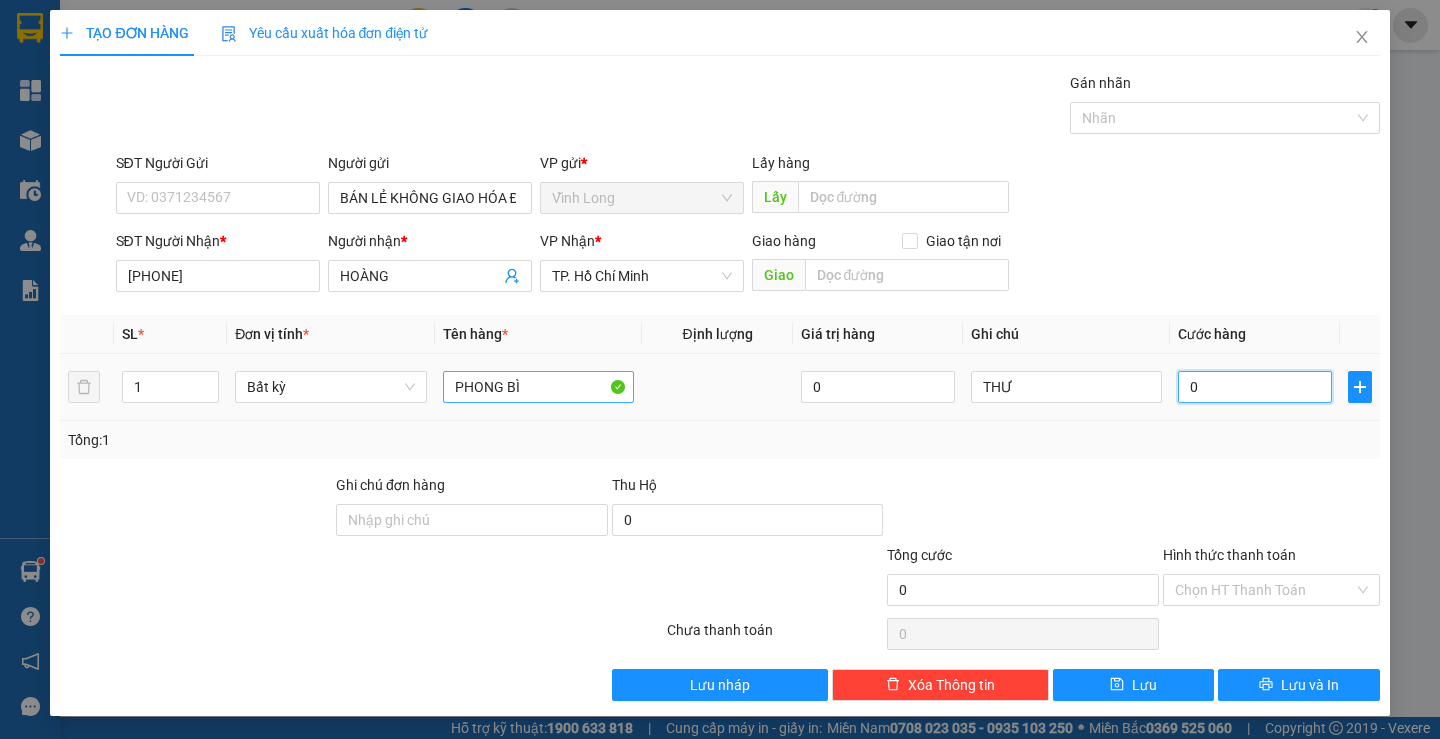 type on "2" 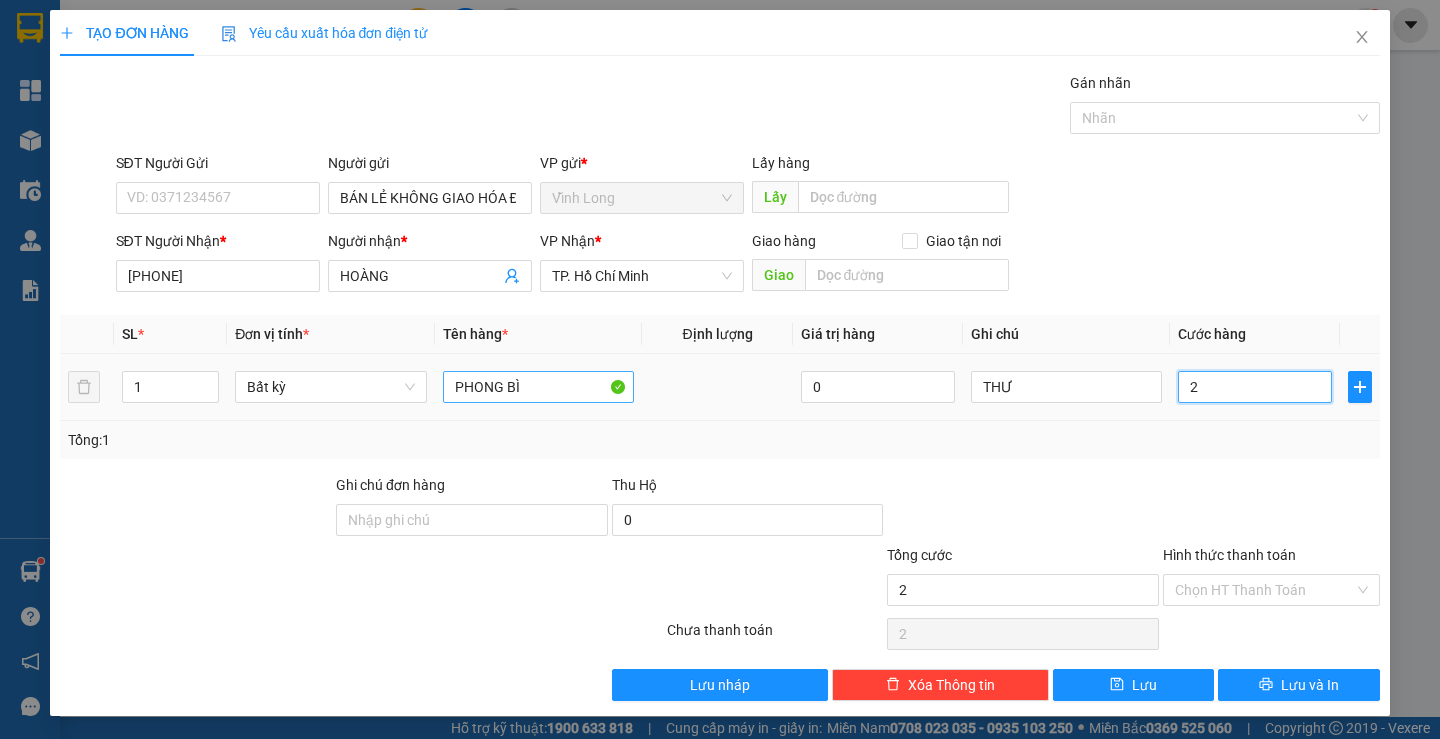 type on "20" 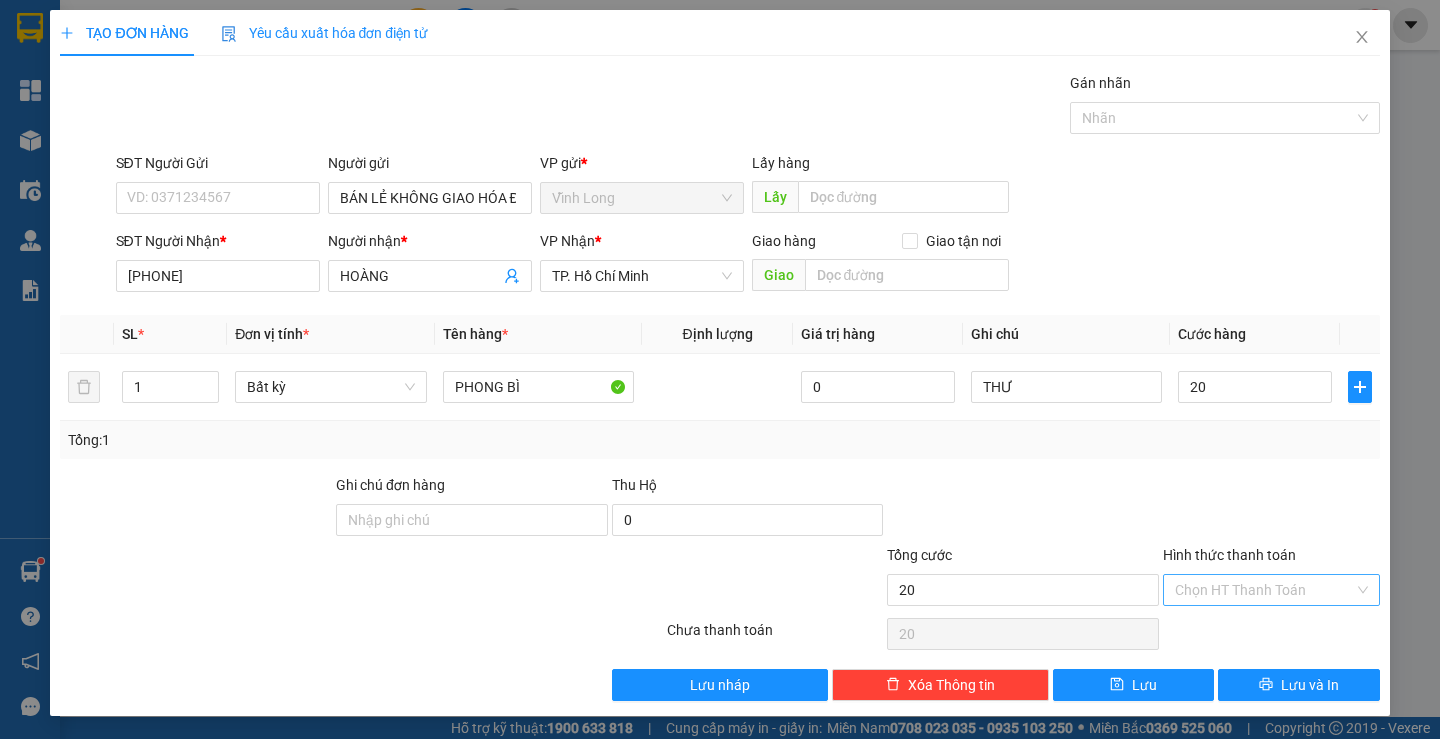 type on "20.000" 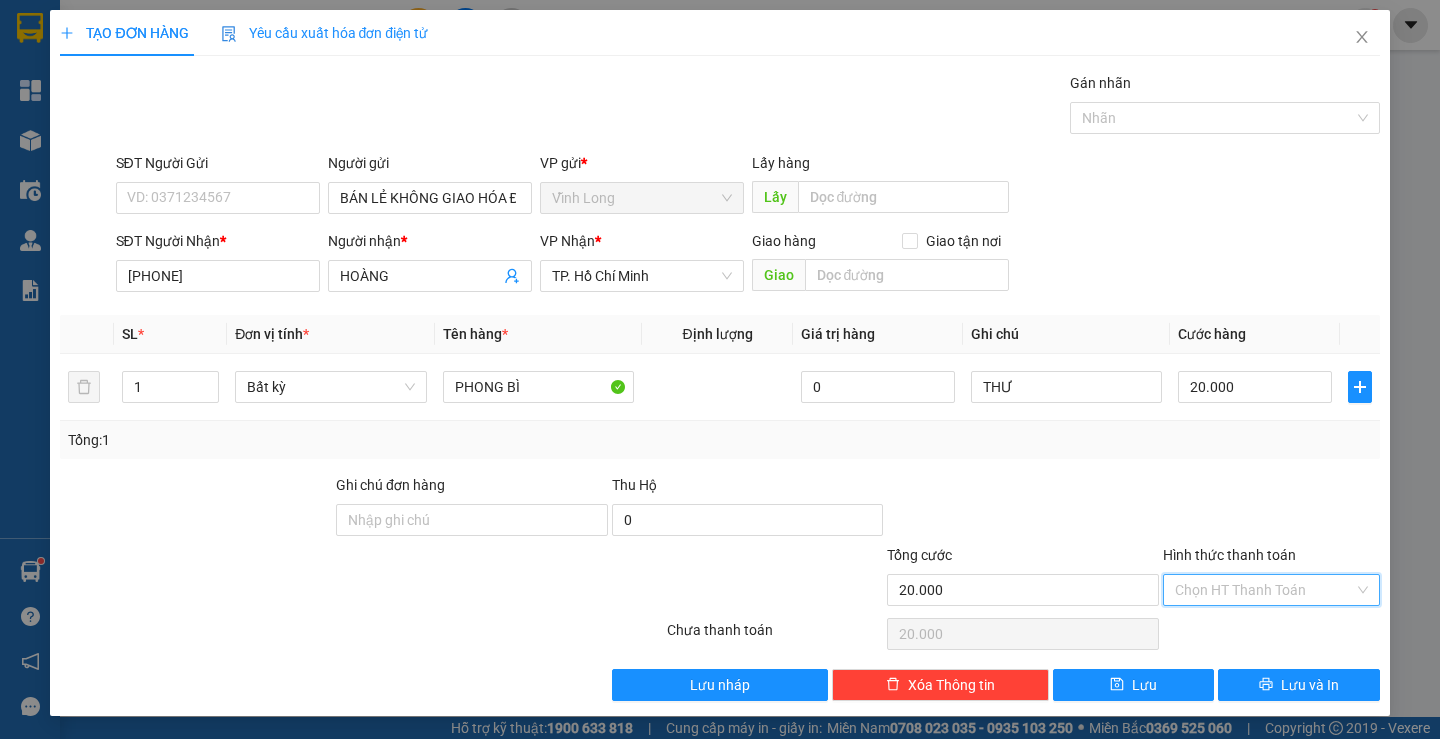 click on "Hình thức thanh toán" at bounding box center [1264, 590] 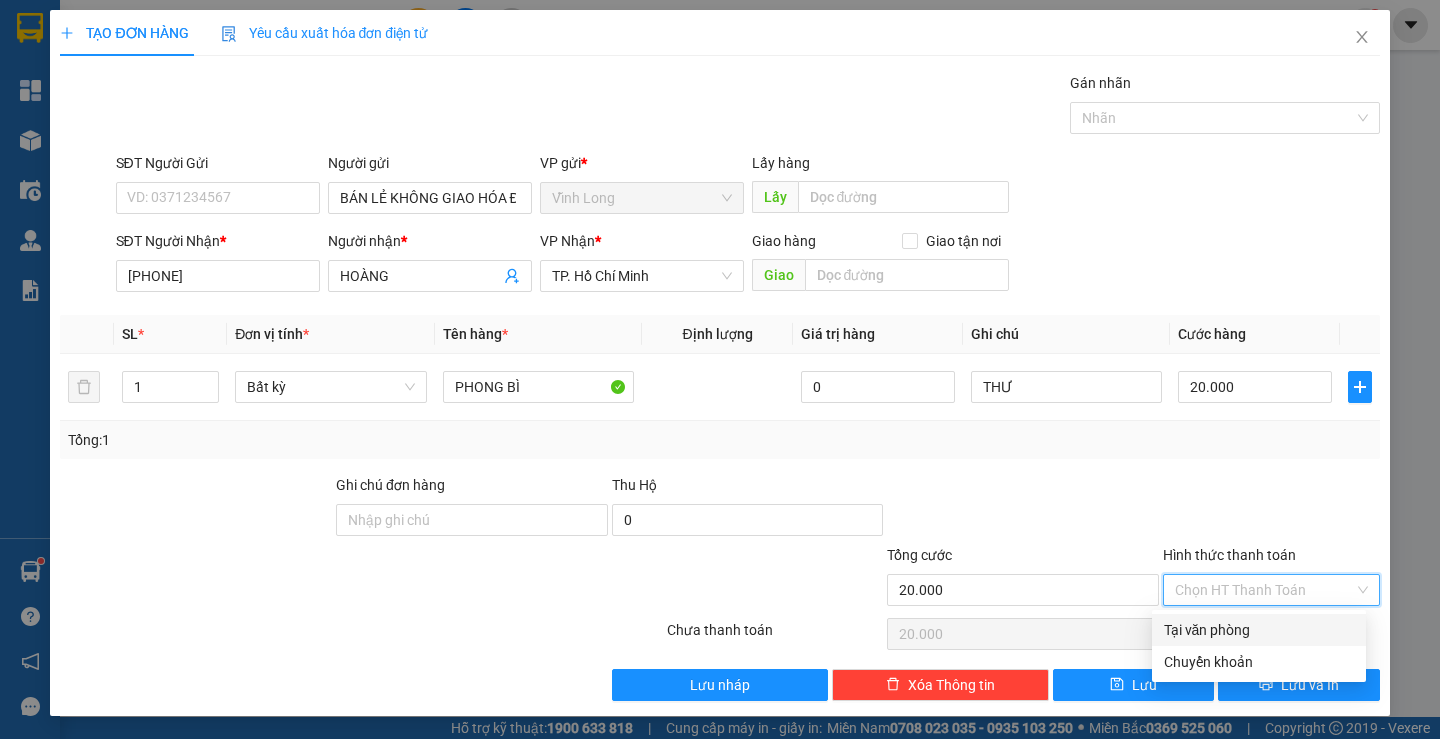 click on "Tại văn phòng" at bounding box center [1259, 630] 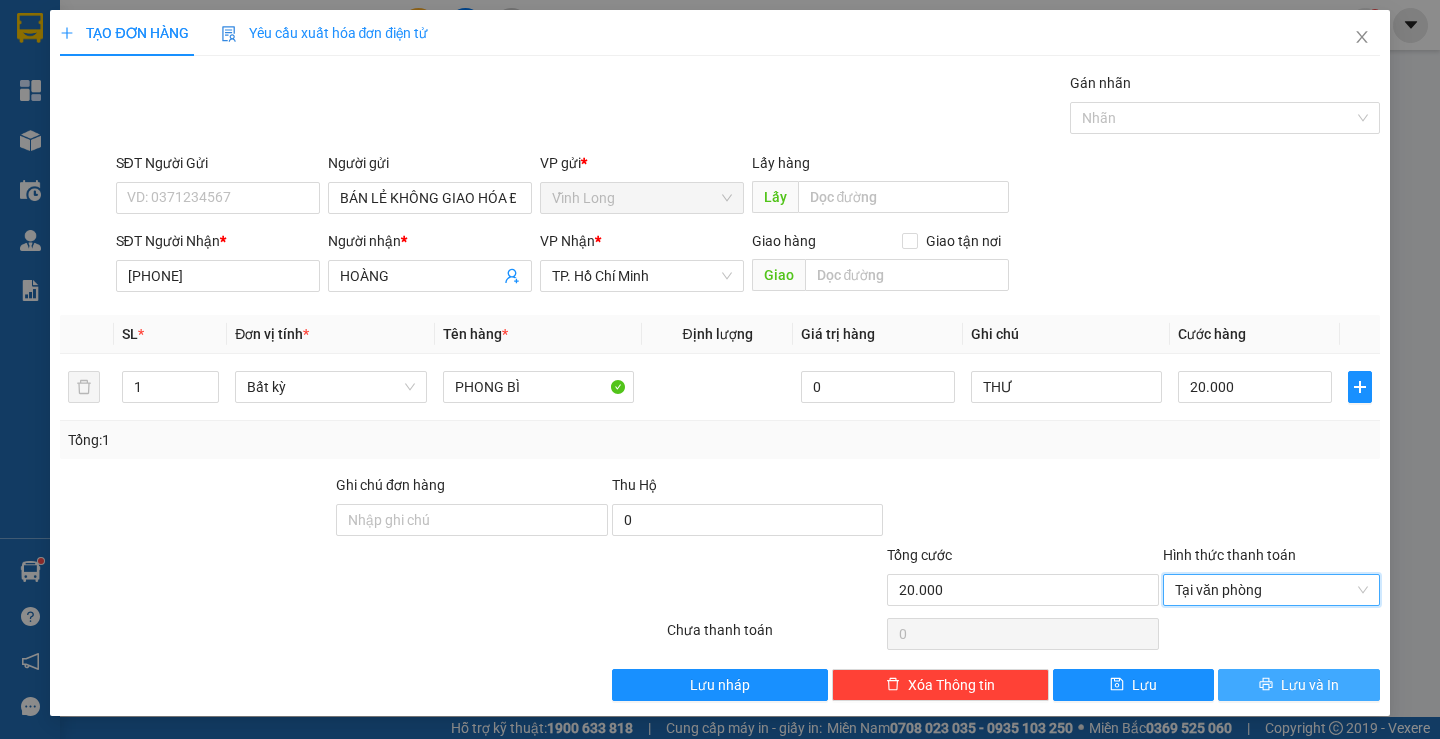click on "Lưu và In" at bounding box center (1298, 685) 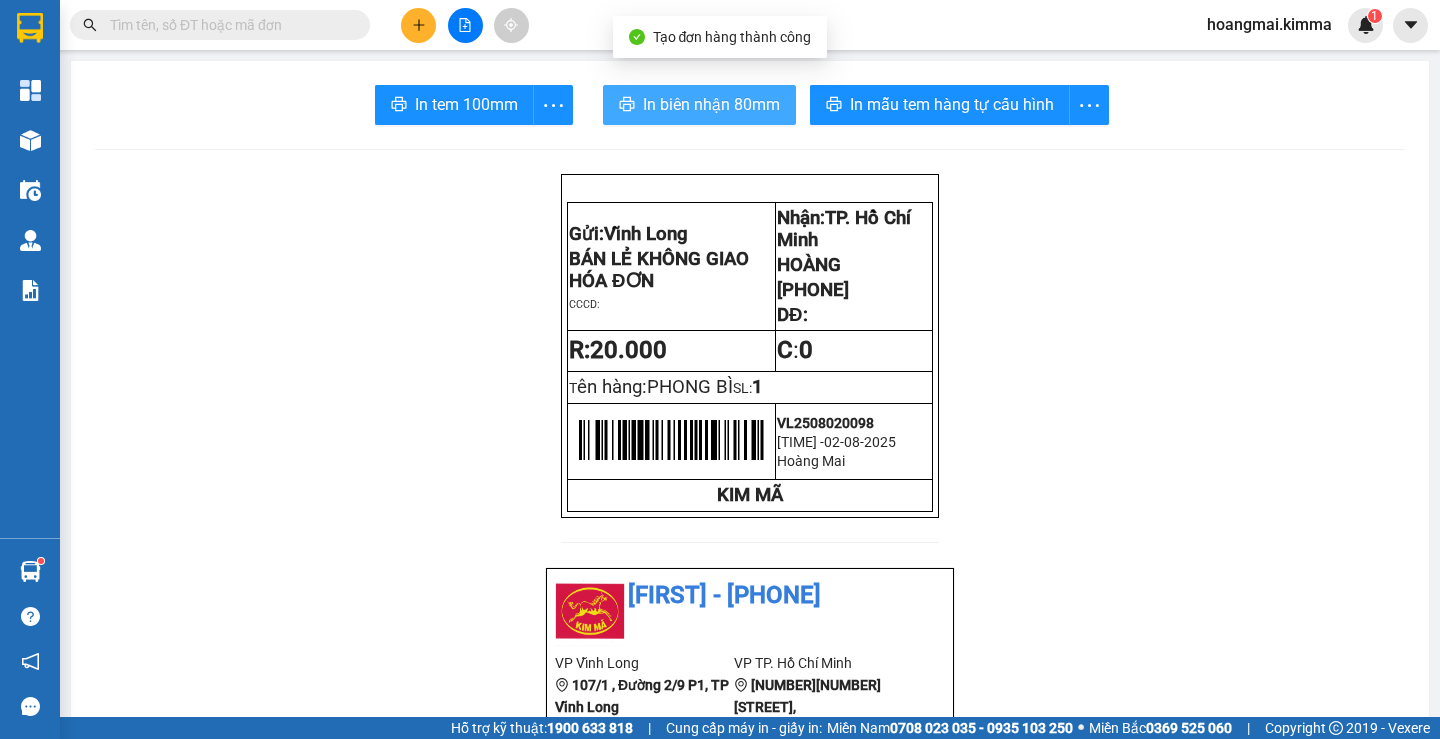 click on "In biên nhận 80mm" at bounding box center [711, 104] 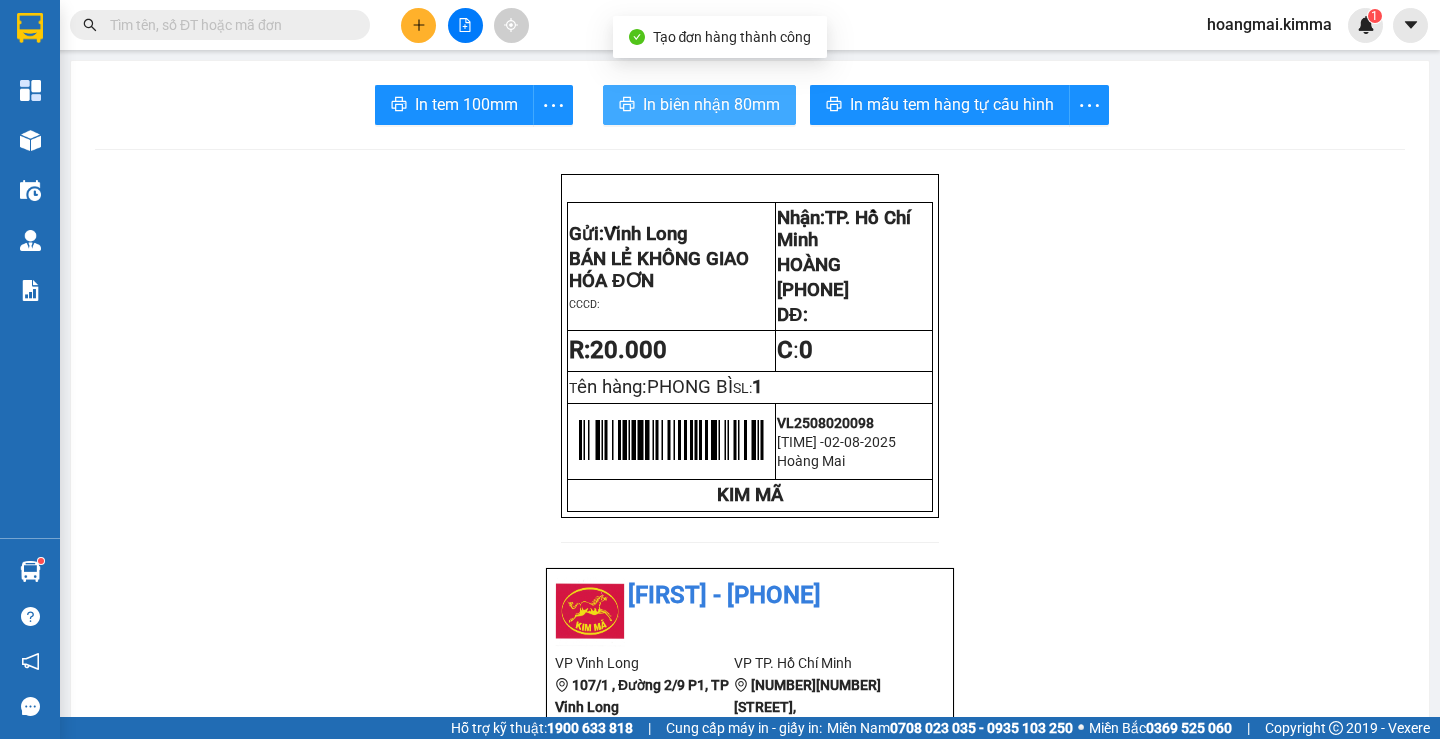 scroll, scrollTop: 0, scrollLeft: 0, axis: both 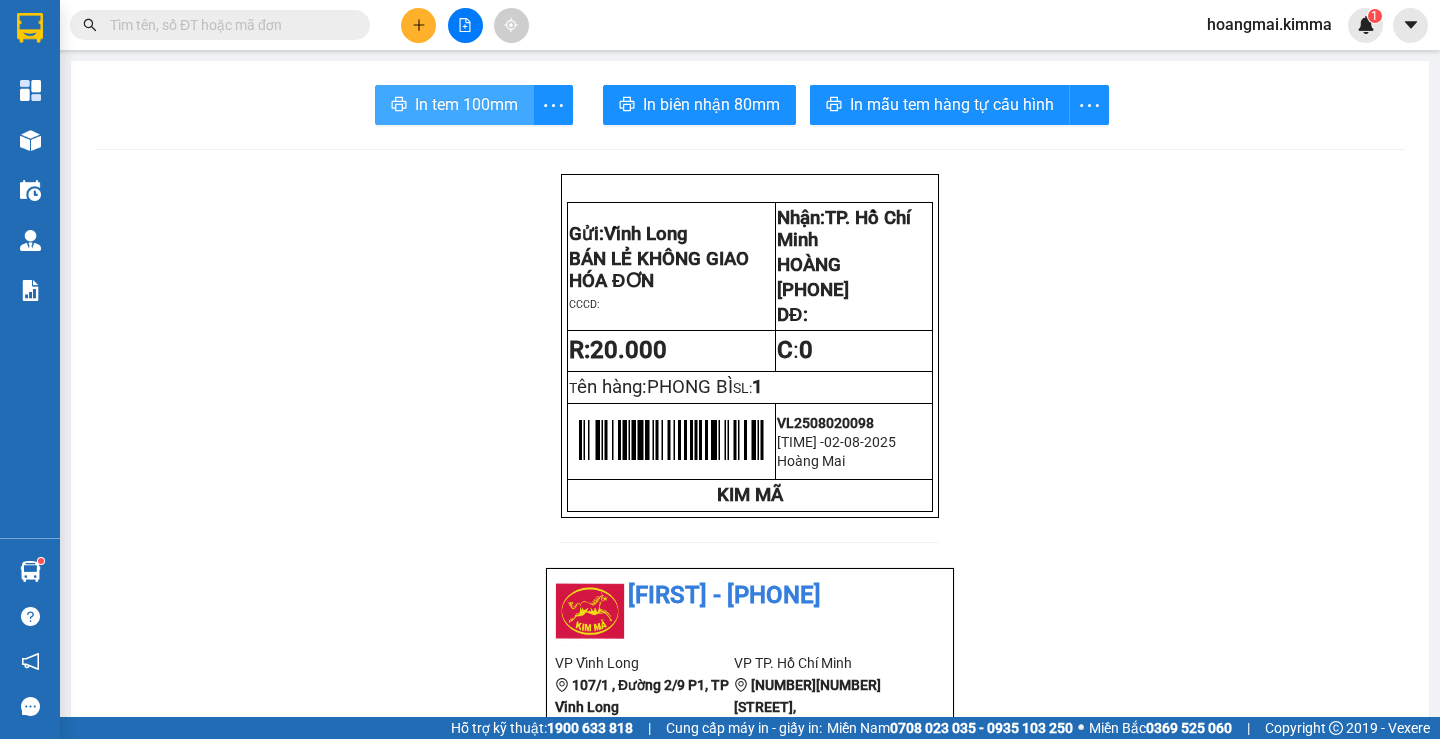 click on "In tem 100mm" at bounding box center (466, 104) 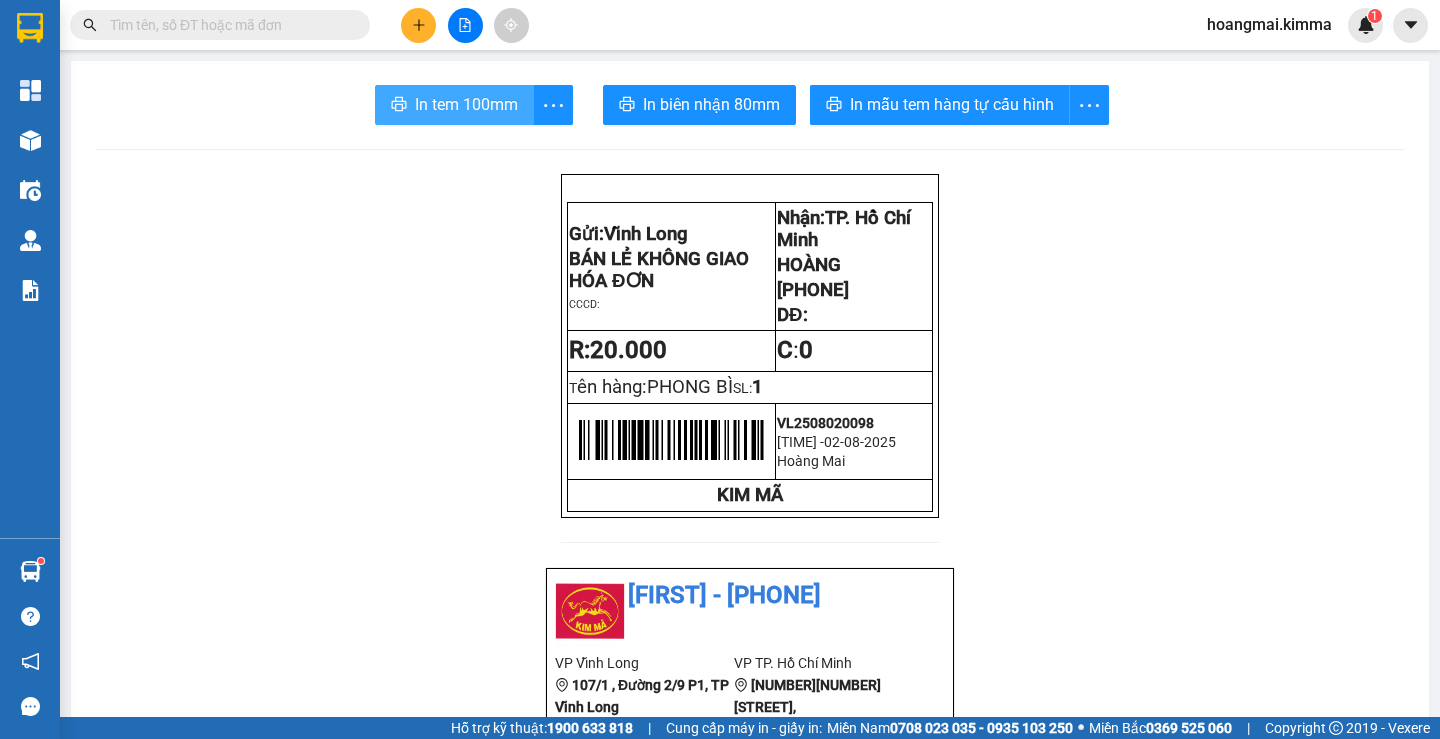 scroll, scrollTop: 0, scrollLeft: 0, axis: both 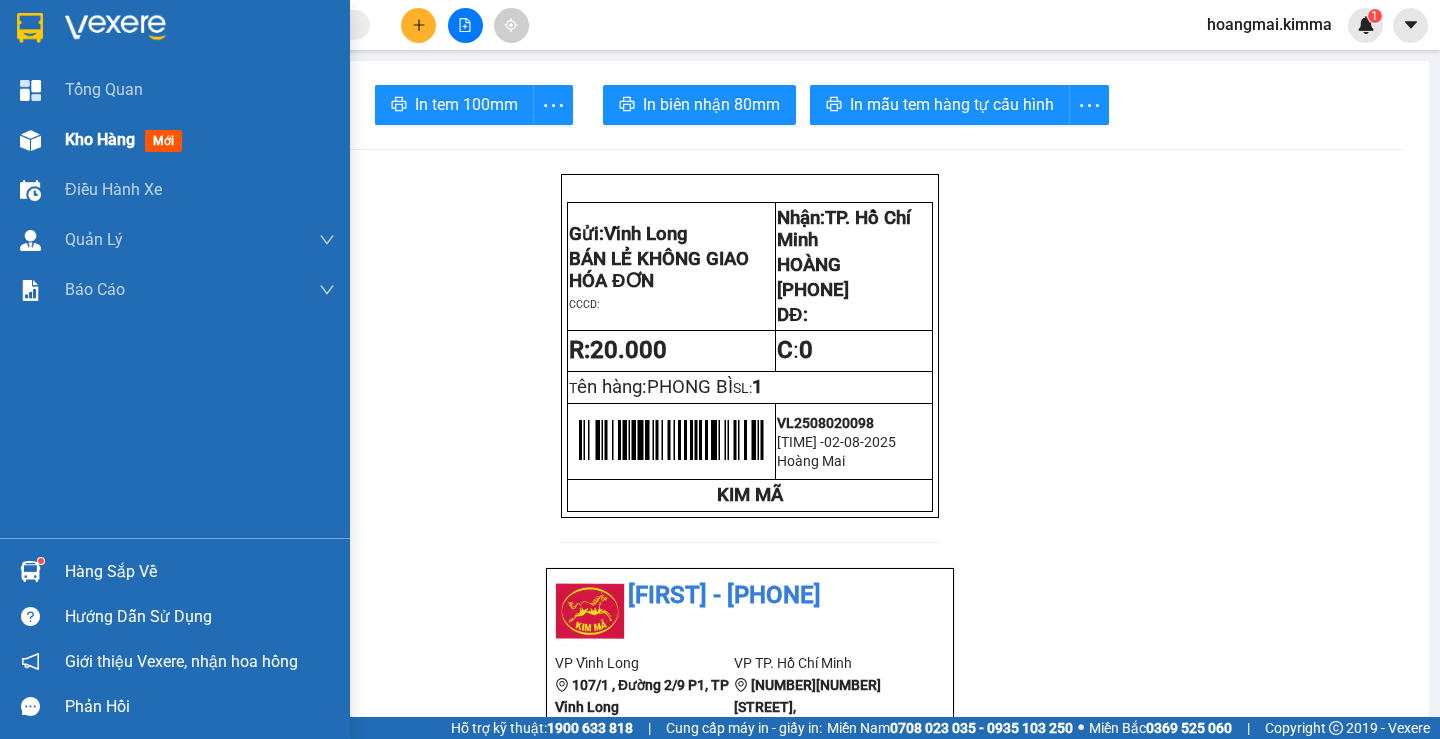 click on "Kho hàng mới" at bounding box center [175, 140] 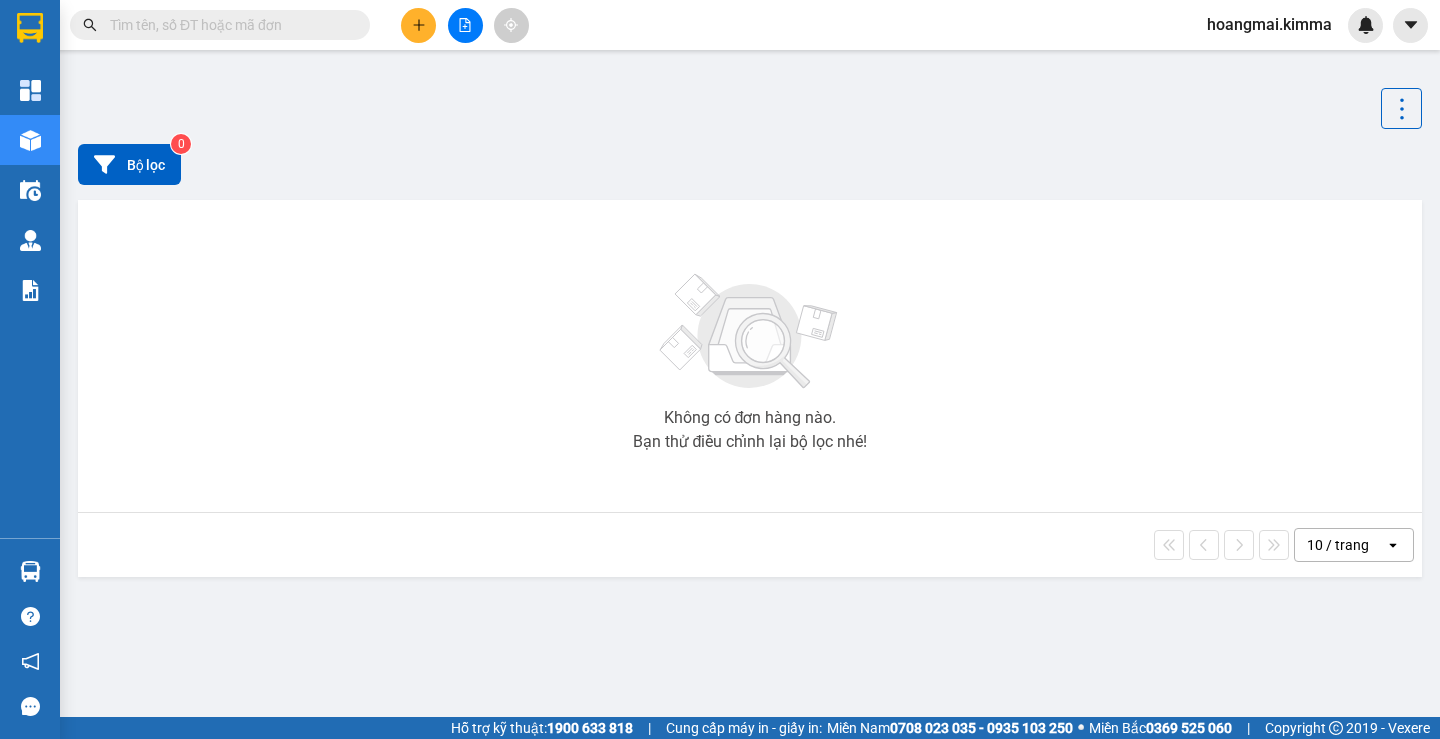 scroll, scrollTop: 0, scrollLeft: 0, axis: both 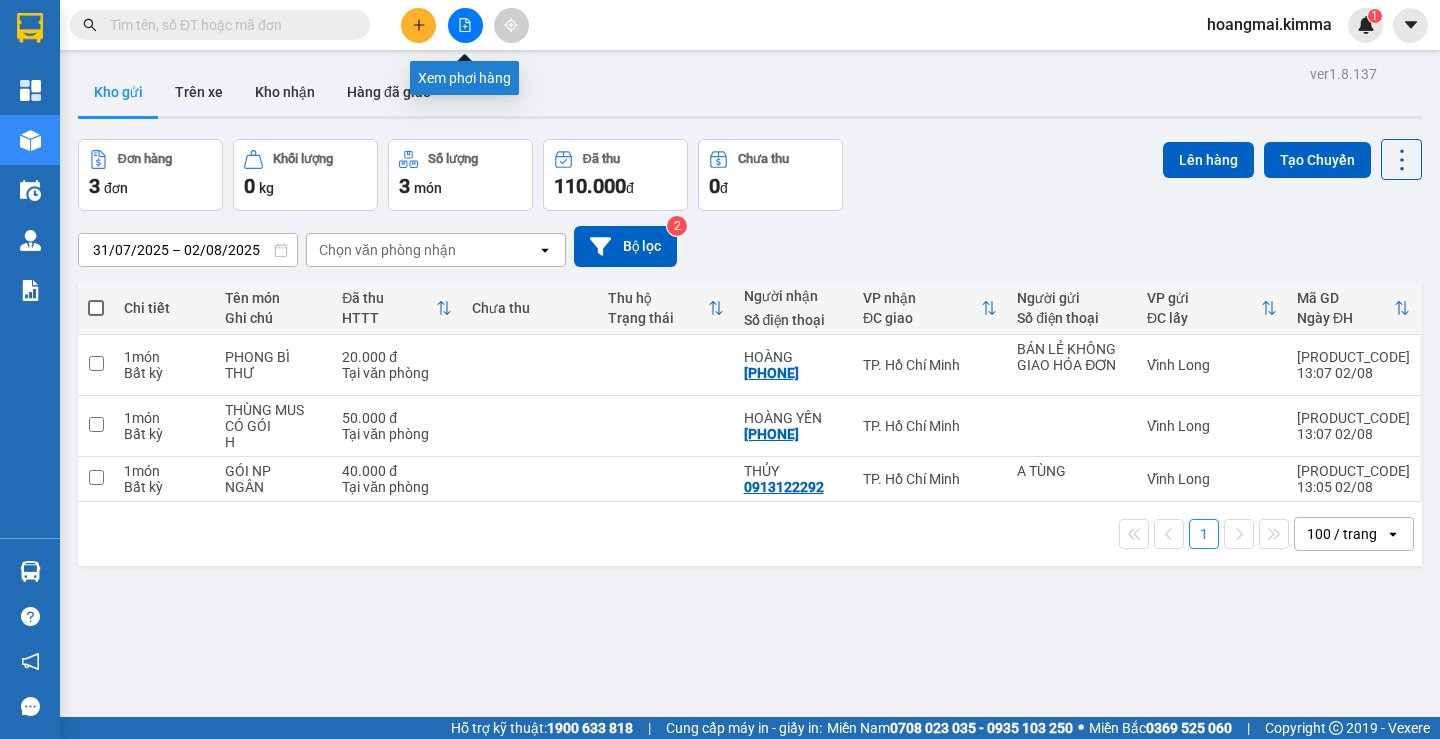 click at bounding box center (465, 25) 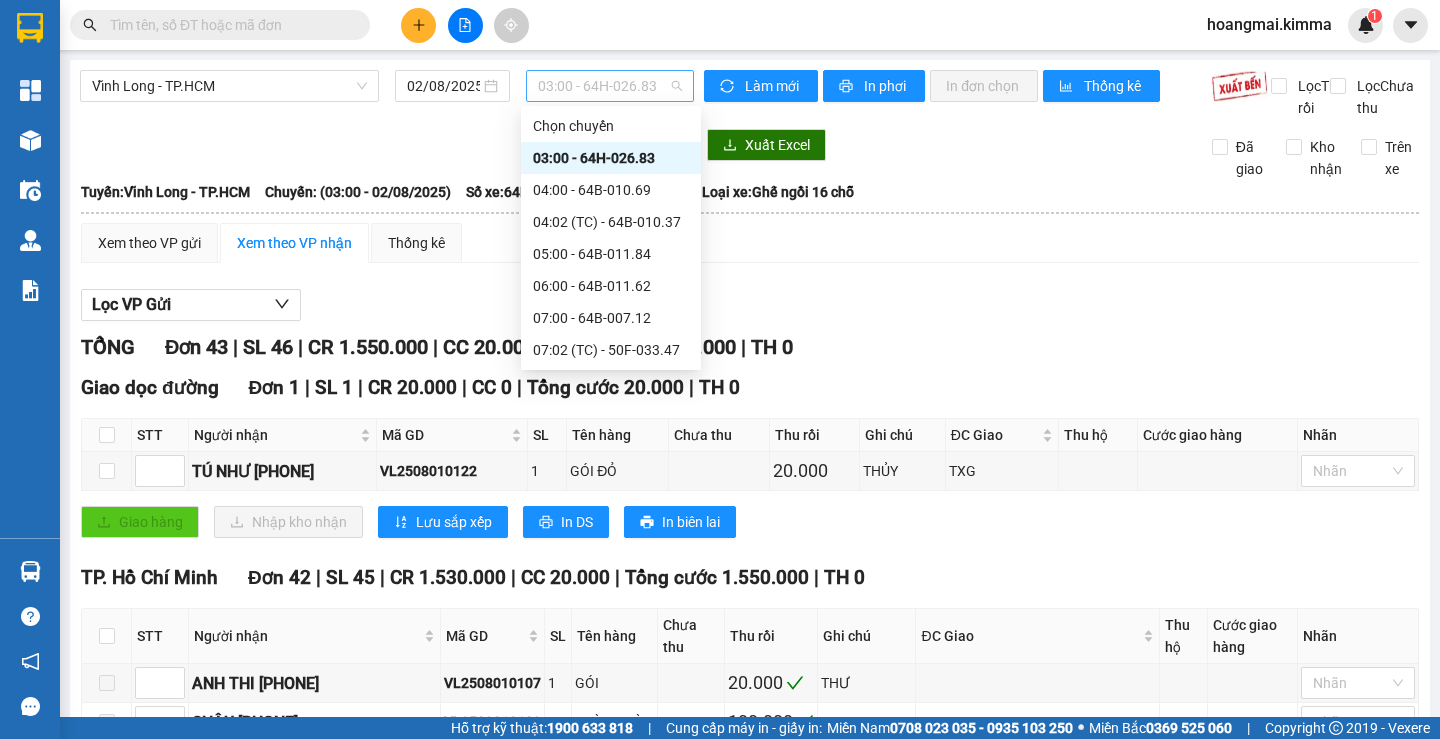 click on "03:00     - 64H-026.83" at bounding box center (610, 86) 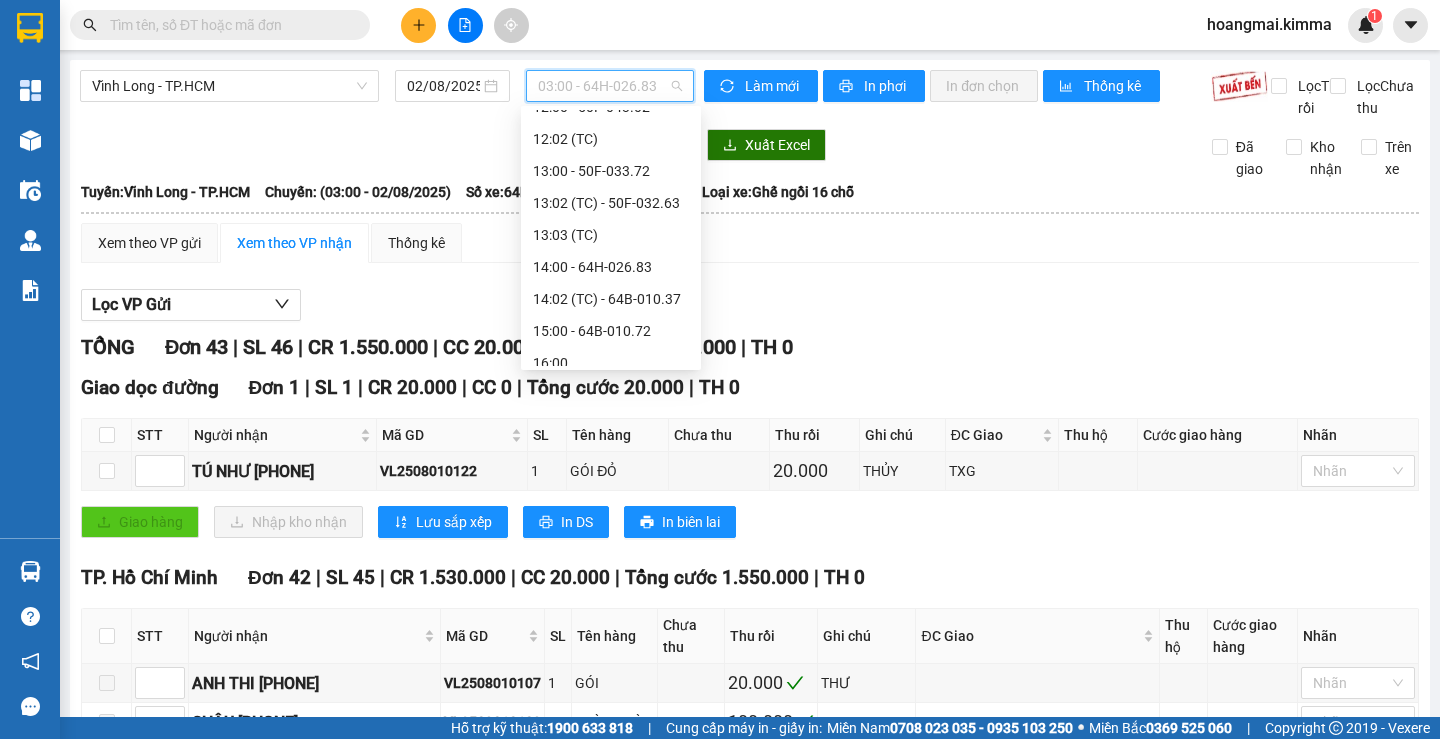 scroll, scrollTop: 500, scrollLeft: 0, axis: vertical 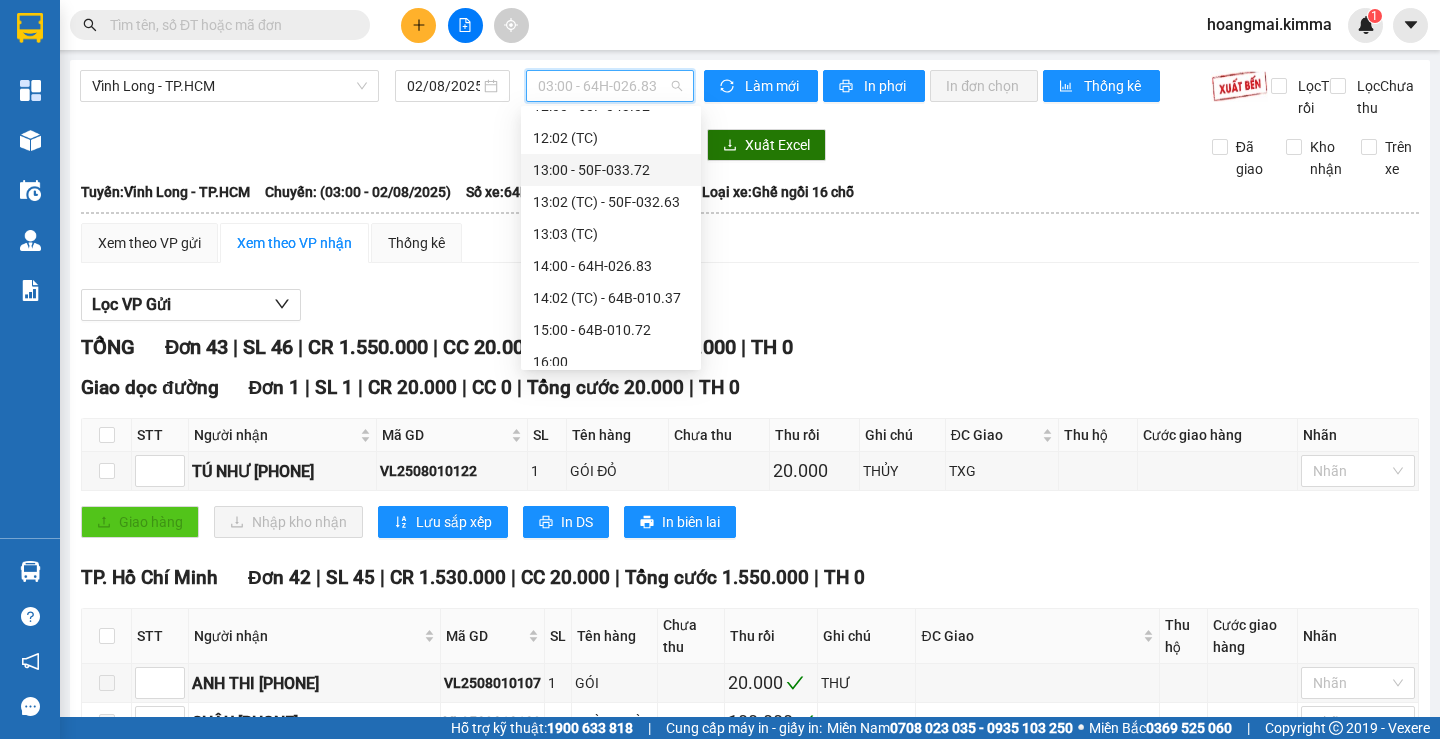 click on "13:00     - 50F-033.72" at bounding box center (611, 170) 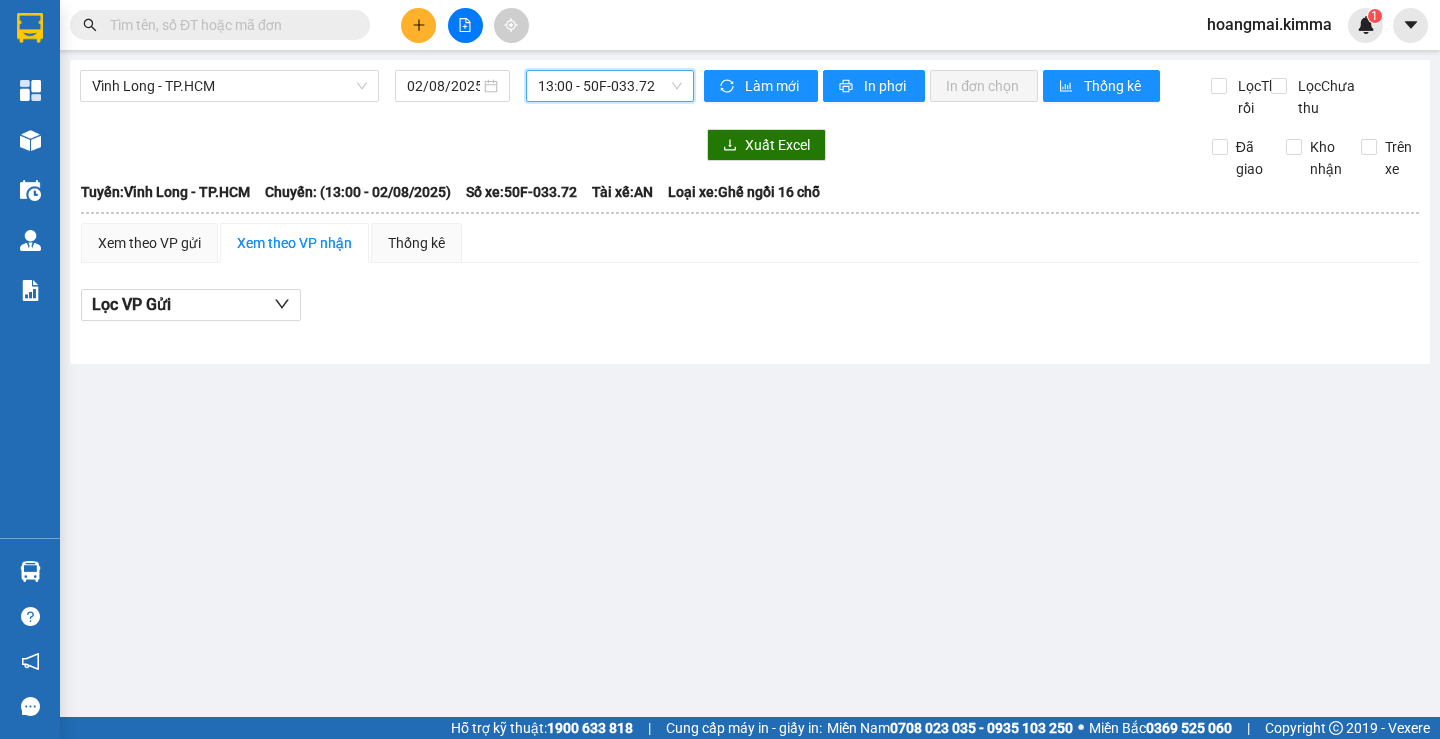 click on "13:00     - 50F-033.72" at bounding box center [610, 86] 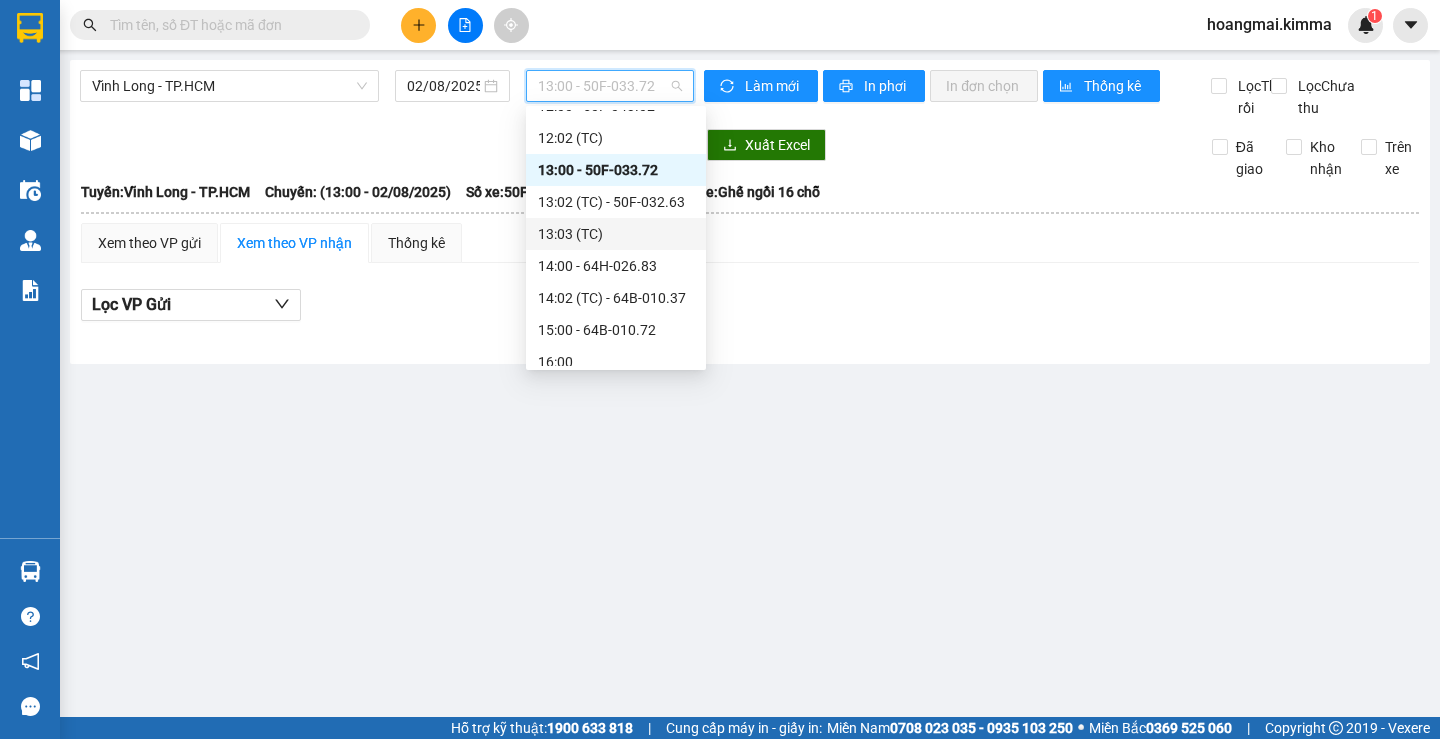 click on "13:03   (TC)" at bounding box center [616, 234] 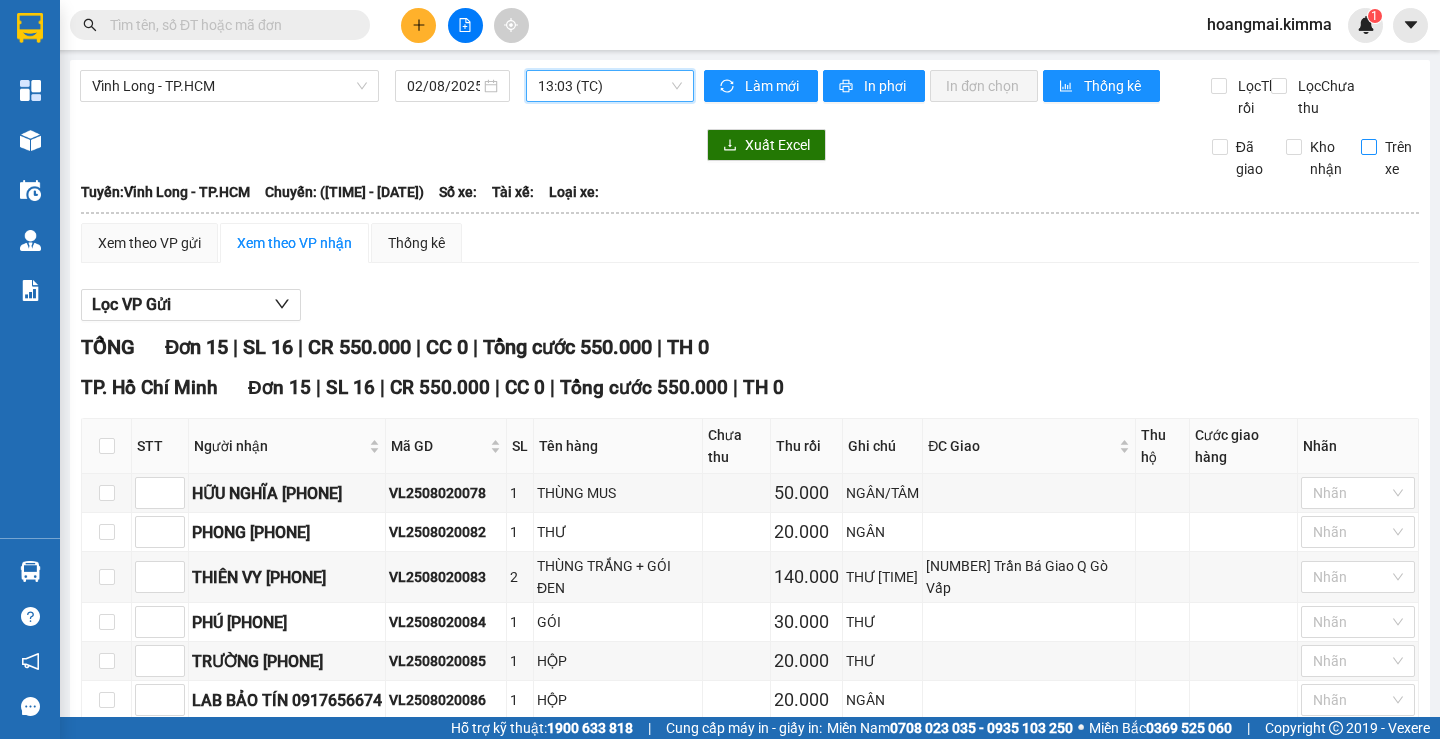click on "Trên xe" at bounding box center (1369, 147) 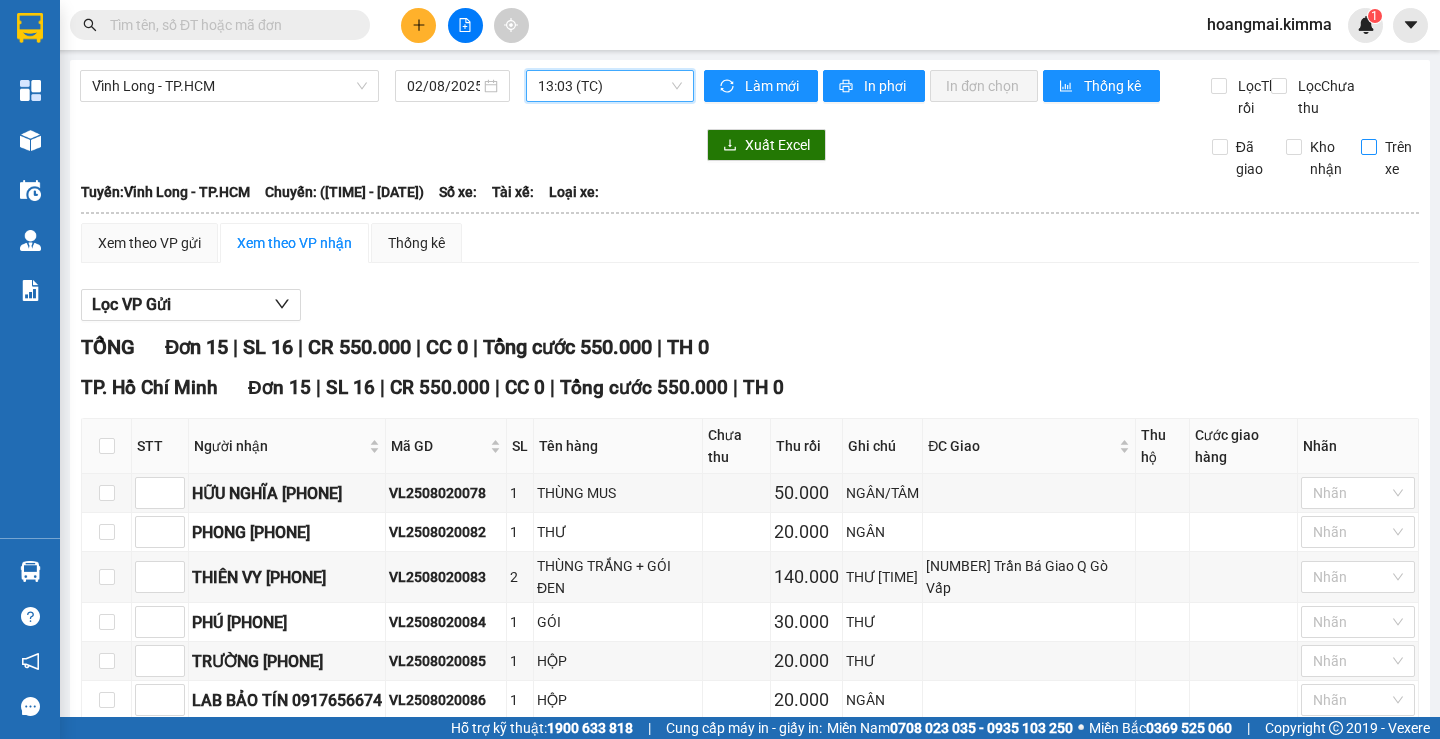 checkbox on "true" 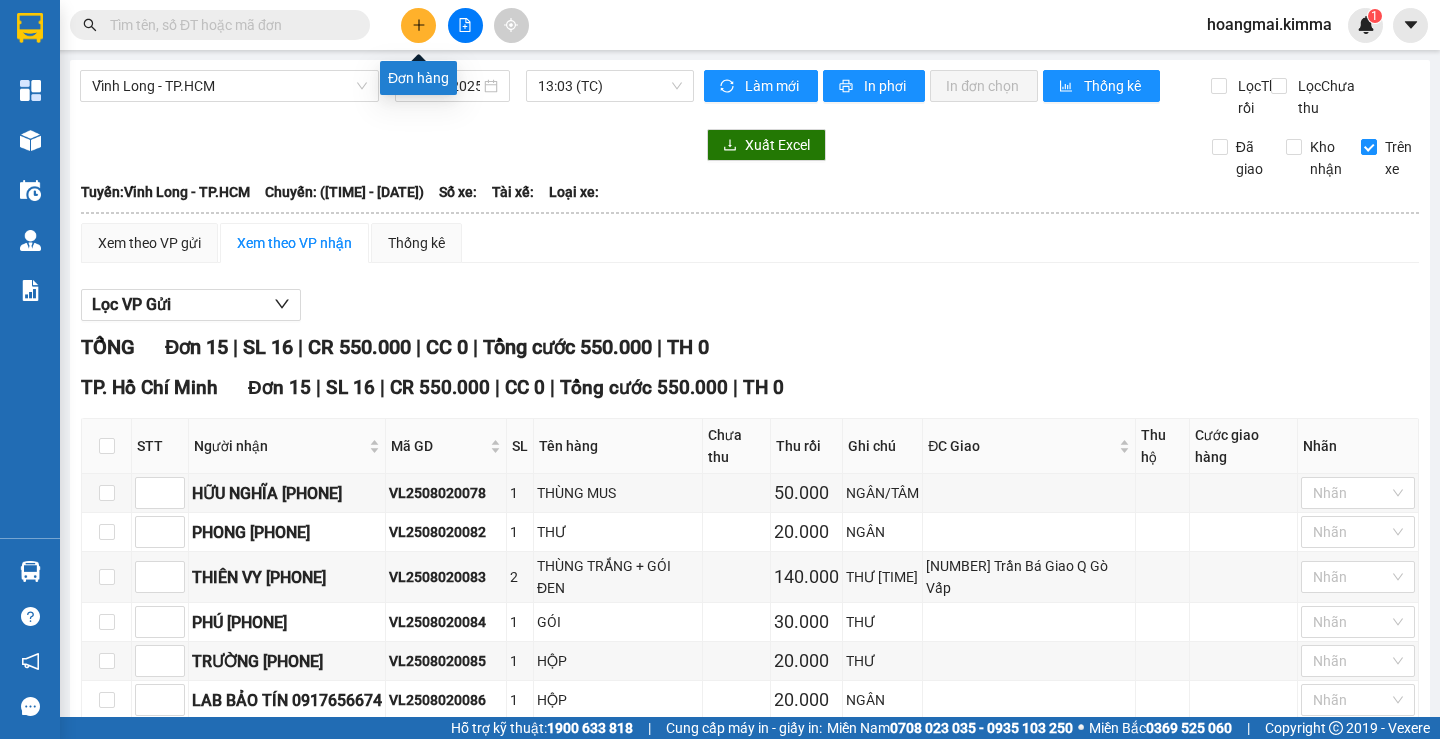click 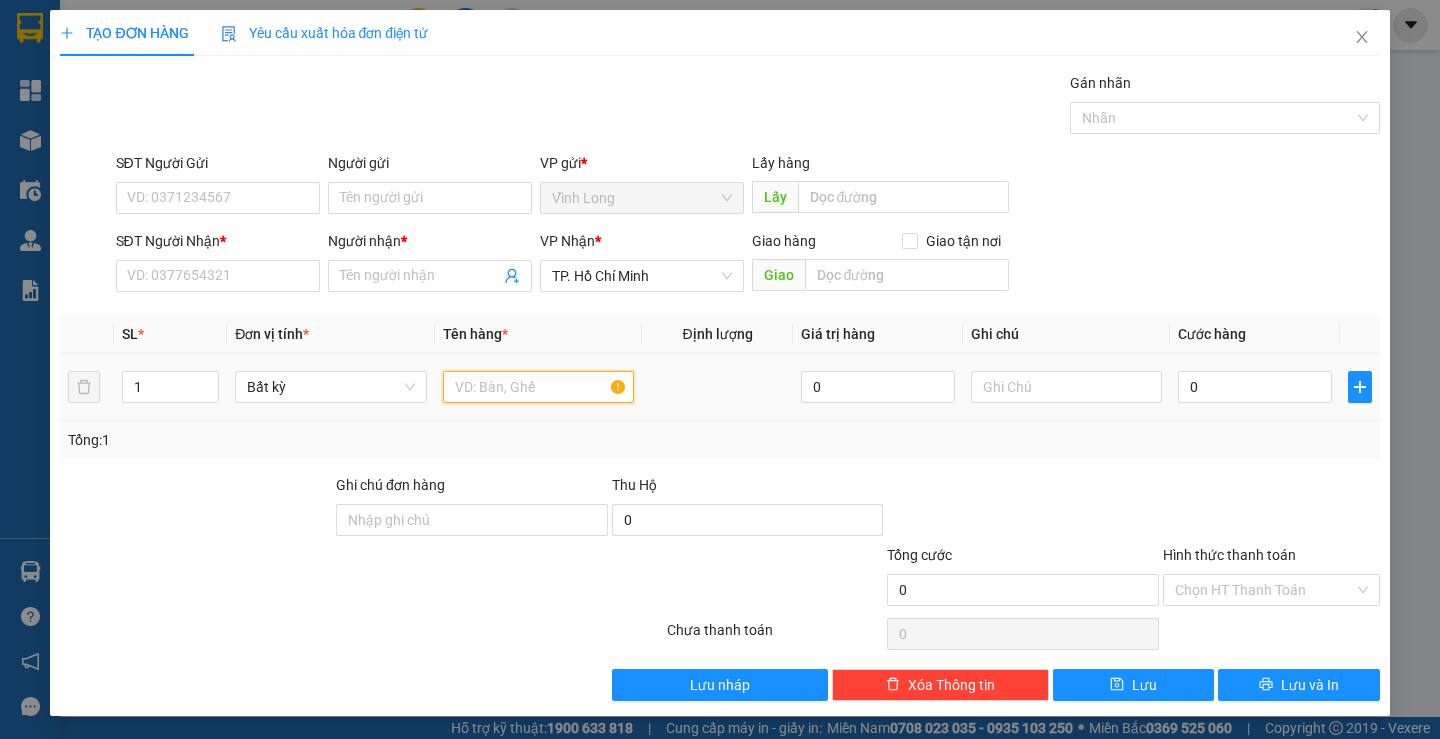 click at bounding box center (538, 387) 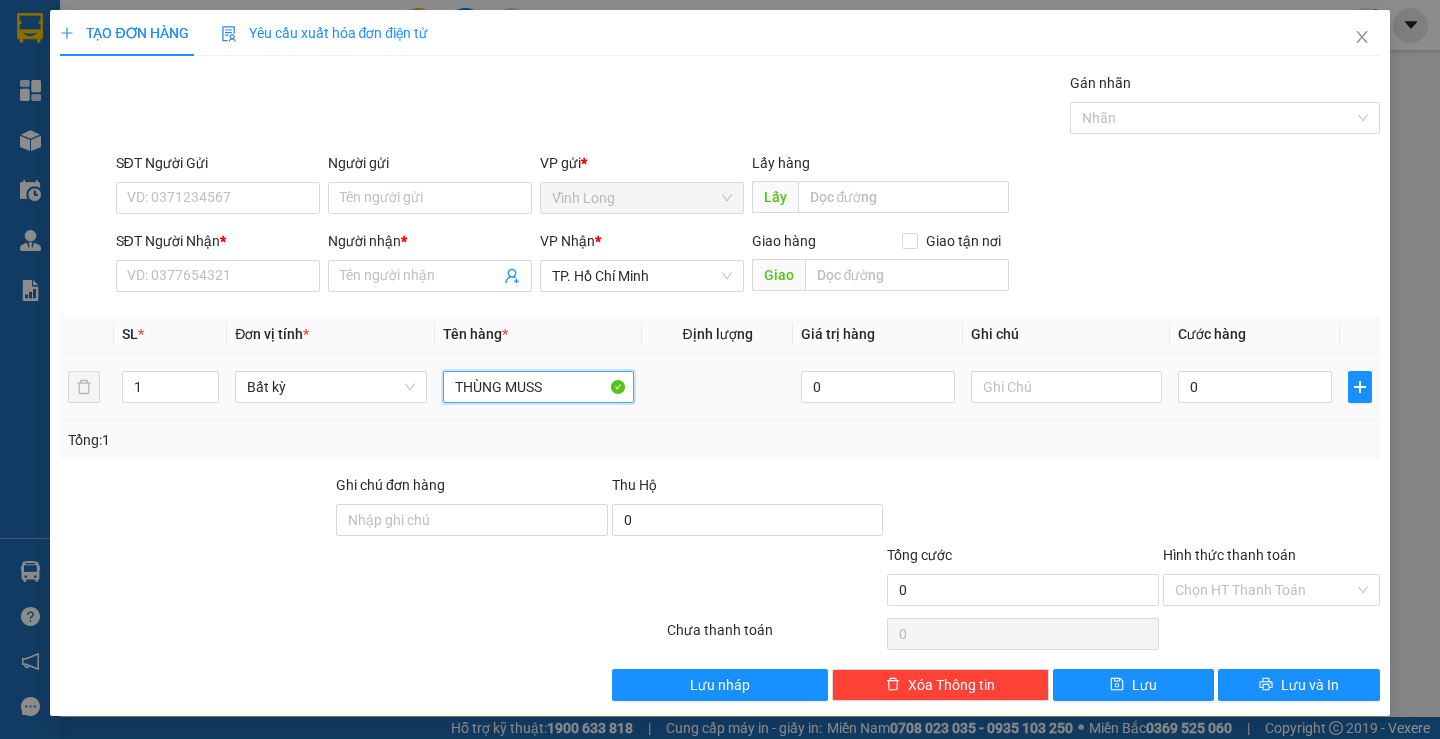 type on "THÙNG MUSS" 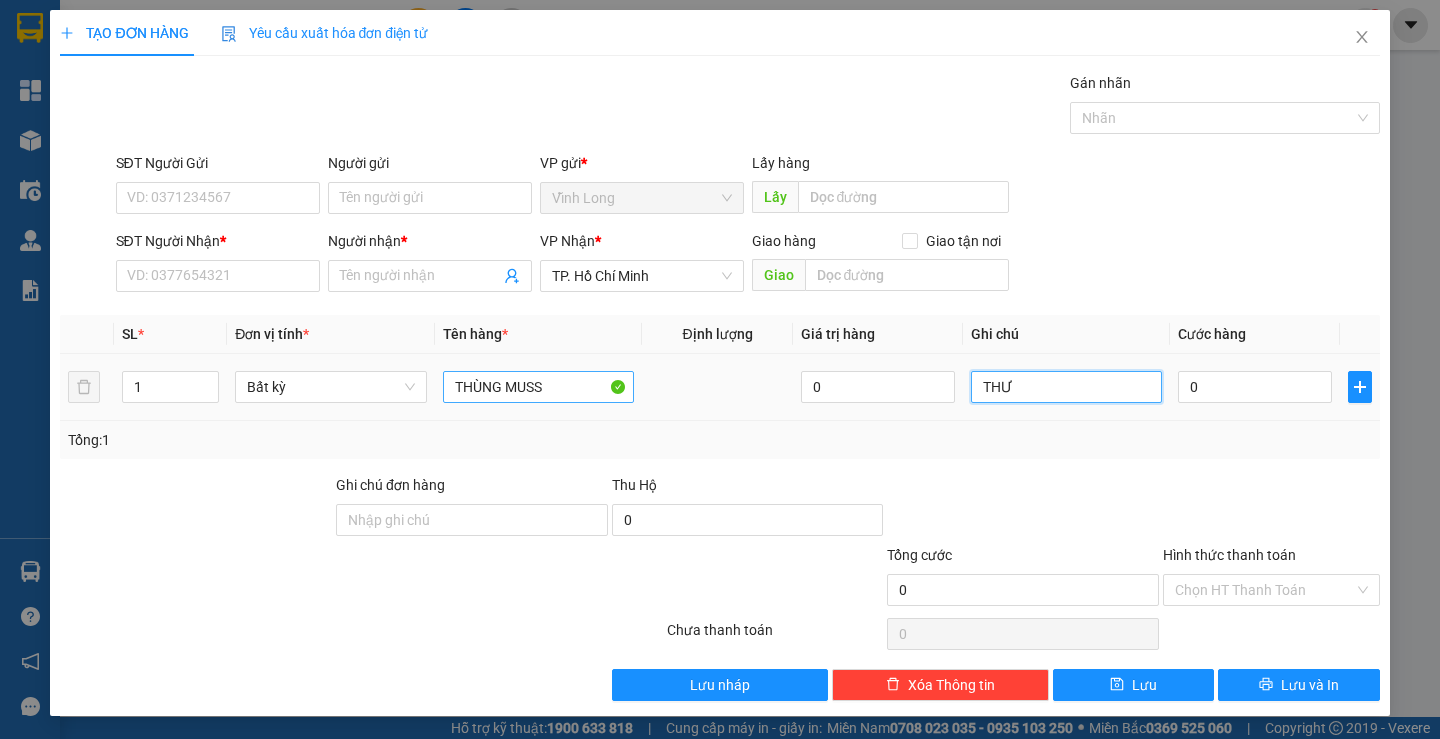 type on "THƯ" 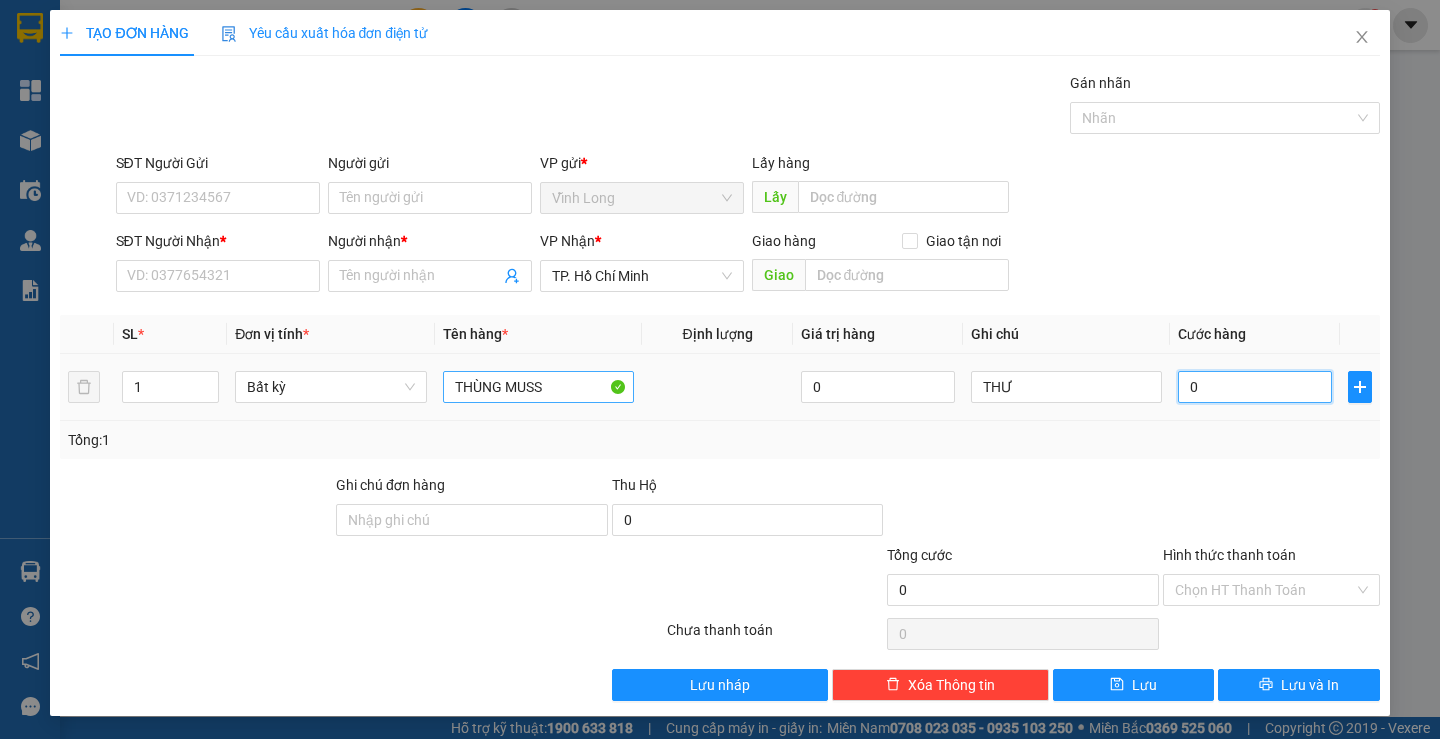 type on "3" 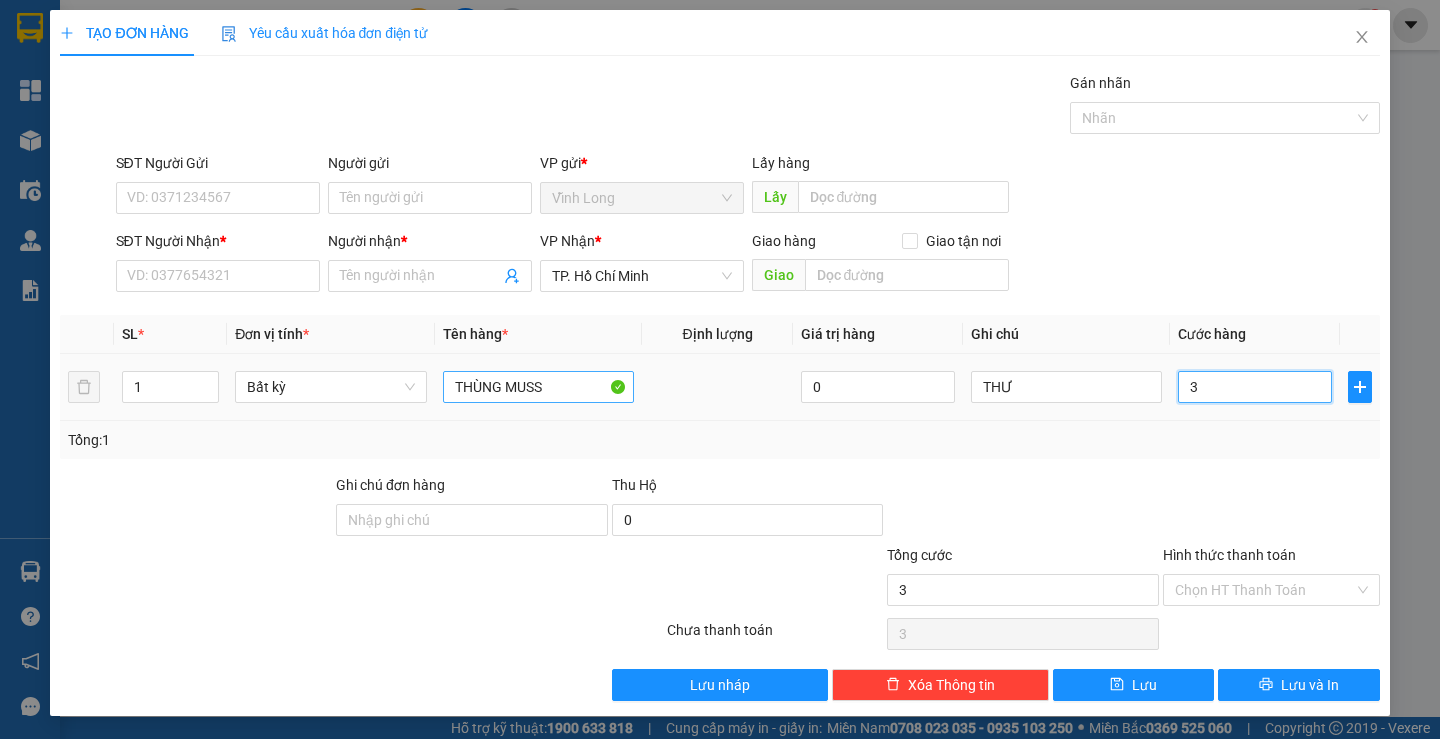 type on "30" 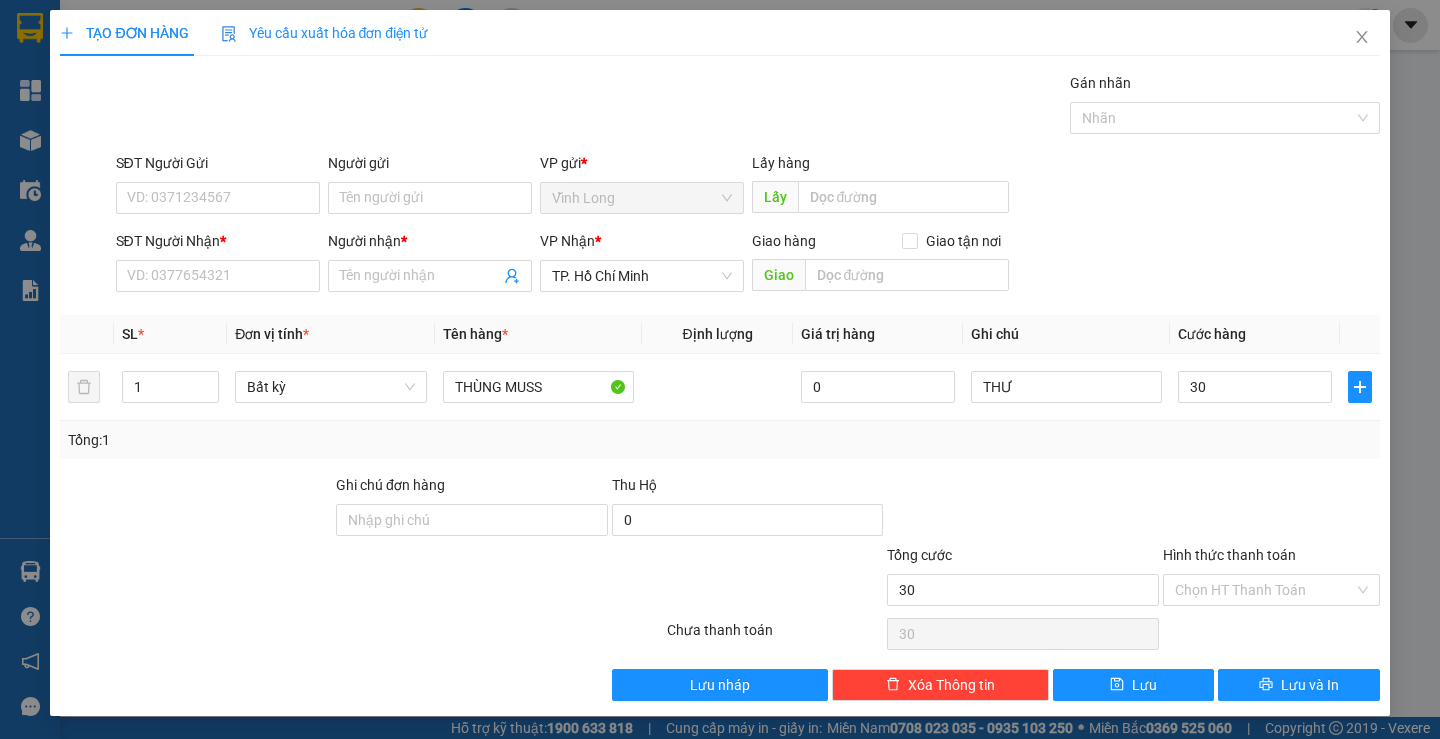 type on "30.000" 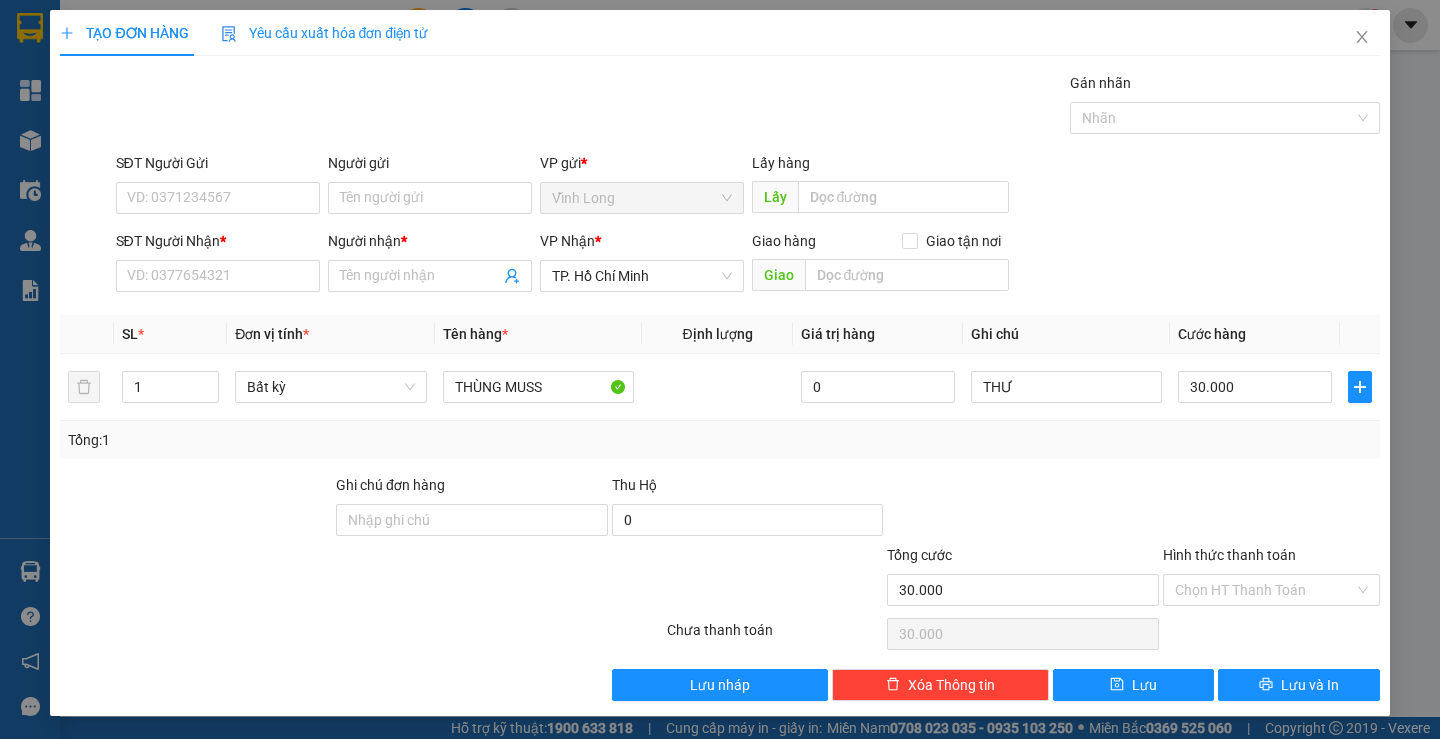 click on "Người gửi Tên người gửi" at bounding box center [430, 187] 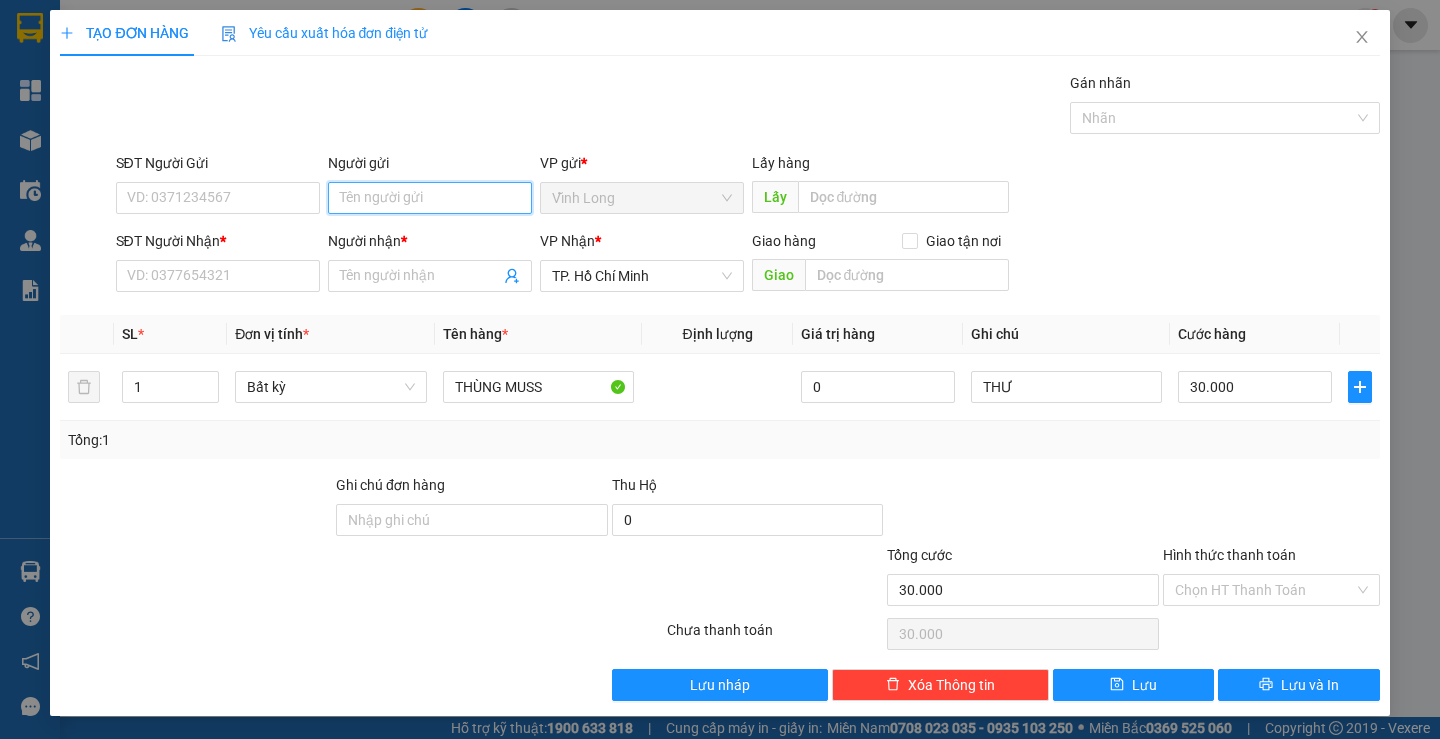 click on "Người gửi" at bounding box center [430, 198] 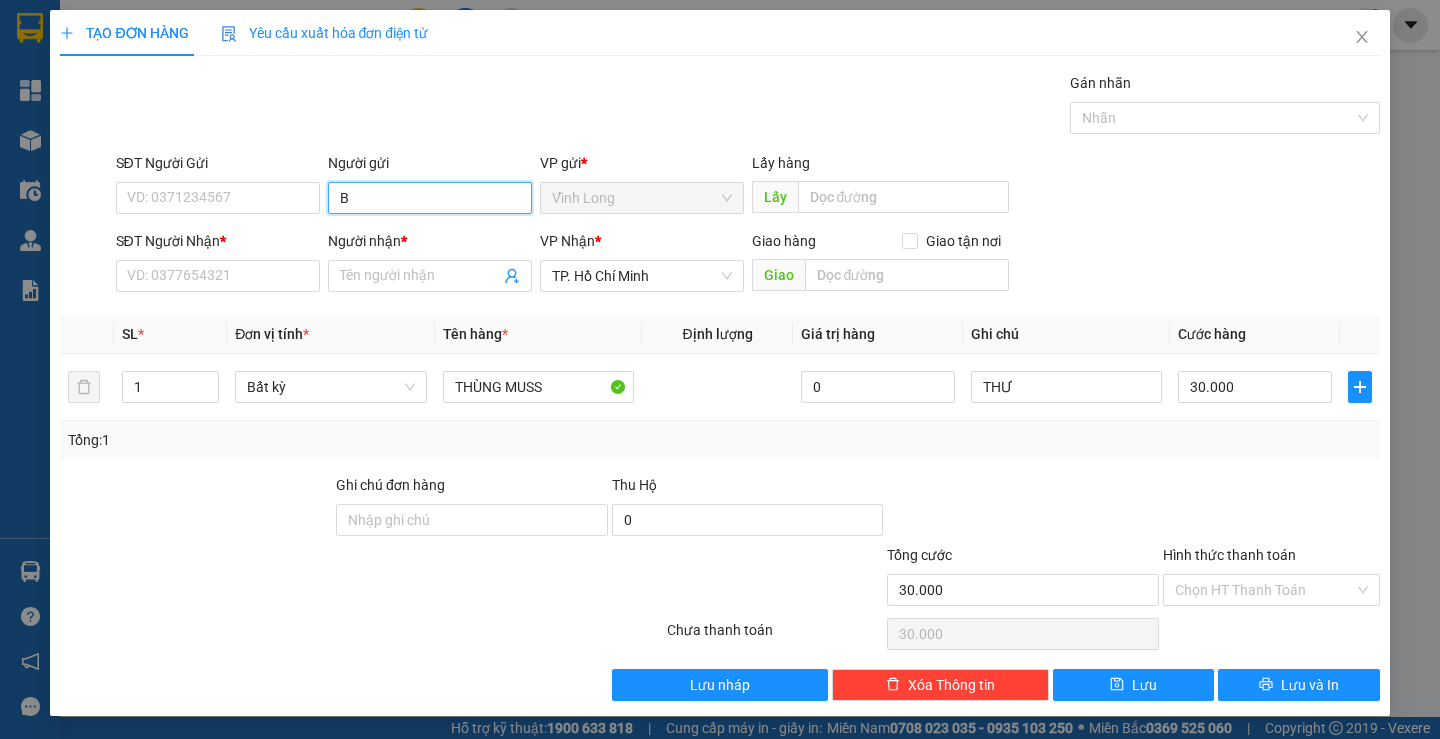 type on "BA" 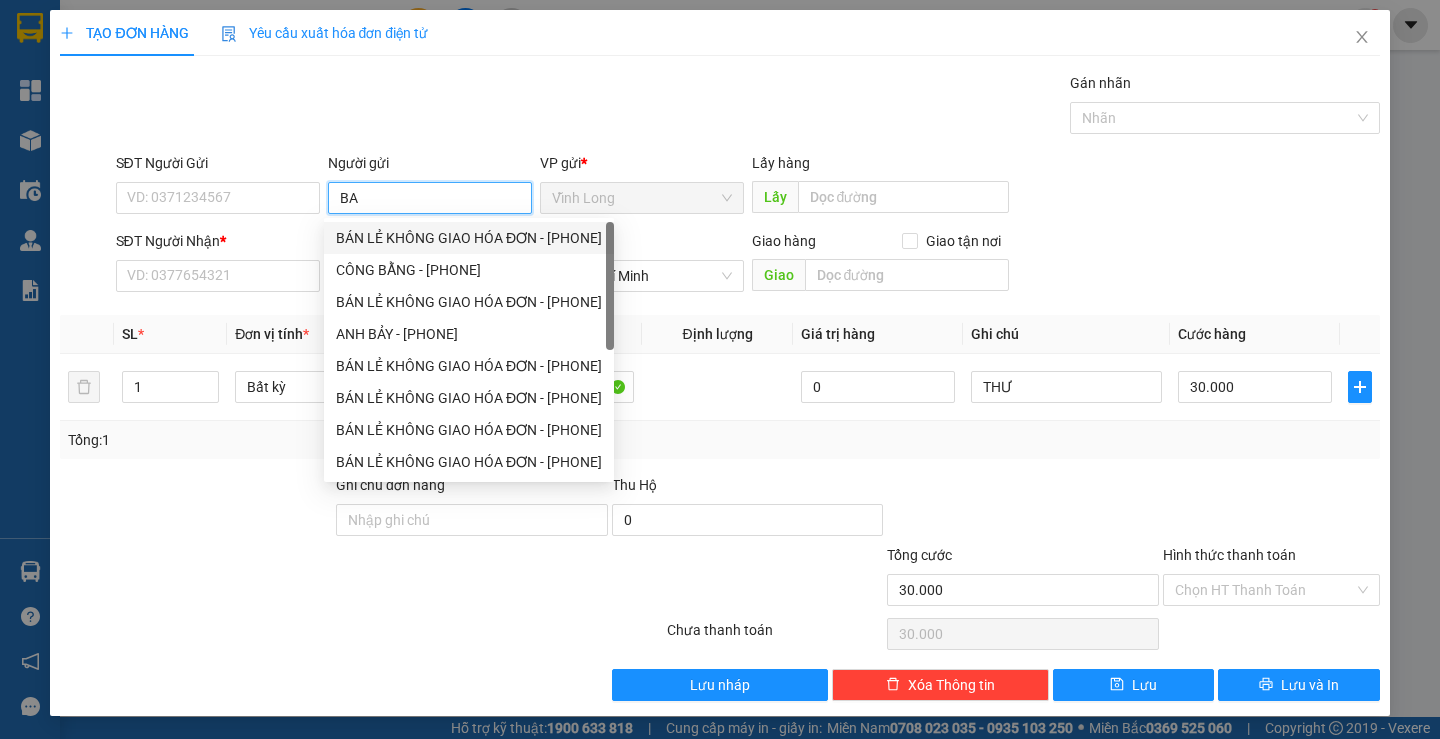 click on "BÁN LẺ KHÔNG GIAO HÓA ĐƠN - 0943780007" at bounding box center [469, 238] 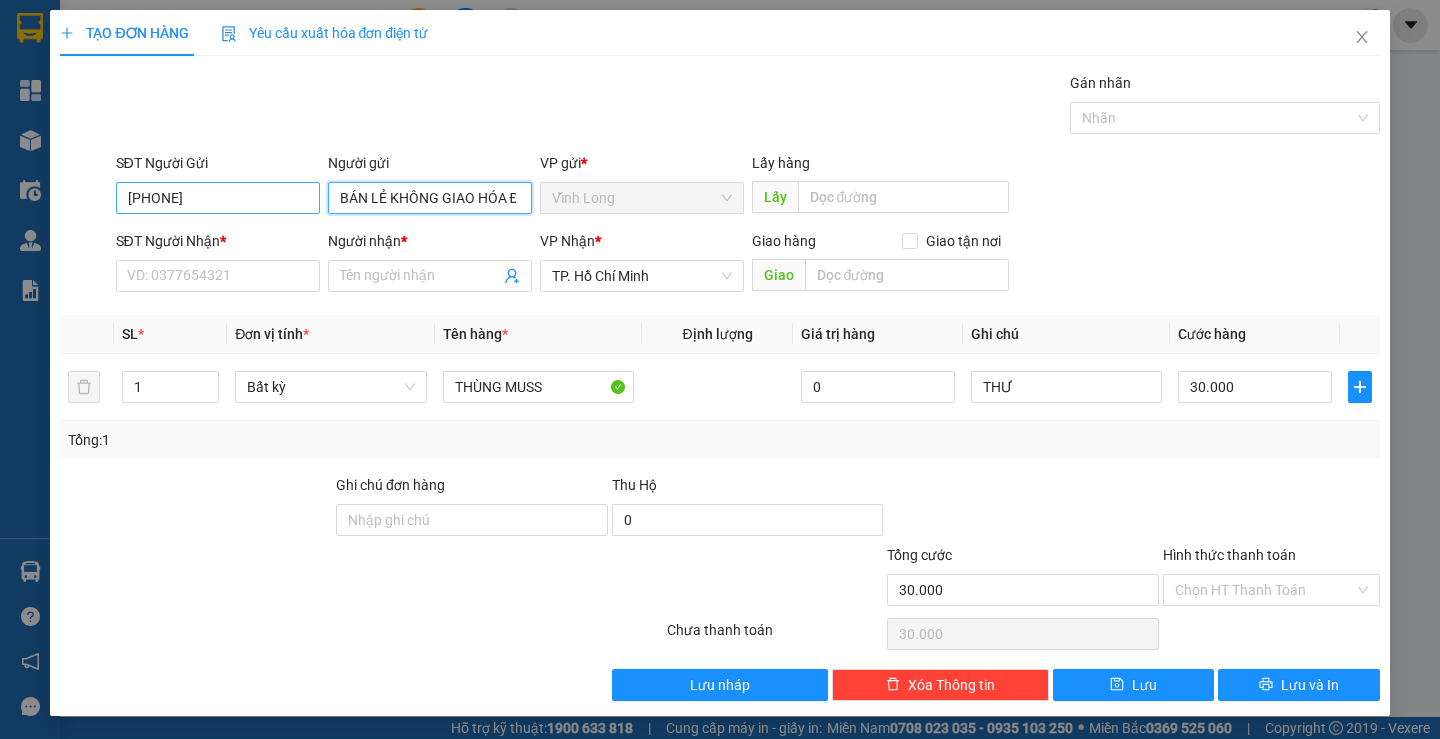 type on "BÁN LẺ KHÔNG GIAO HÓA ĐƠN" 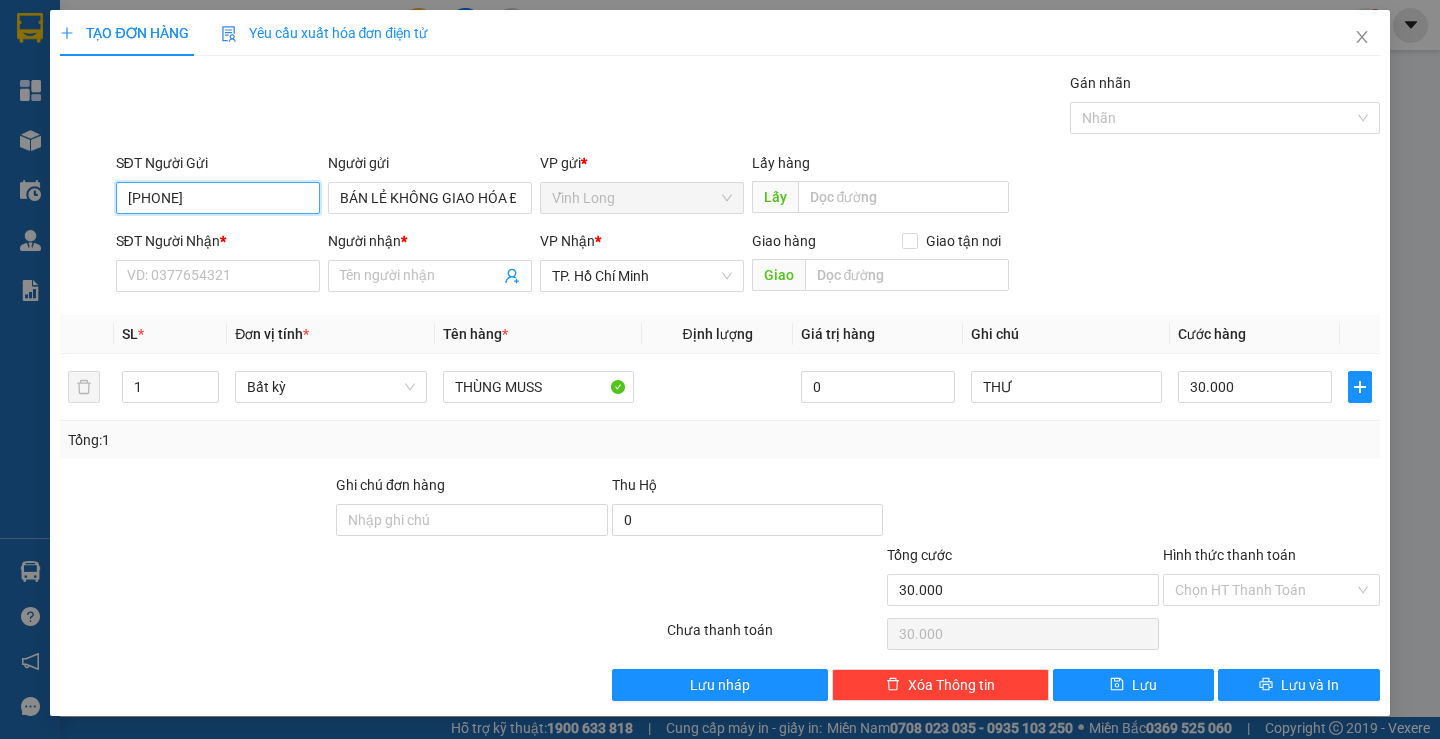 drag, startPoint x: 284, startPoint y: 193, endPoint x: 0, endPoint y: 245, distance: 288.7213 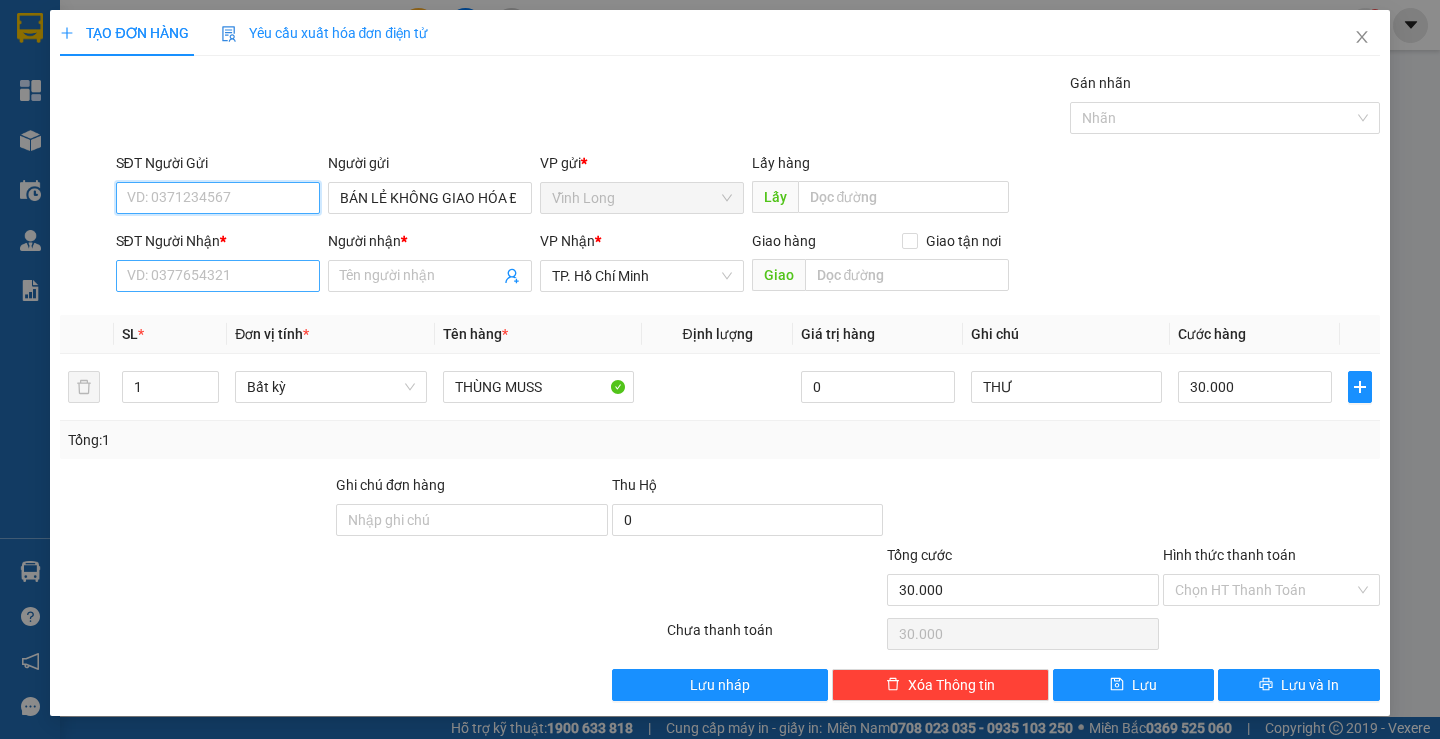 type 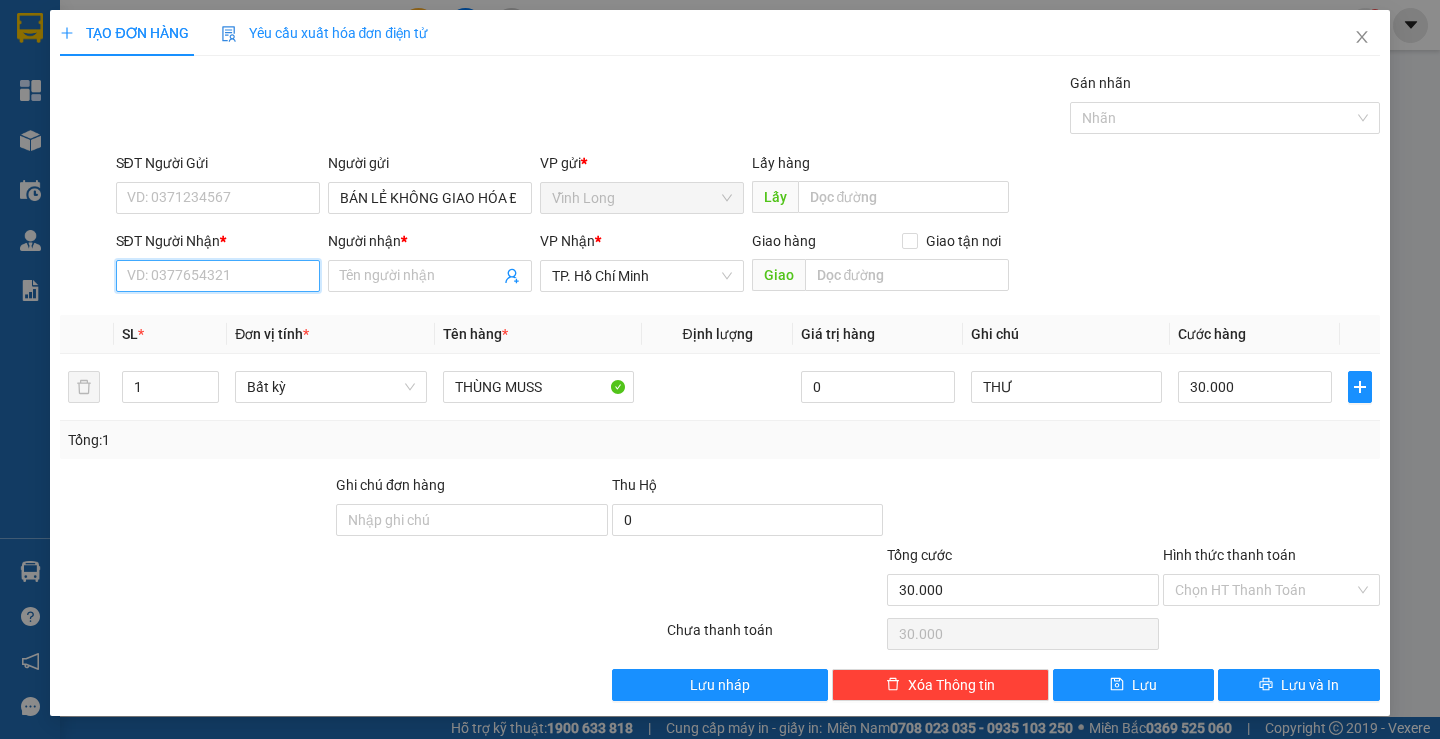 click on "SĐT Người Nhận  *" at bounding box center [218, 276] 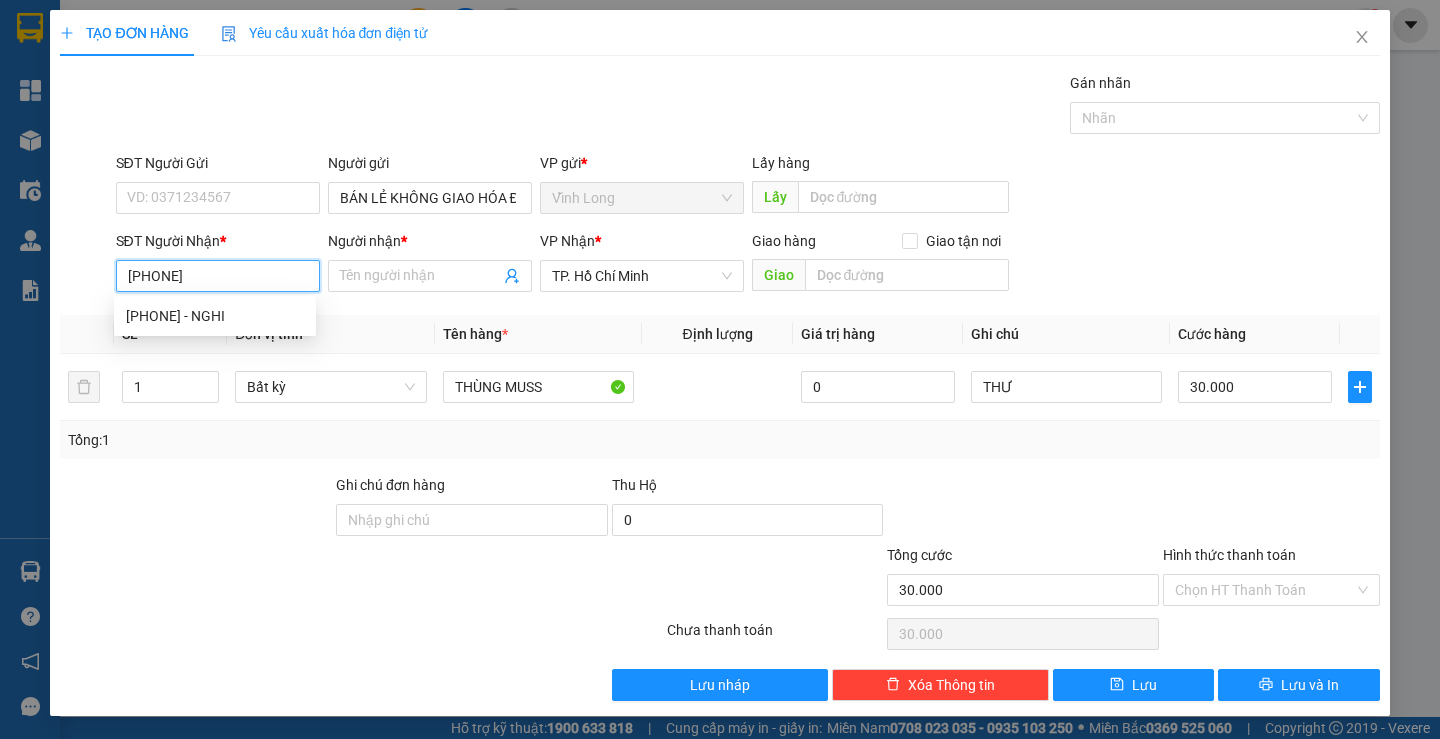 type on "0845032006" 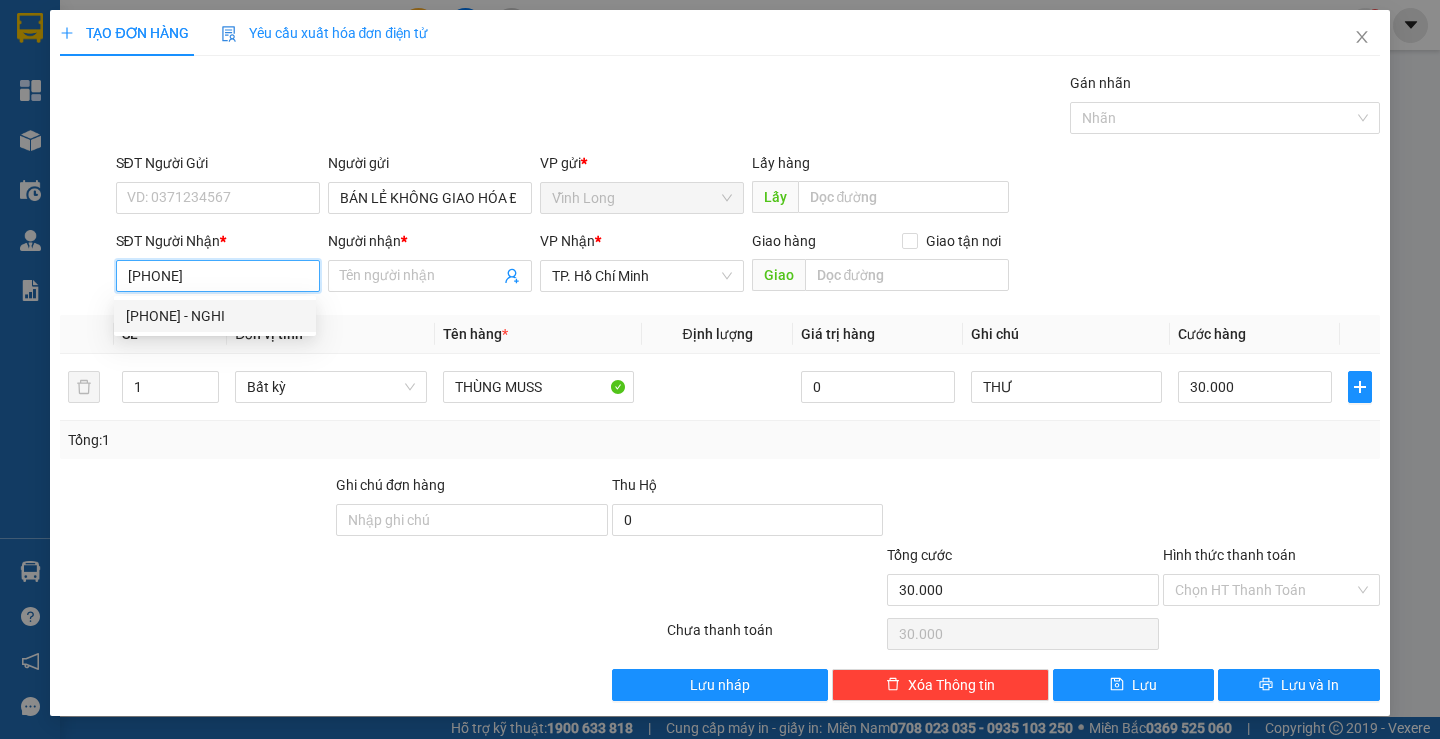 click on "0845032006 - NGHI" at bounding box center [215, 316] 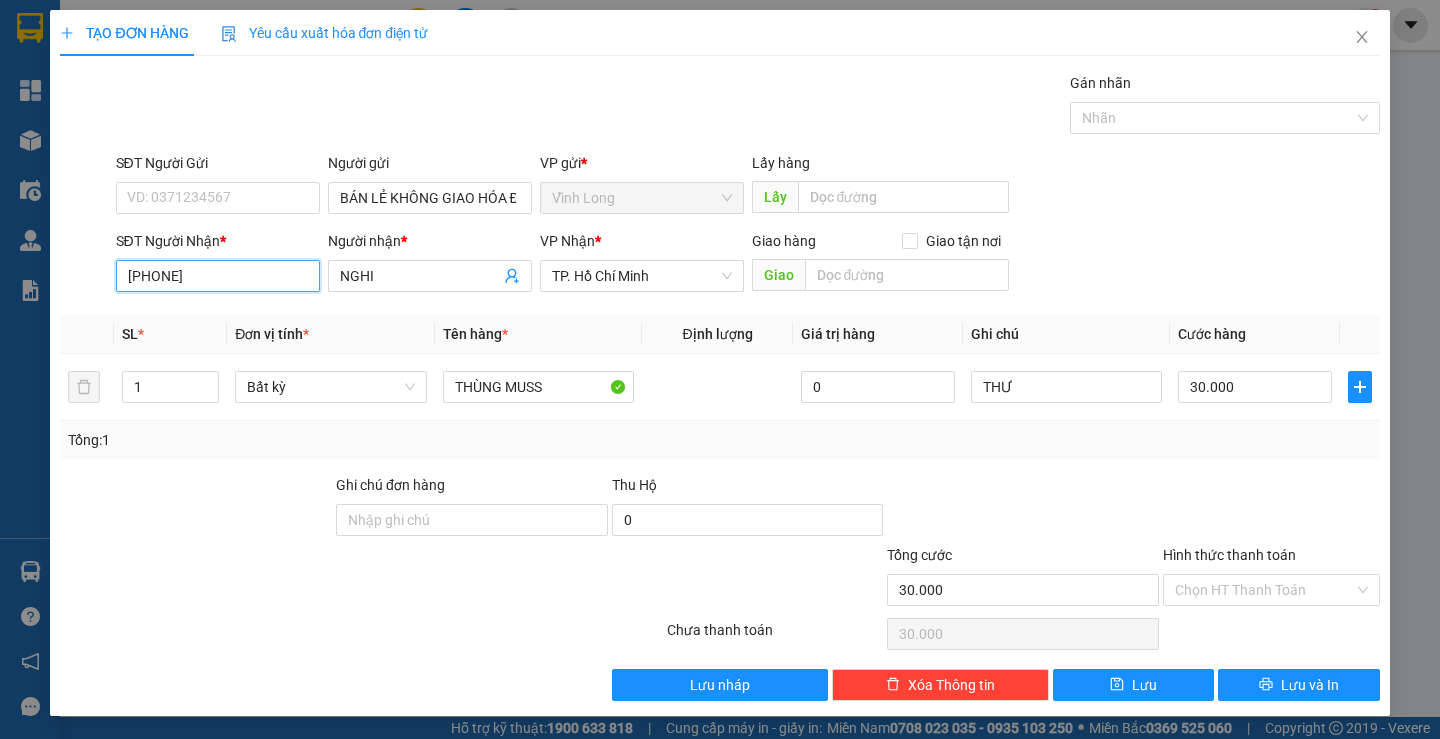 type on "0845032006" 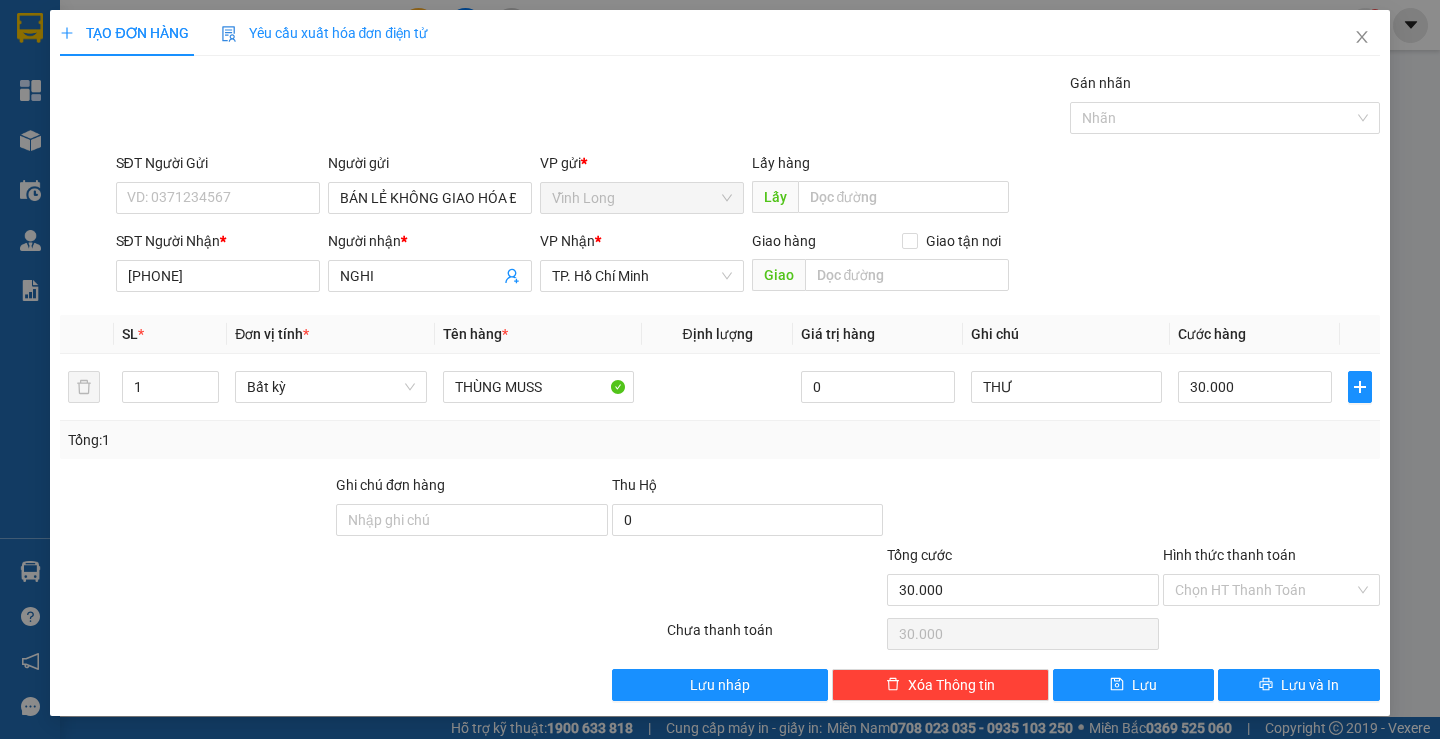 click at bounding box center [1023, 509] 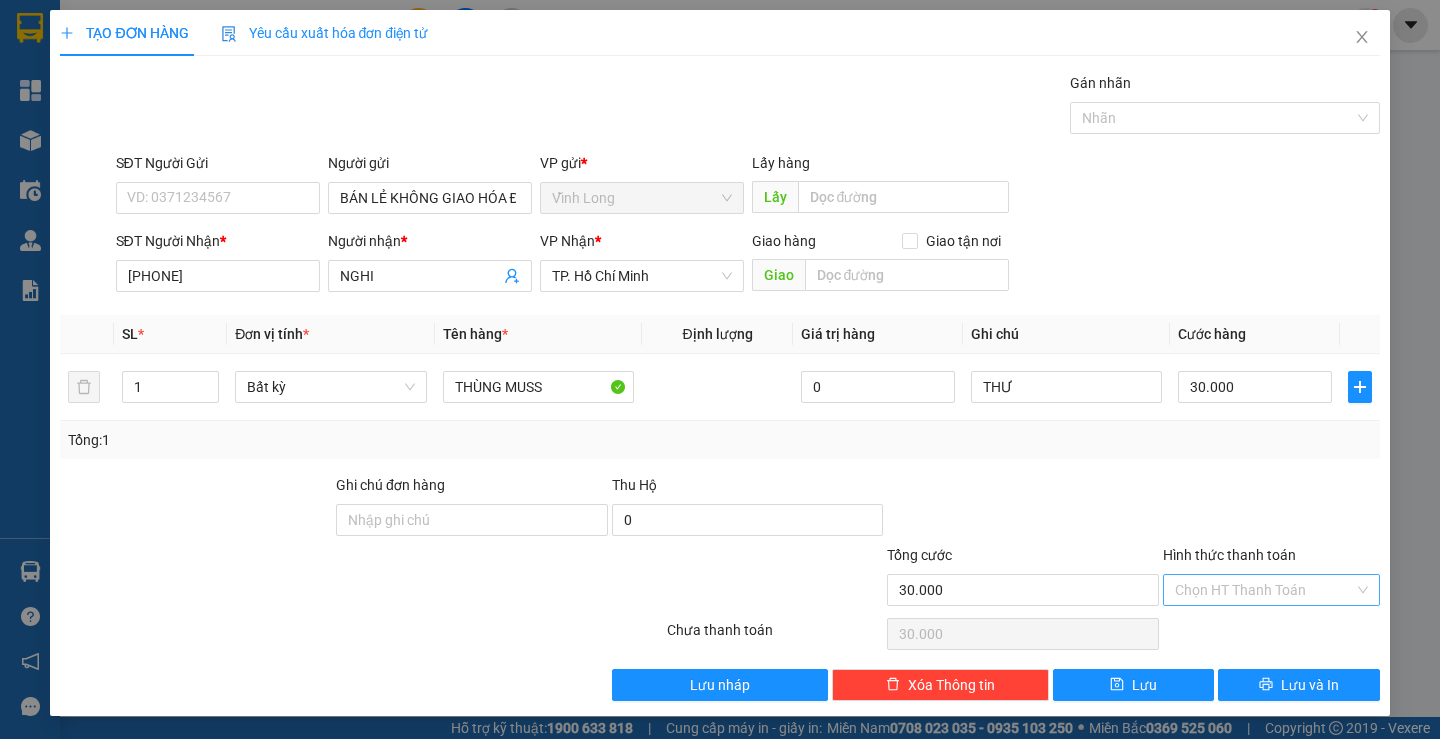click on "Hình thức thanh toán" at bounding box center (1264, 590) 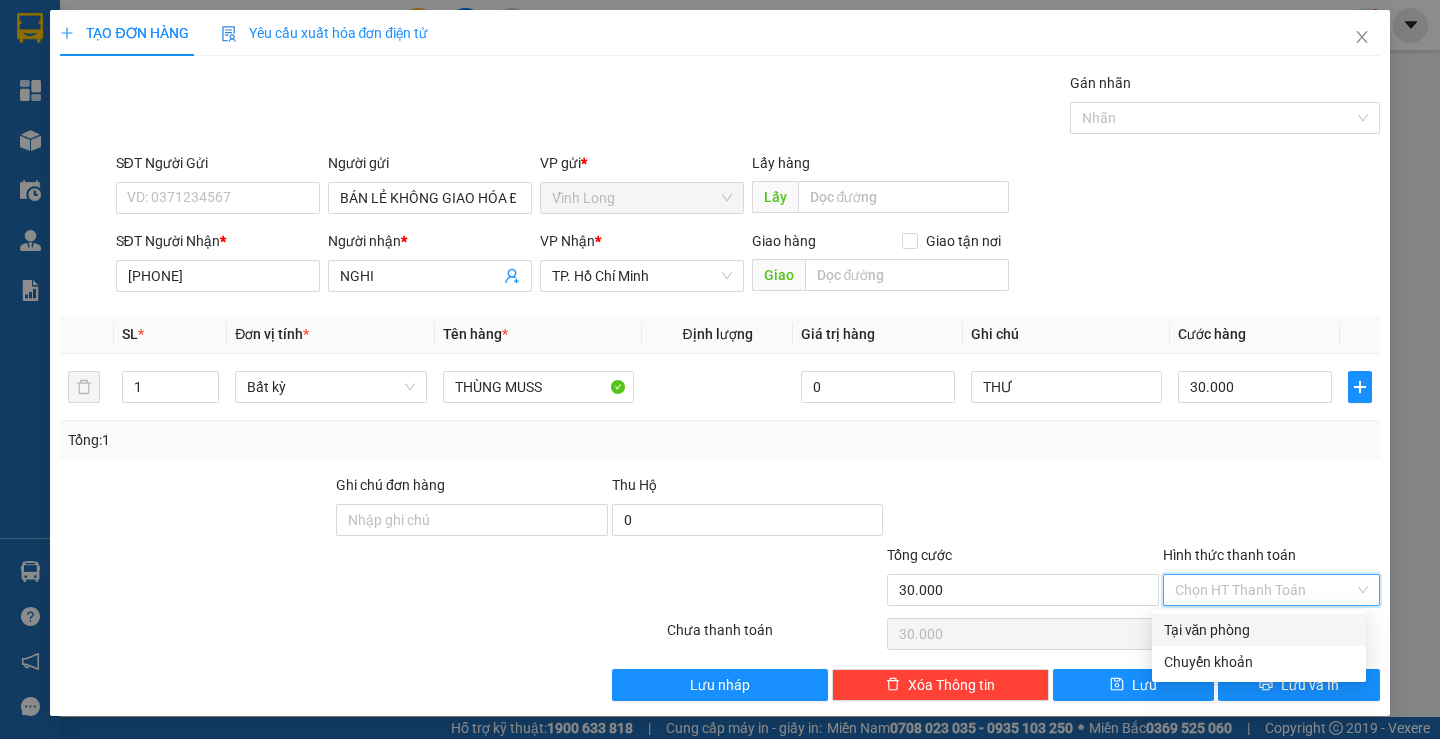 scroll, scrollTop: 1, scrollLeft: 0, axis: vertical 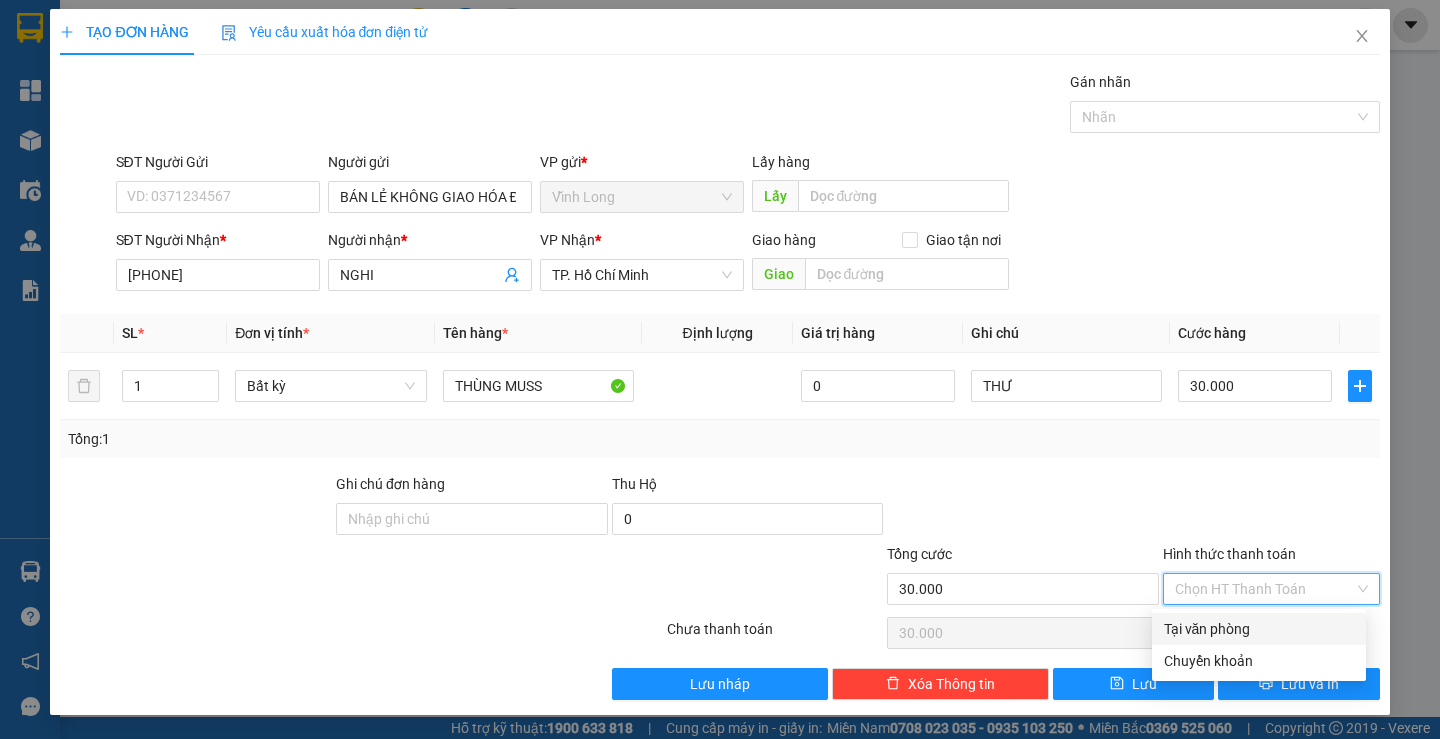 click on "Tại văn phòng" at bounding box center [1259, 629] 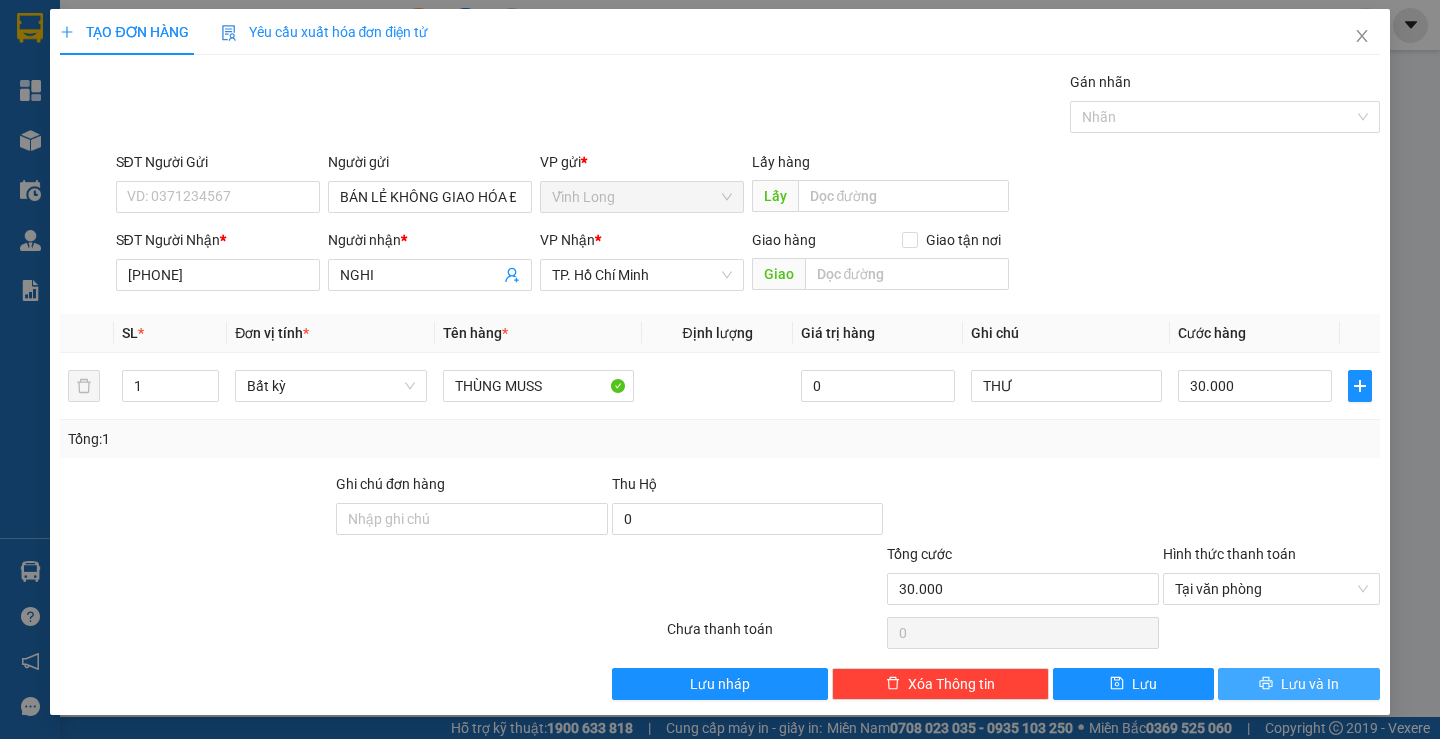 click 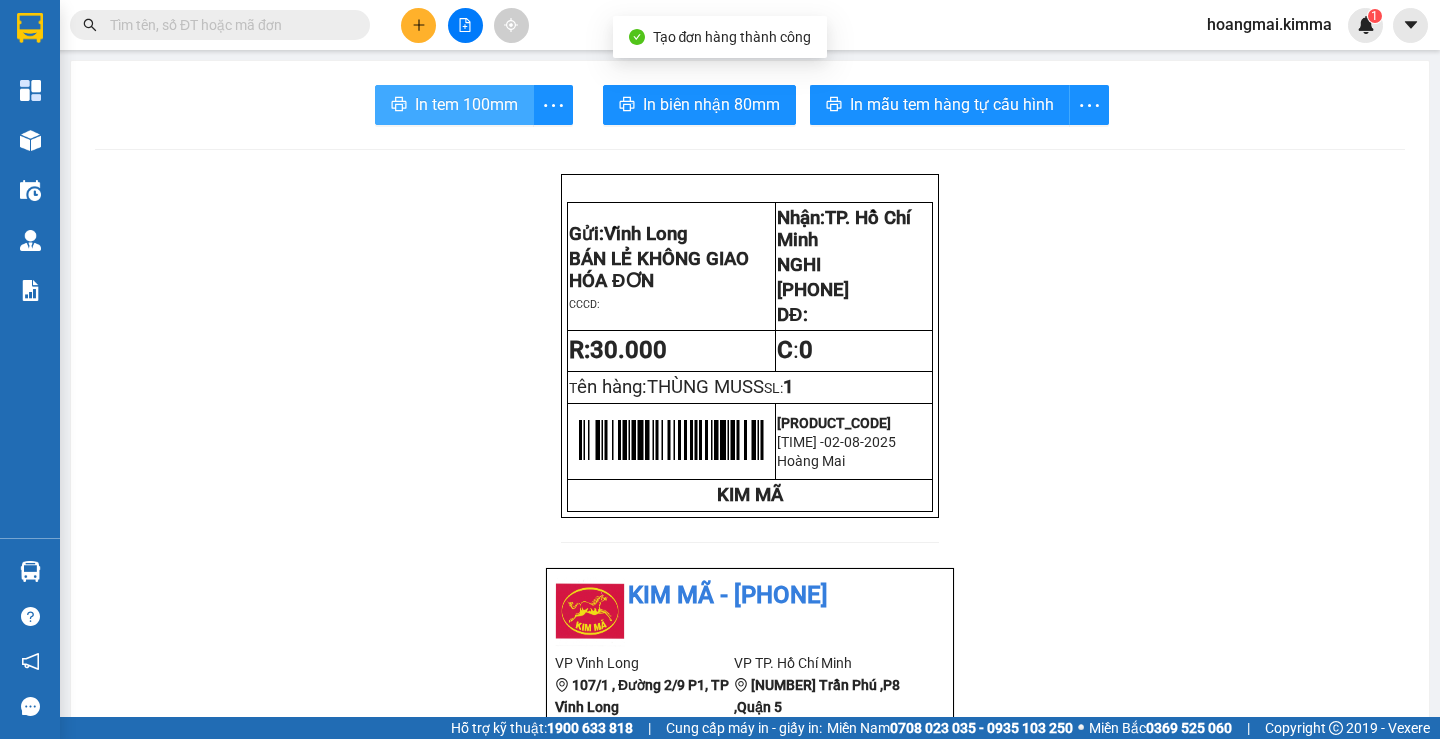 click on "In tem 100mm" at bounding box center [466, 104] 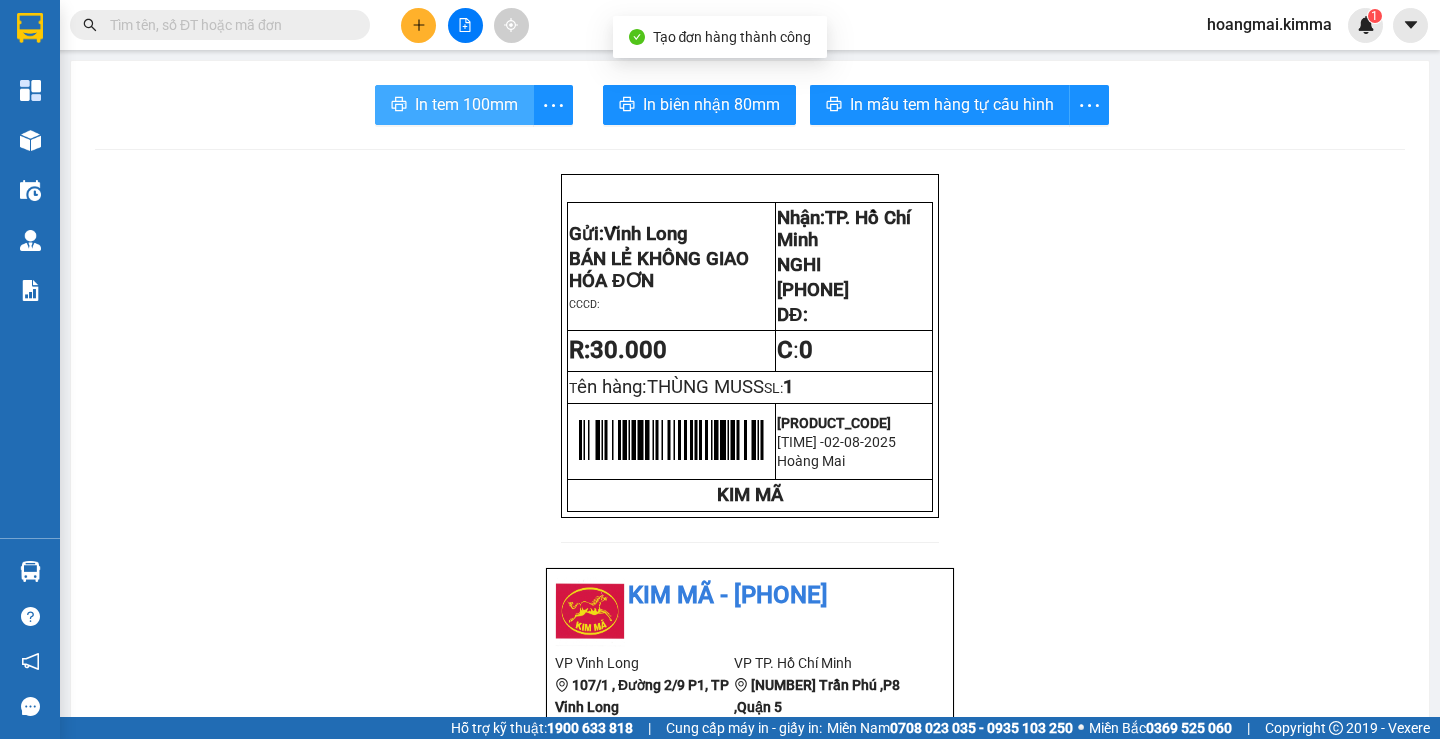 scroll, scrollTop: 0, scrollLeft: 0, axis: both 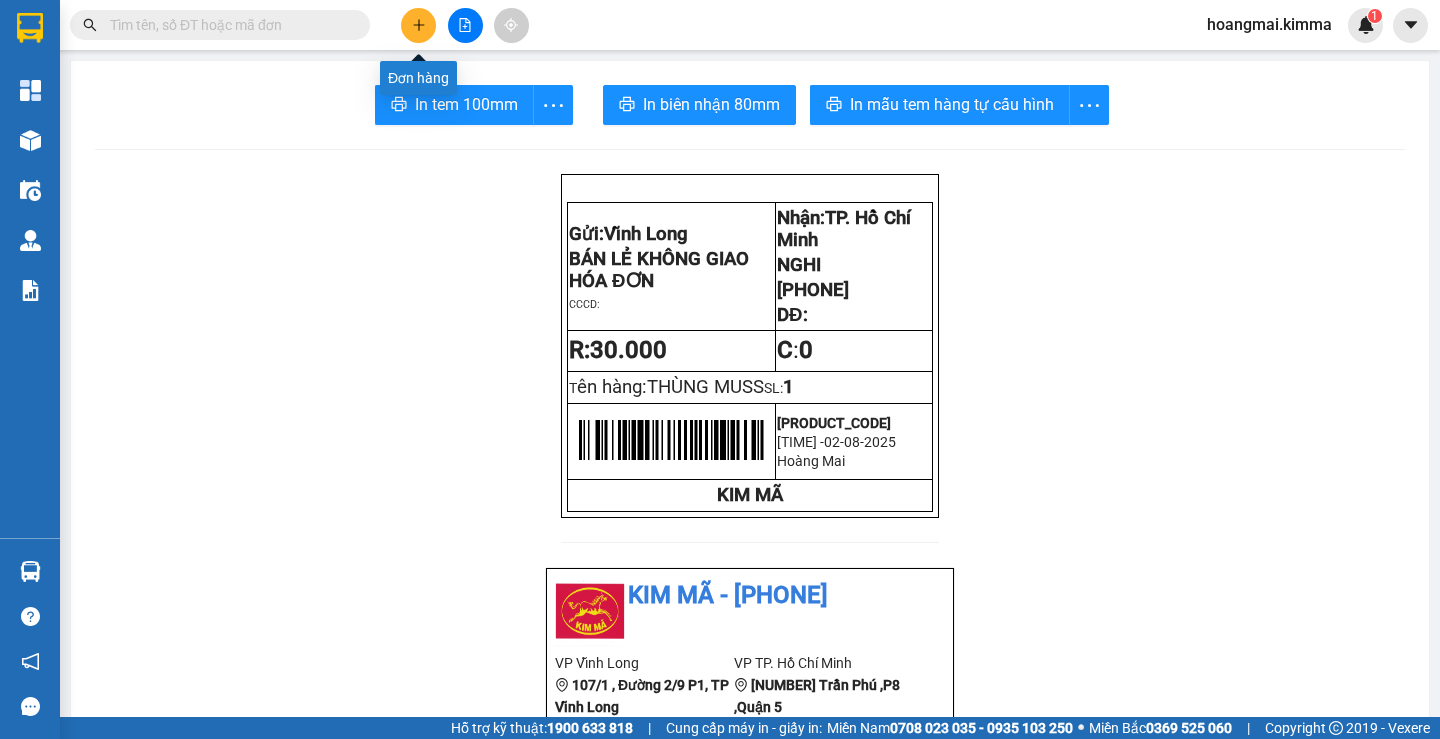 click at bounding box center (418, 25) 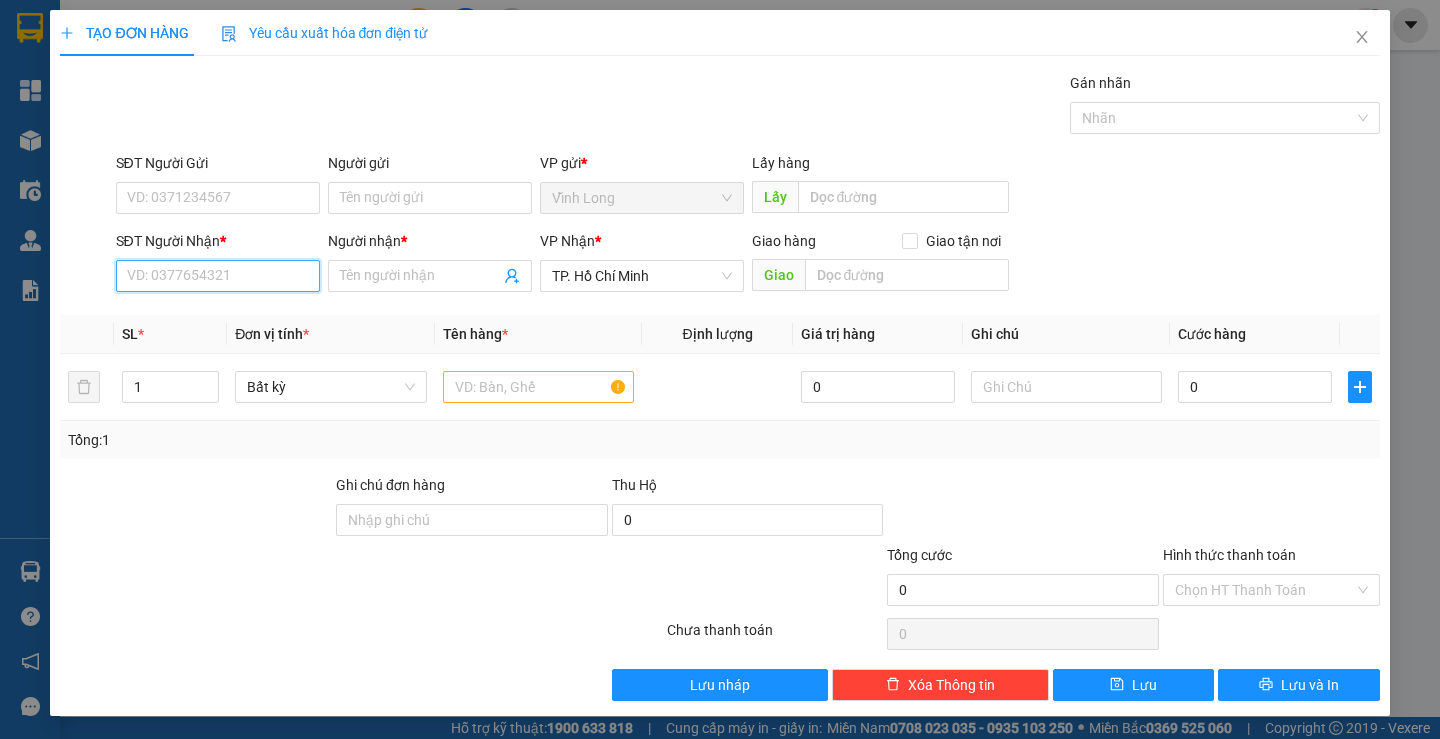 click on "SĐT Người Nhận  *" at bounding box center (218, 276) 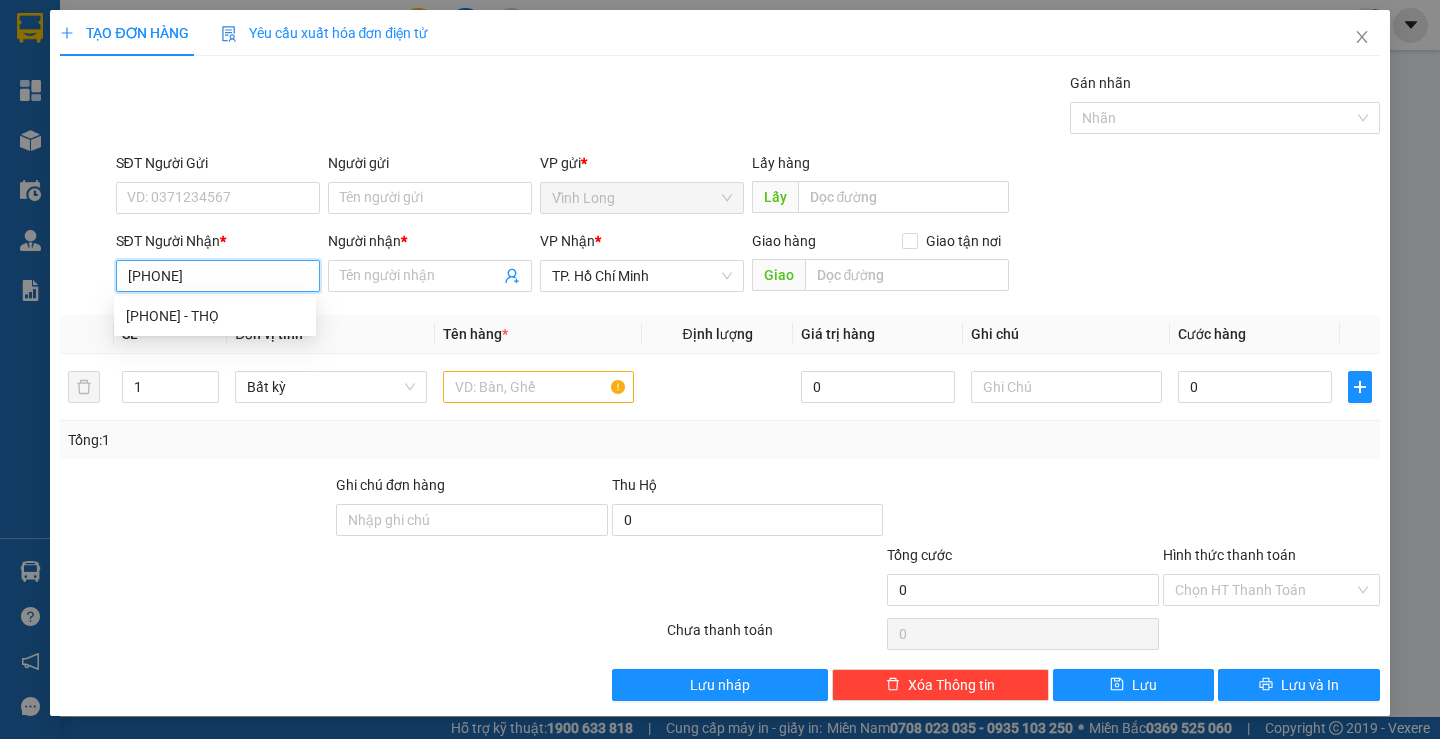 type on "0349403430" 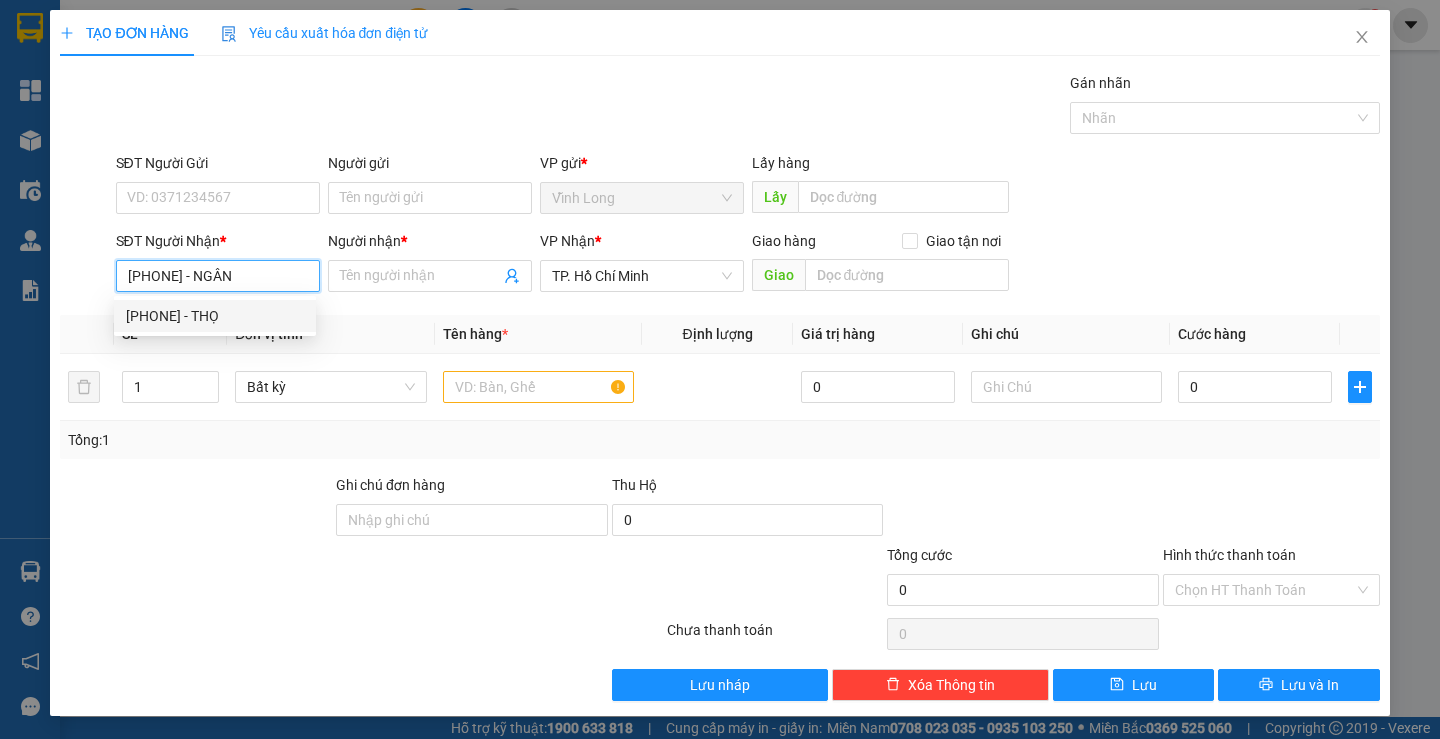 click on "0349403430 - THỌ" at bounding box center (215, 316) 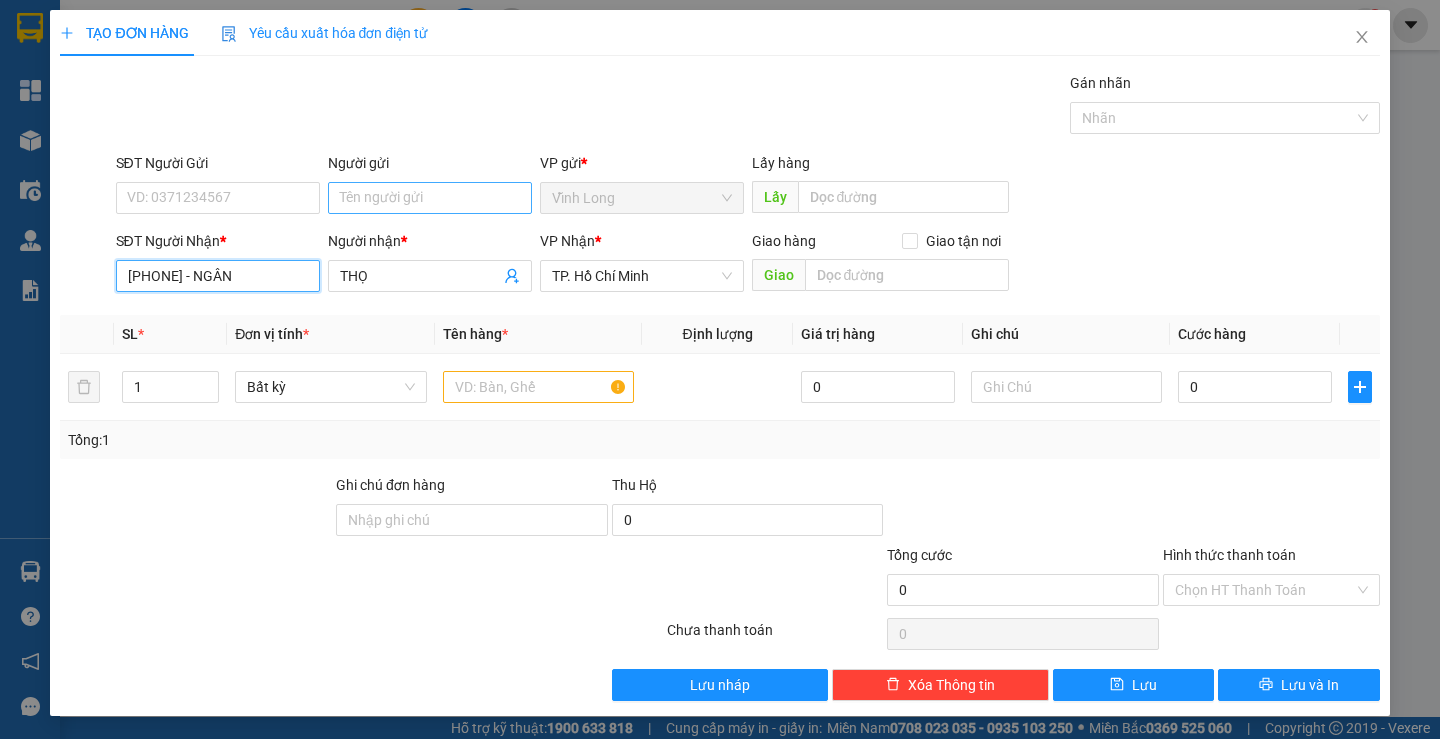 type on "0349403430" 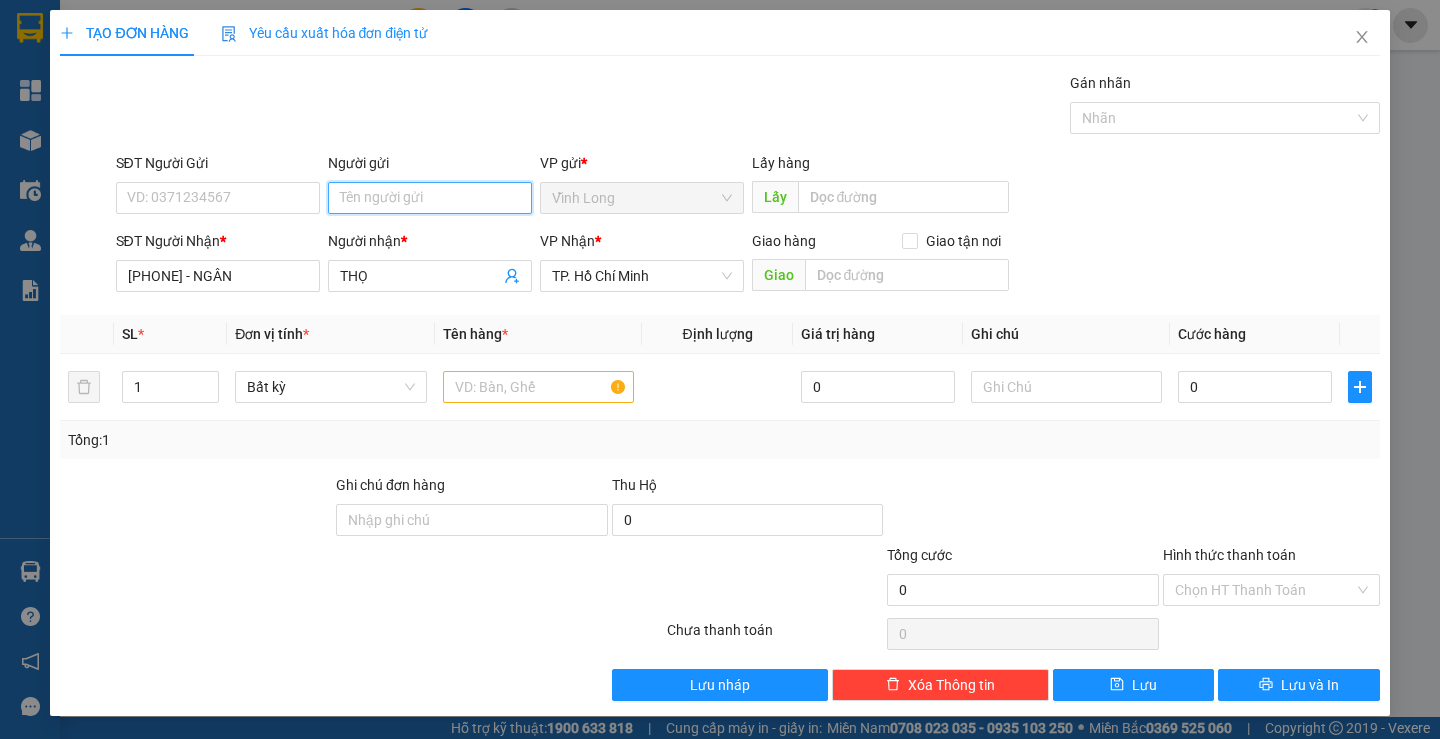 click on "Người gửi" at bounding box center [430, 198] 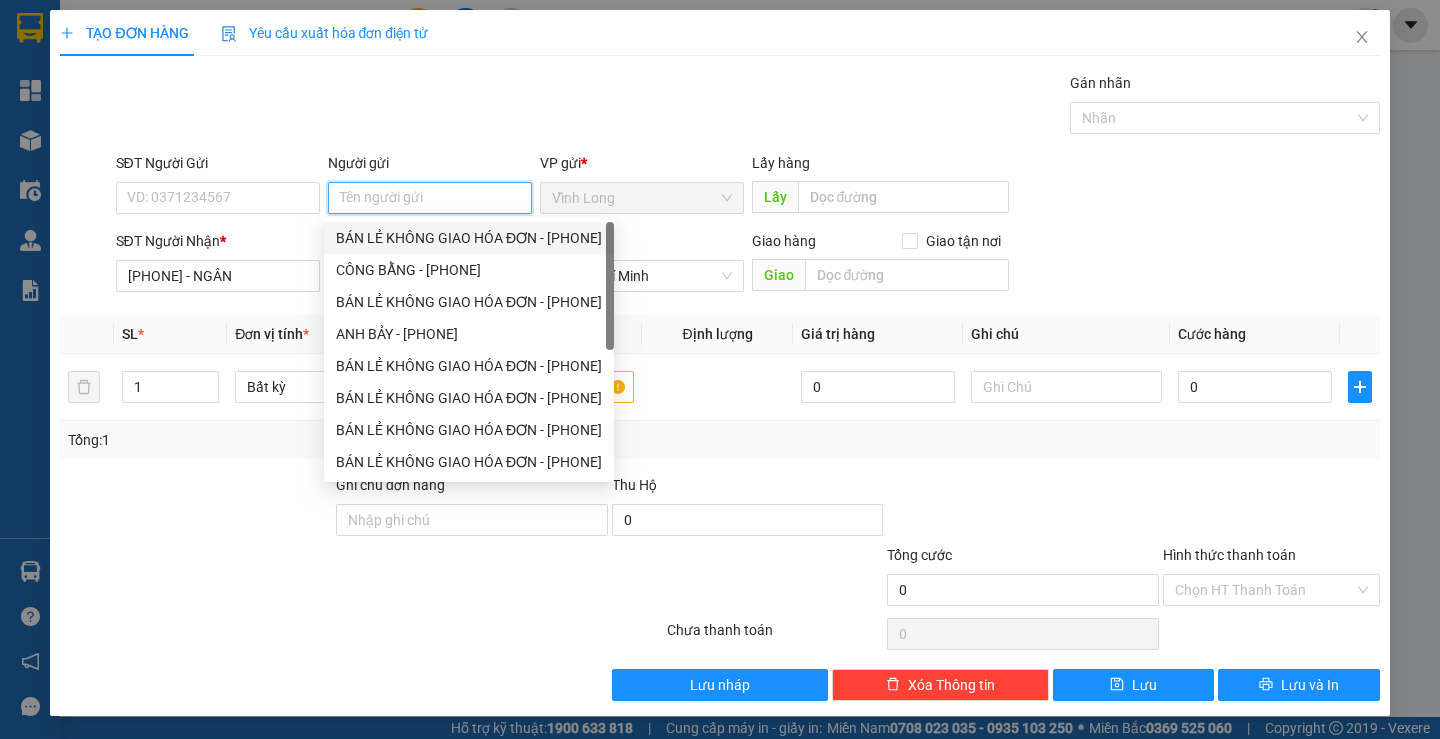 click on "BÁN LẺ KHÔNG GIAO HÓA ĐƠN - 0943780007" at bounding box center [469, 238] 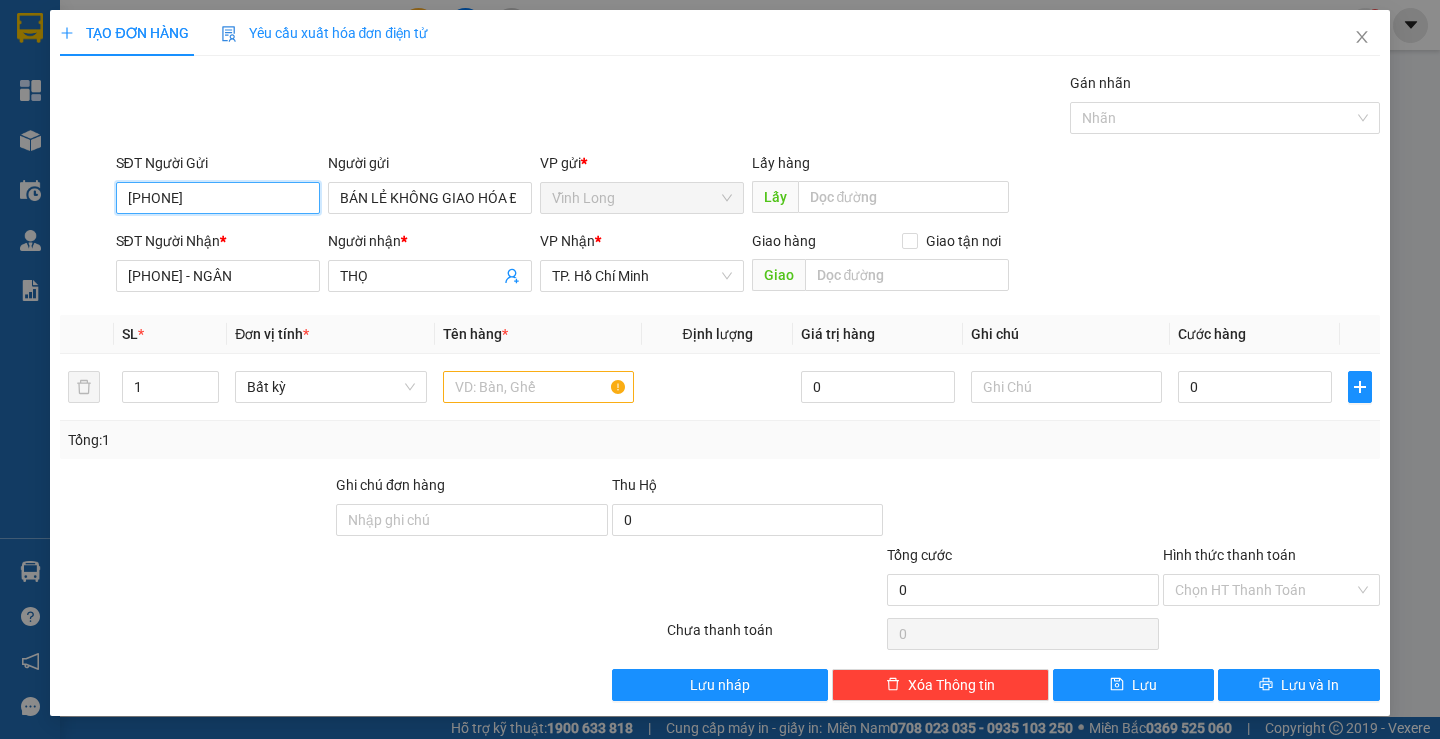 click on "0943780007" at bounding box center (218, 198) 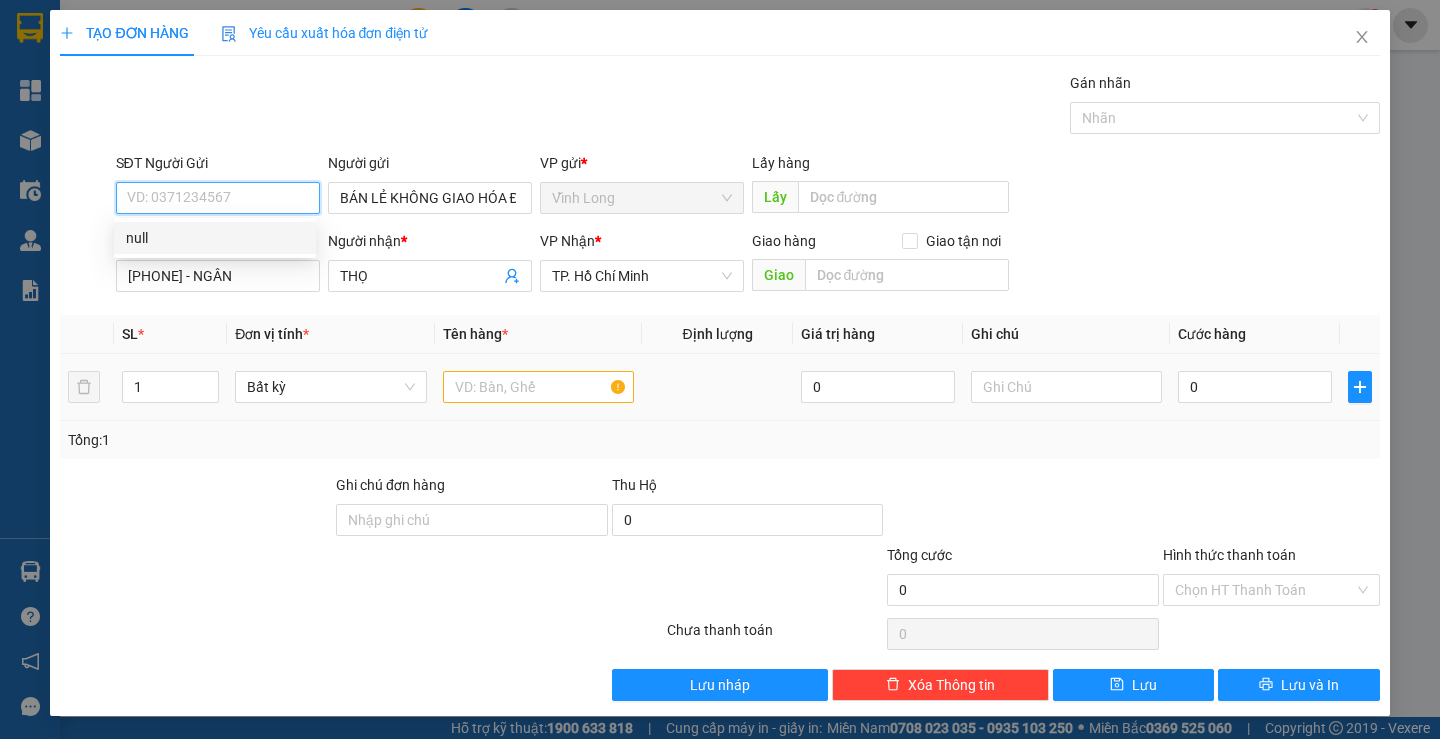 type 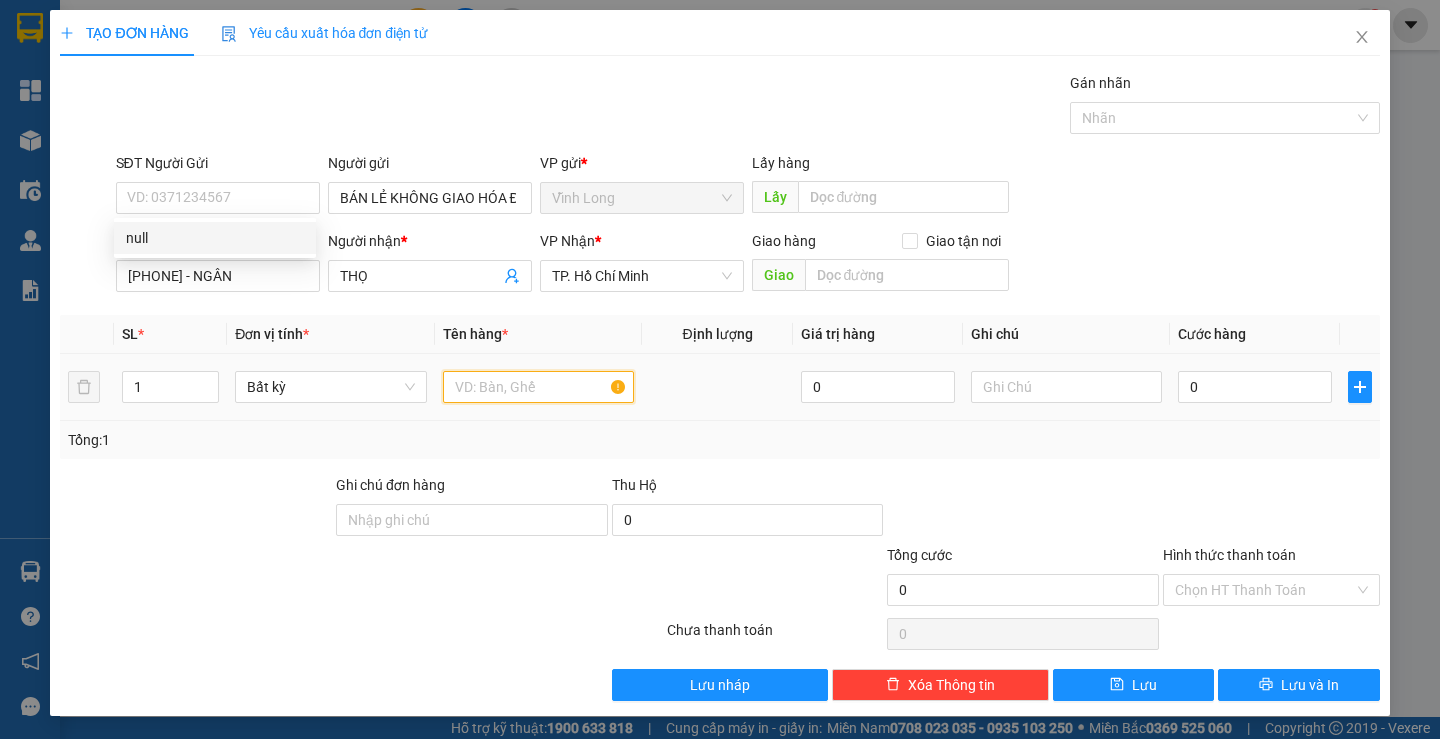 click at bounding box center [538, 387] 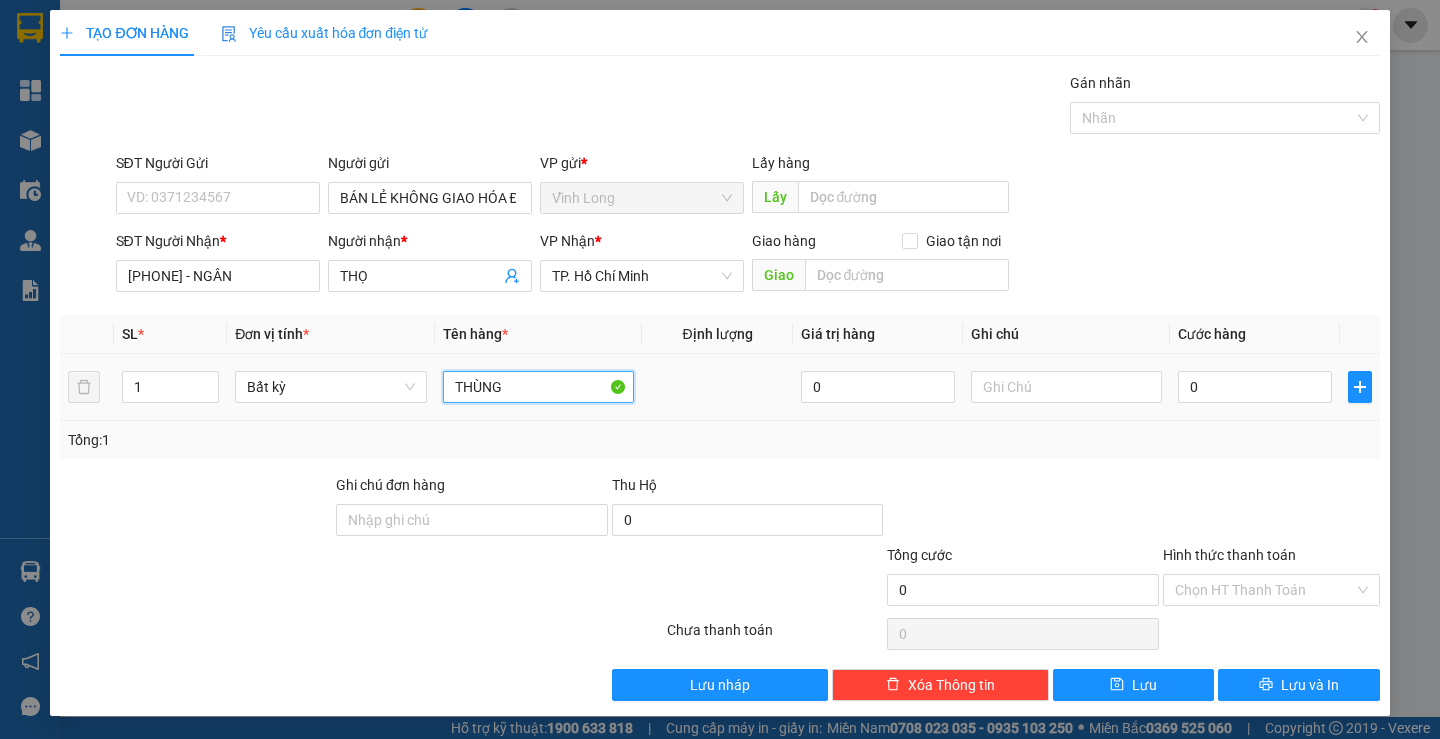 type on "THÙNG" 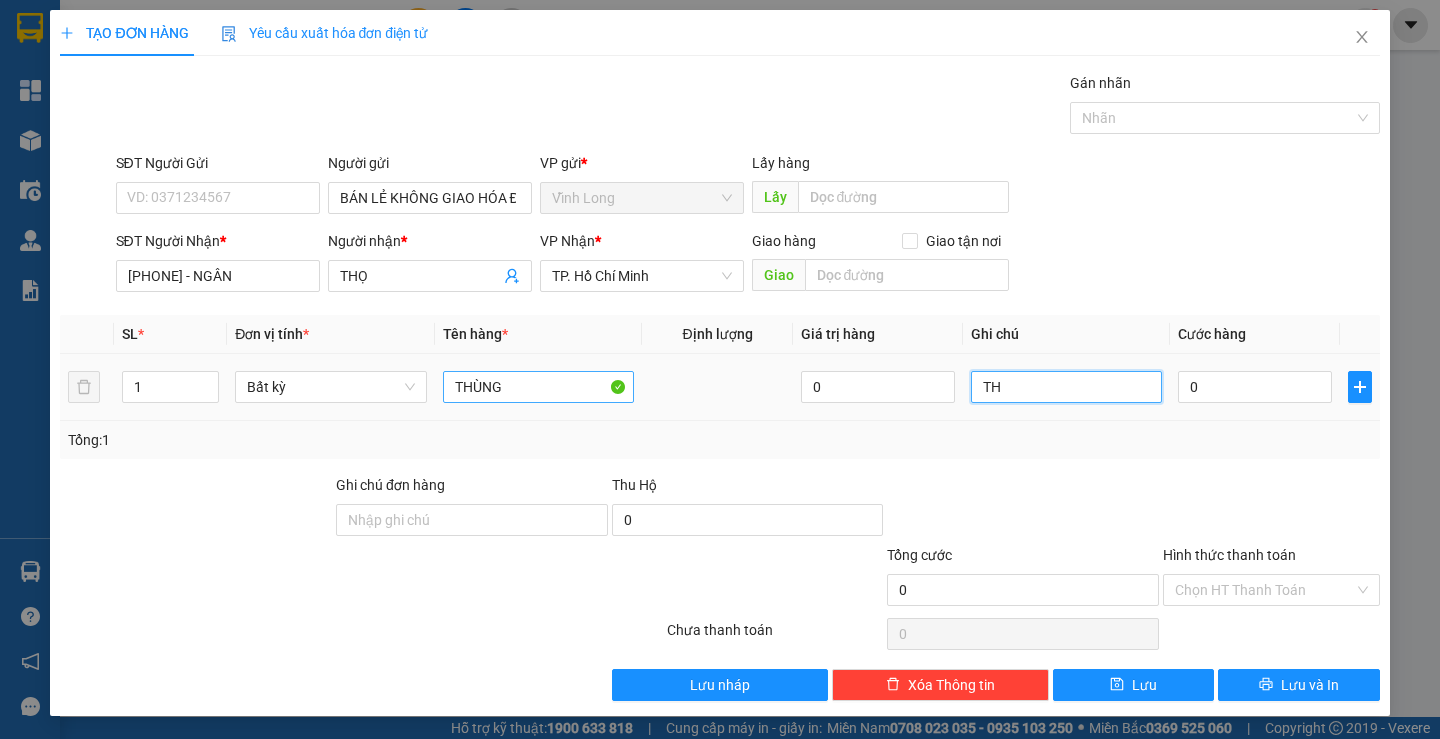 type on "THU" 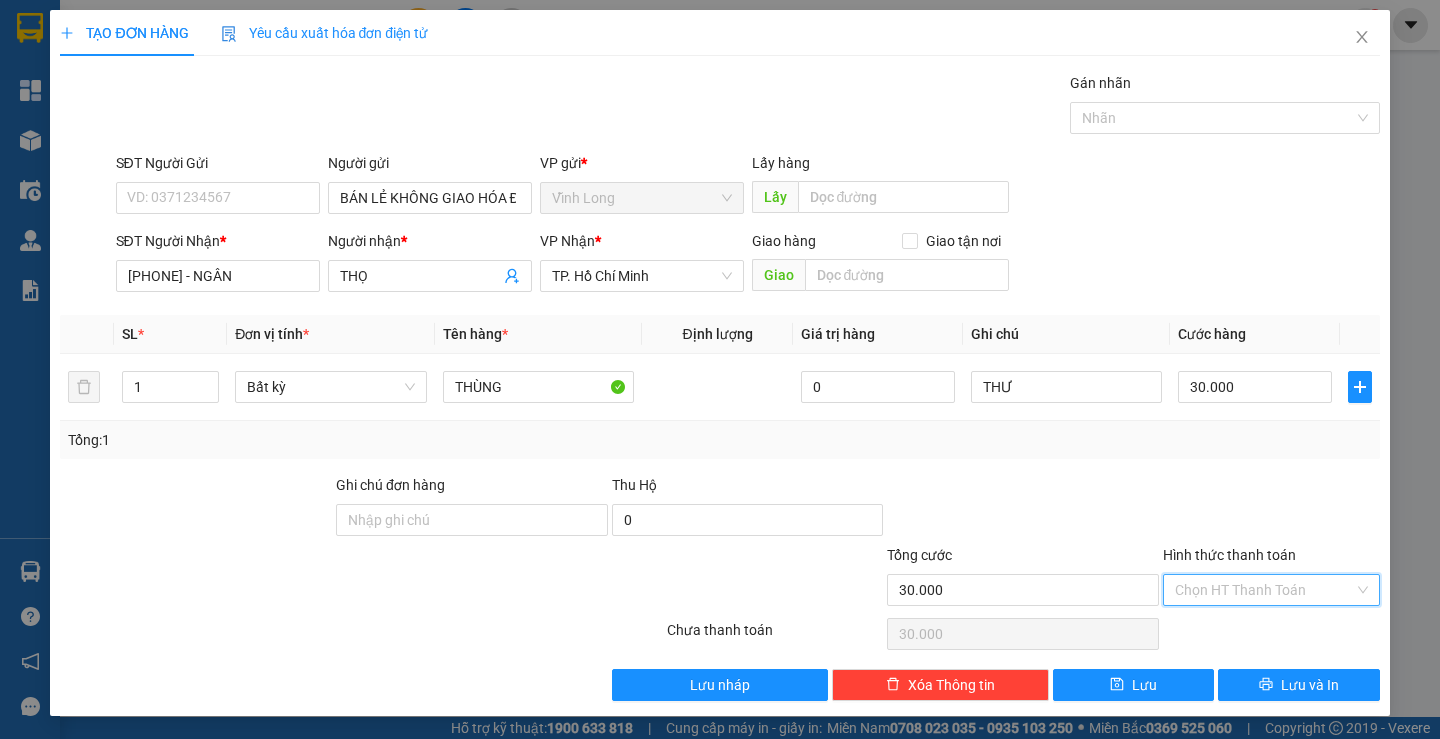 click on "Hình thức thanh toán" at bounding box center (1264, 590) 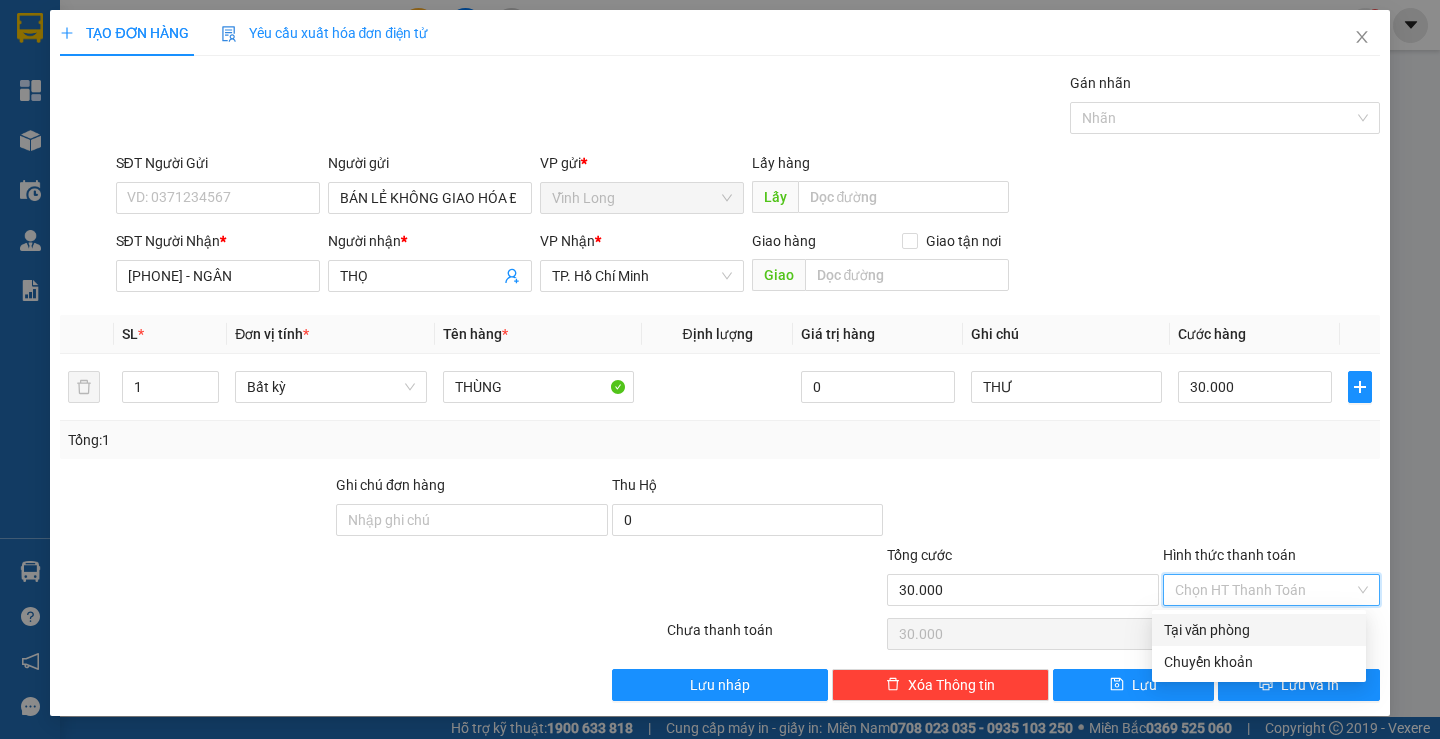 click on "Tại văn phòng" at bounding box center [1259, 630] 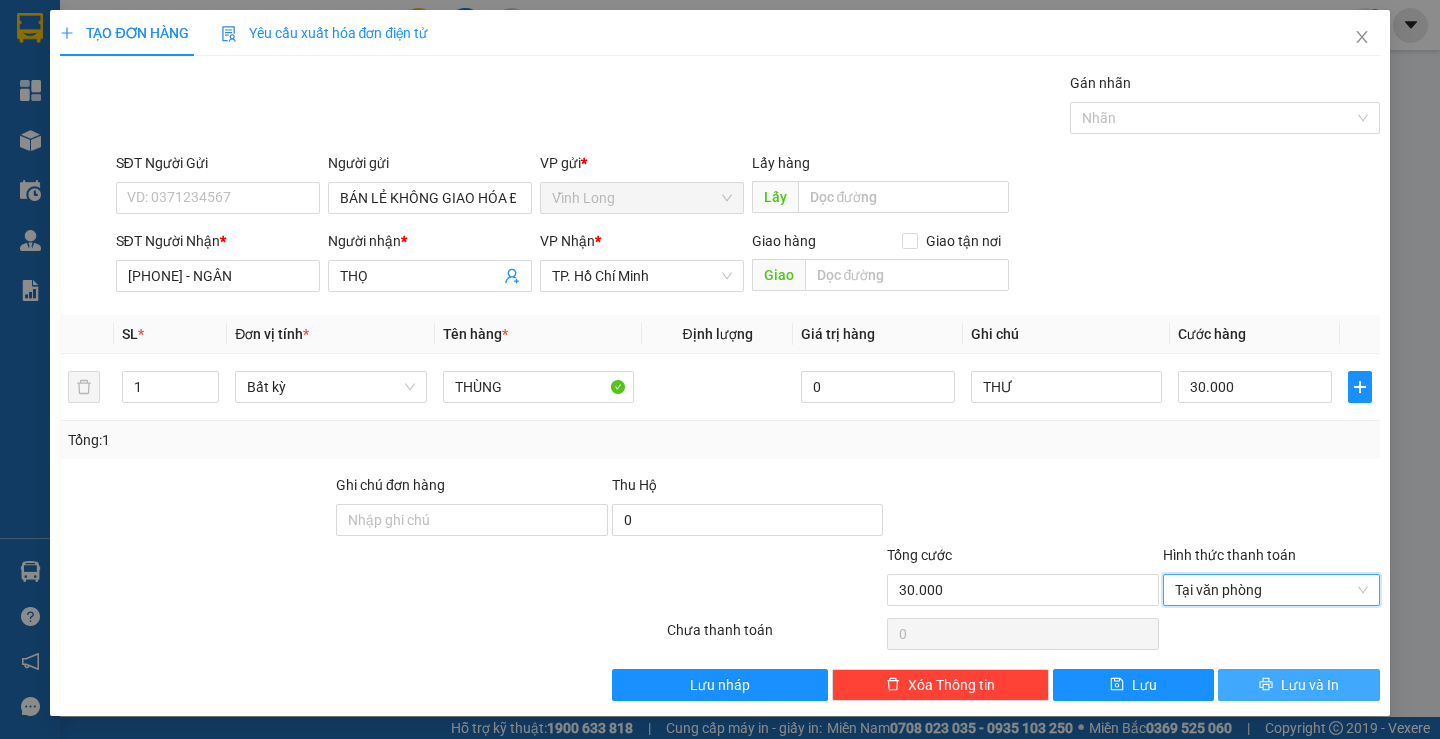 click on "Lưu và In" at bounding box center [1298, 685] 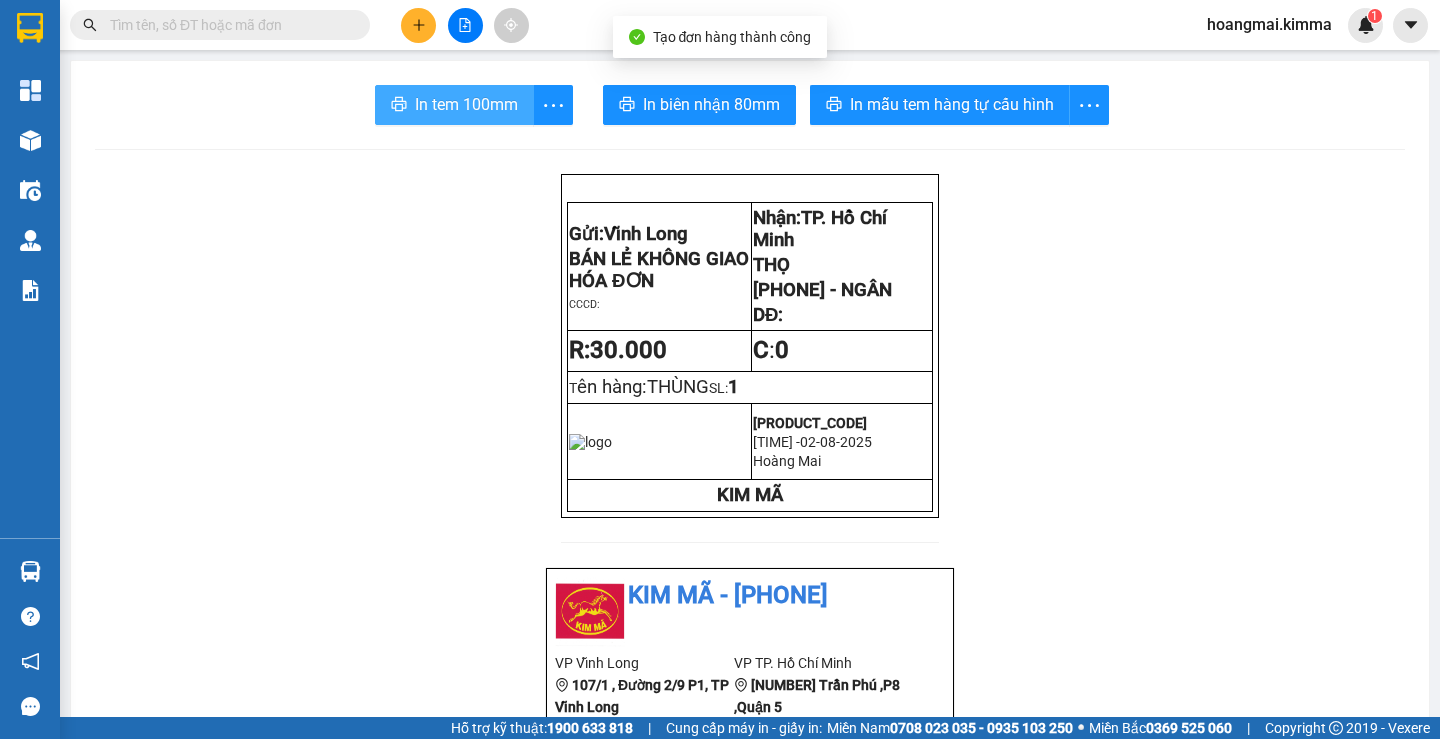 click on "In tem 100mm" at bounding box center [466, 104] 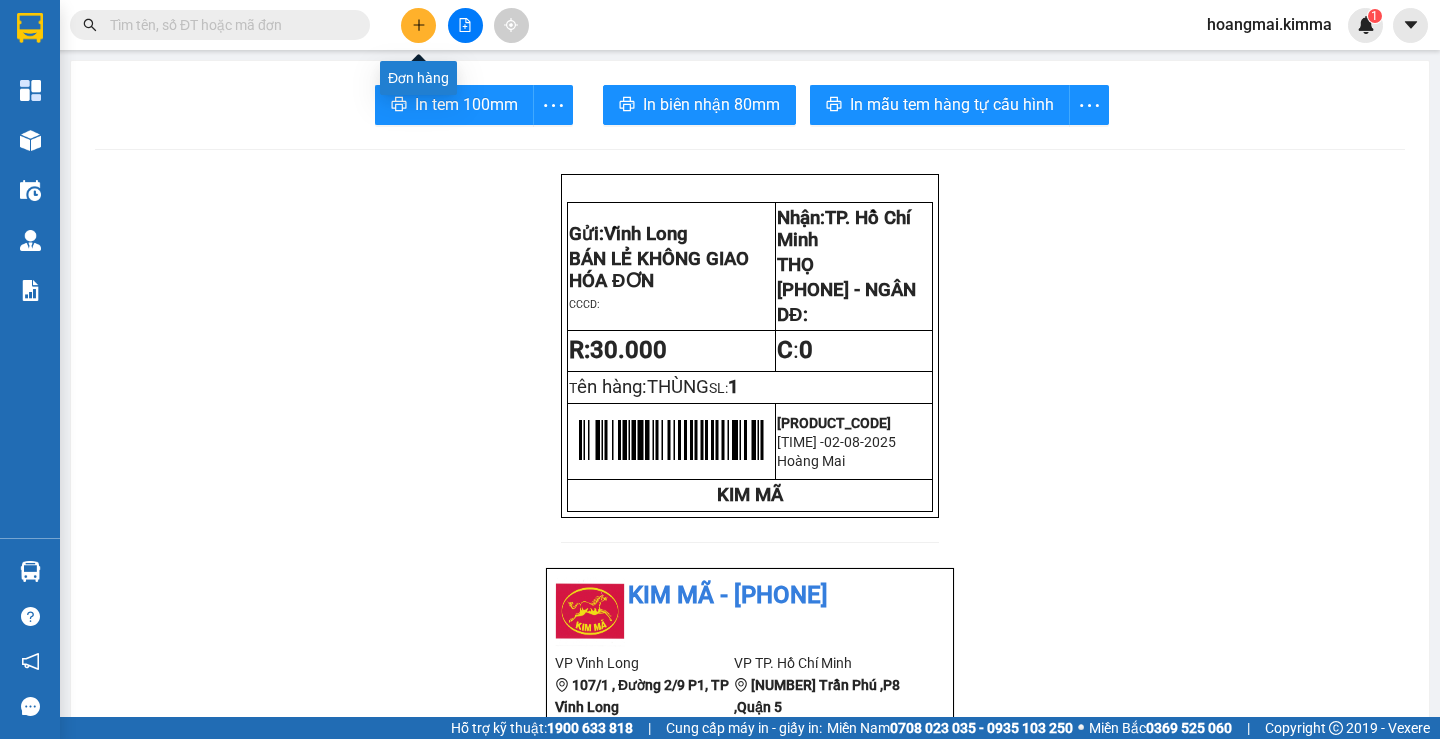 click at bounding box center (418, 25) 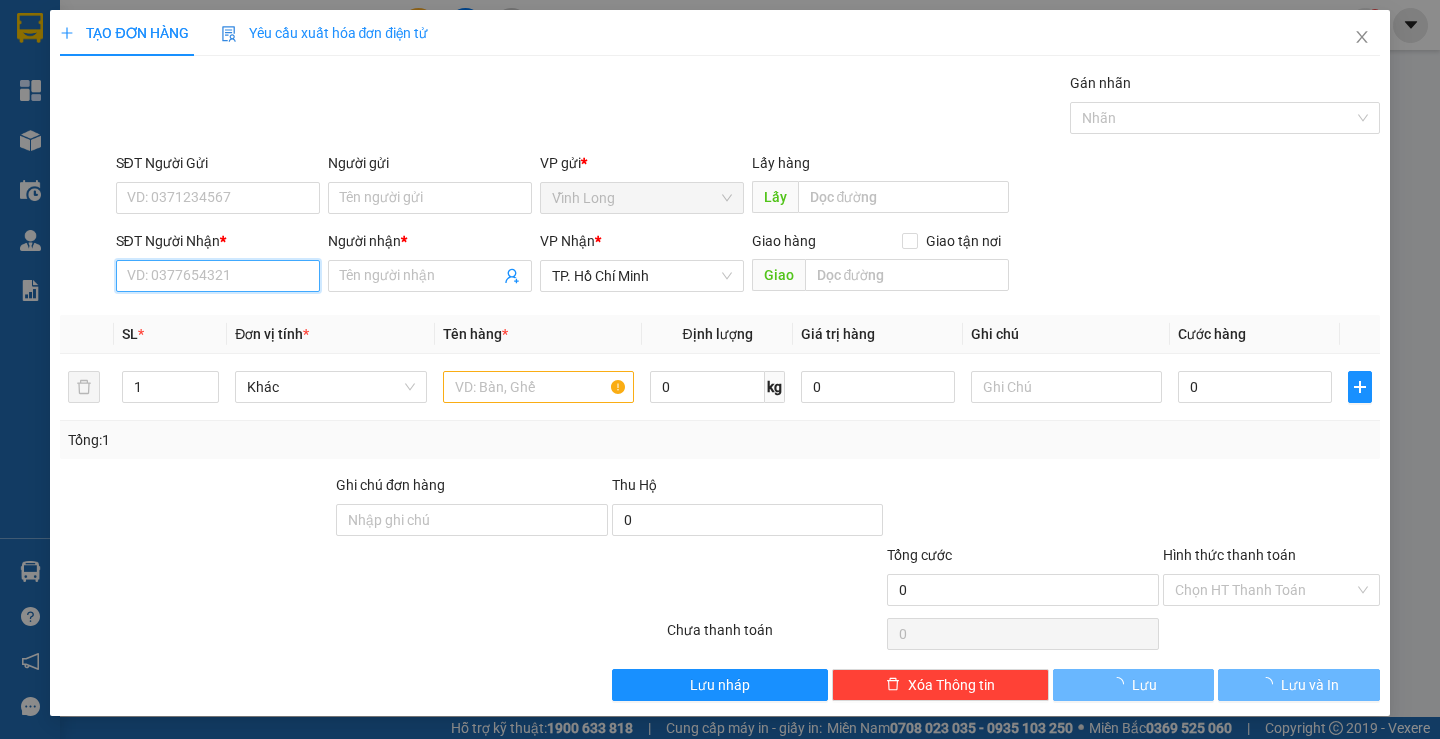 click on "SĐT Người Nhận  *" at bounding box center (218, 276) 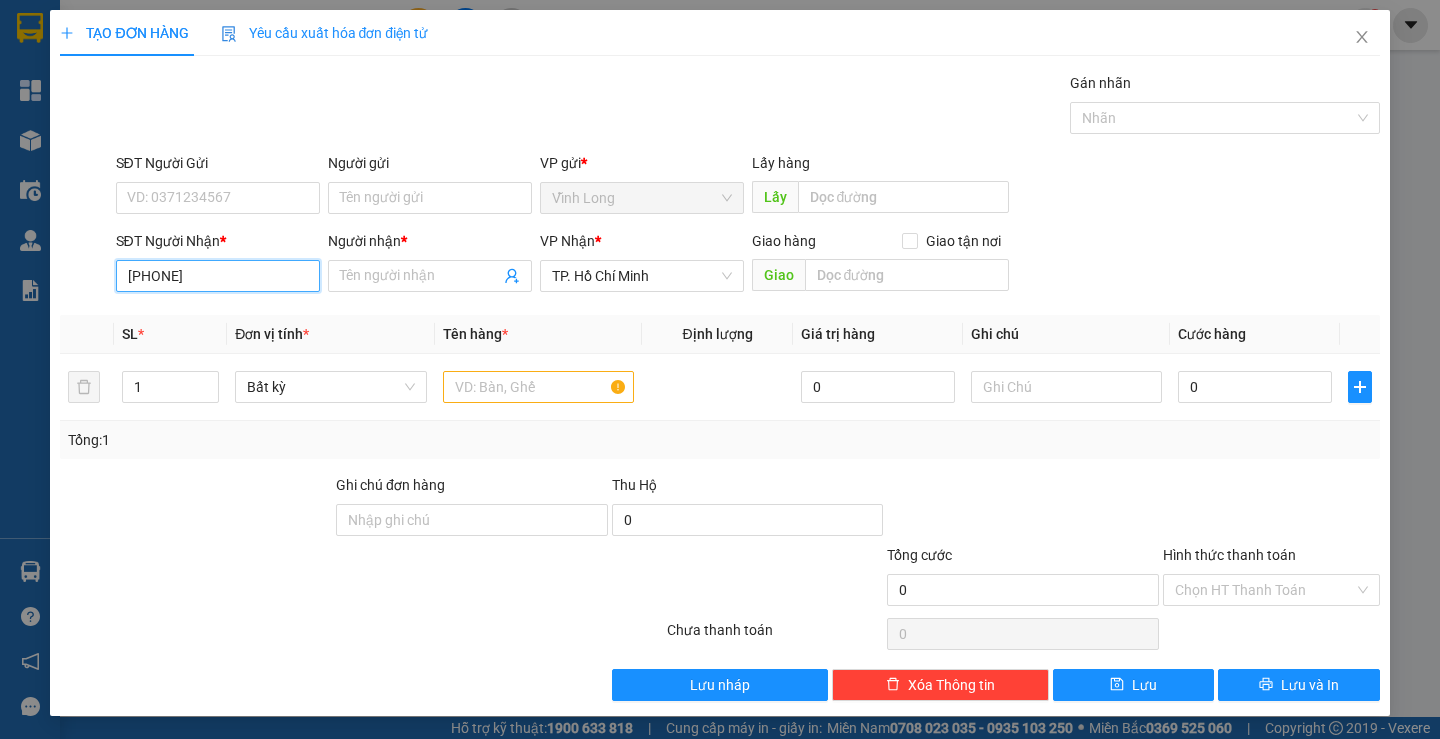 type on "0901389389" 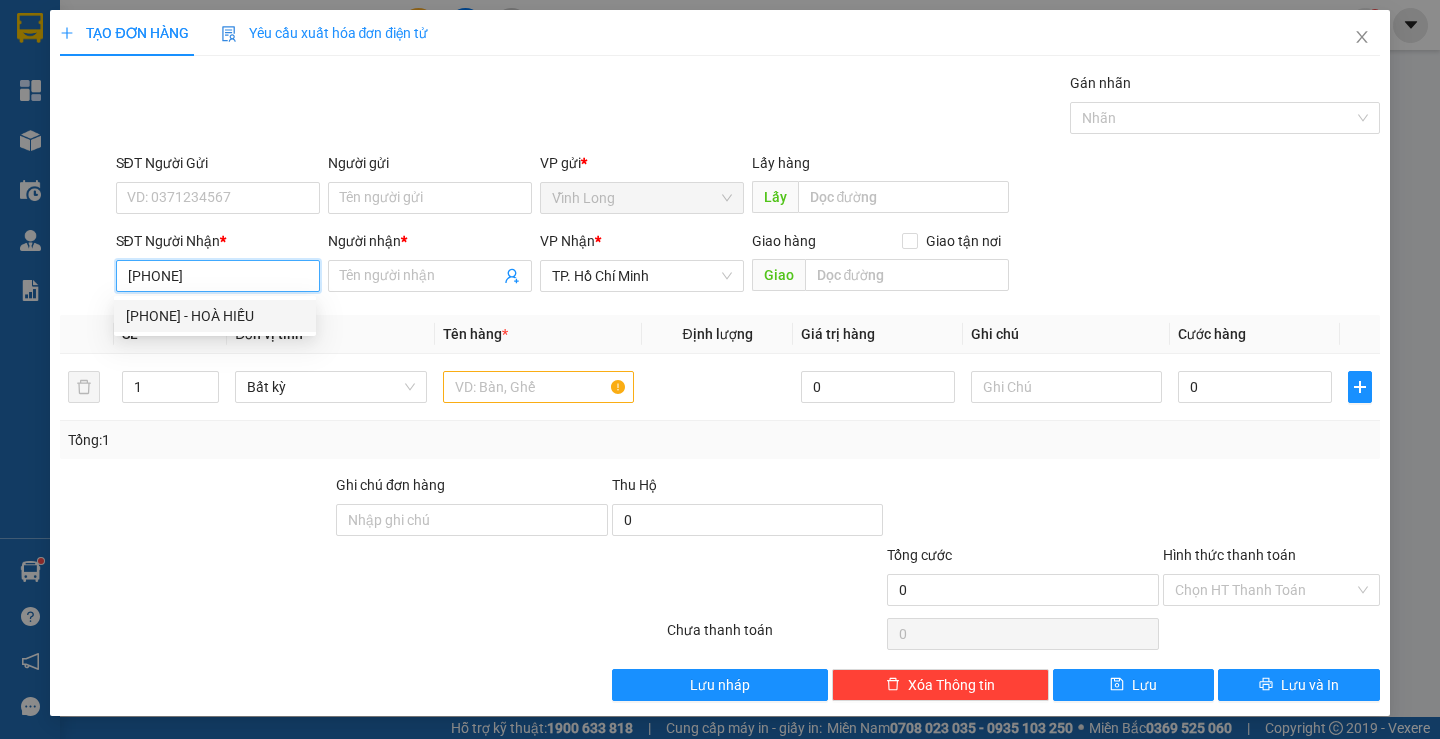 click on "0901389389 - HOÀ HIẾU" at bounding box center (215, 316) 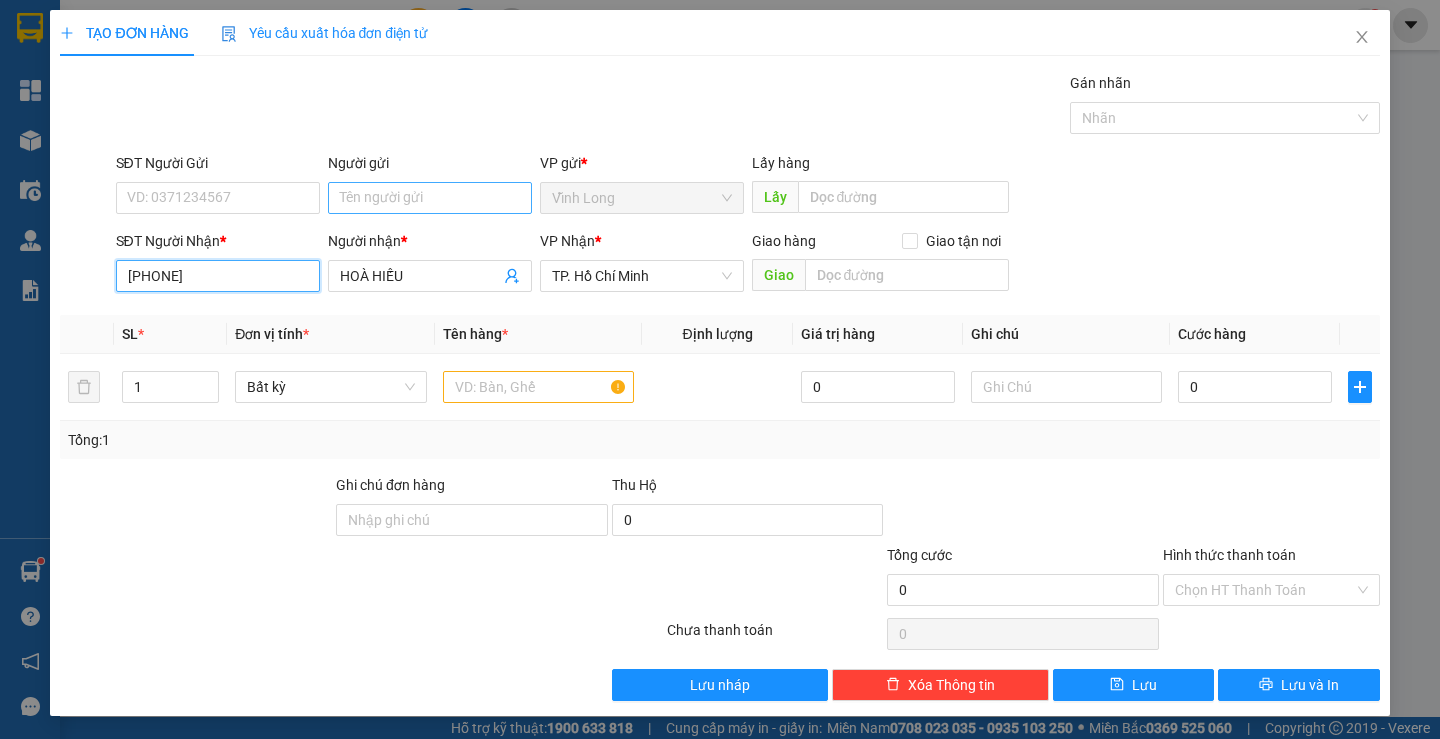 type on "0901389389" 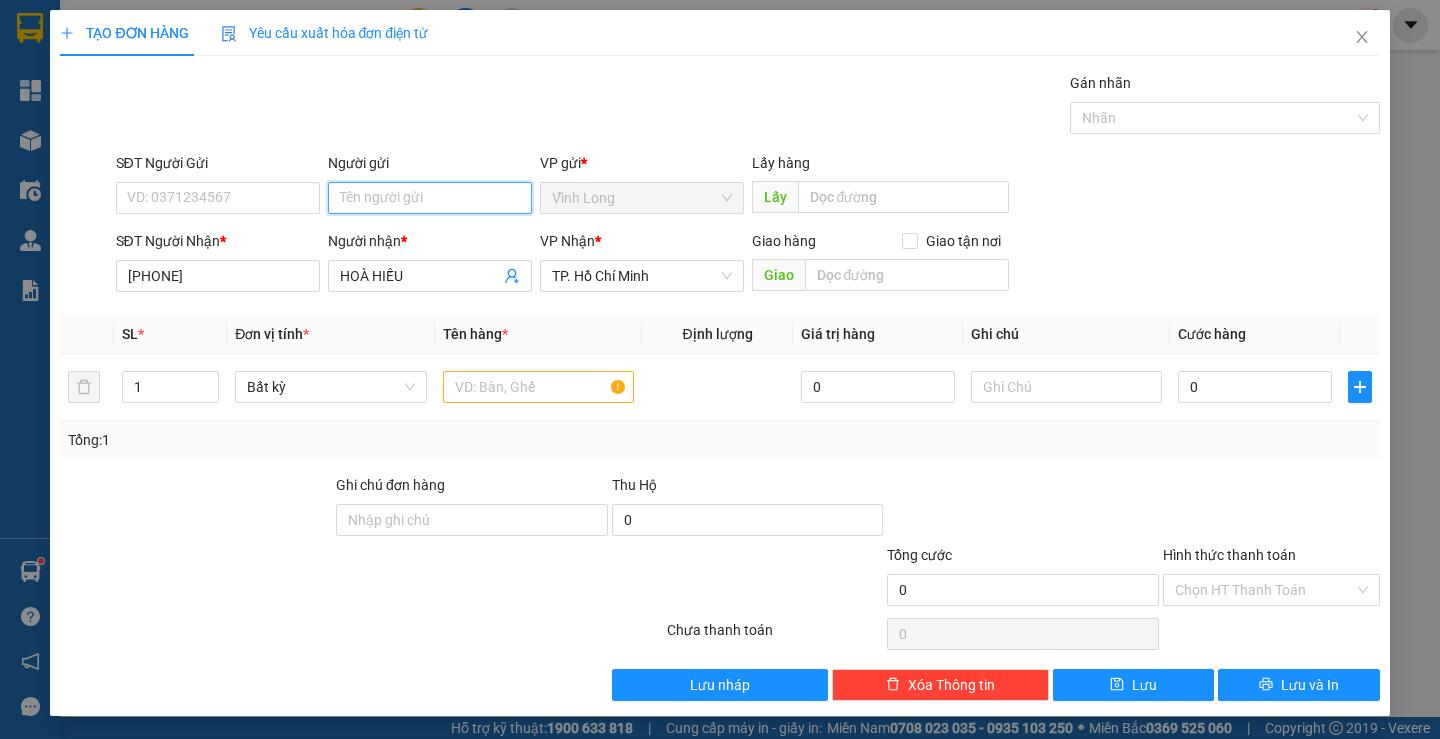 click on "Người gửi" at bounding box center (430, 198) 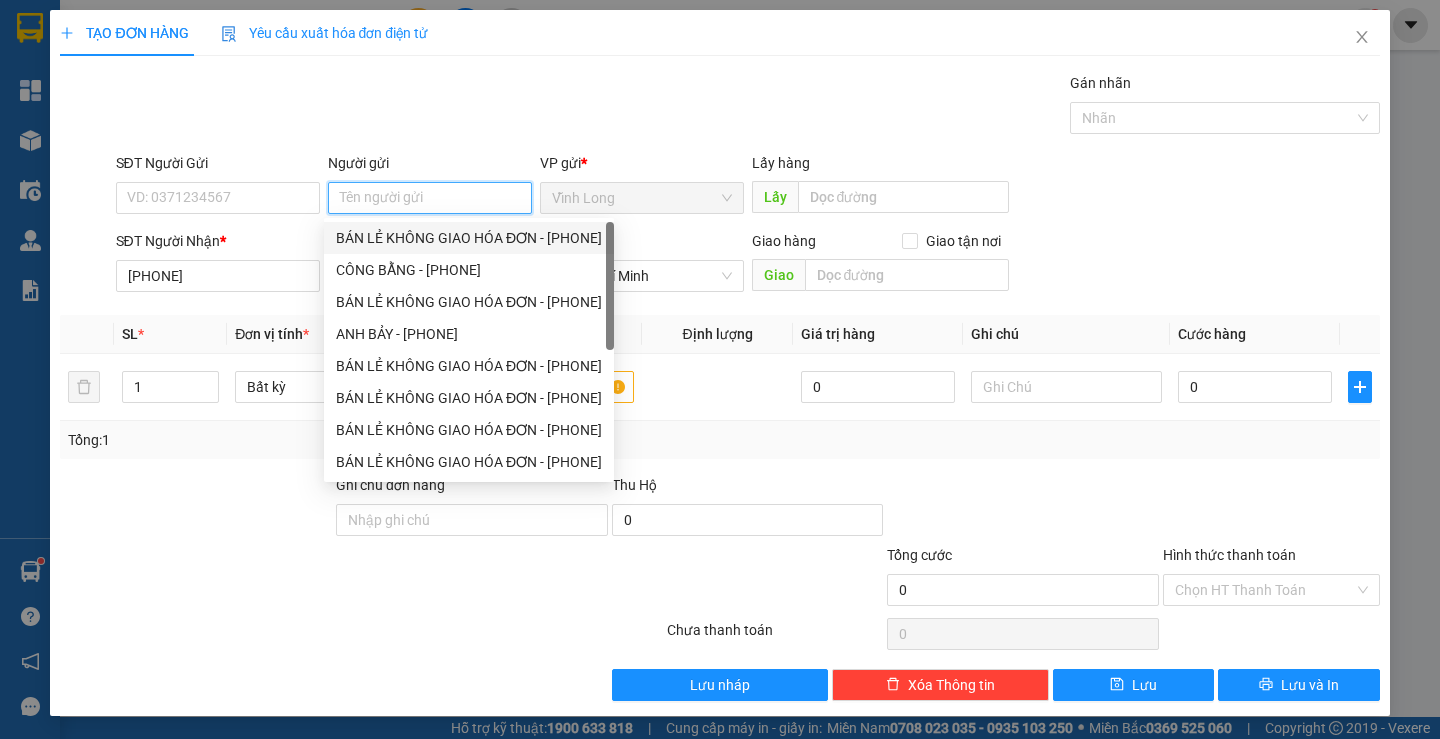 click on "BÁN LẺ KHÔNG GIAO HÓA ĐƠN - 0943780007" at bounding box center [469, 238] 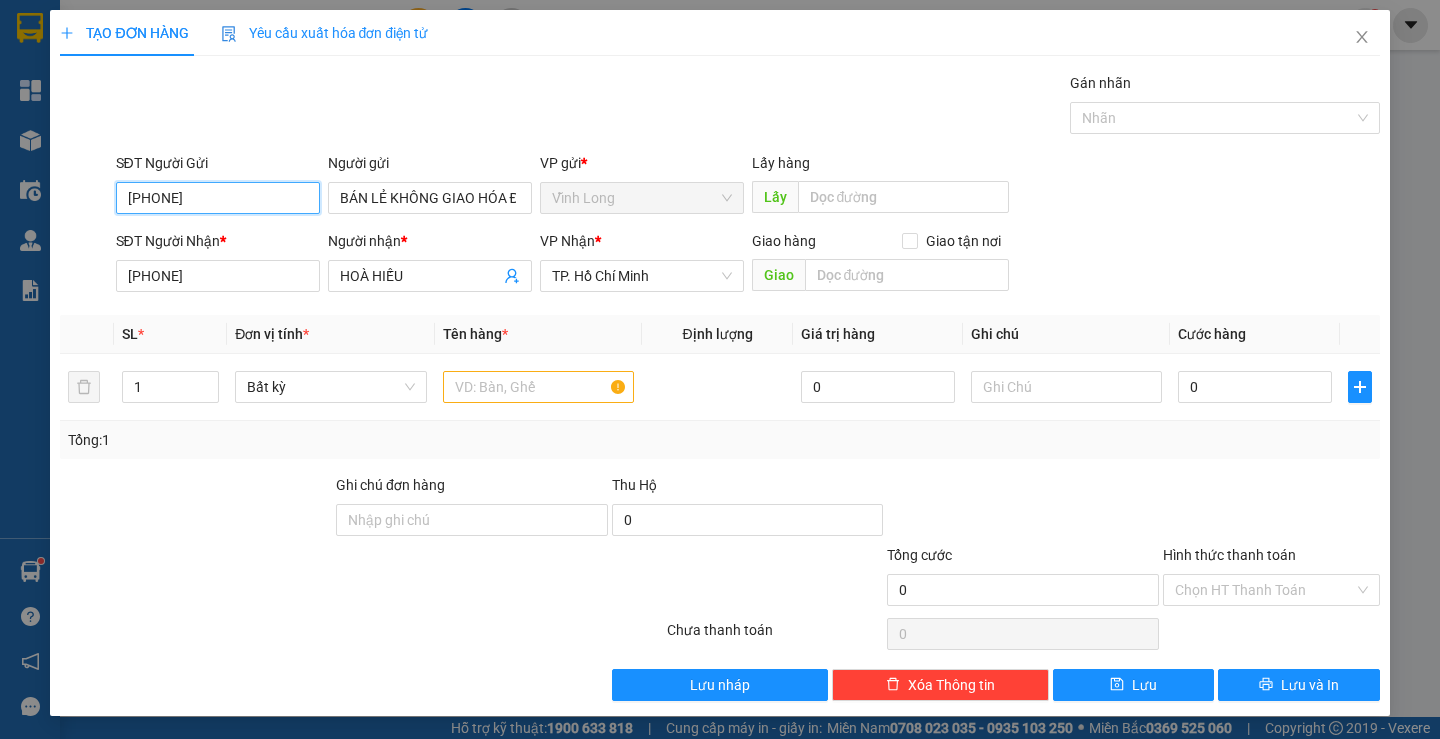 drag, startPoint x: 241, startPoint y: 198, endPoint x: 7, endPoint y: 208, distance: 234.21358 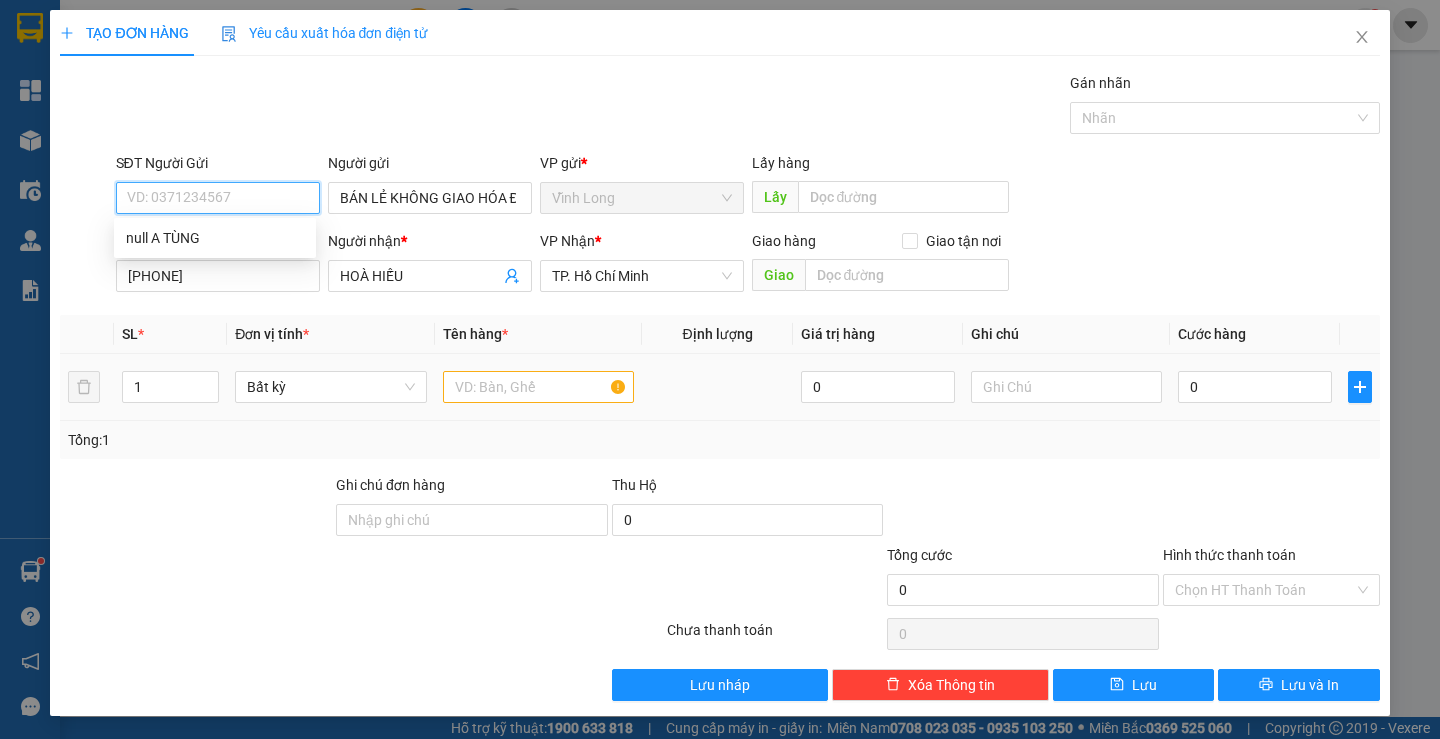type 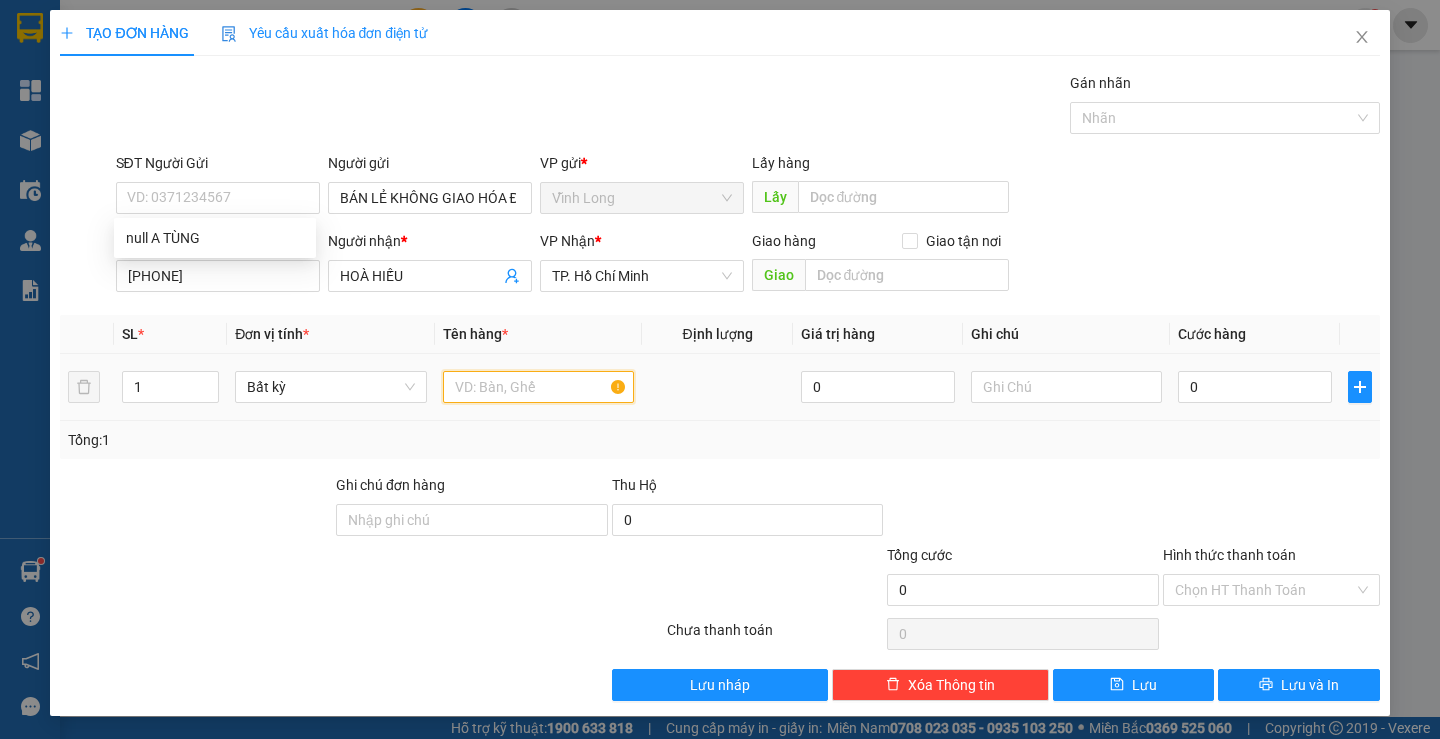 click at bounding box center [538, 387] 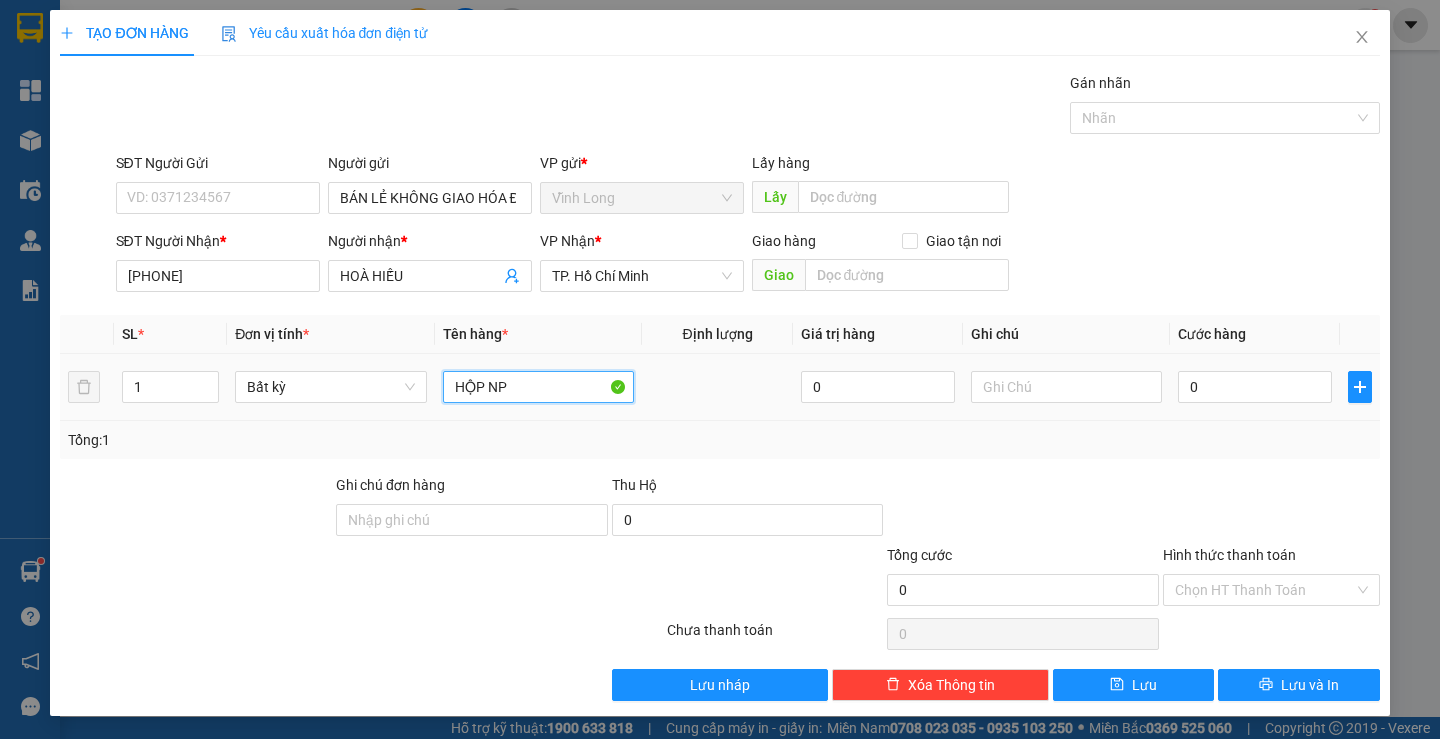 type on "HỘP NP" 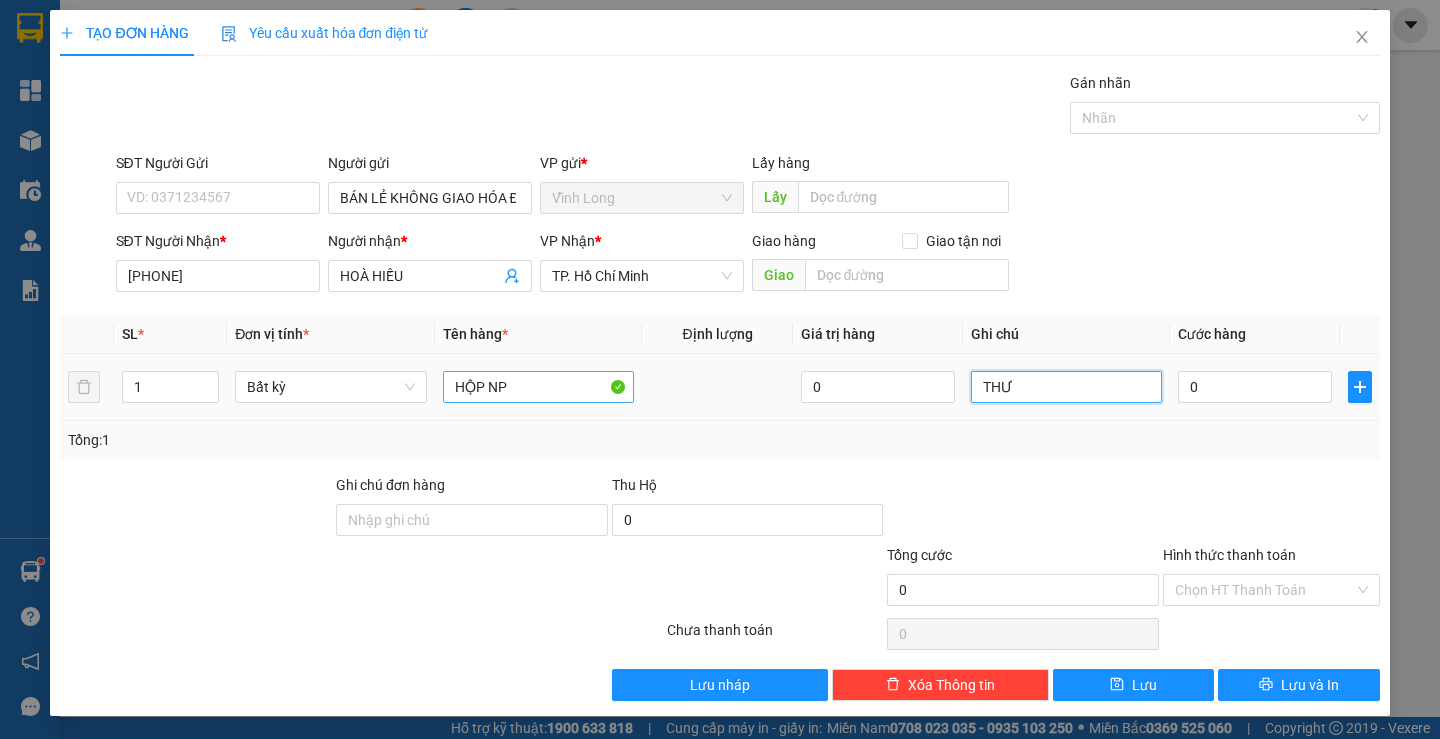 type on "THƯ" 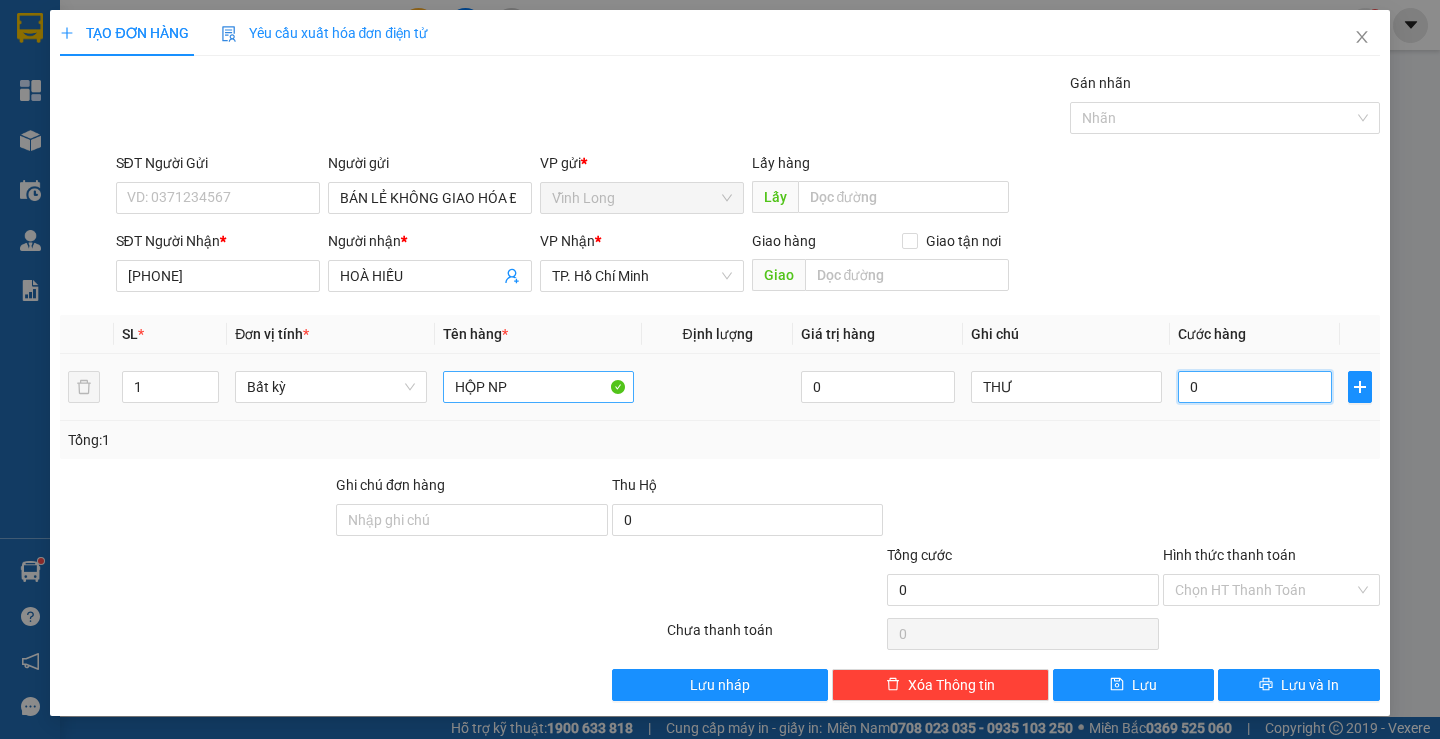 type on "4" 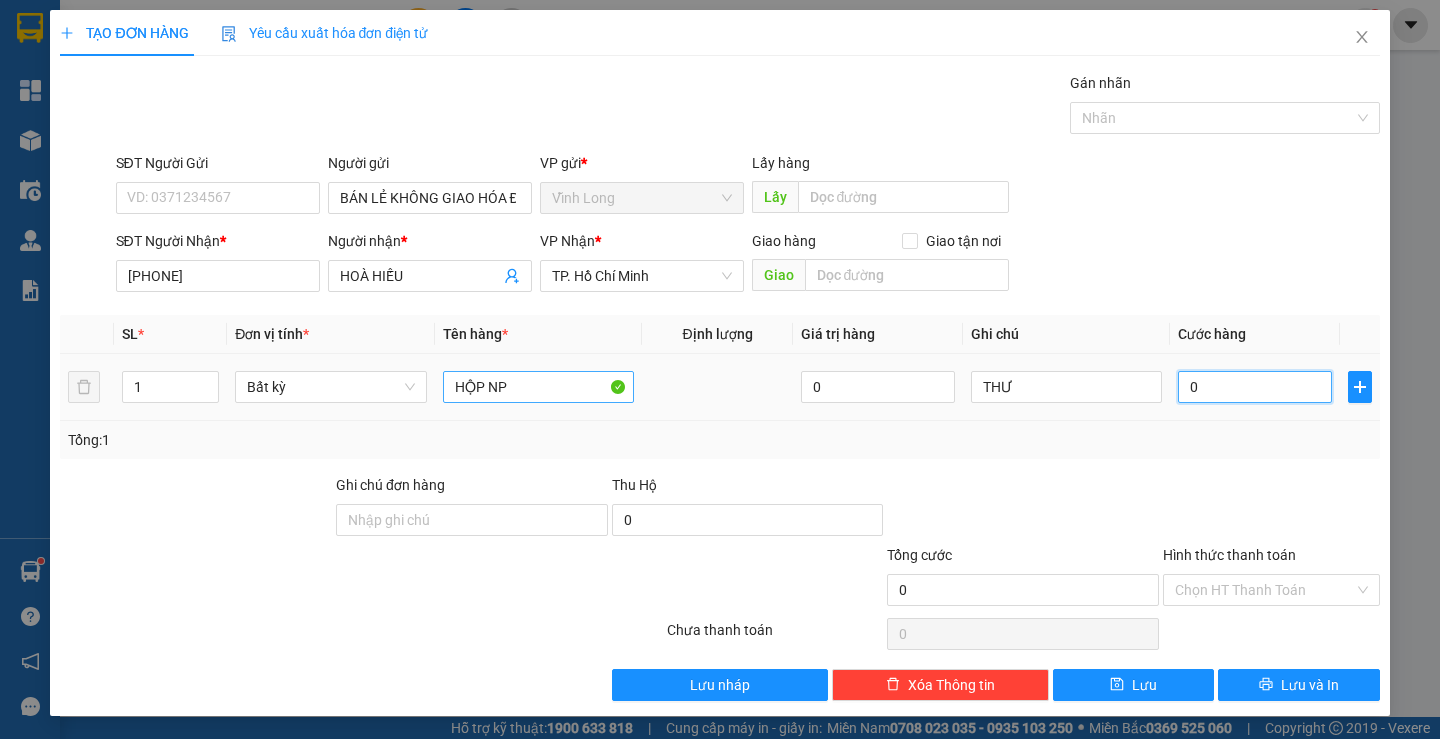 type on "4" 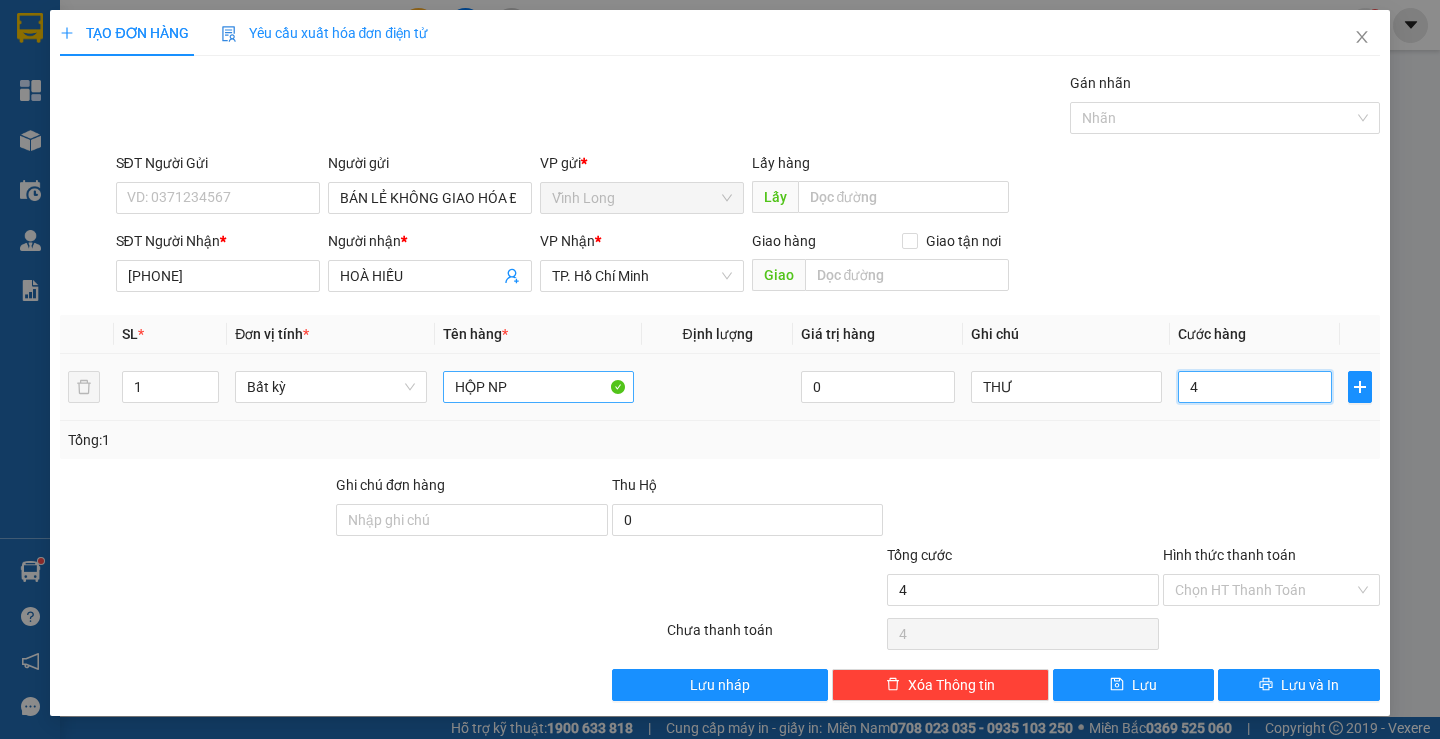 type on "40" 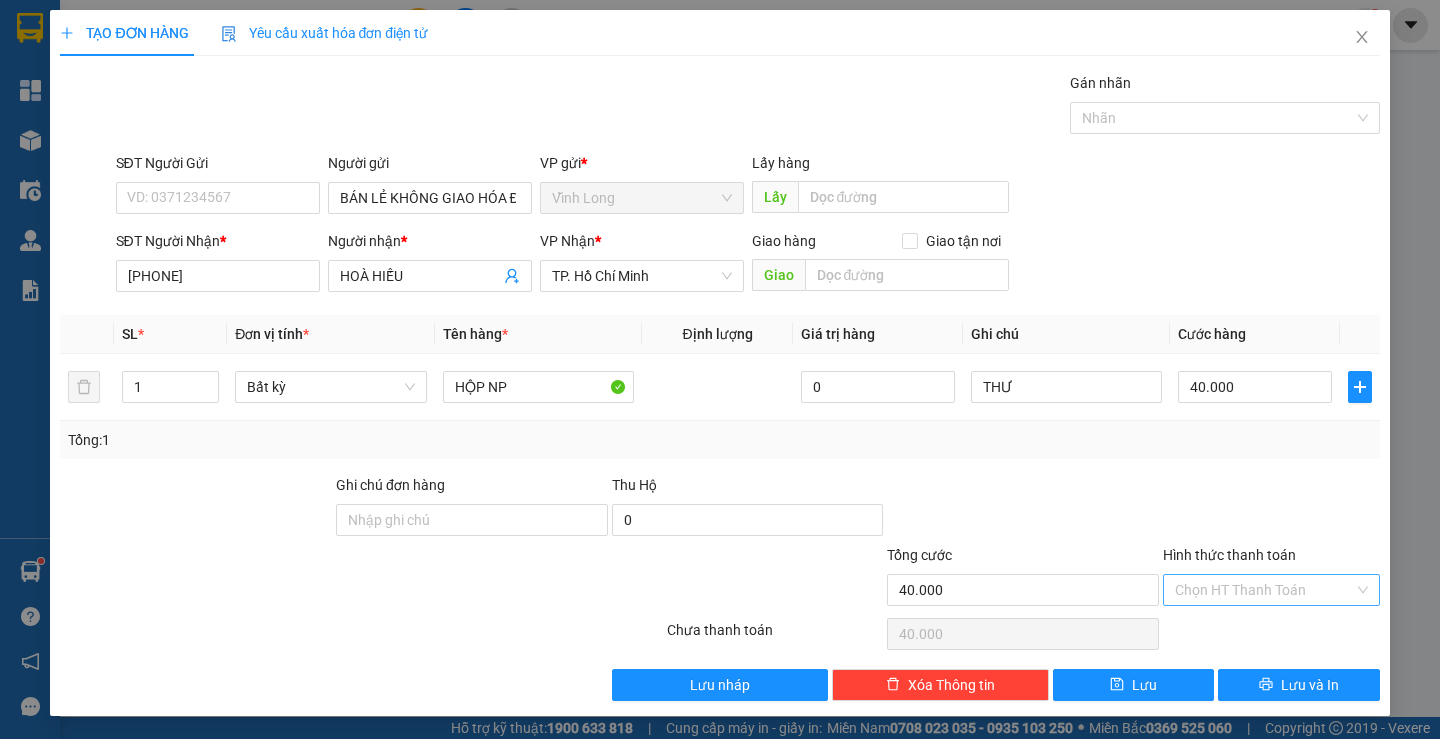 drag, startPoint x: 1177, startPoint y: 581, endPoint x: 1185, endPoint y: 594, distance: 15.264338 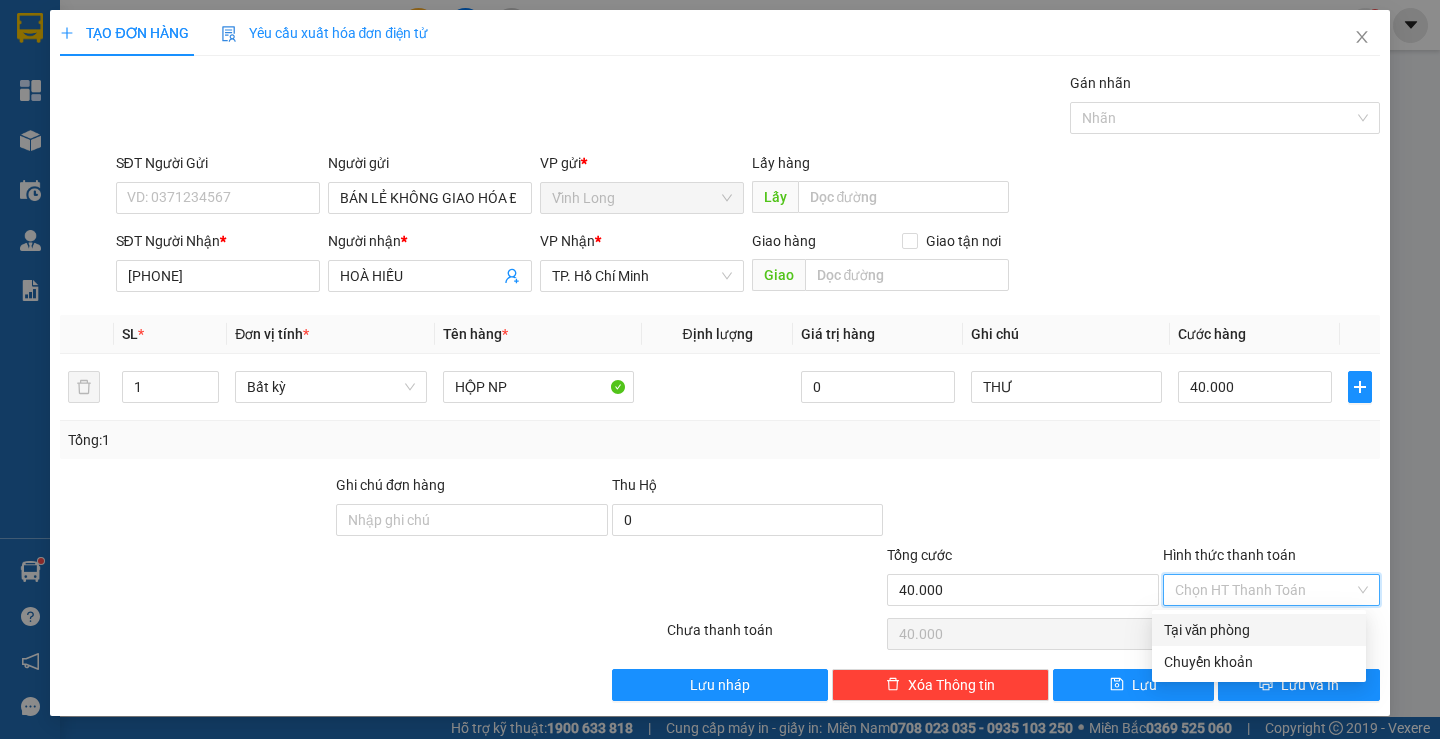 click on "Tại văn phòng" at bounding box center (1259, 630) 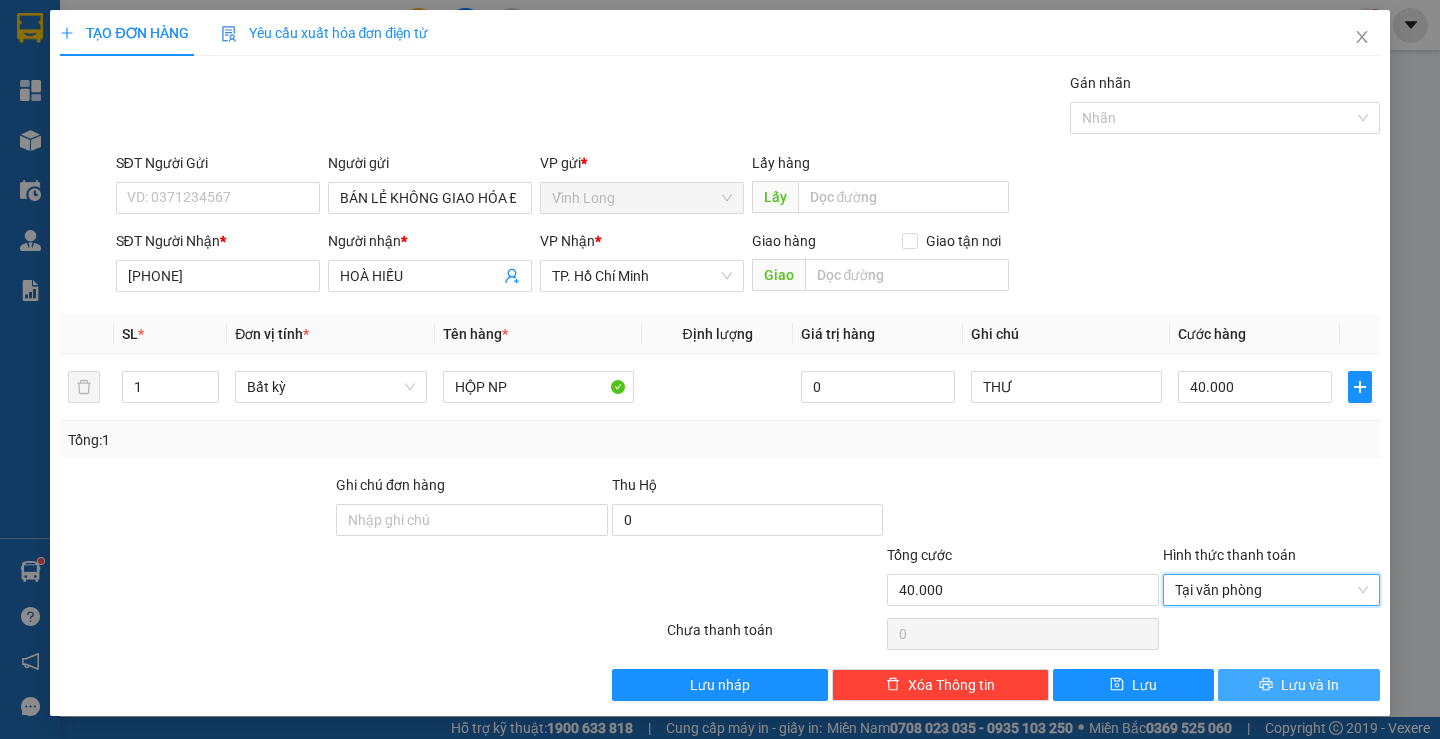click on "Lưu và In" at bounding box center (1298, 685) 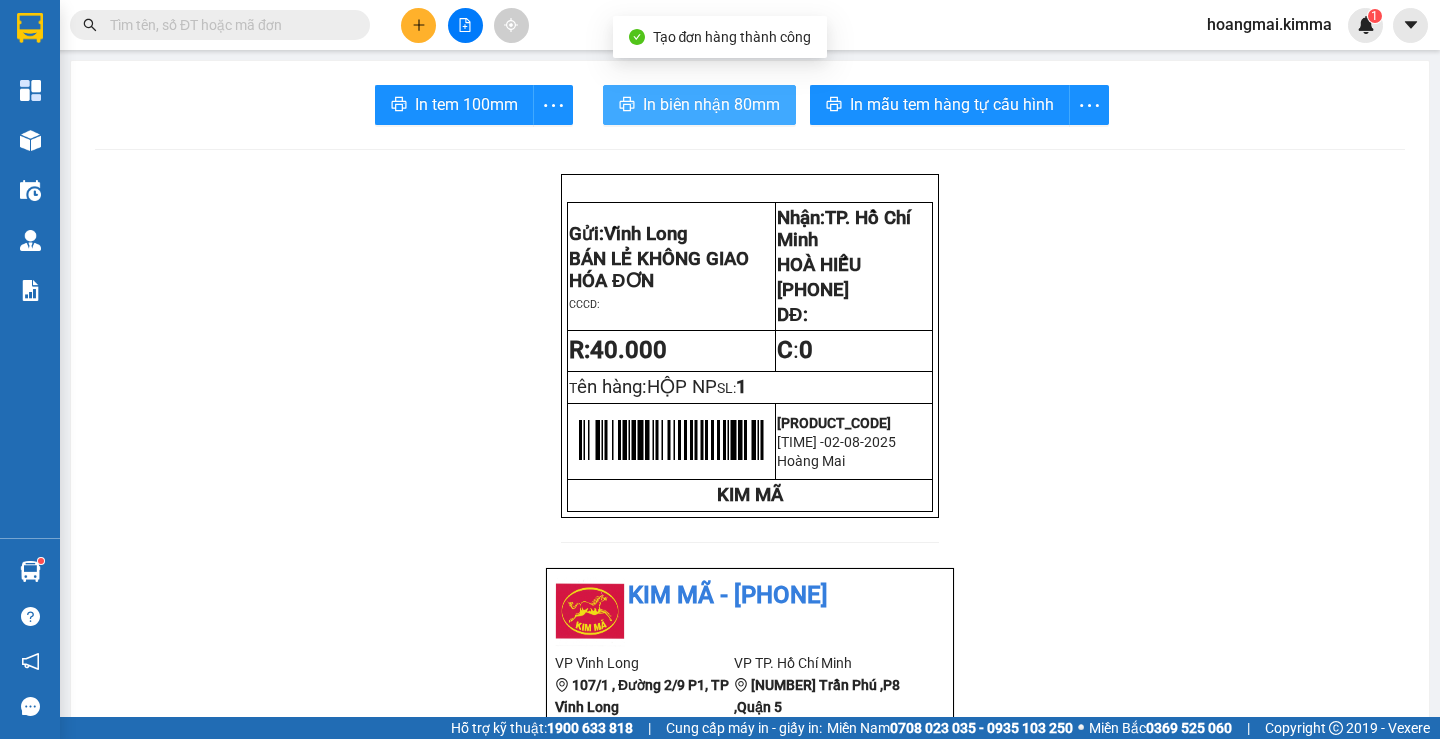 click on "In biên nhận 80mm" at bounding box center [711, 104] 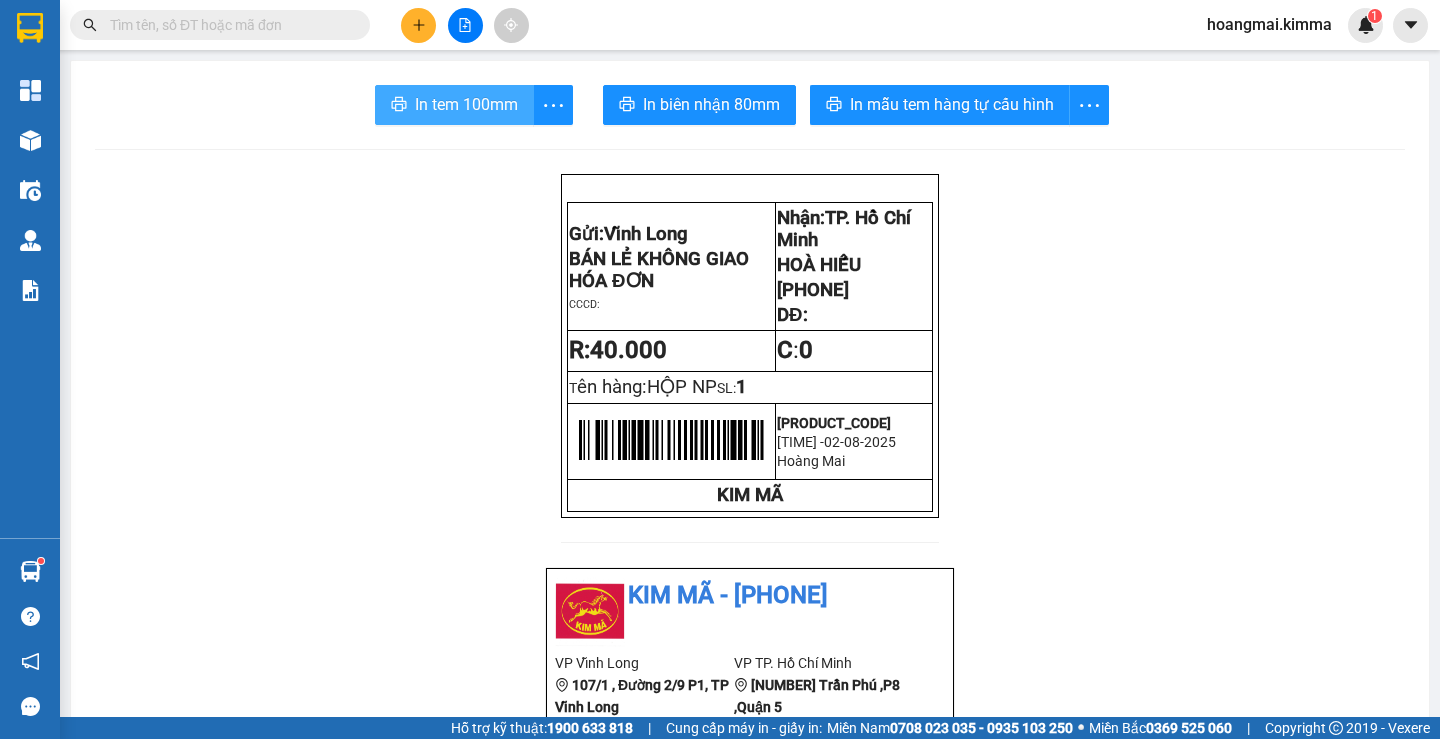 click on "In tem 100mm" at bounding box center (466, 104) 